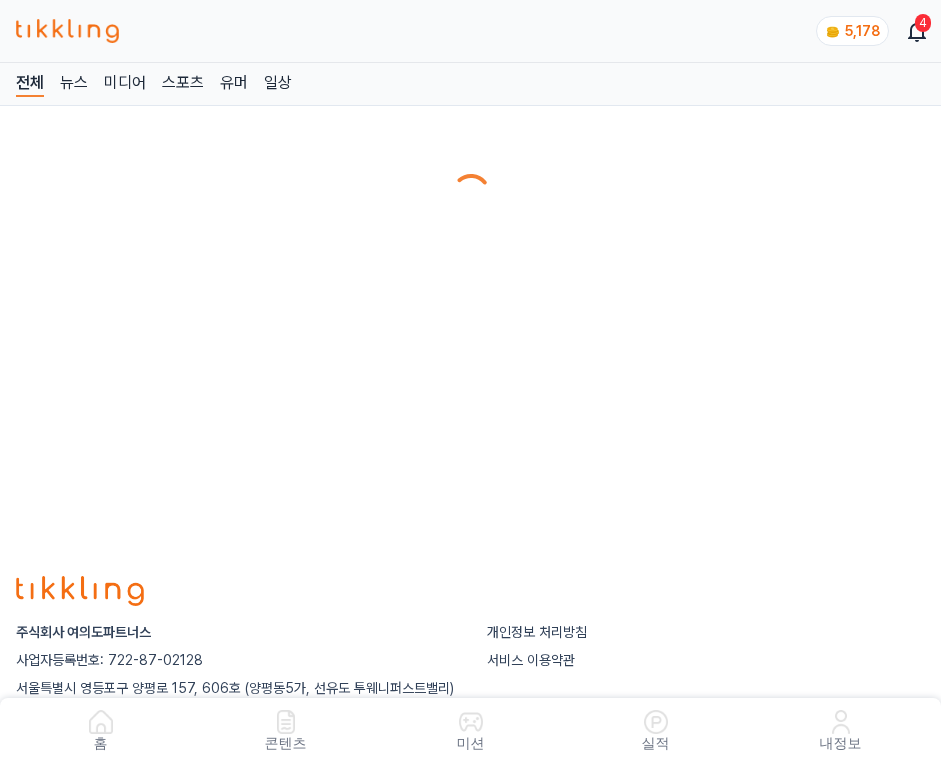 scroll, scrollTop: 0, scrollLeft: 0, axis: both 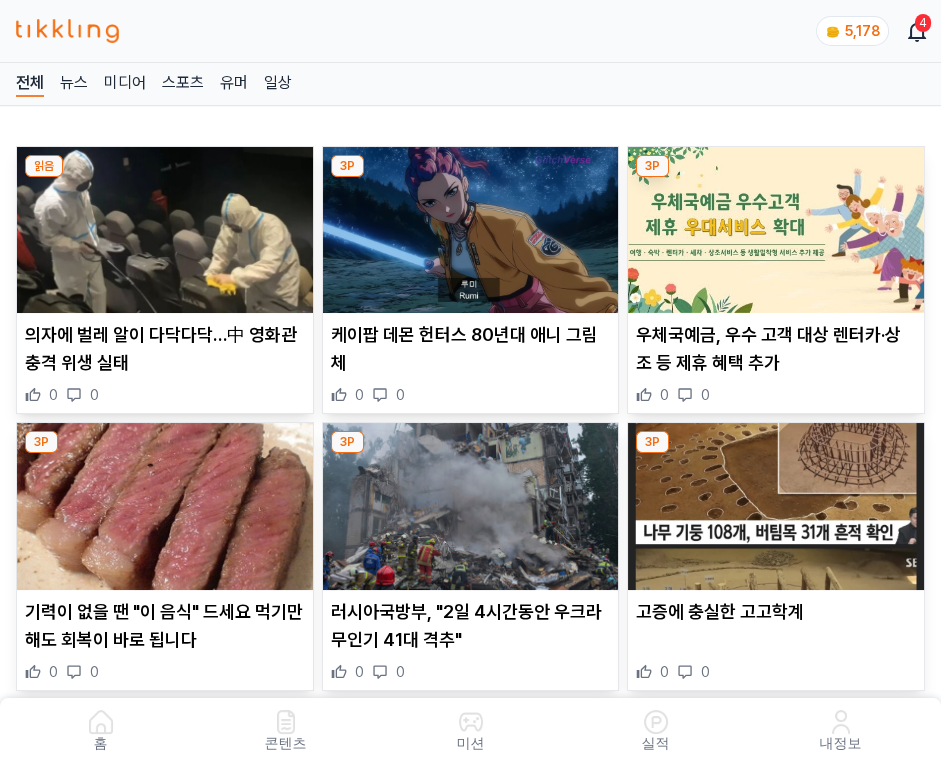 click at bounding box center (471, 230) 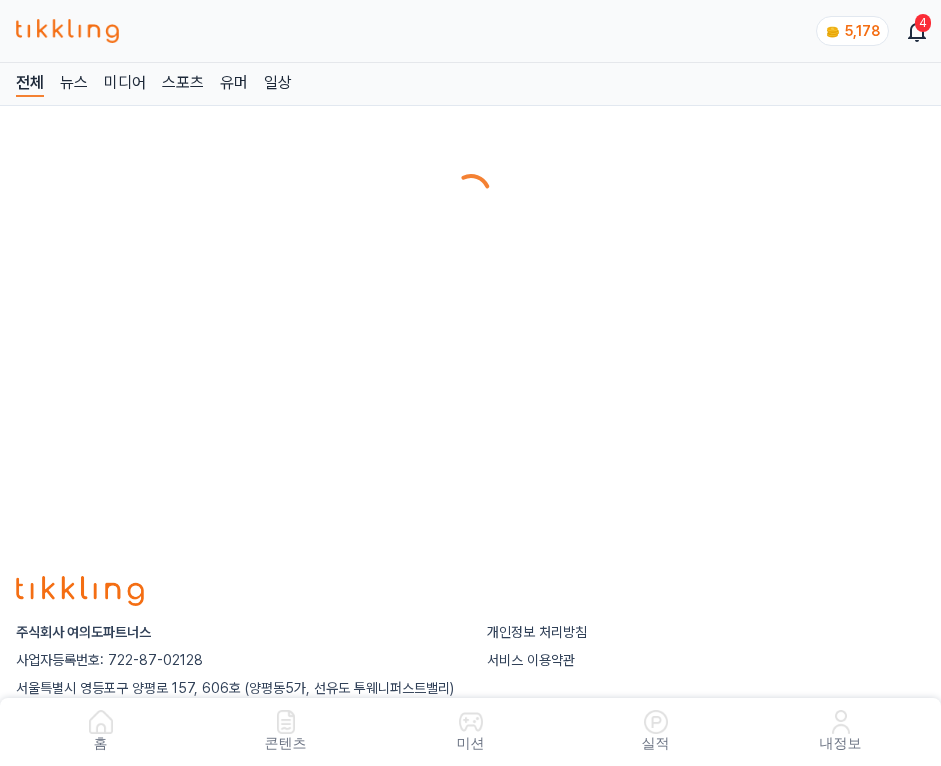 scroll, scrollTop: 0, scrollLeft: 0, axis: both 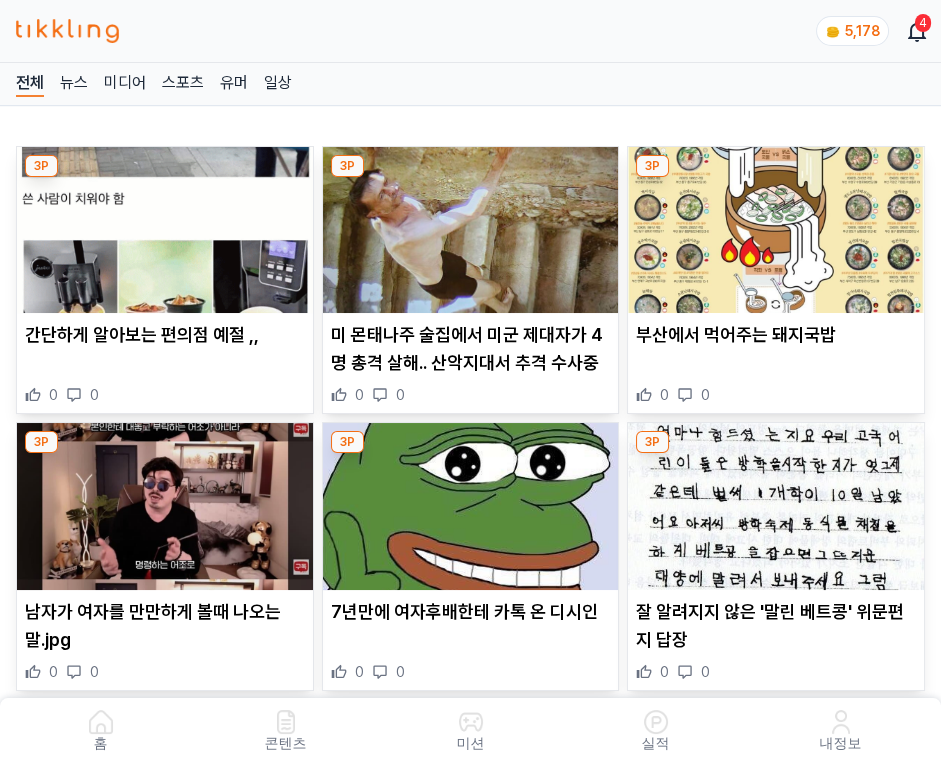 click at bounding box center [471, 230] 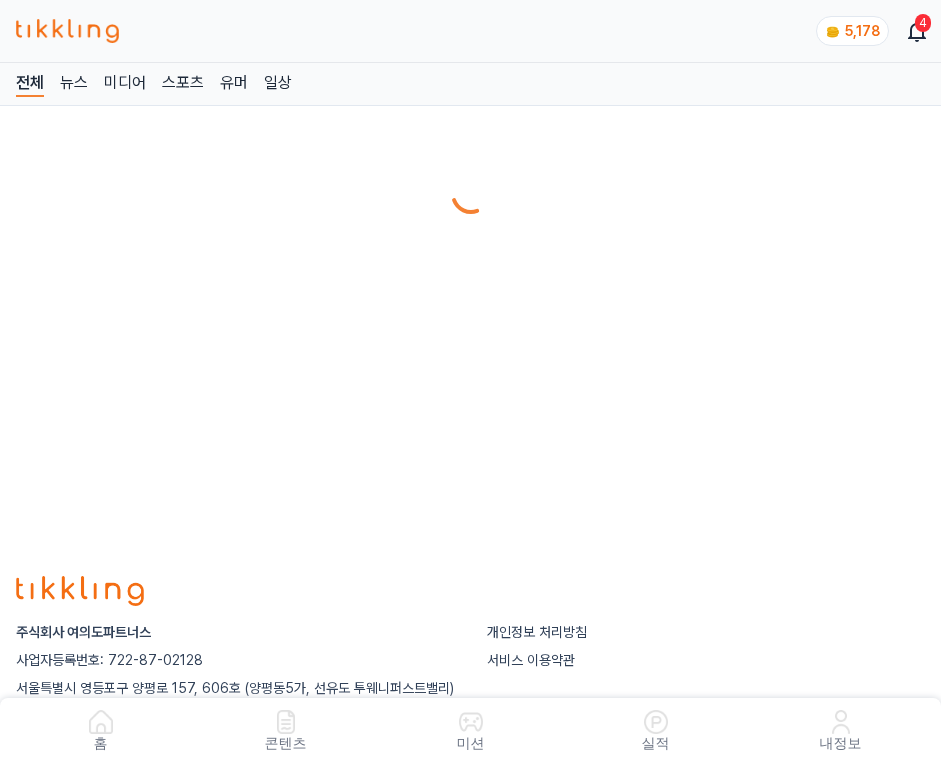 scroll, scrollTop: 0, scrollLeft: 0, axis: both 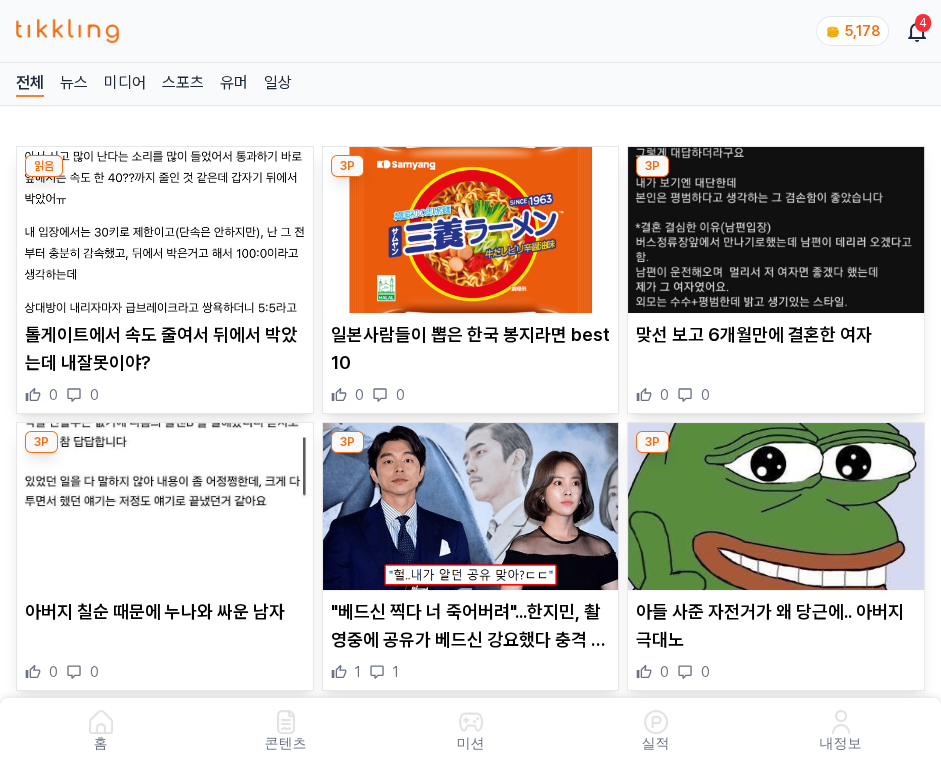 click at bounding box center [471, 230] 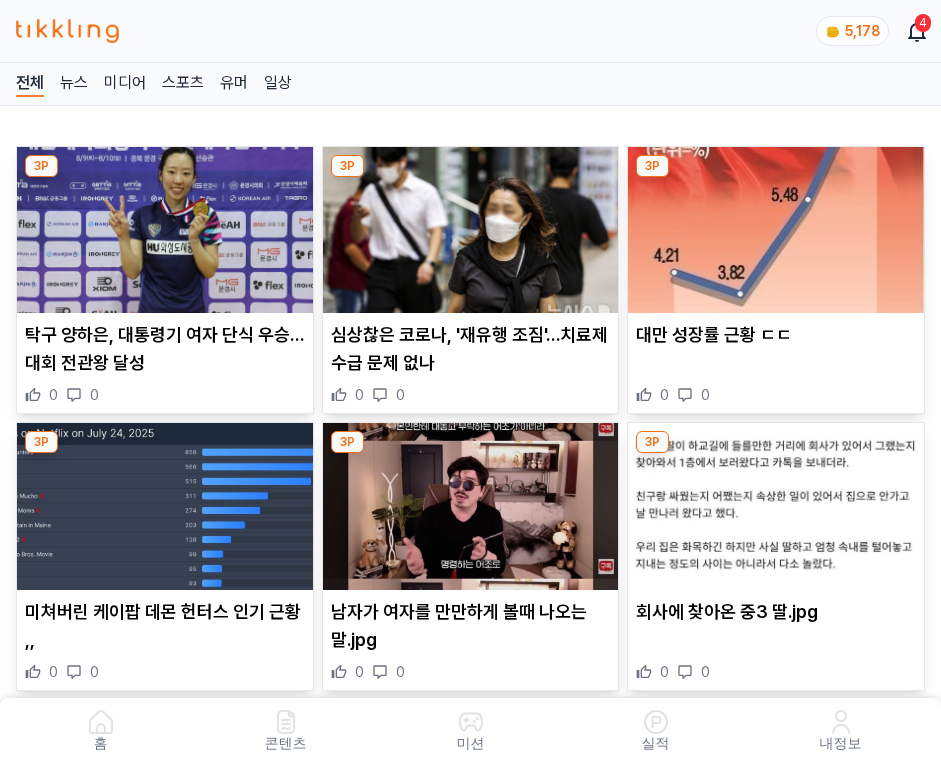 scroll, scrollTop: 0, scrollLeft: 0, axis: both 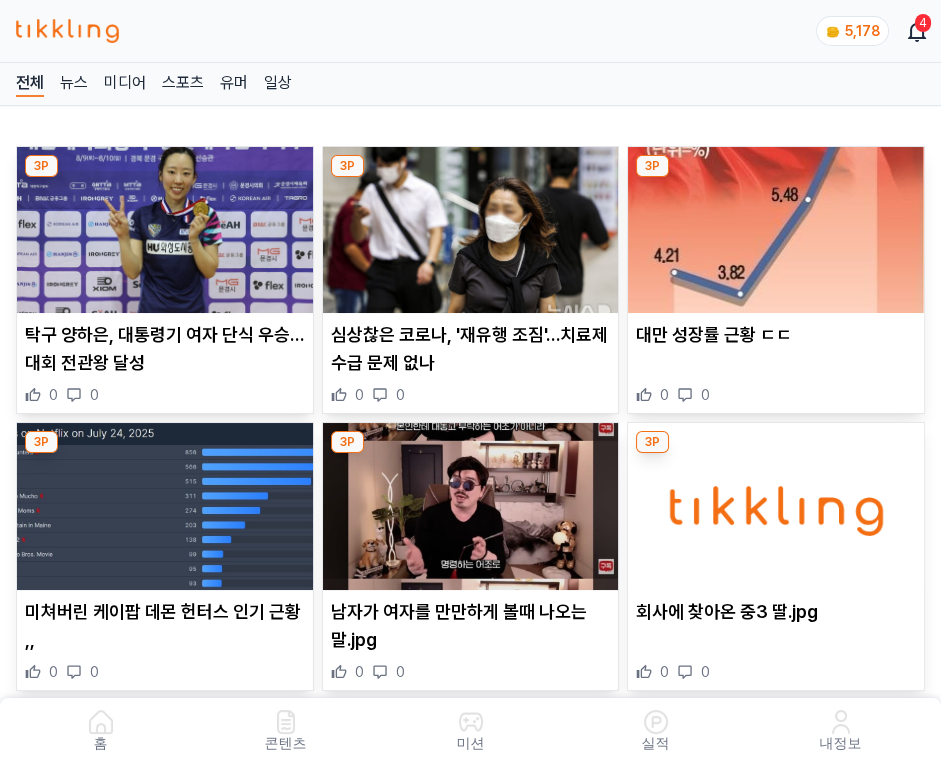 click at bounding box center (471, 230) 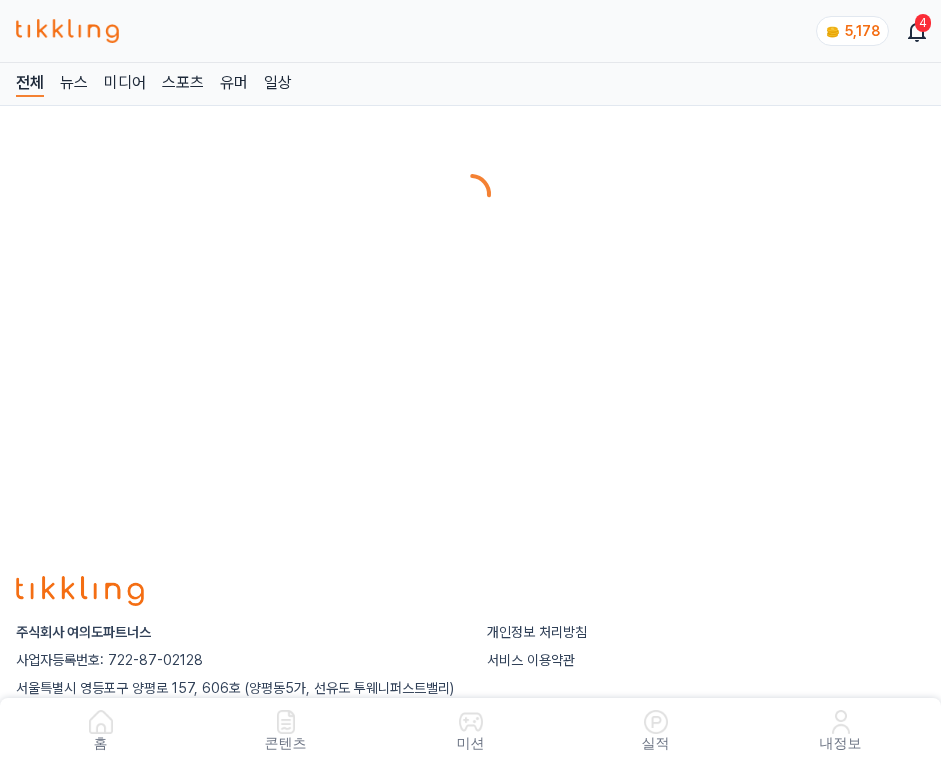 scroll, scrollTop: 0, scrollLeft: 0, axis: both 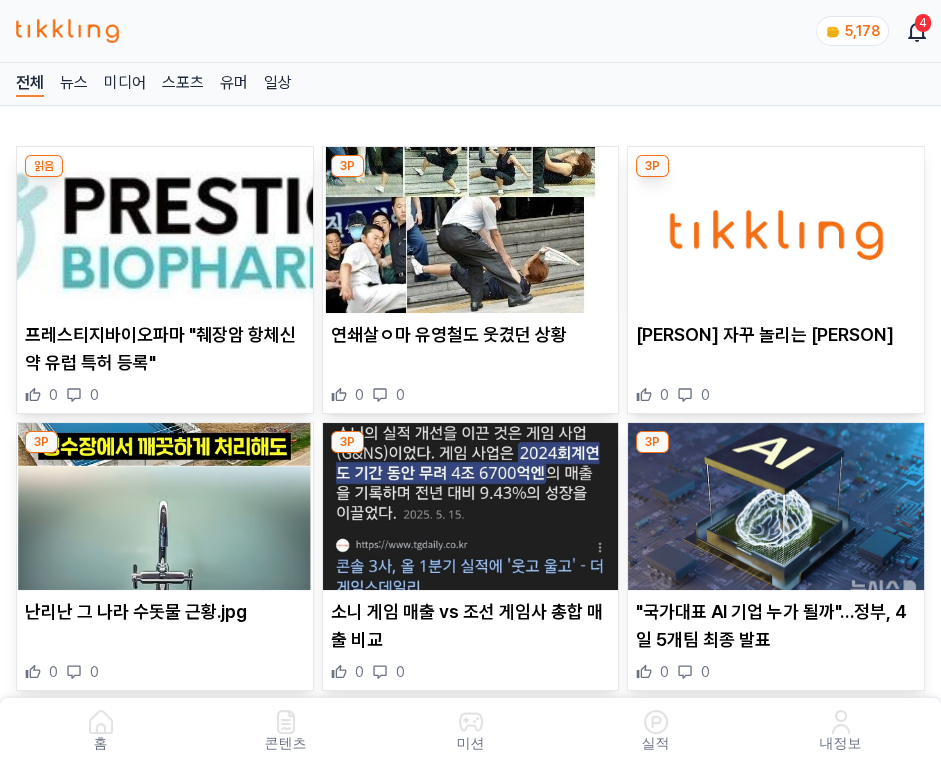 click at bounding box center [471, 230] 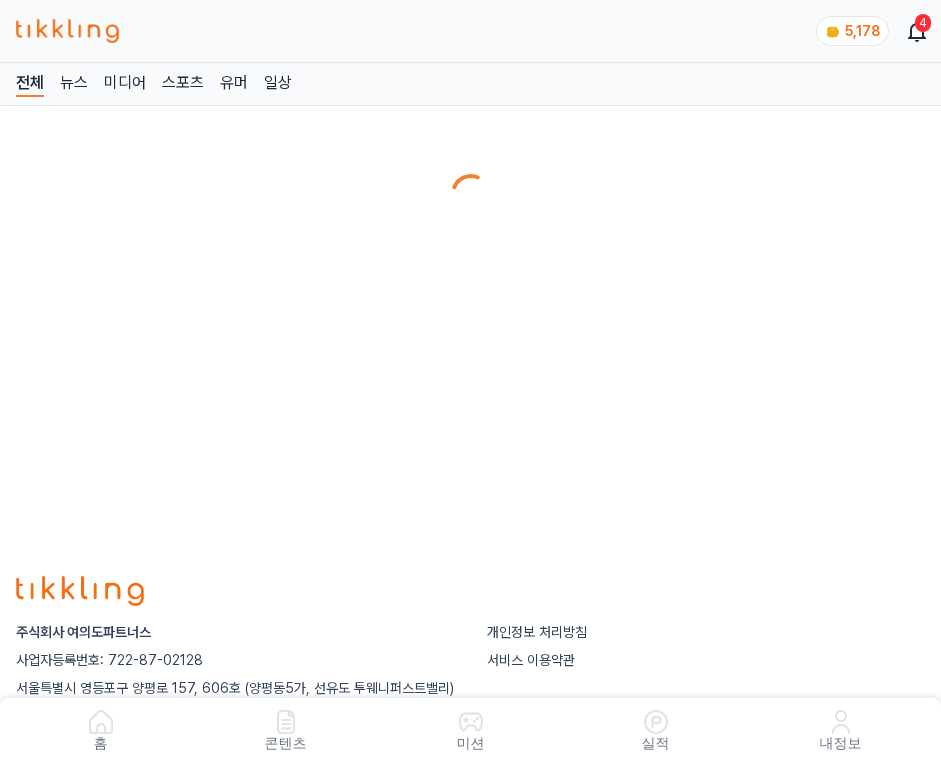 scroll, scrollTop: 0, scrollLeft: 0, axis: both 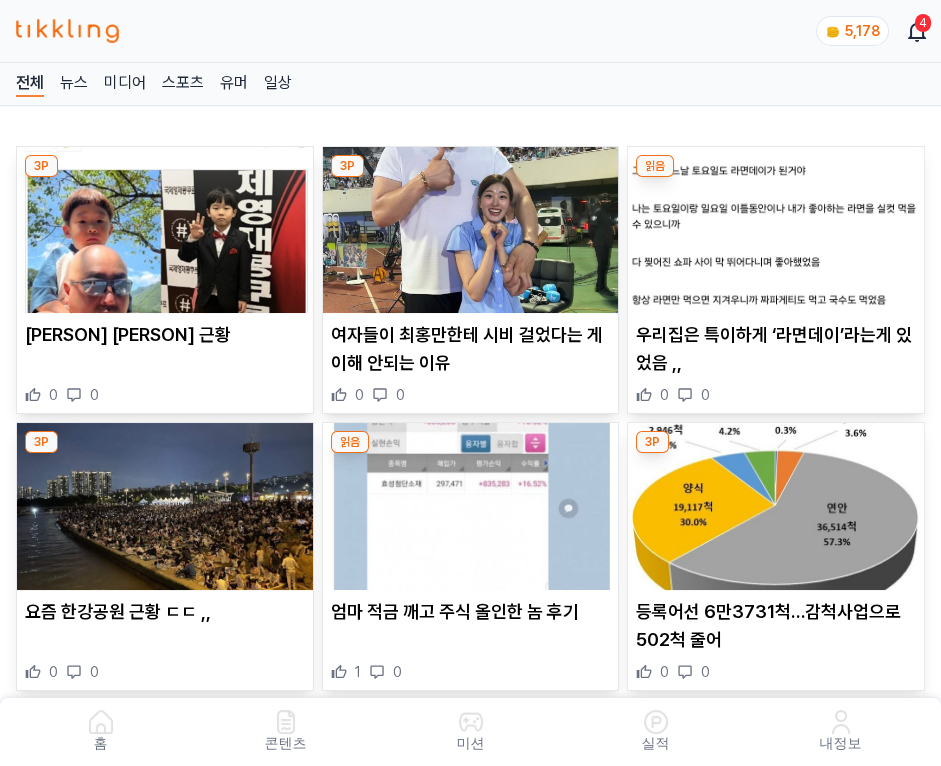 click at bounding box center (471, 230) 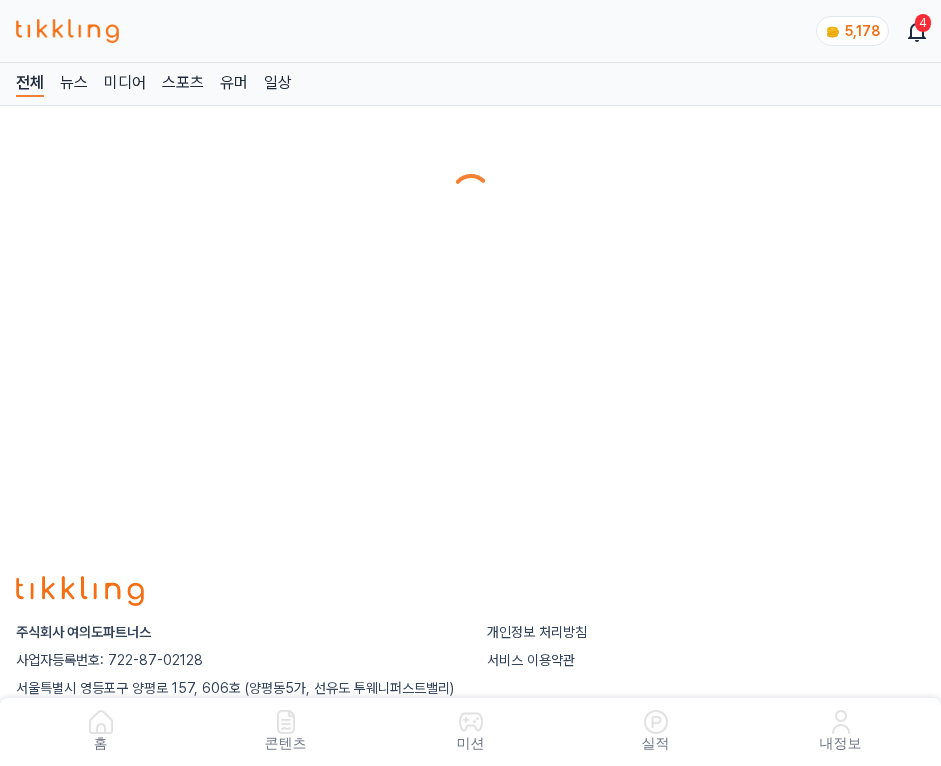 scroll, scrollTop: 0, scrollLeft: 0, axis: both 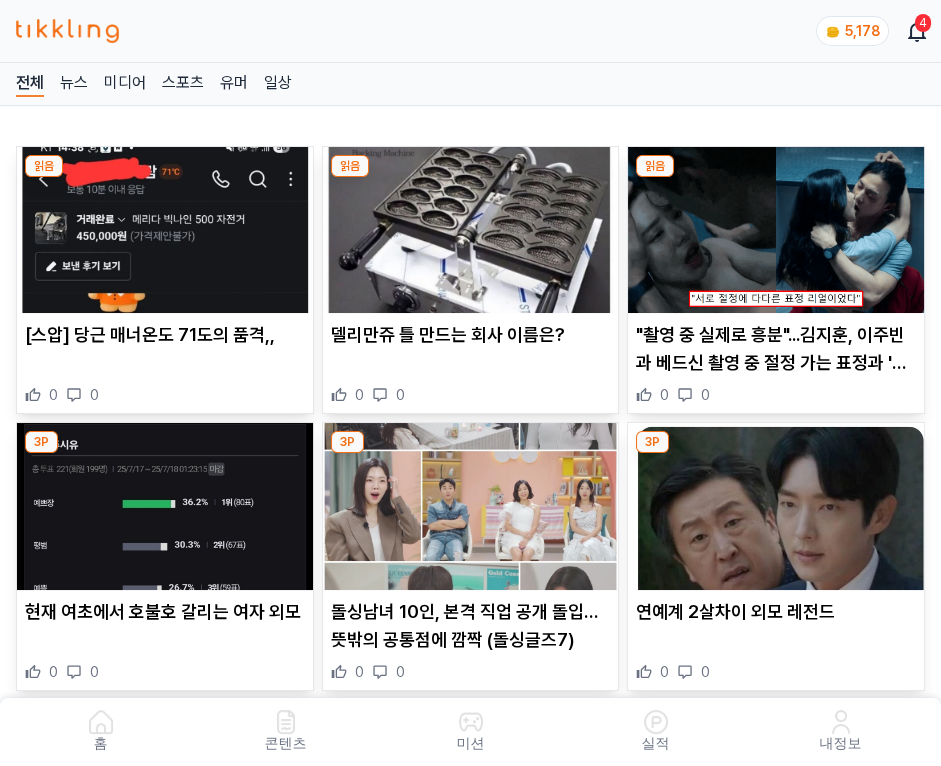 click at bounding box center [471, 230] 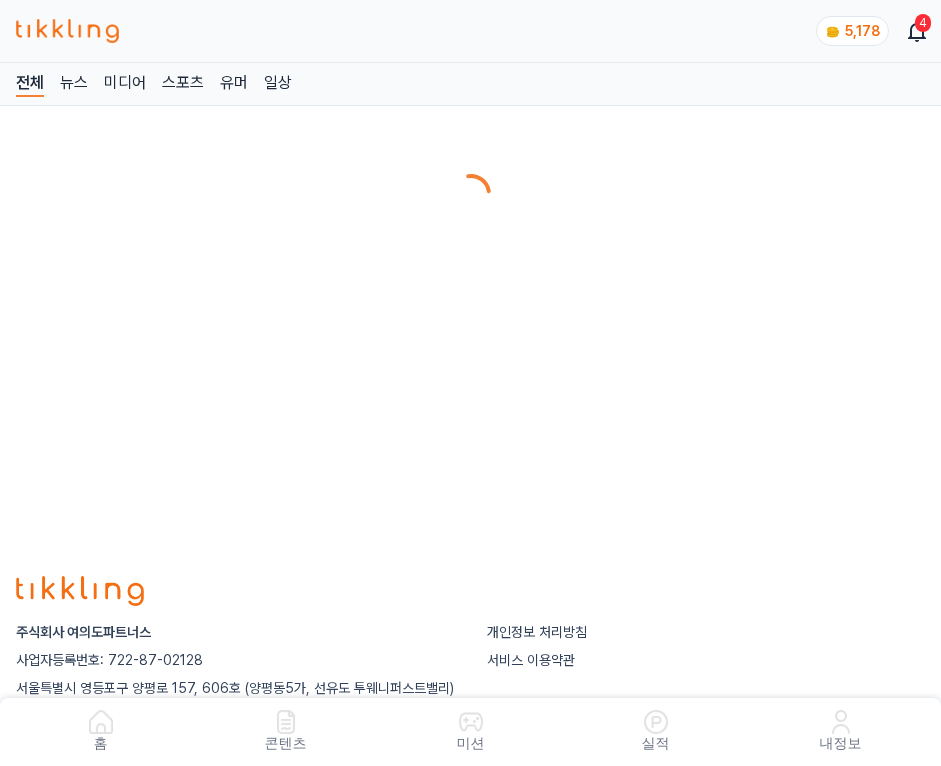 scroll, scrollTop: 0, scrollLeft: 0, axis: both 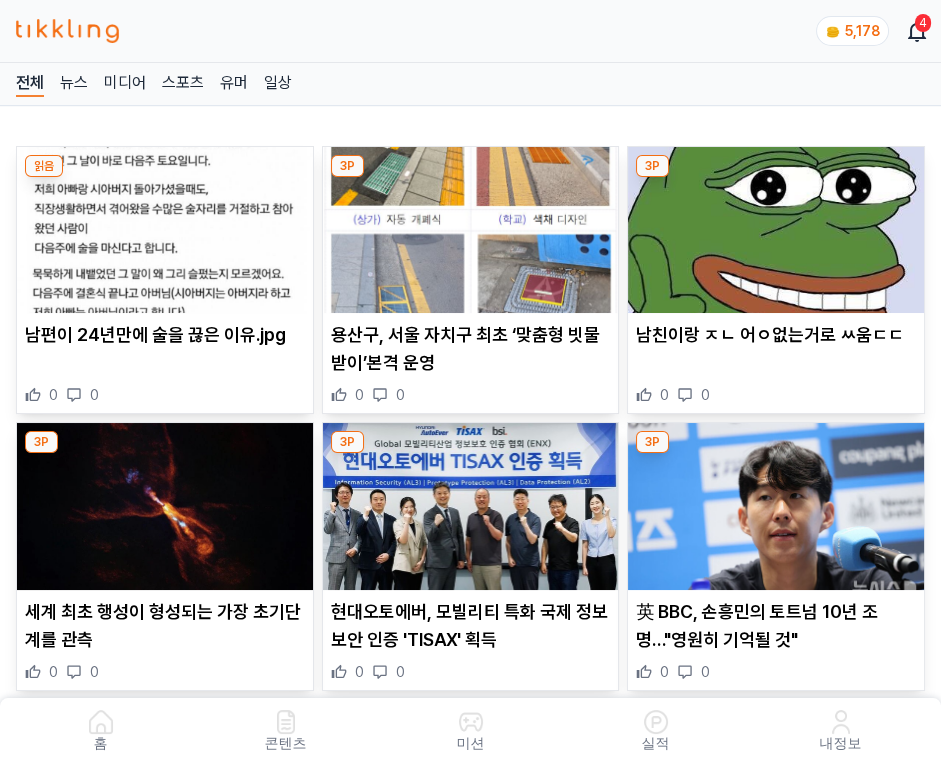 click at bounding box center (471, 230) 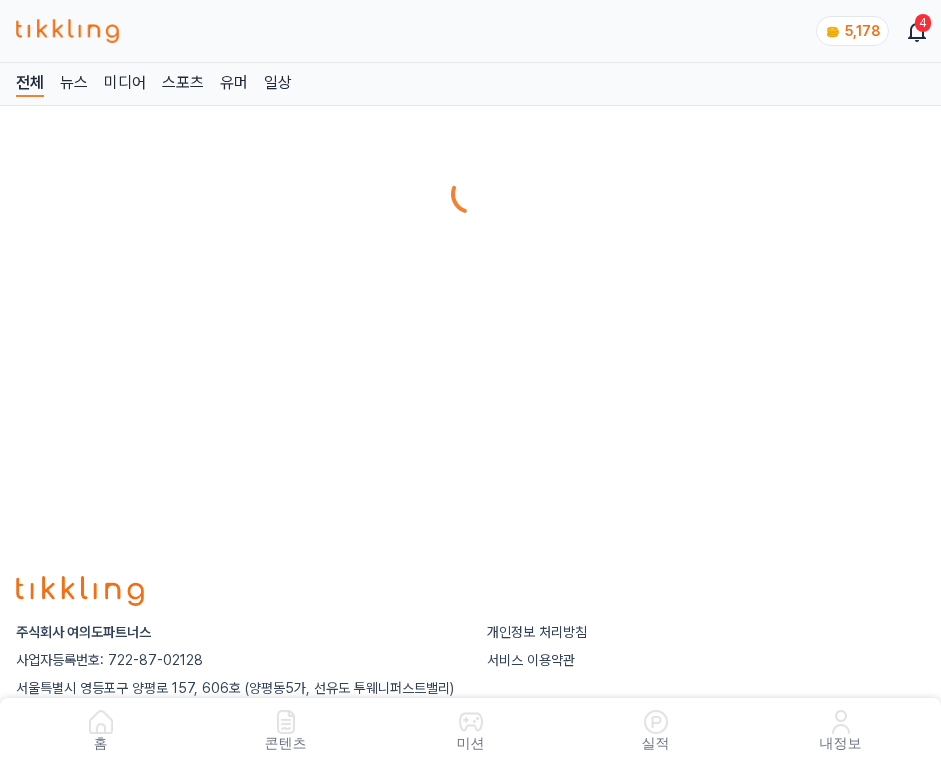 scroll, scrollTop: 0, scrollLeft: 0, axis: both 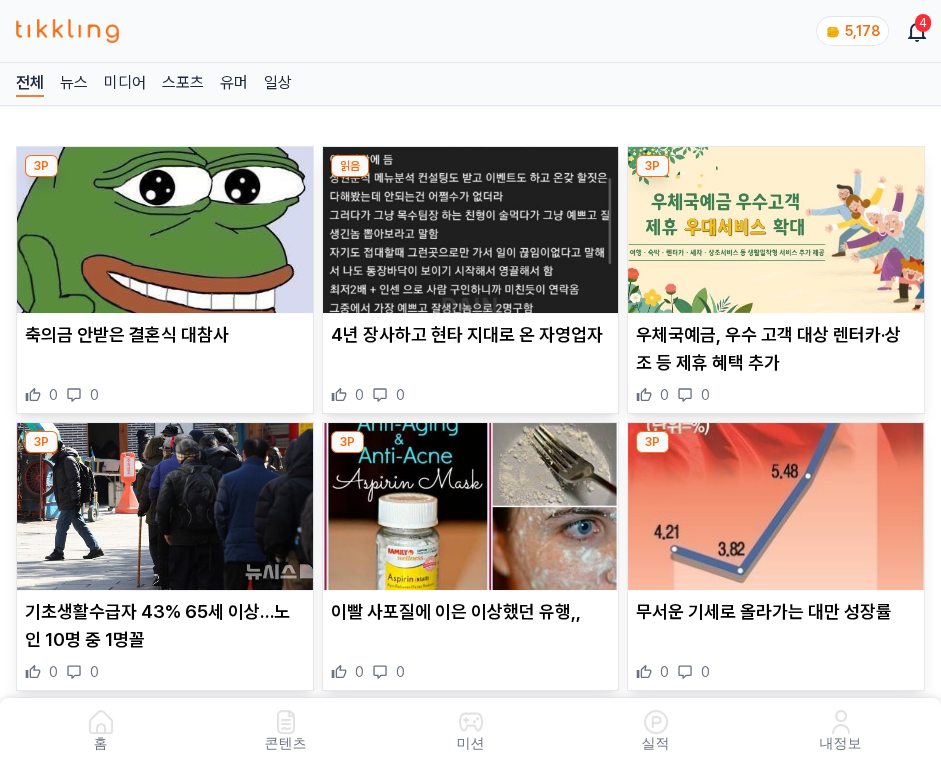click at bounding box center [471, 230] 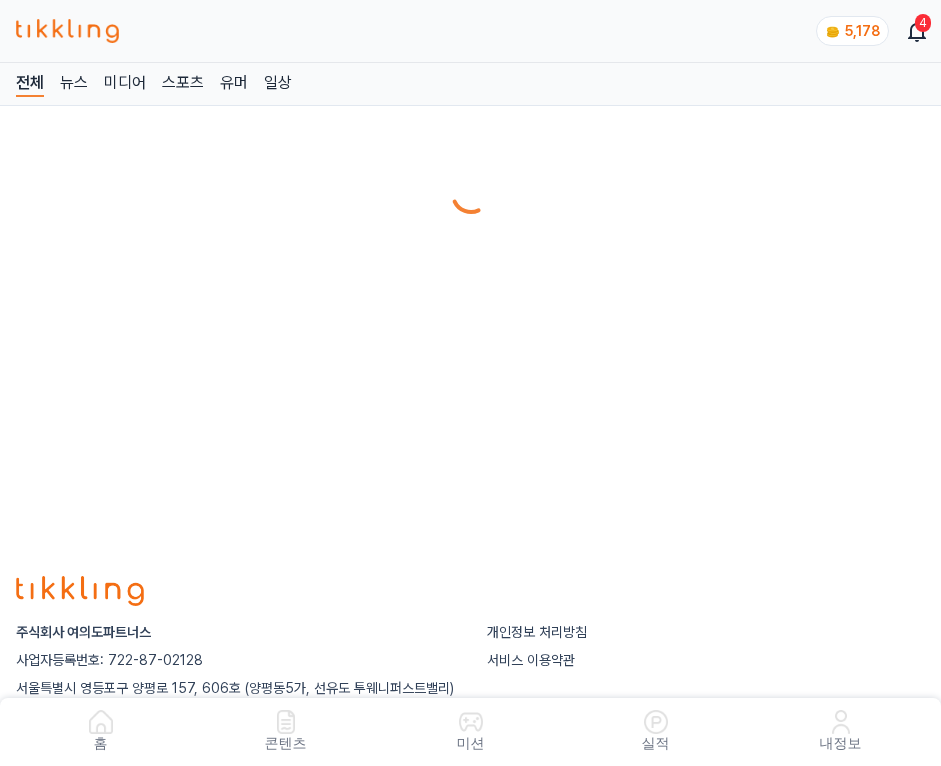 scroll, scrollTop: 0, scrollLeft: 0, axis: both 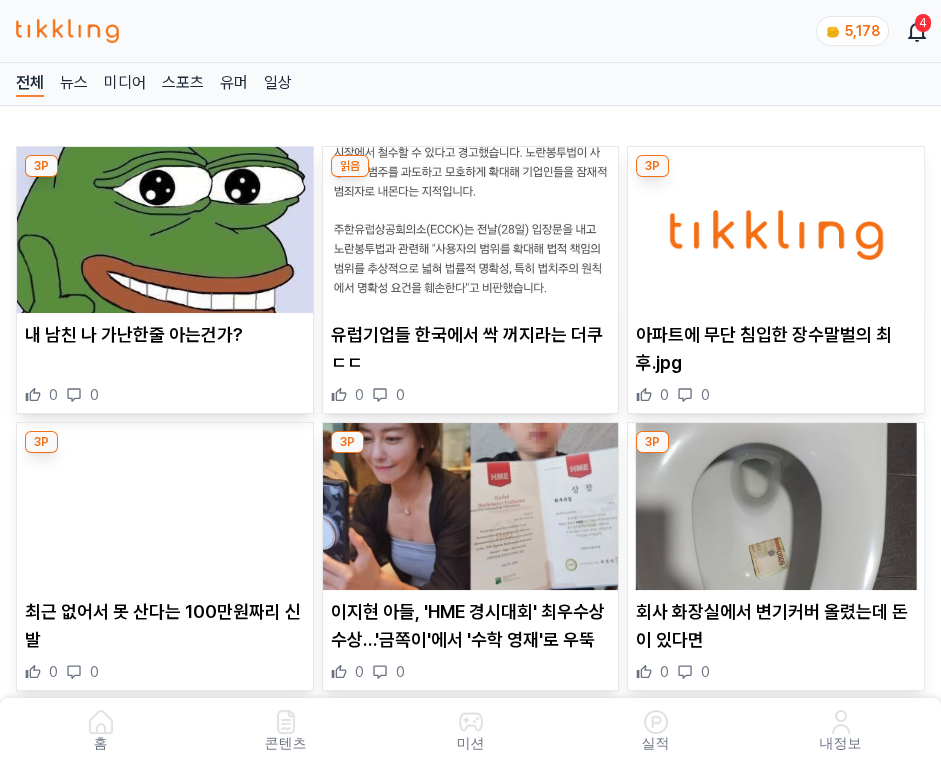 click at bounding box center [471, 230] 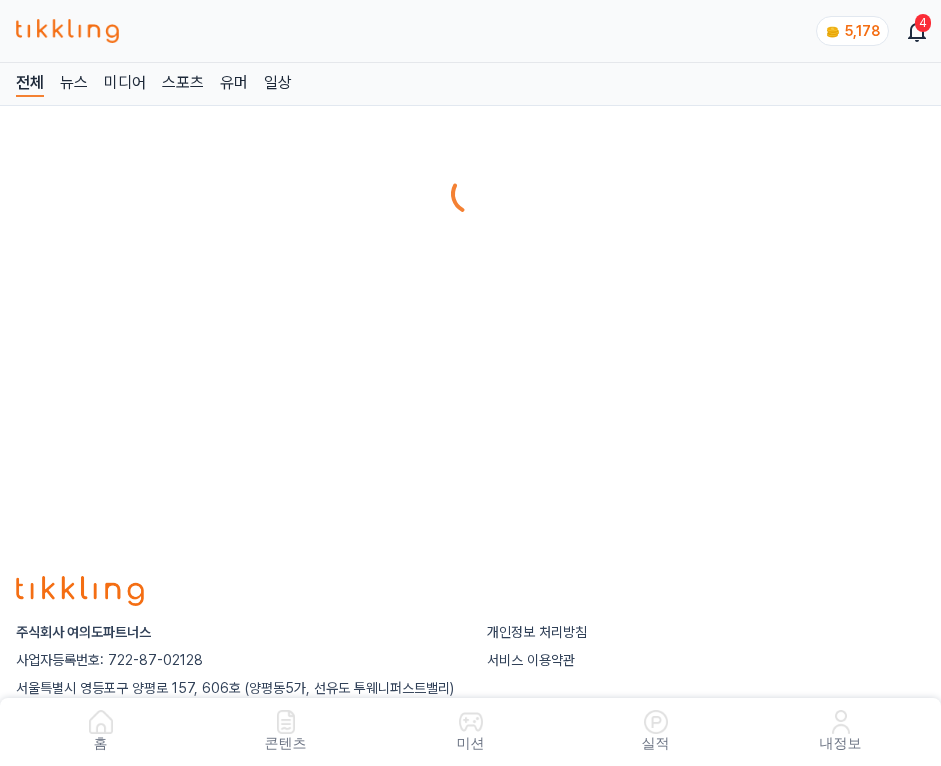 scroll, scrollTop: 0, scrollLeft: 0, axis: both 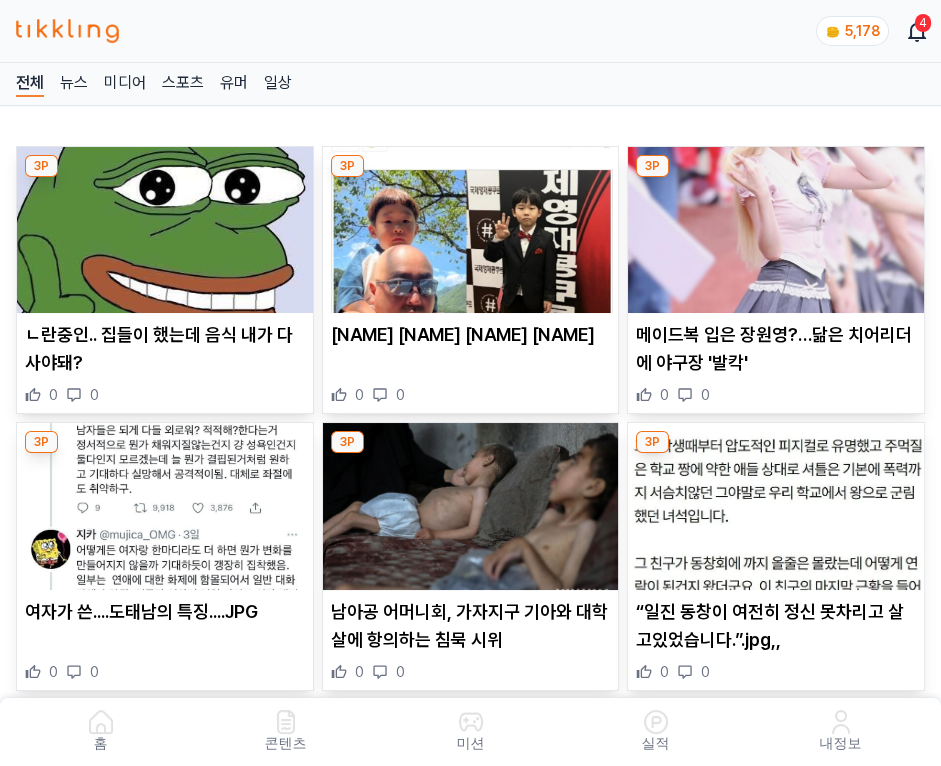 click at bounding box center [471, 230] 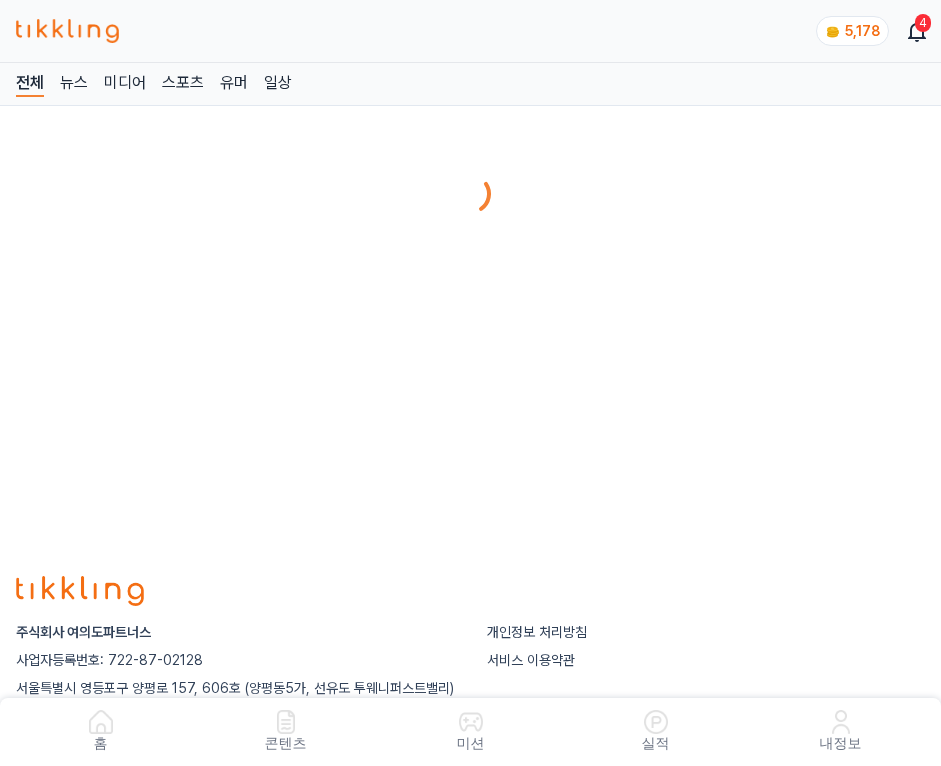 scroll, scrollTop: 0, scrollLeft: 0, axis: both 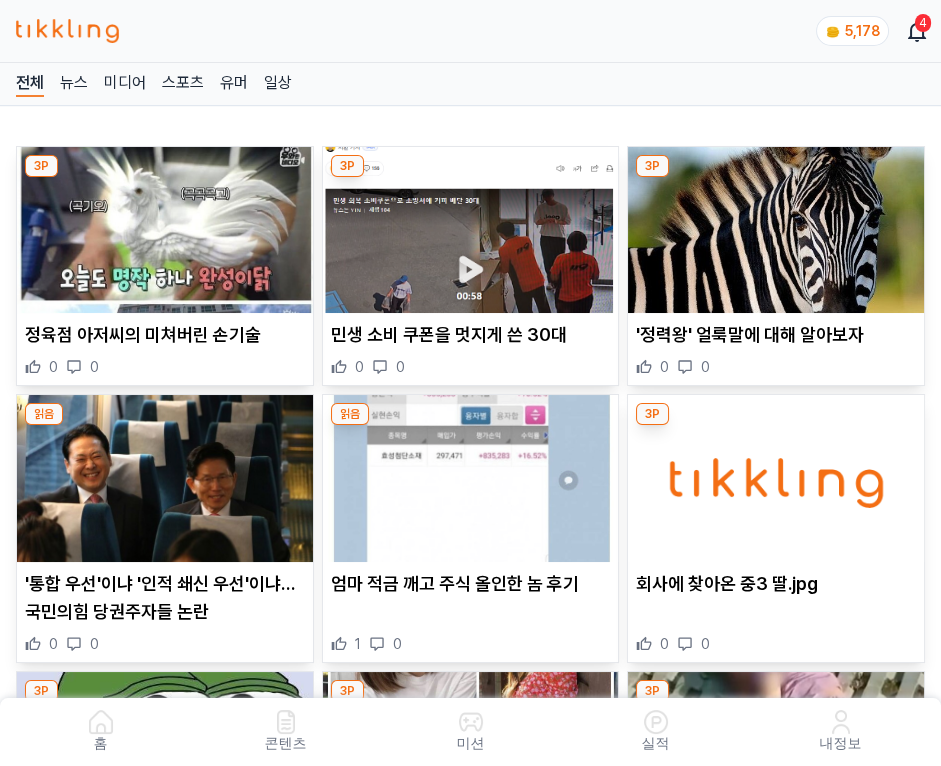click at bounding box center [471, 230] 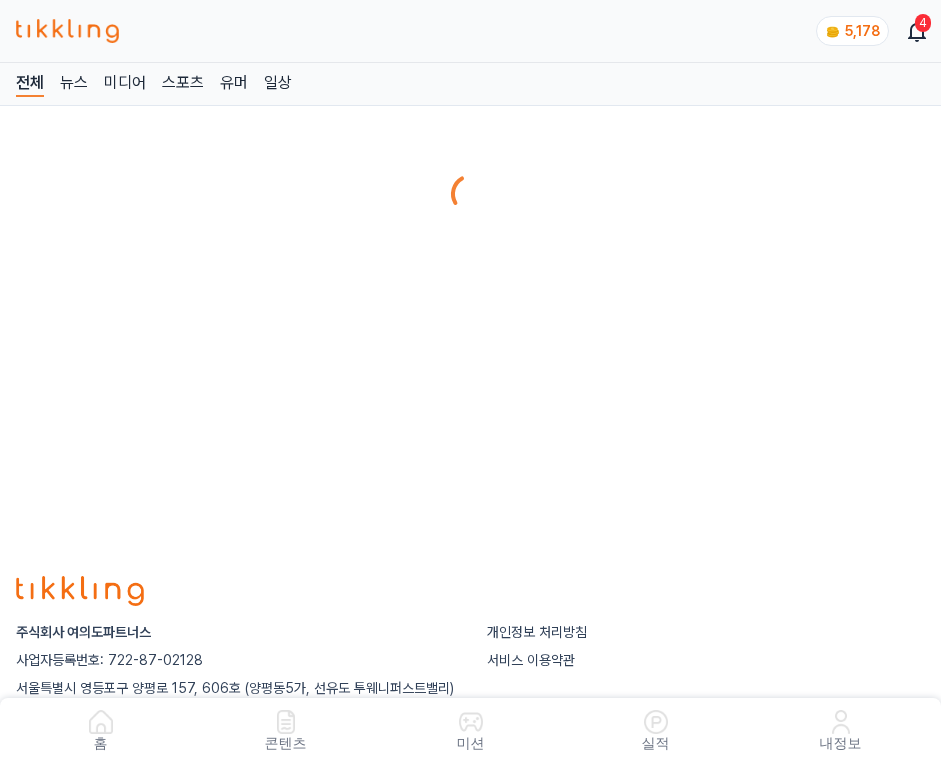scroll, scrollTop: 0, scrollLeft: 0, axis: both 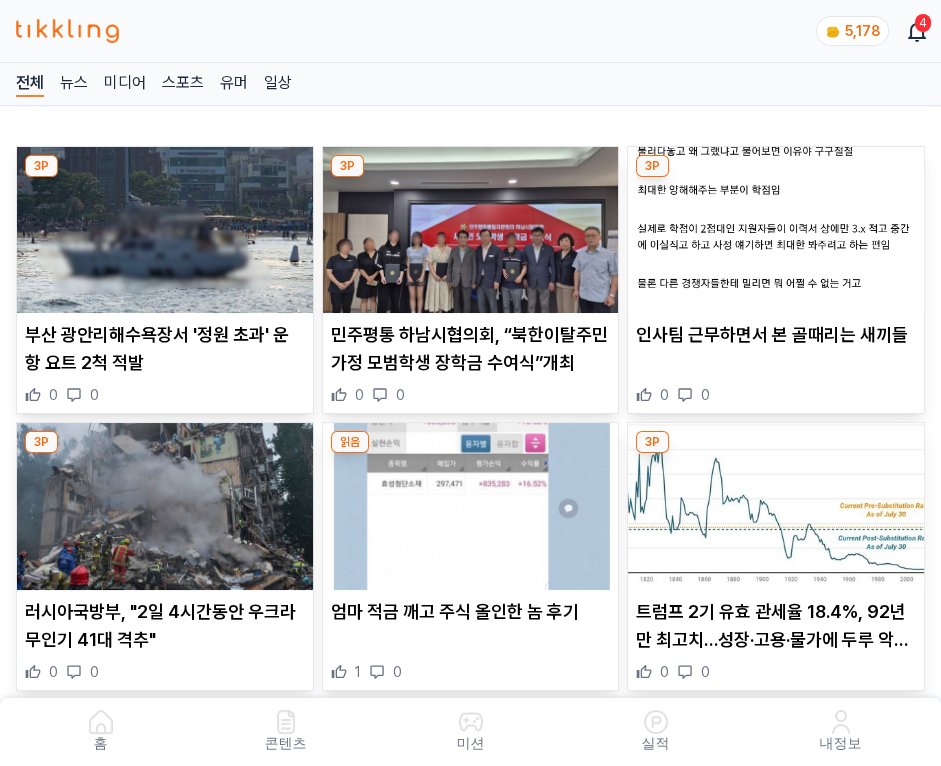 click at bounding box center (471, 230) 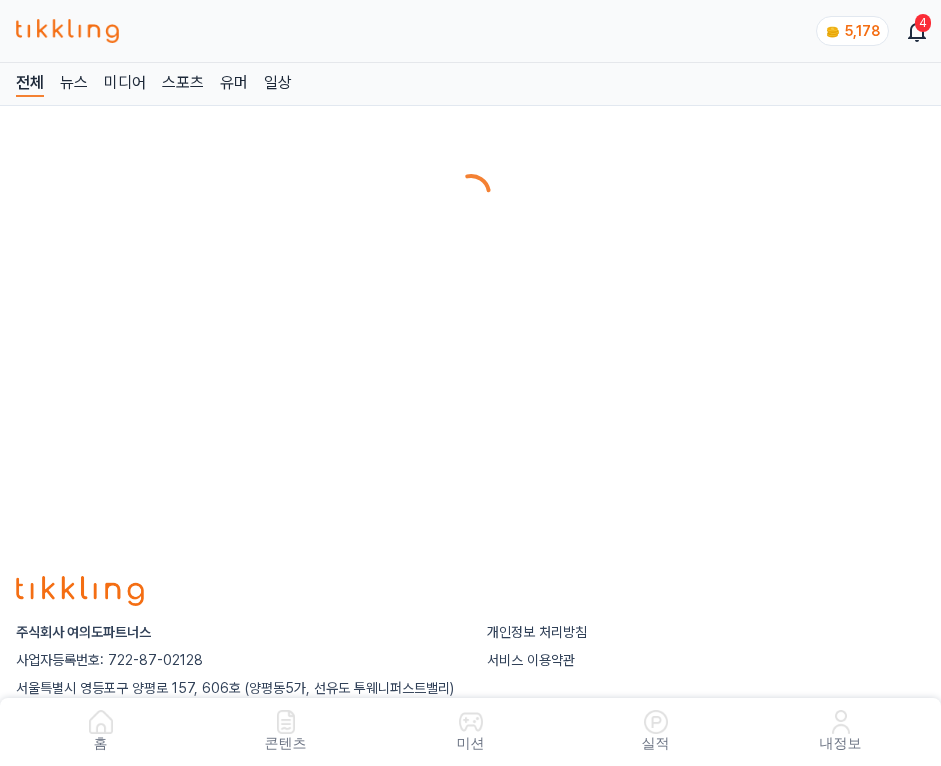 scroll, scrollTop: 0, scrollLeft: 0, axis: both 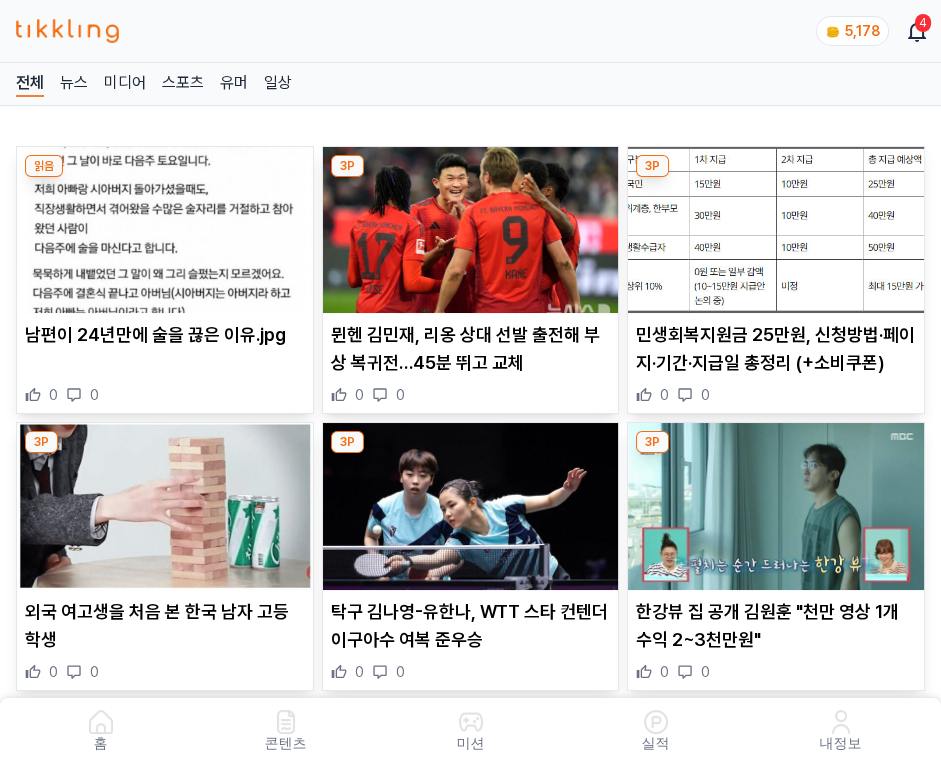 click at bounding box center [471, 230] 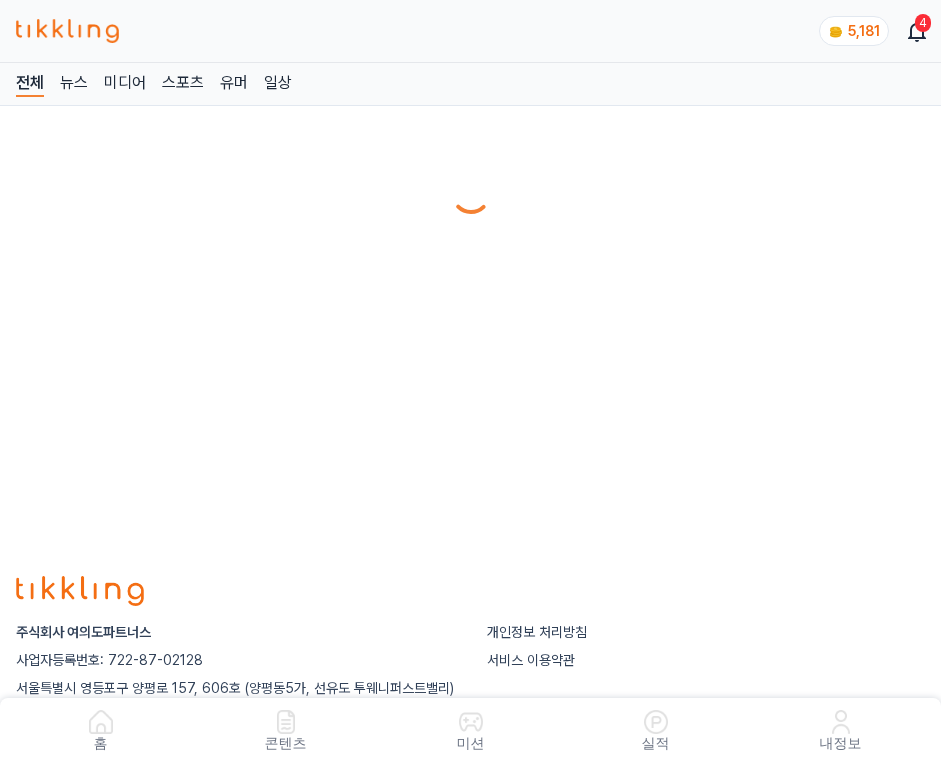 scroll, scrollTop: 0, scrollLeft: 0, axis: both 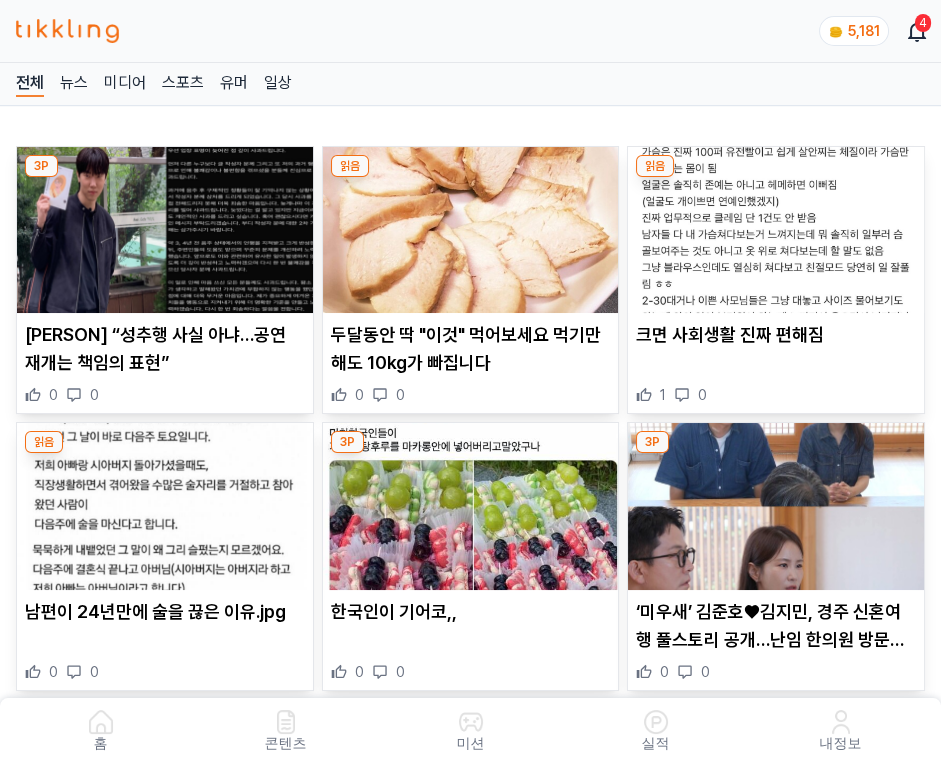 click at bounding box center (471, 230) 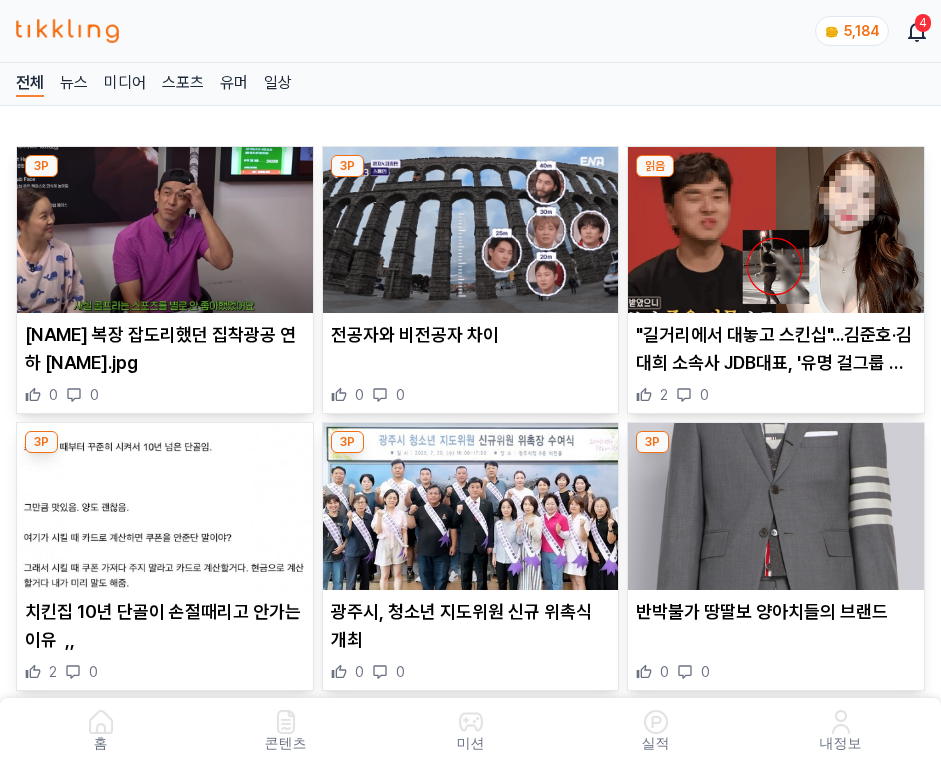 scroll, scrollTop: 0, scrollLeft: 0, axis: both 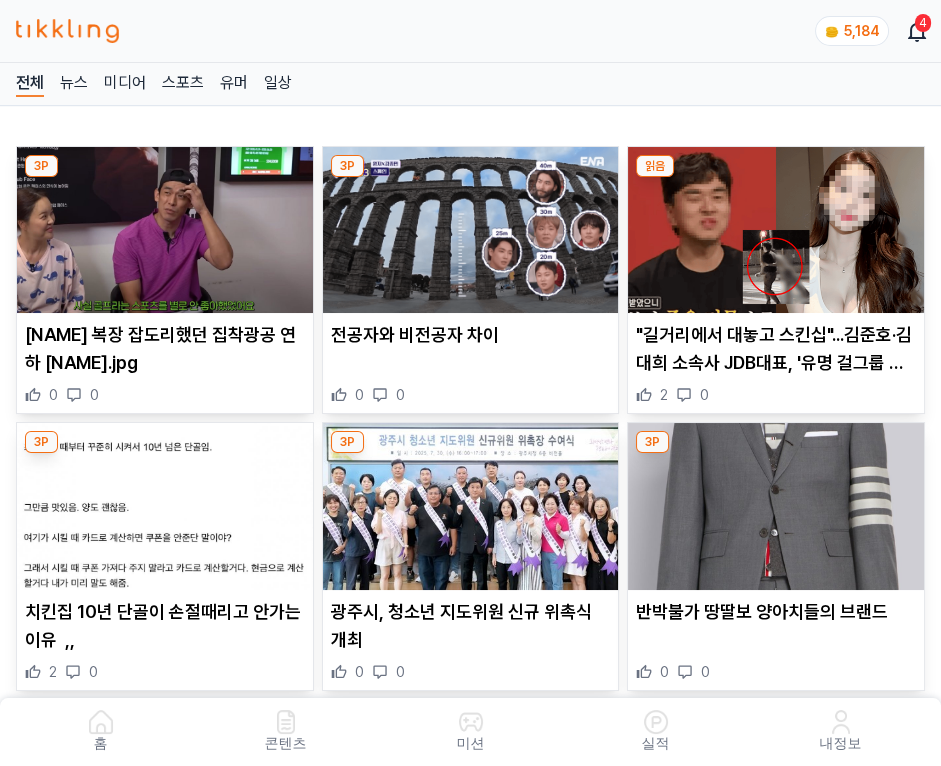click at bounding box center (471, 230) 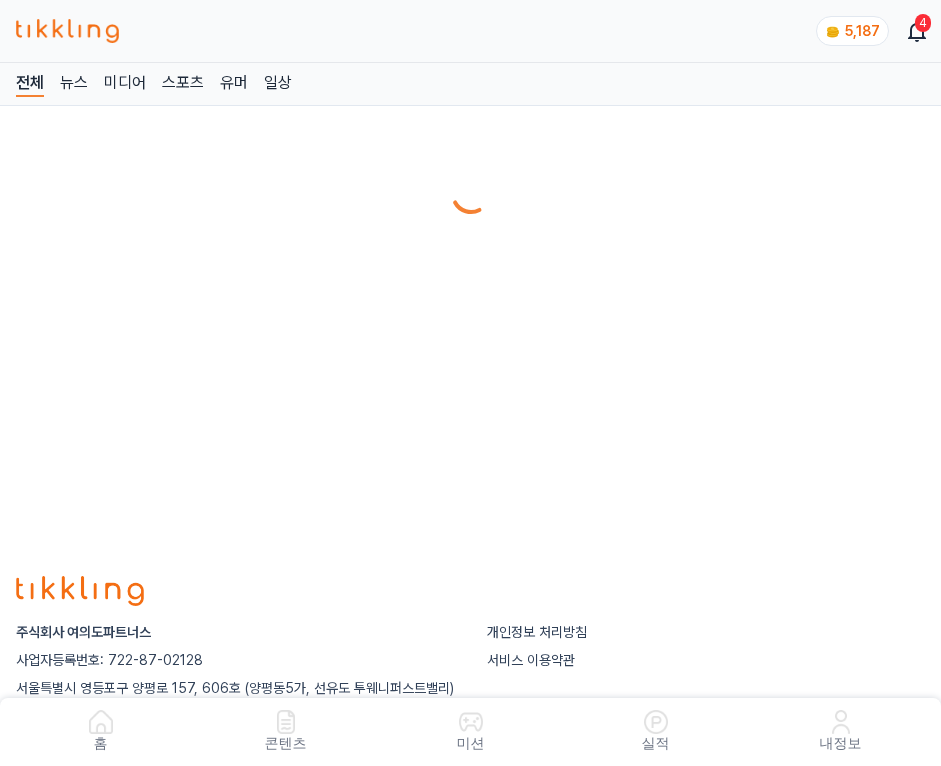 scroll, scrollTop: 0, scrollLeft: 0, axis: both 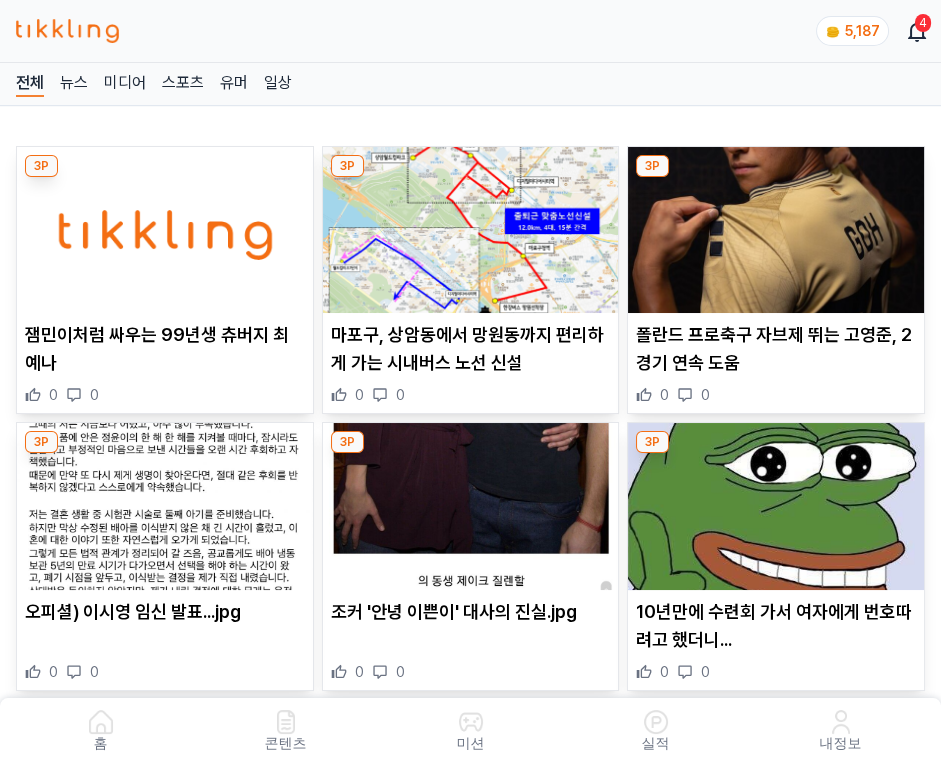 click at bounding box center (471, 230) 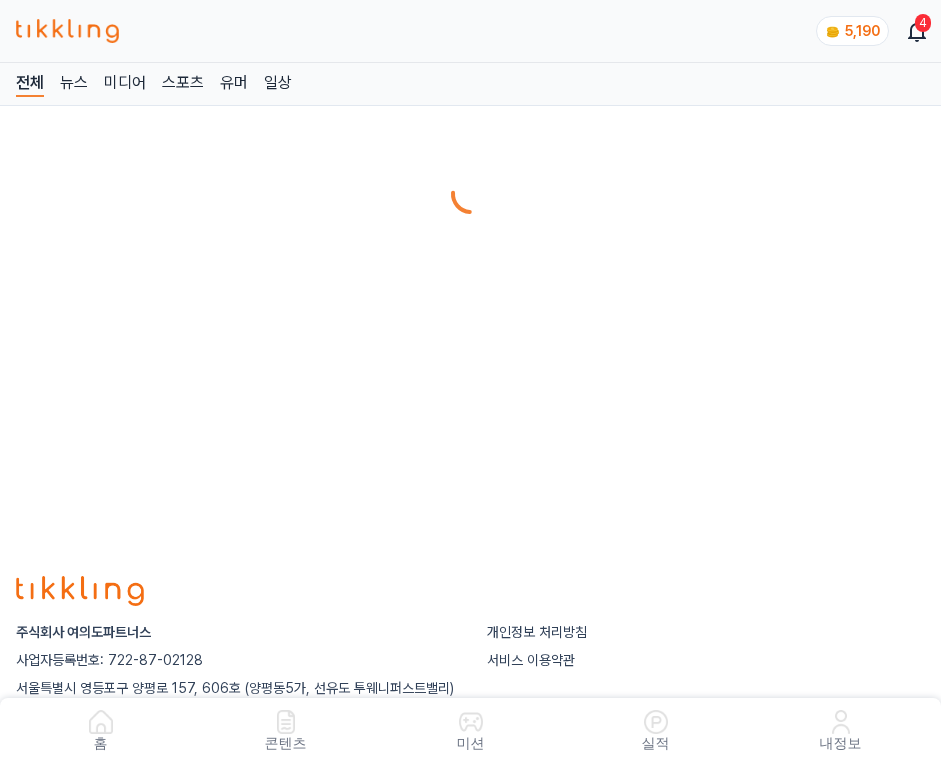 scroll, scrollTop: 0, scrollLeft: 0, axis: both 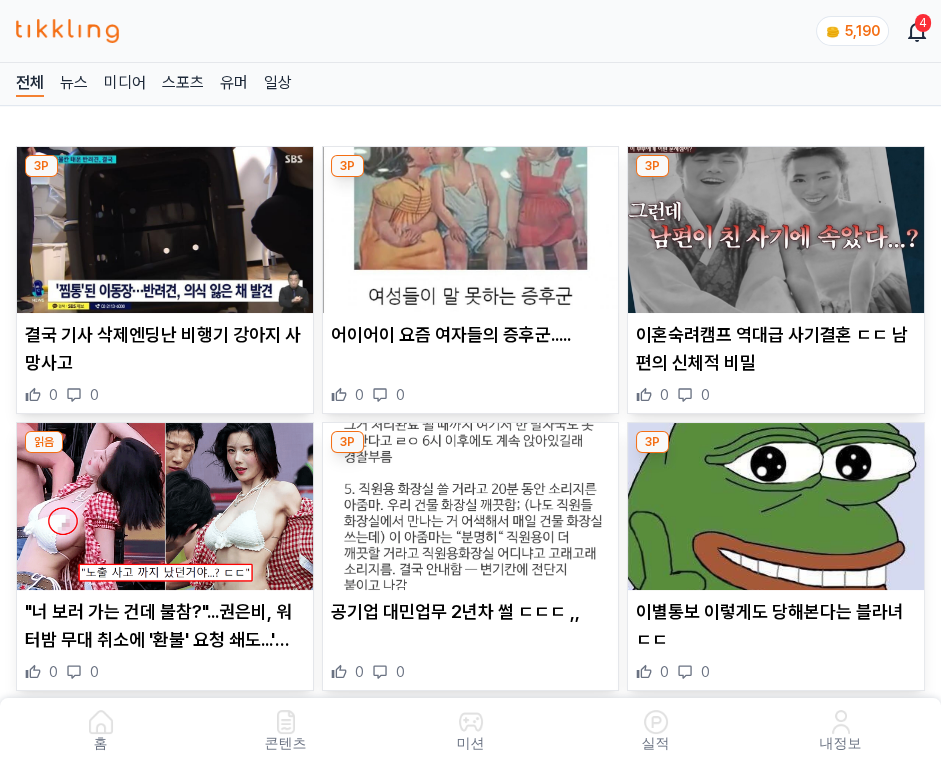click at bounding box center [471, 230] 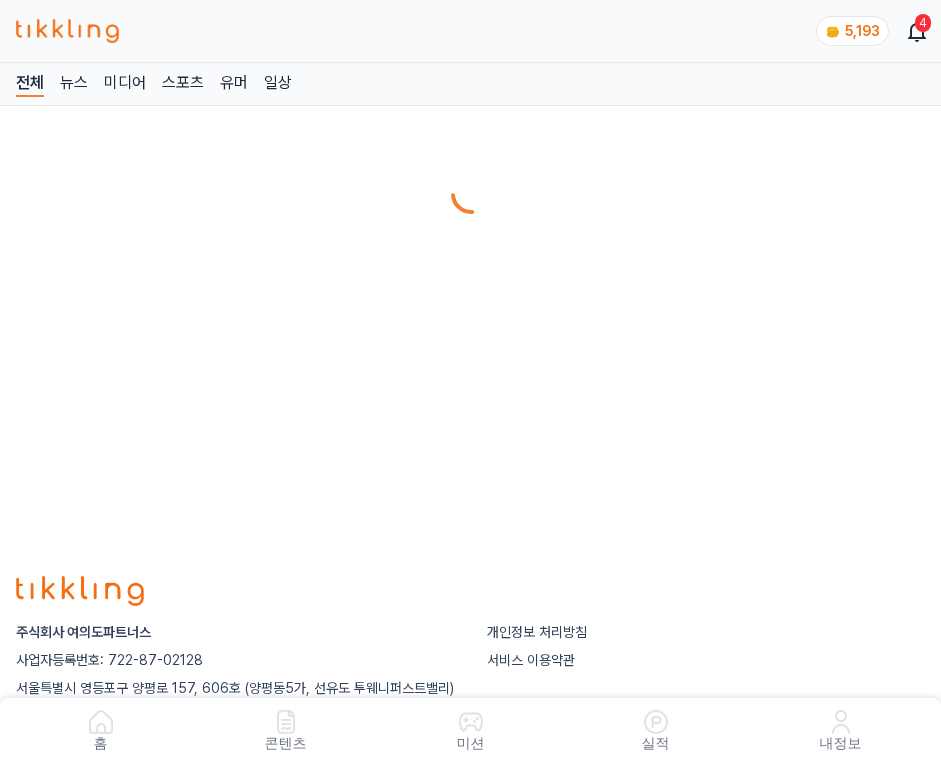 scroll, scrollTop: 0, scrollLeft: 0, axis: both 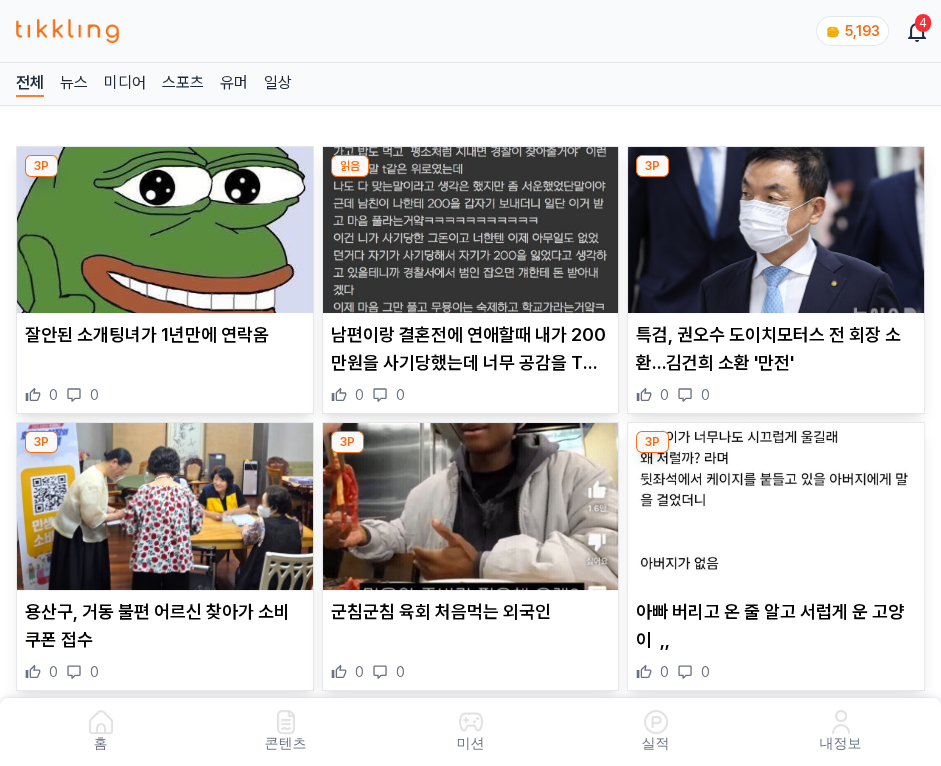 click at bounding box center (471, 230) 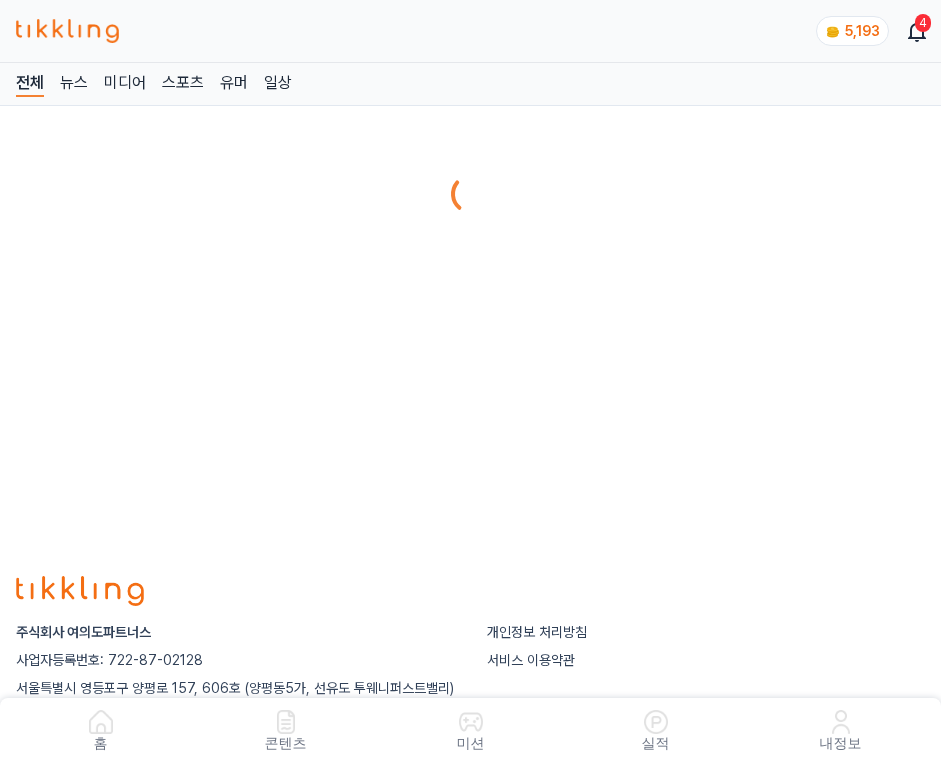 scroll, scrollTop: 0, scrollLeft: 0, axis: both 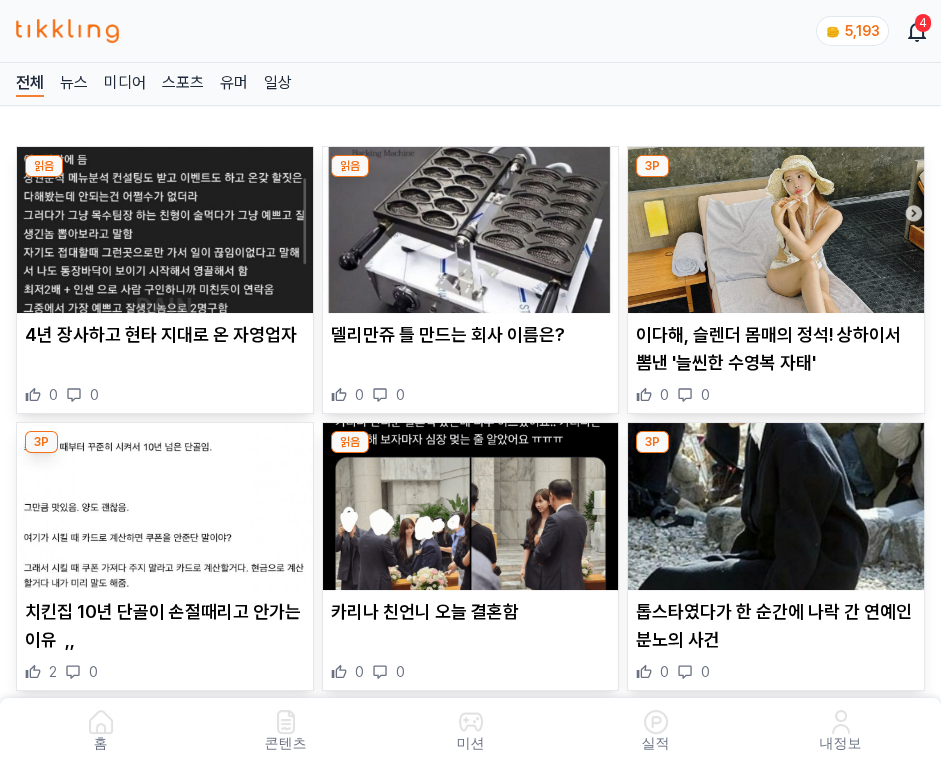 click at bounding box center (471, 230) 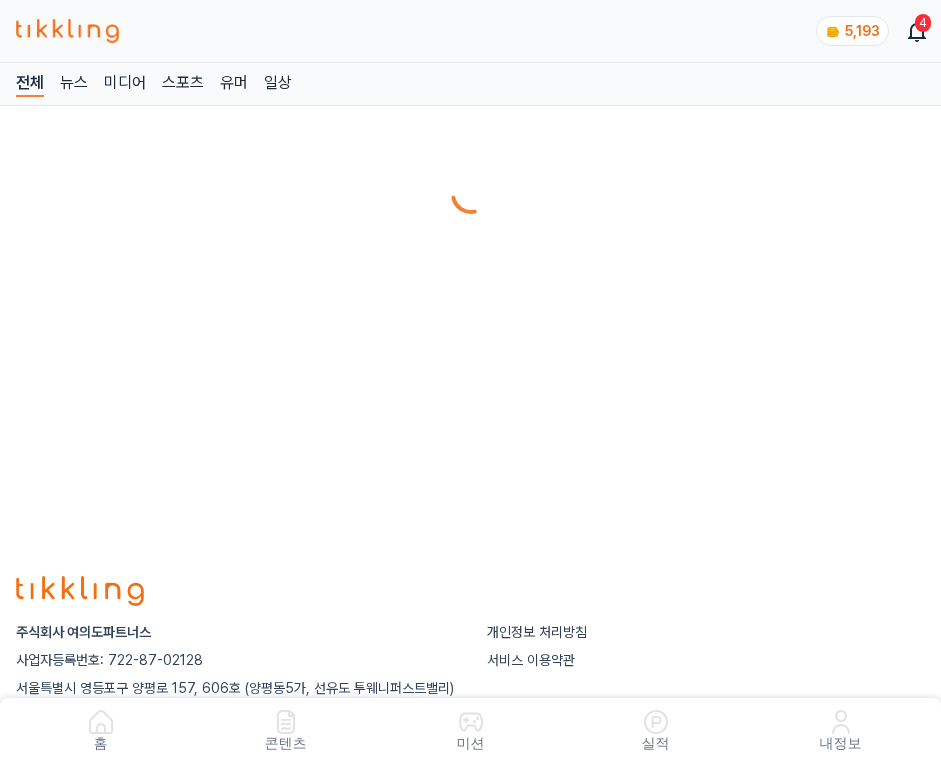 scroll, scrollTop: 0, scrollLeft: 0, axis: both 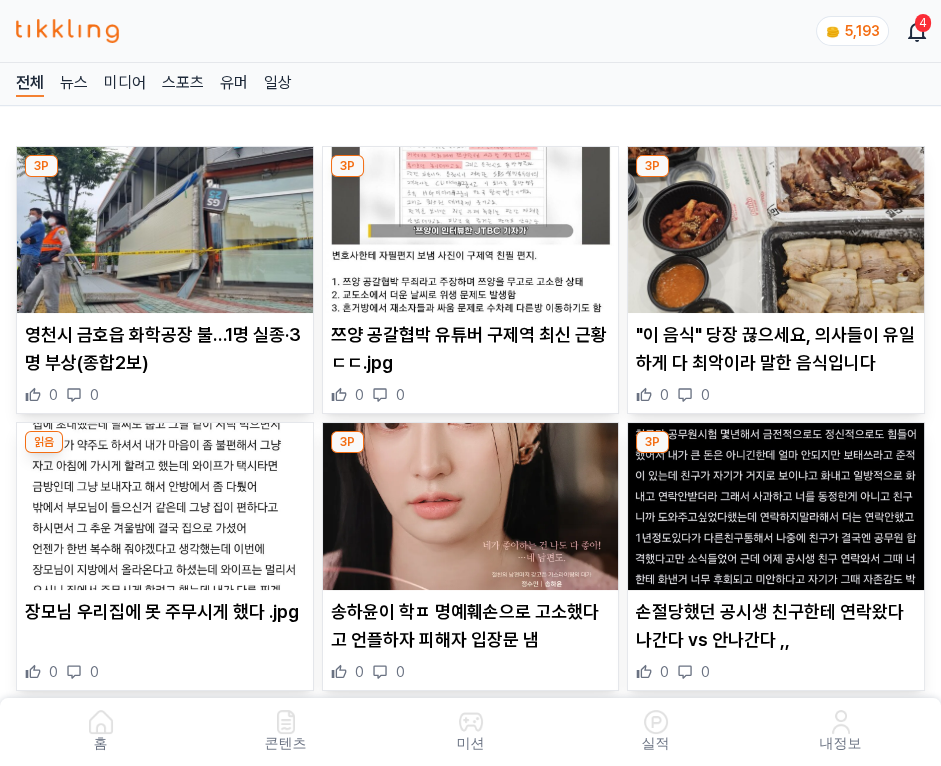 click at bounding box center (471, 230) 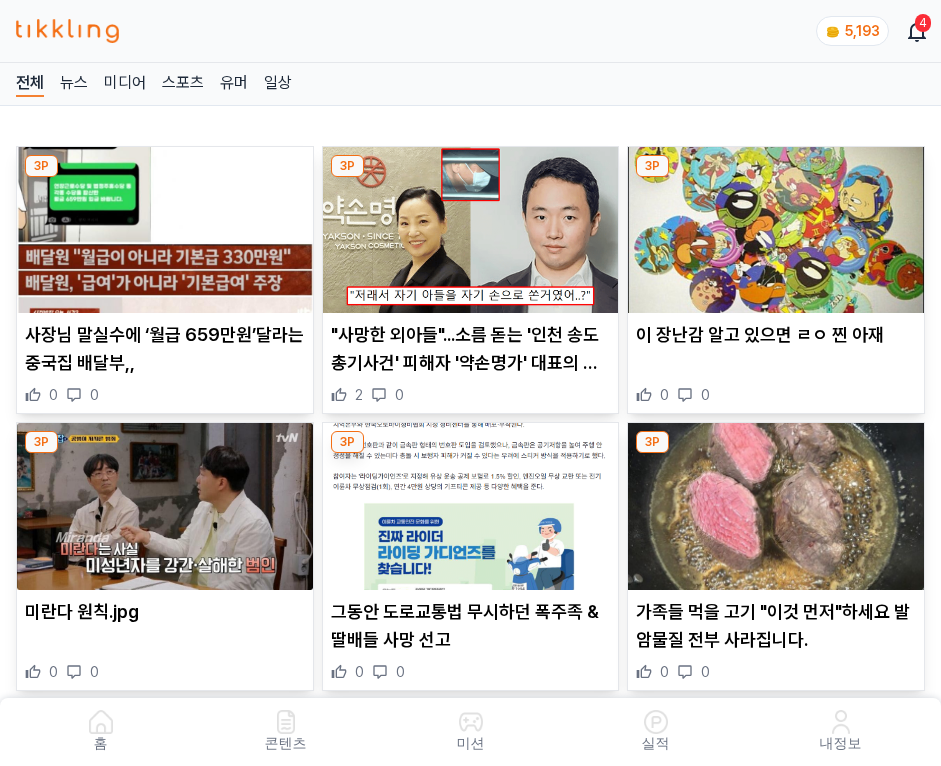 scroll, scrollTop: 0, scrollLeft: 0, axis: both 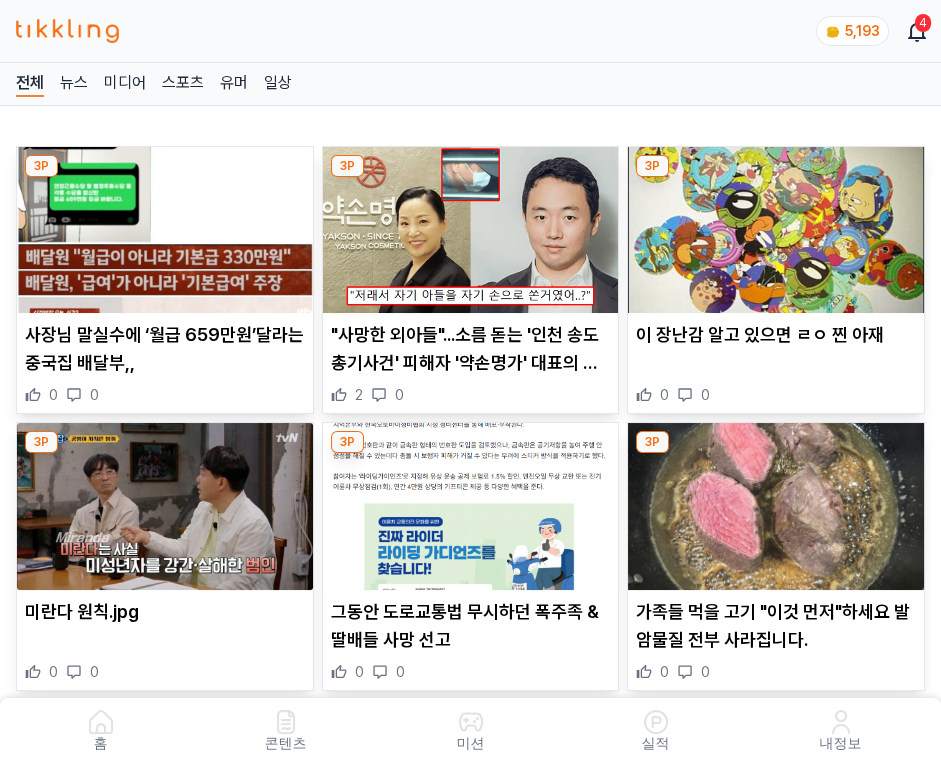 click at bounding box center (471, 230) 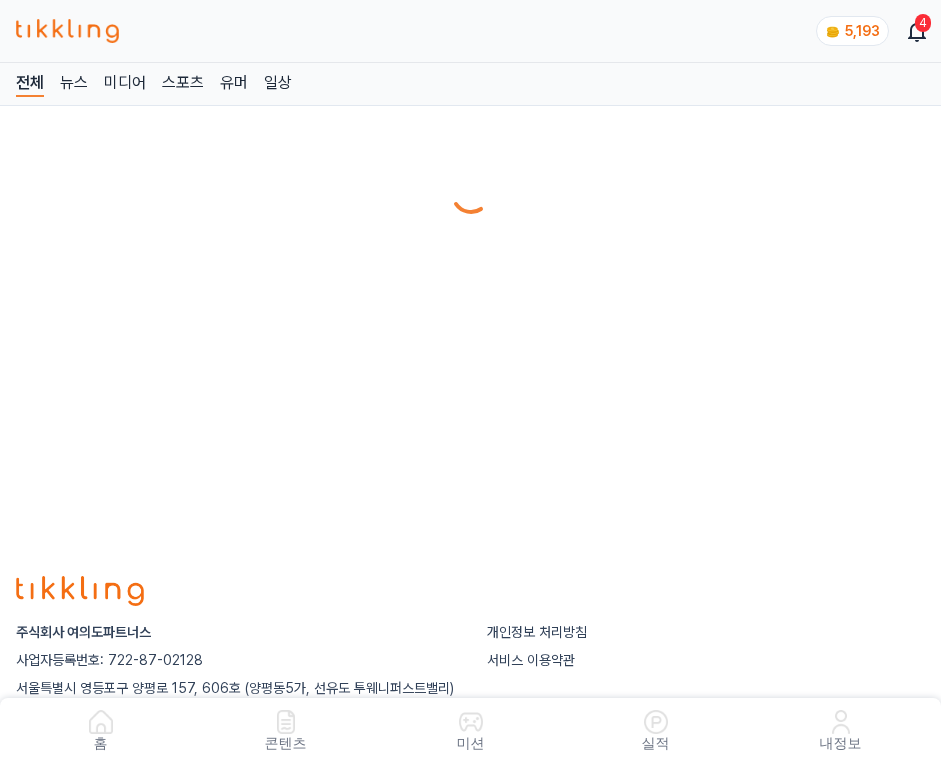 scroll, scrollTop: 0, scrollLeft: 0, axis: both 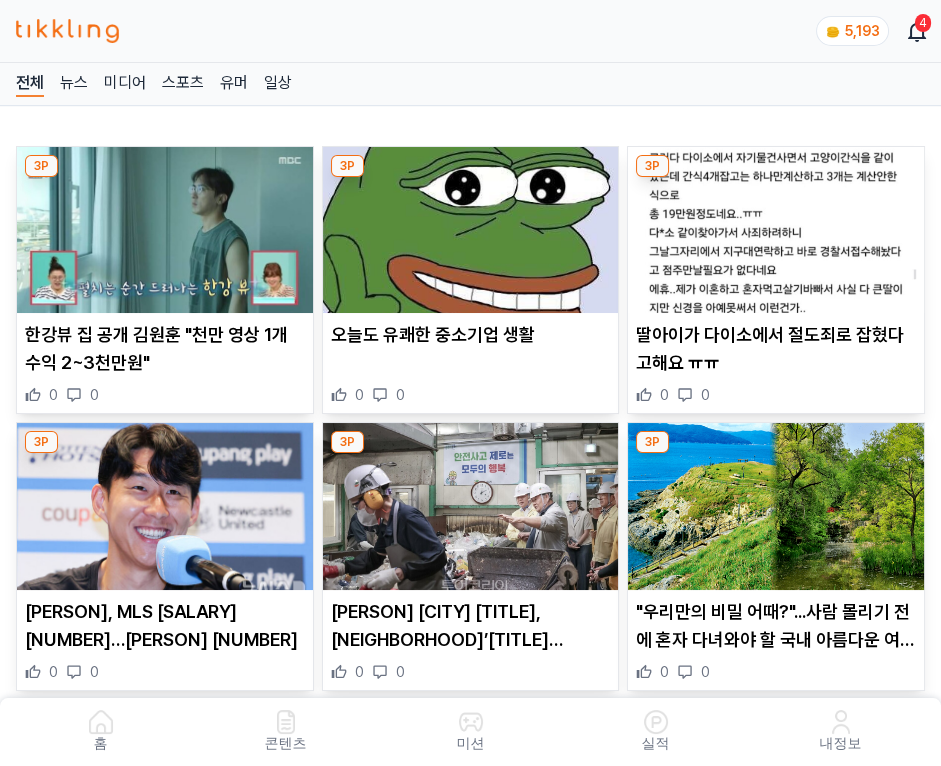 click at bounding box center [471, 230] 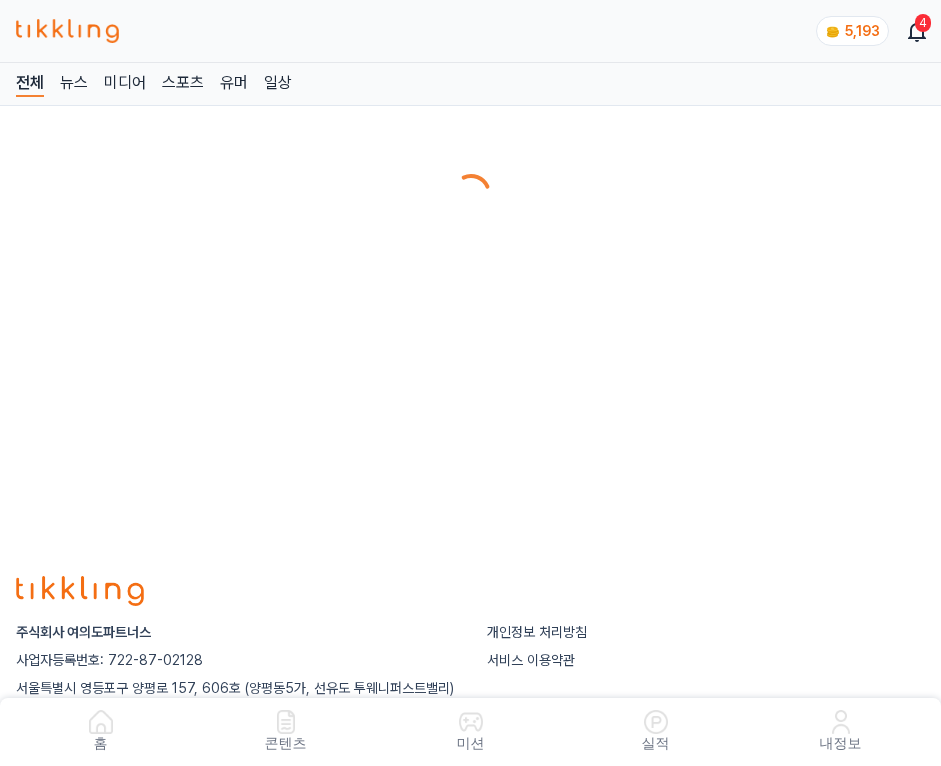 scroll, scrollTop: 0, scrollLeft: 0, axis: both 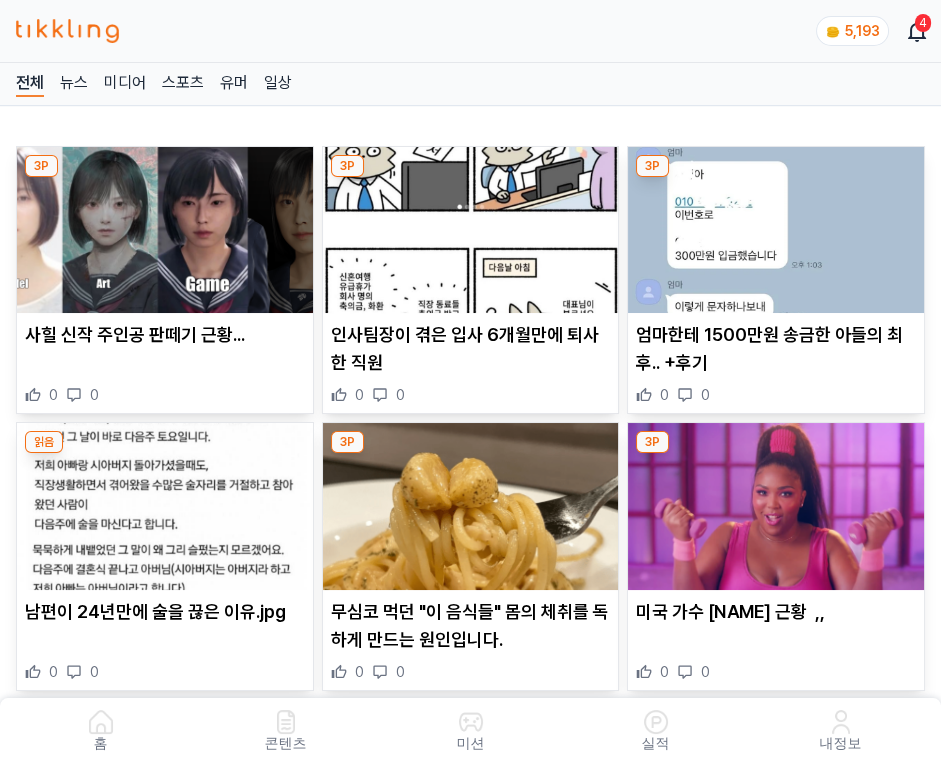 click at bounding box center (471, 230) 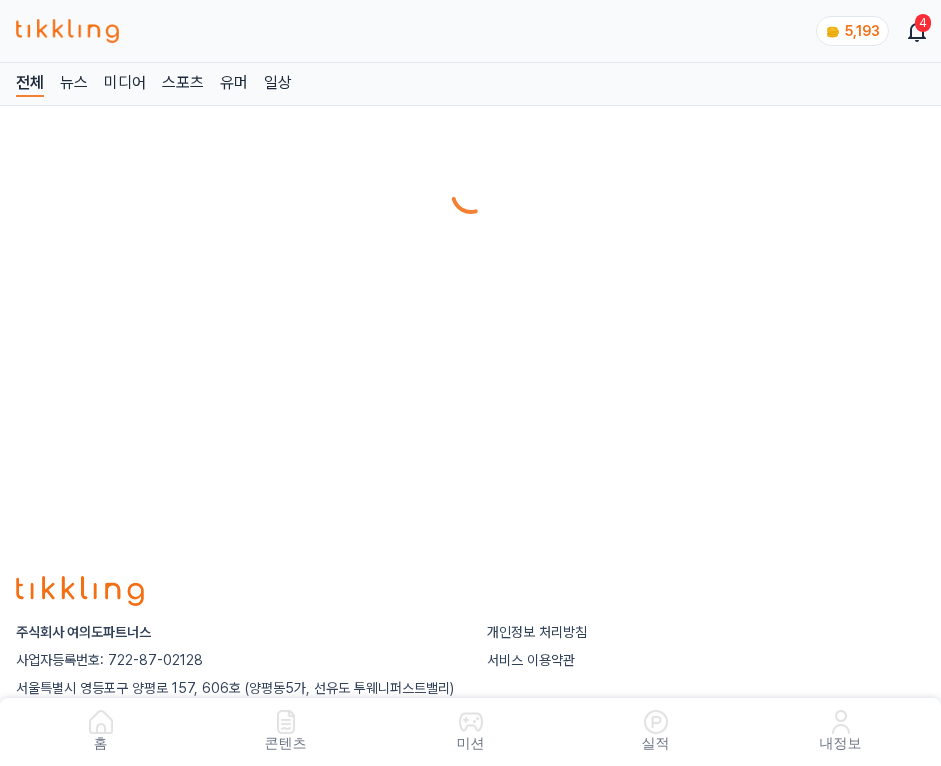 scroll, scrollTop: 0, scrollLeft: 0, axis: both 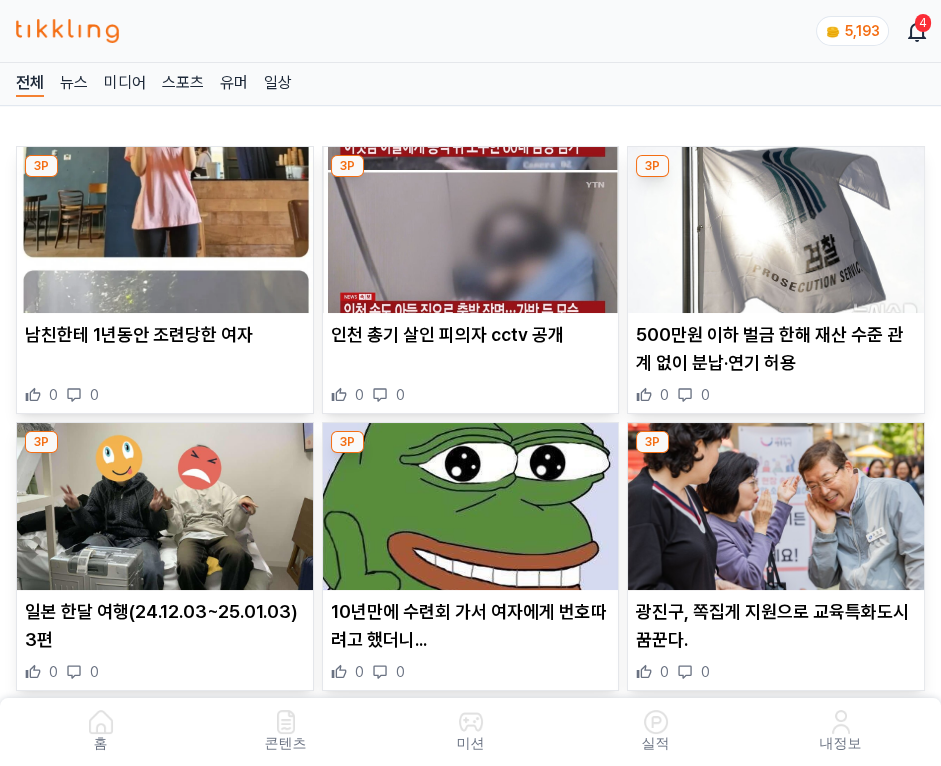 click at bounding box center (471, 230) 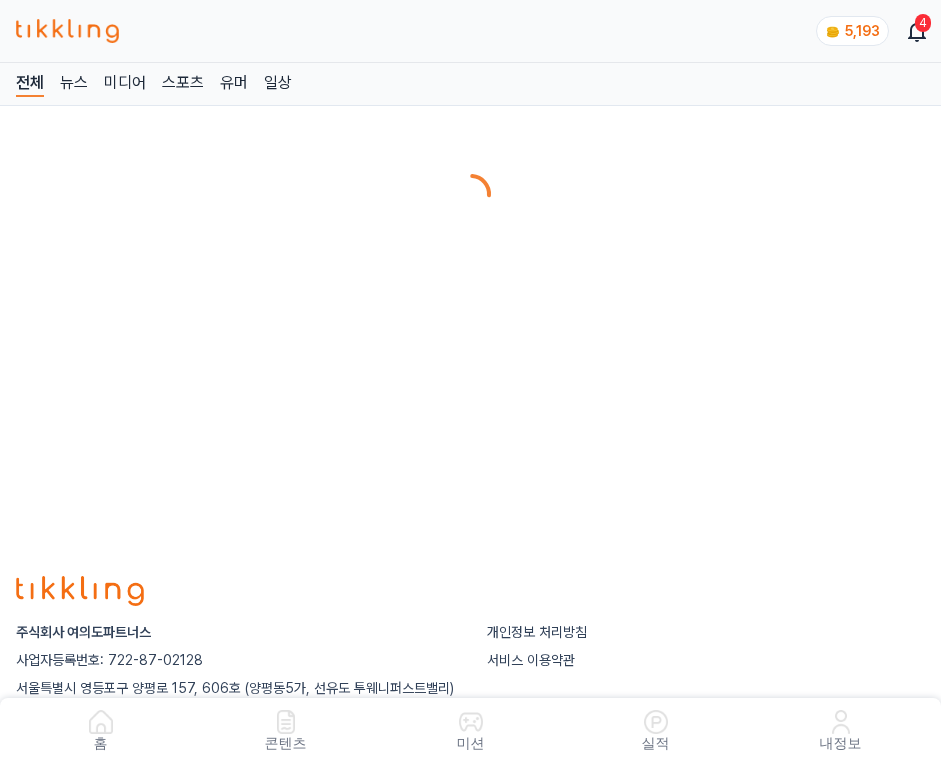 scroll, scrollTop: 0, scrollLeft: 0, axis: both 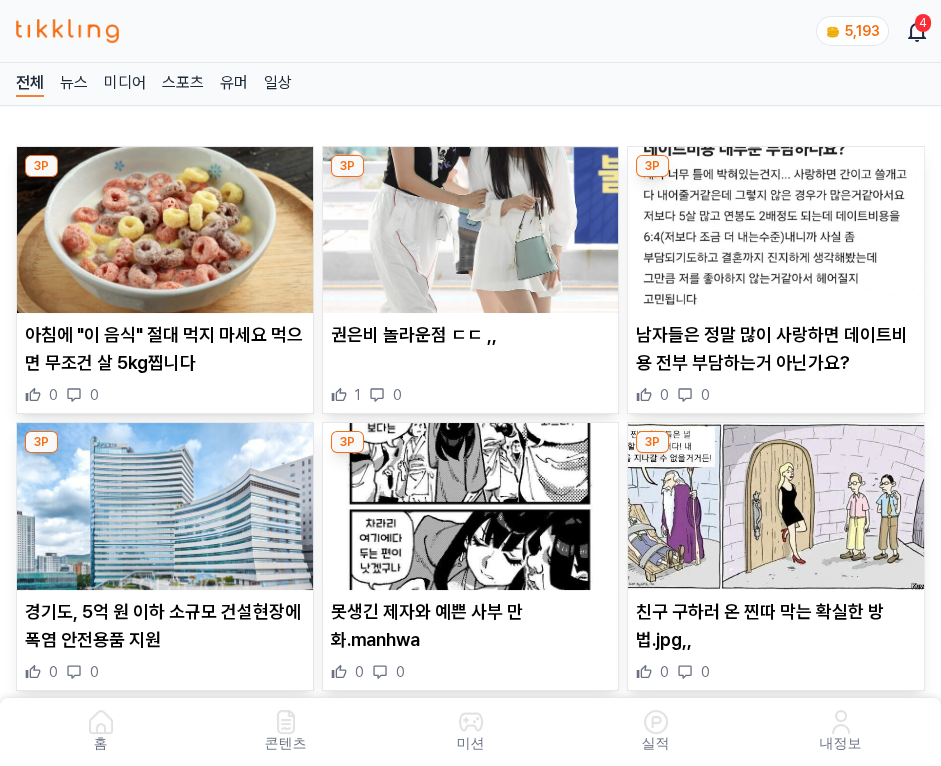 click at bounding box center (471, 230) 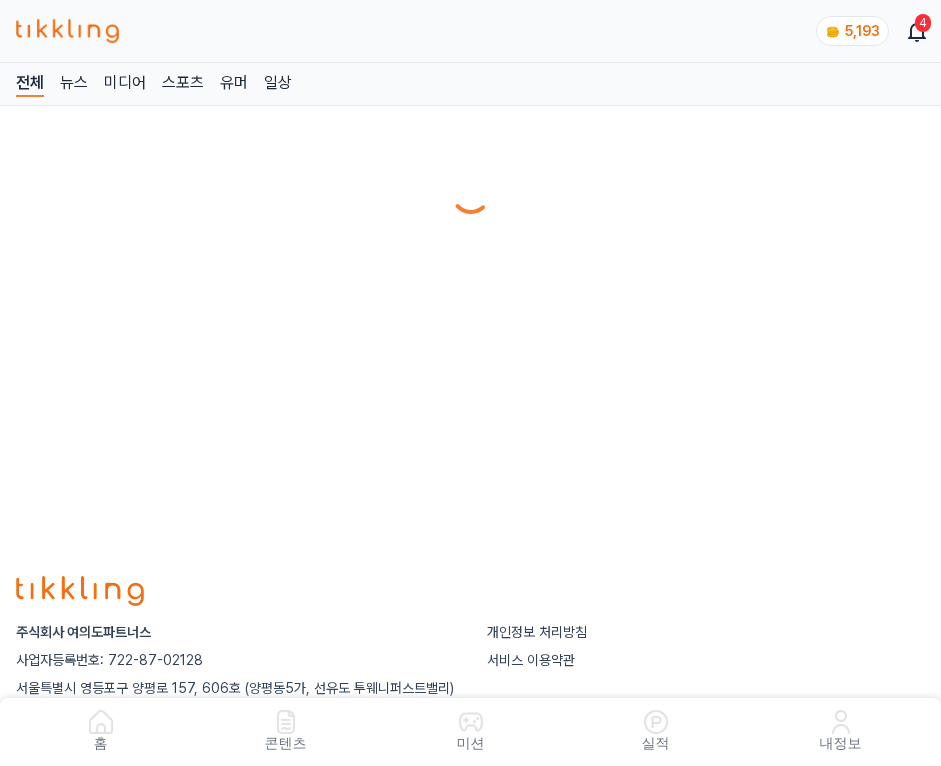 scroll, scrollTop: 0, scrollLeft: 0, axis: both 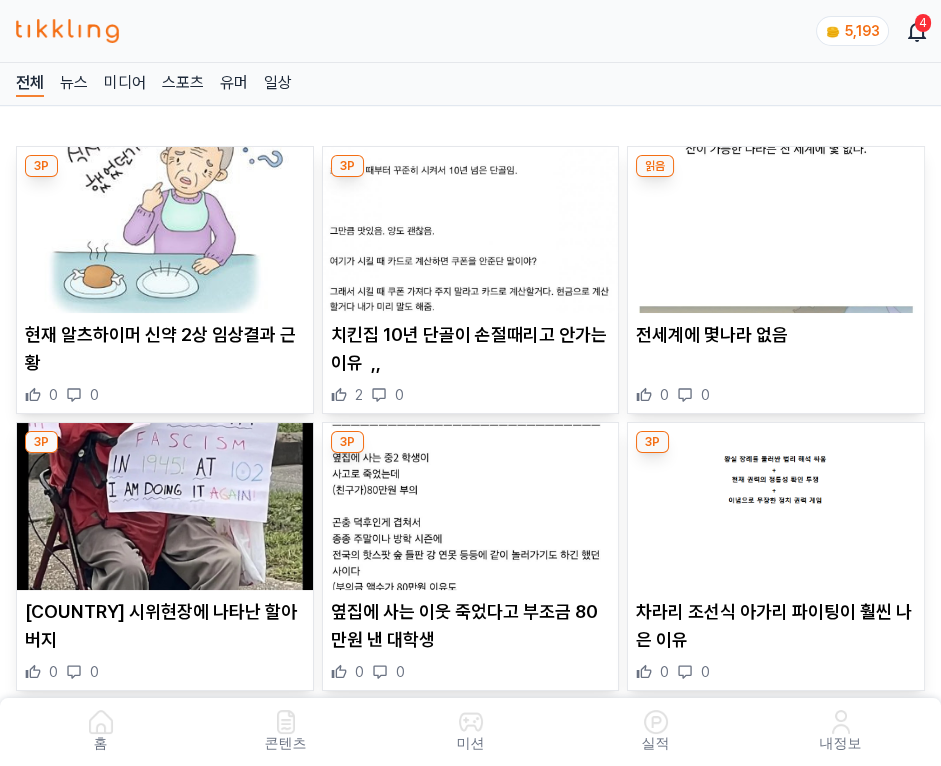 click at bounding box center [471, 230] 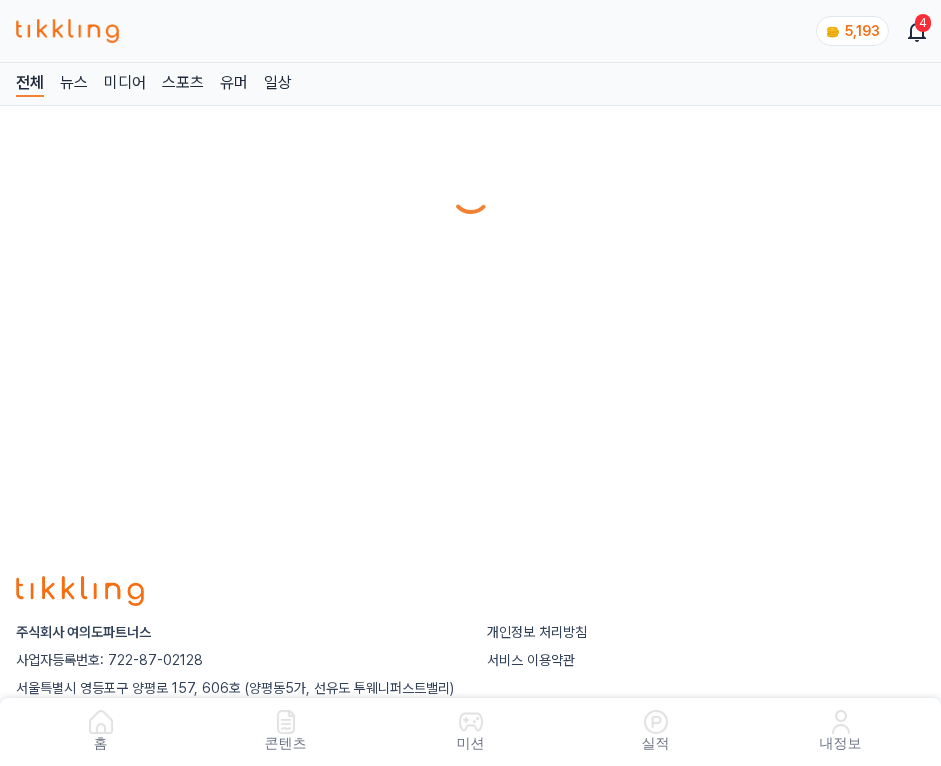 scroll, scrollTop: 0, scrollLeft: 0, axis: both 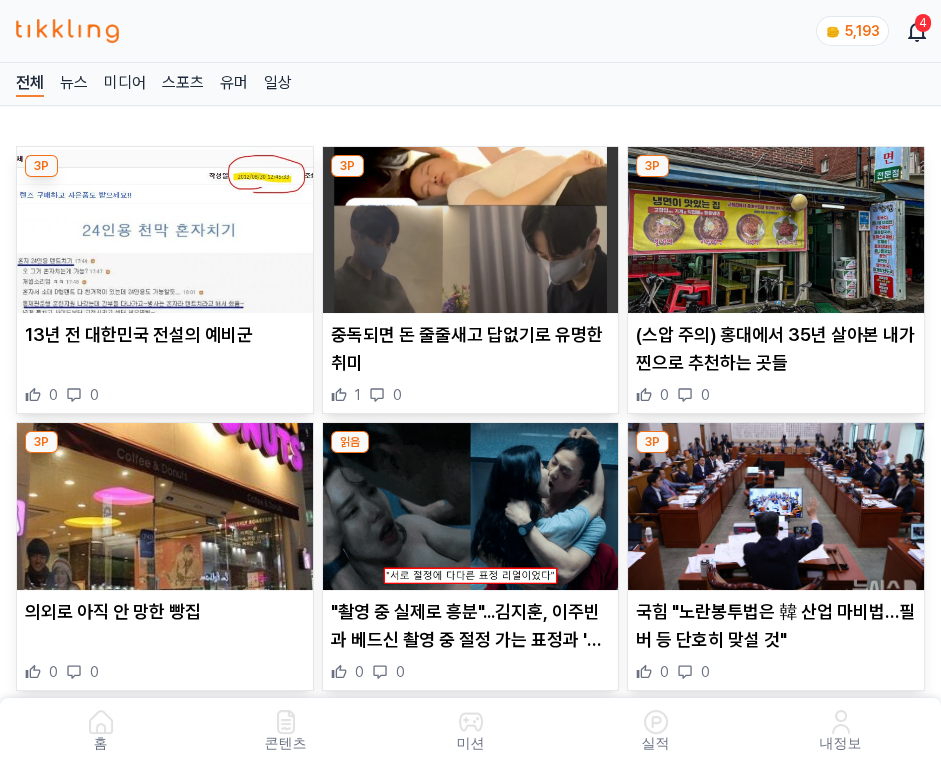 click at bounding box center [471, 230] 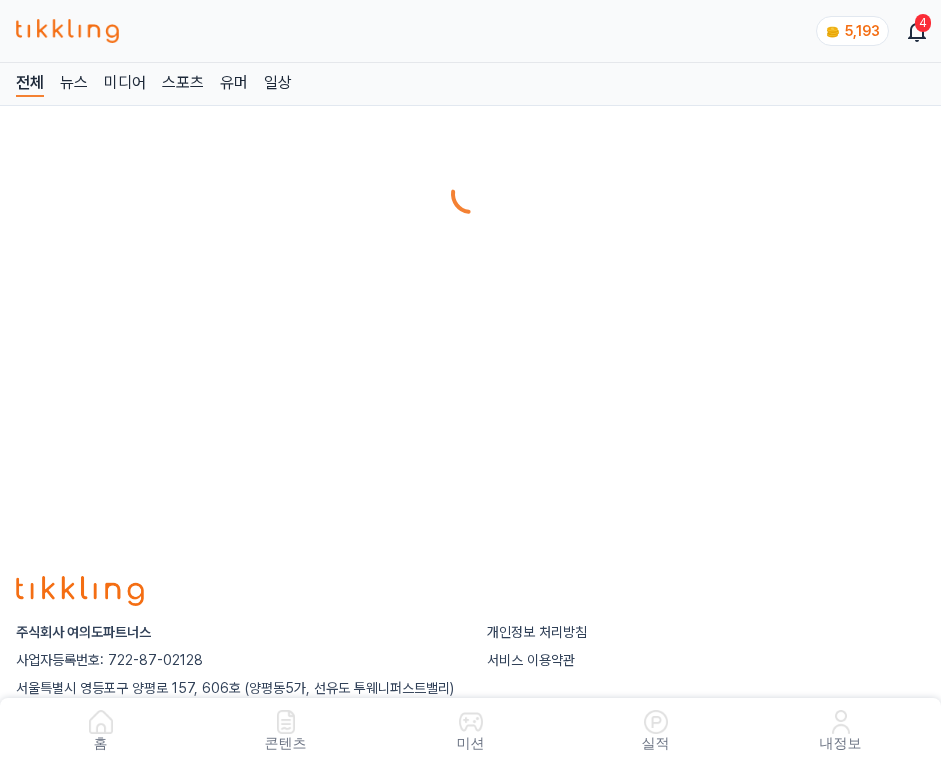scroll, scrollTop: 0, scrollLeft: 0, axis: both 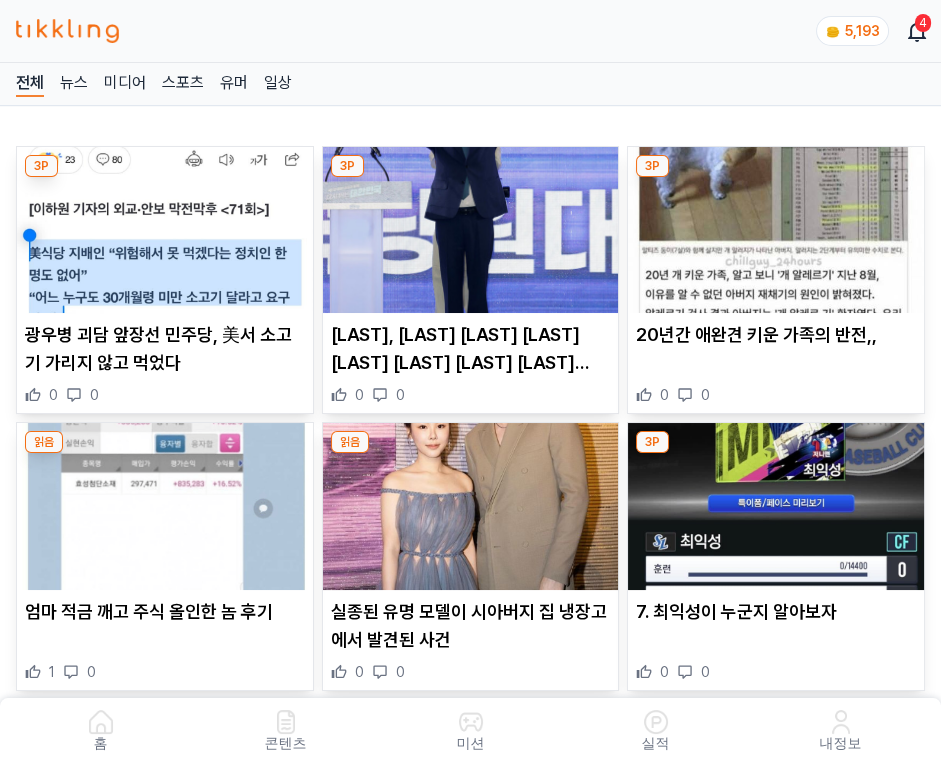 click at bounding box center [471, 230] 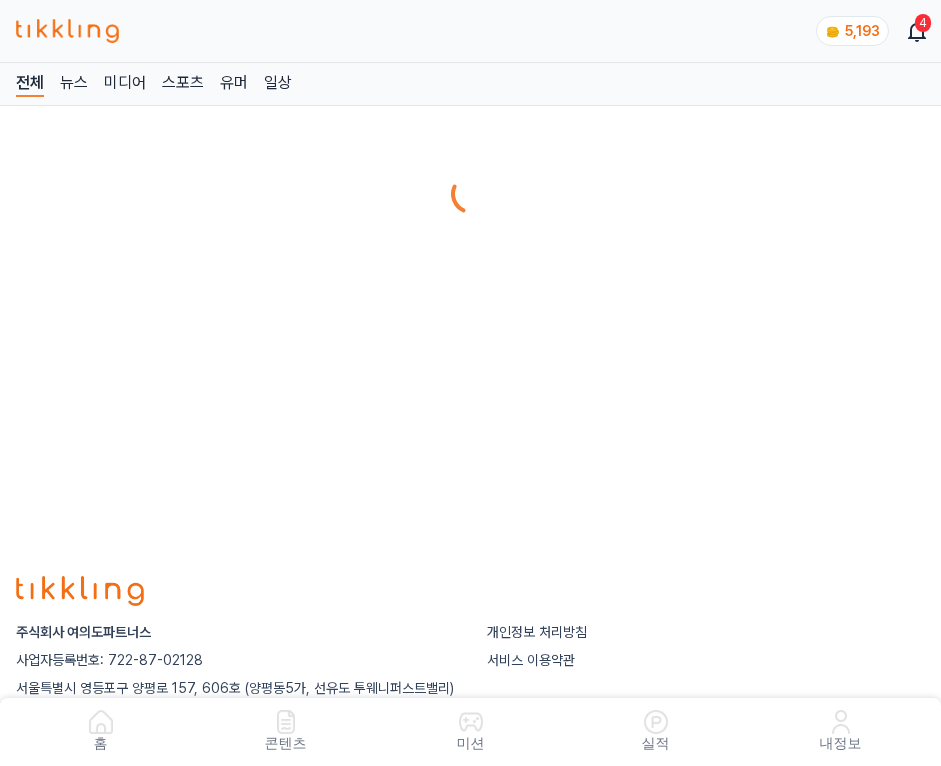 scroll, scrollTop: 0, scrollLeft: 0, axis: both 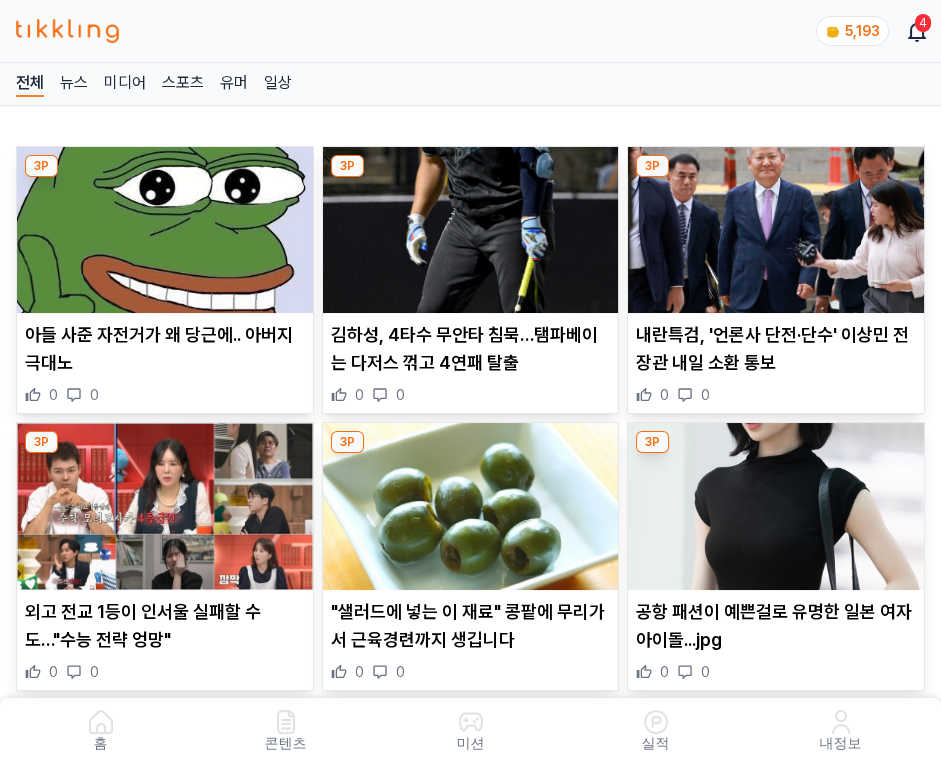 click at bounding box center [471, 230] 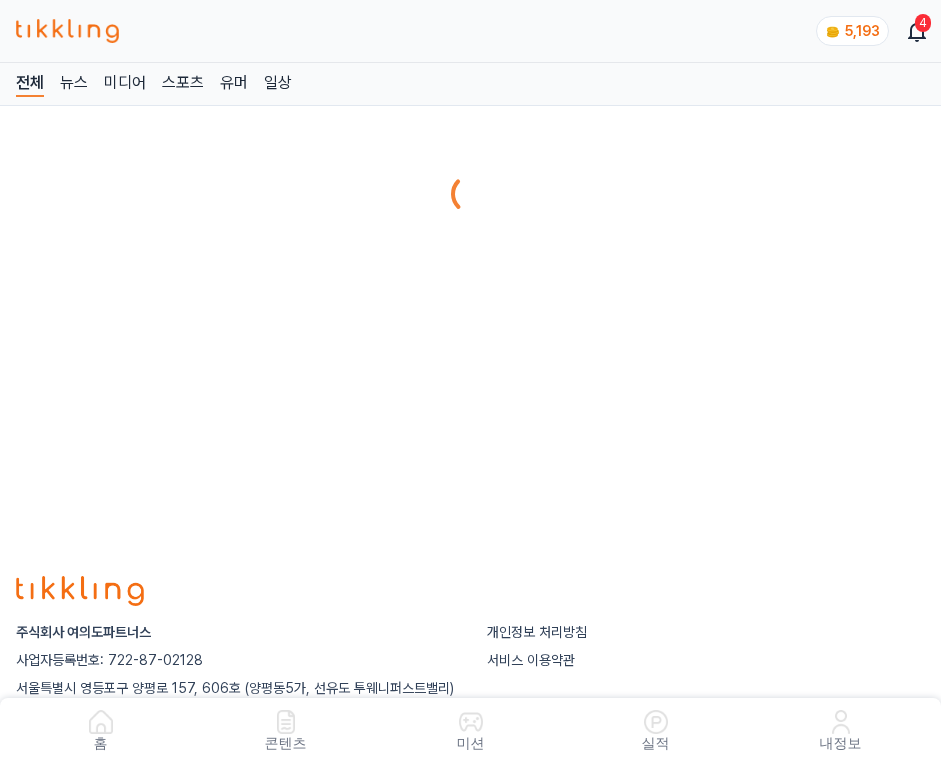 scroll, scrollTop: 0, scrollLeft: 0, axis: both 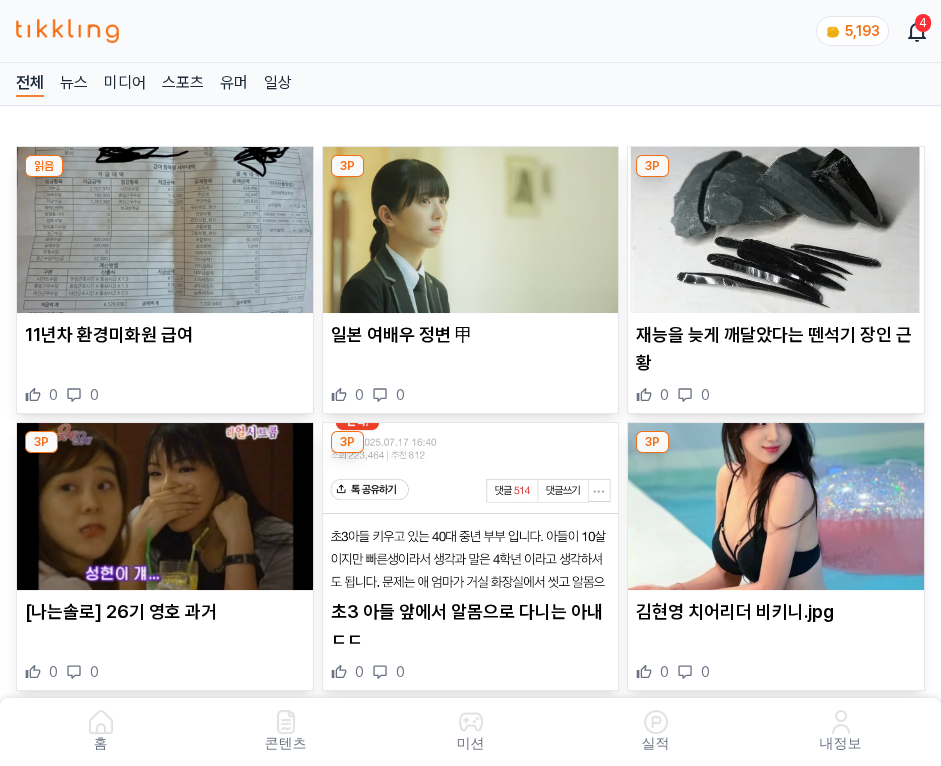 click at bounding box center [471, 230] 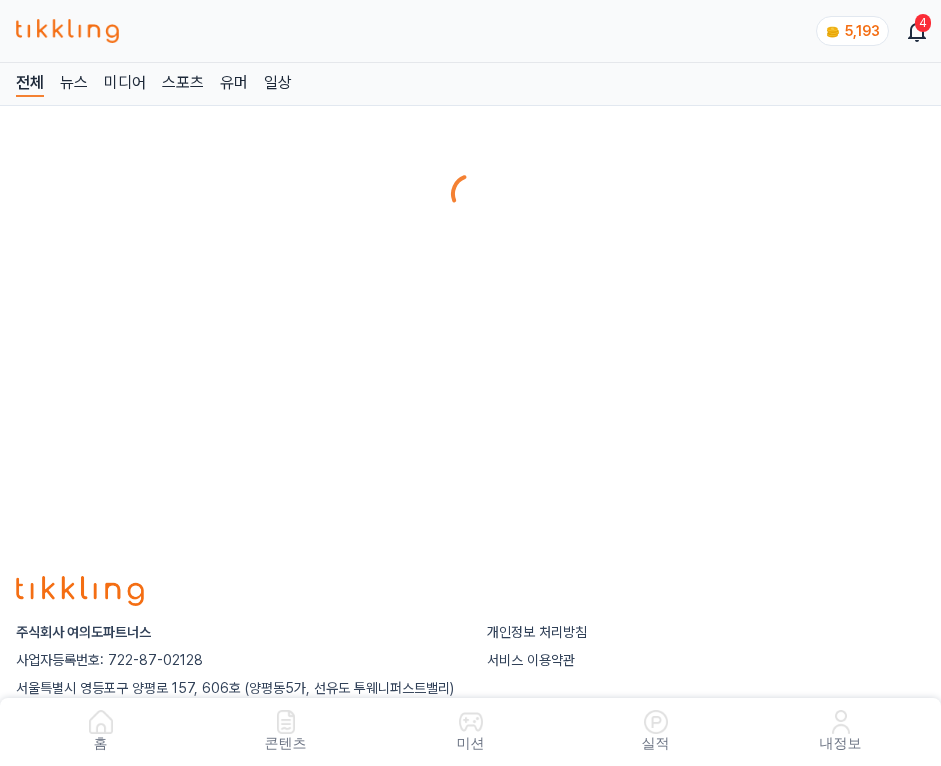 scroll, scrollTop: 0, scrollLeft: 0, axis: both 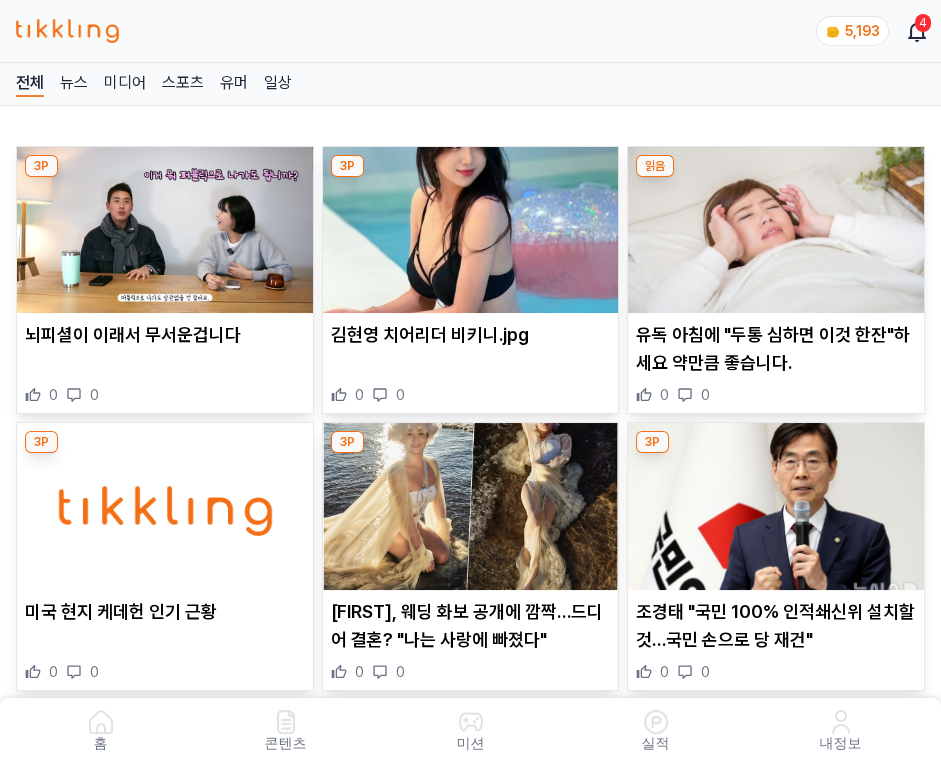 click at bounding box center (471, 230) 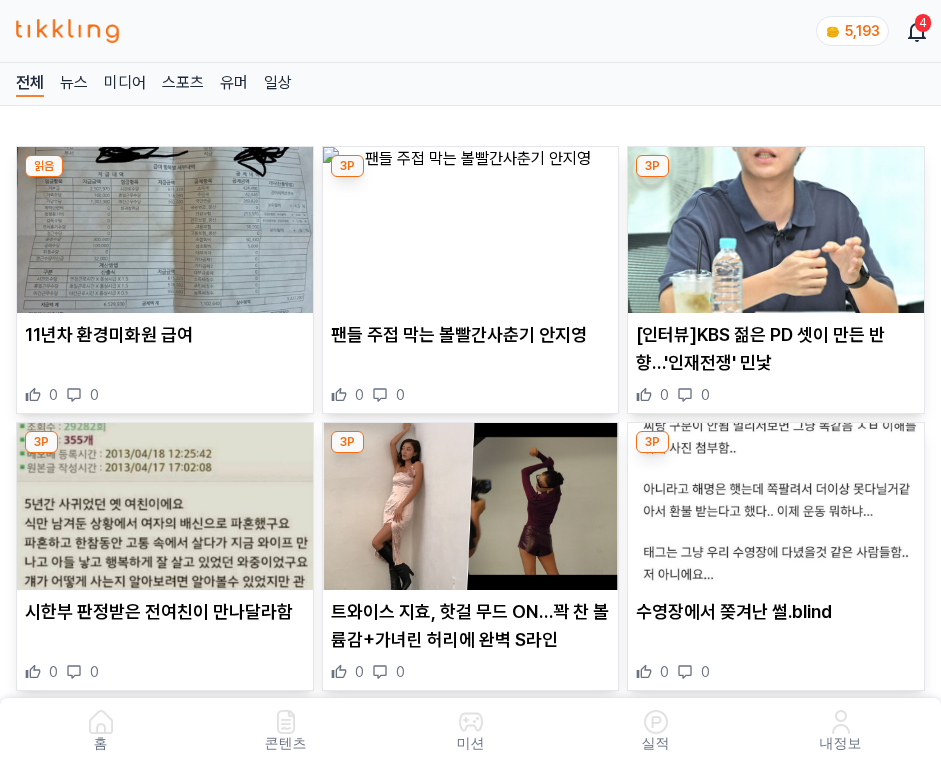 scroll, scrollTop: 0, scrollLeft: 0, axis: both 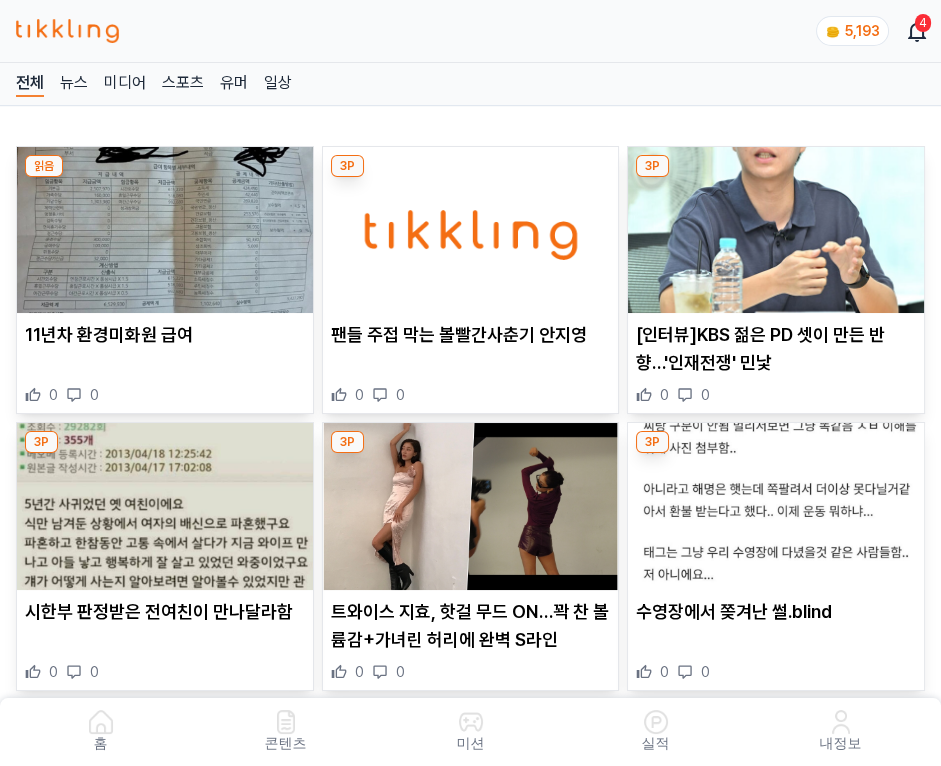 click at bounding box center [471, 230] 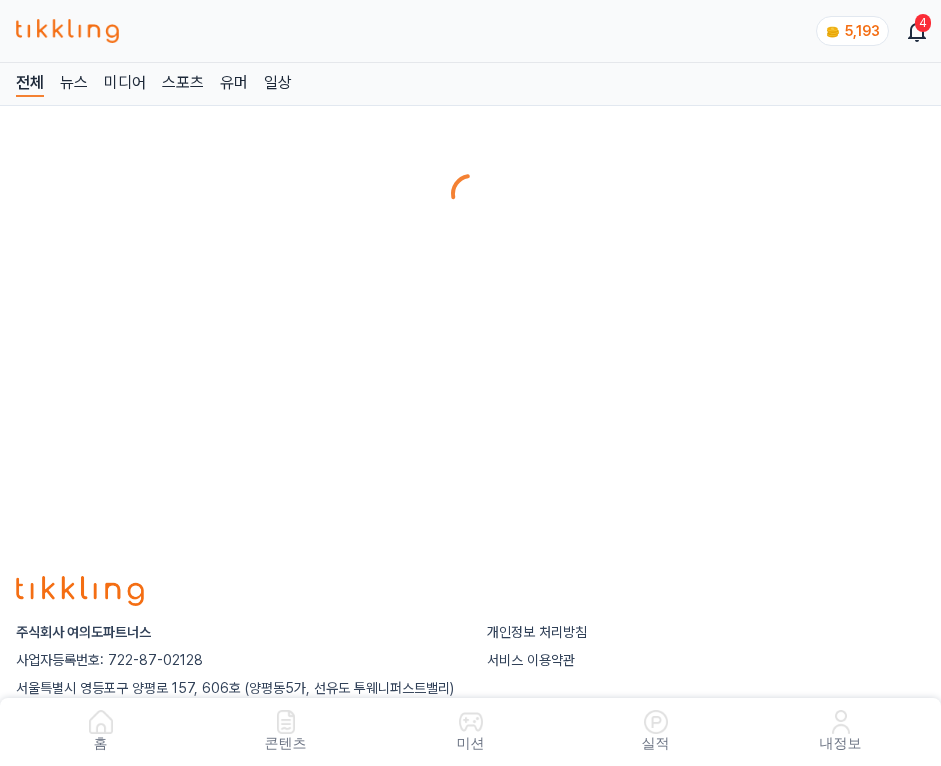 scroll, scrollTop: 0, scrollLeft: 0, axis: both 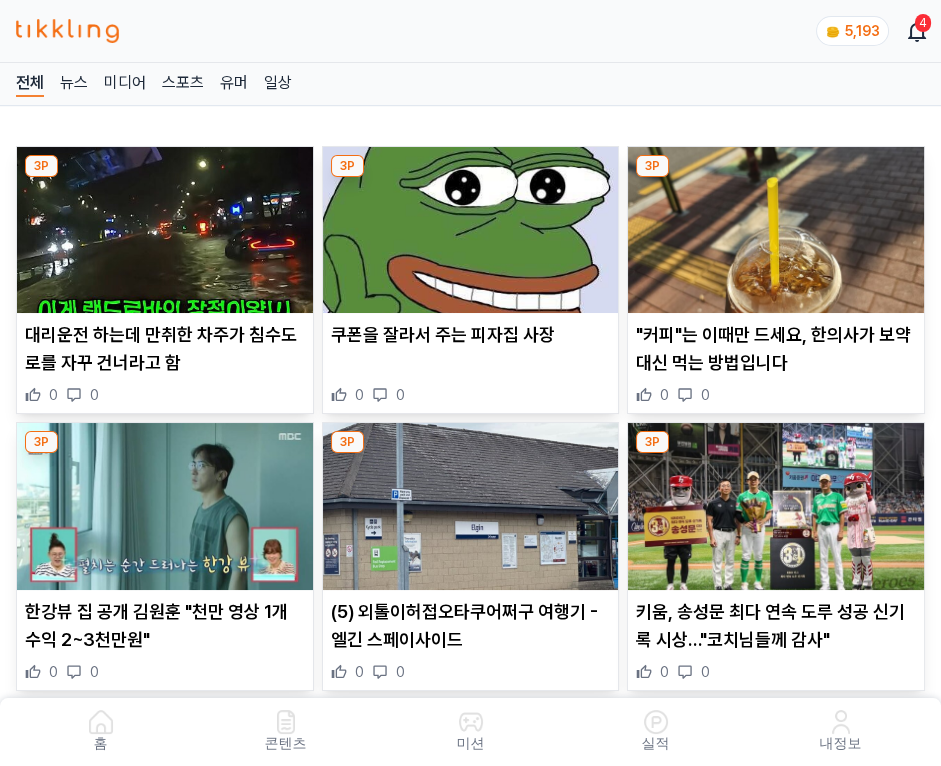 click at bounding box center (471, 230) 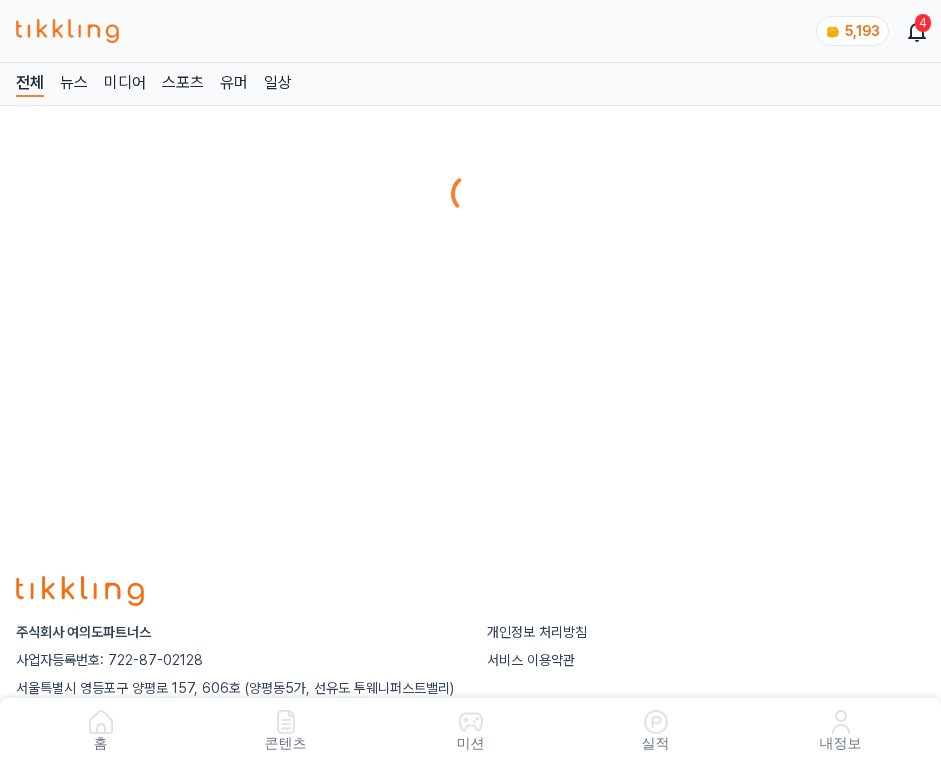 scroll, scrollTop: 0, scrollLeft: 0, axis: both 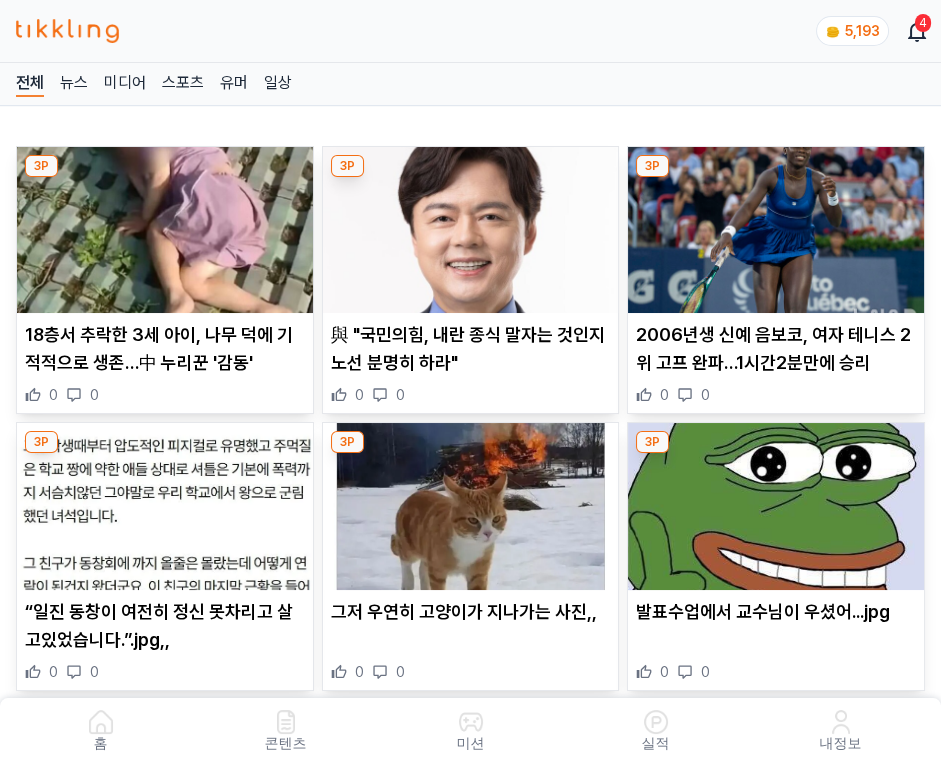 click at bounding box center (471, 230) 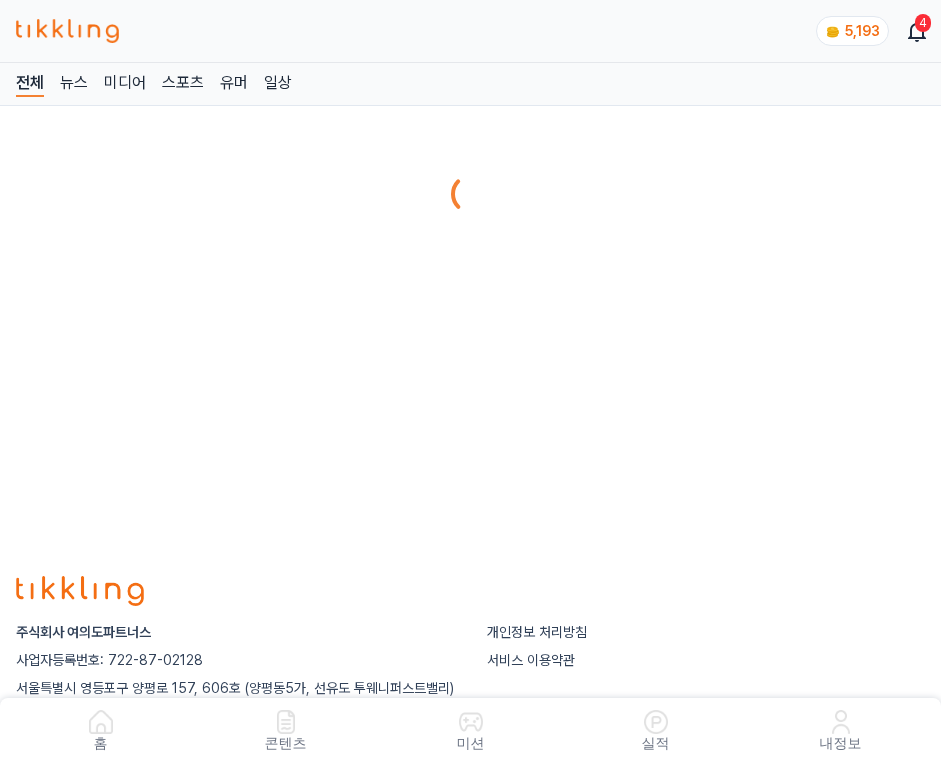 scroll, scrollTop: 0, scrollLeft: 0, axis: both 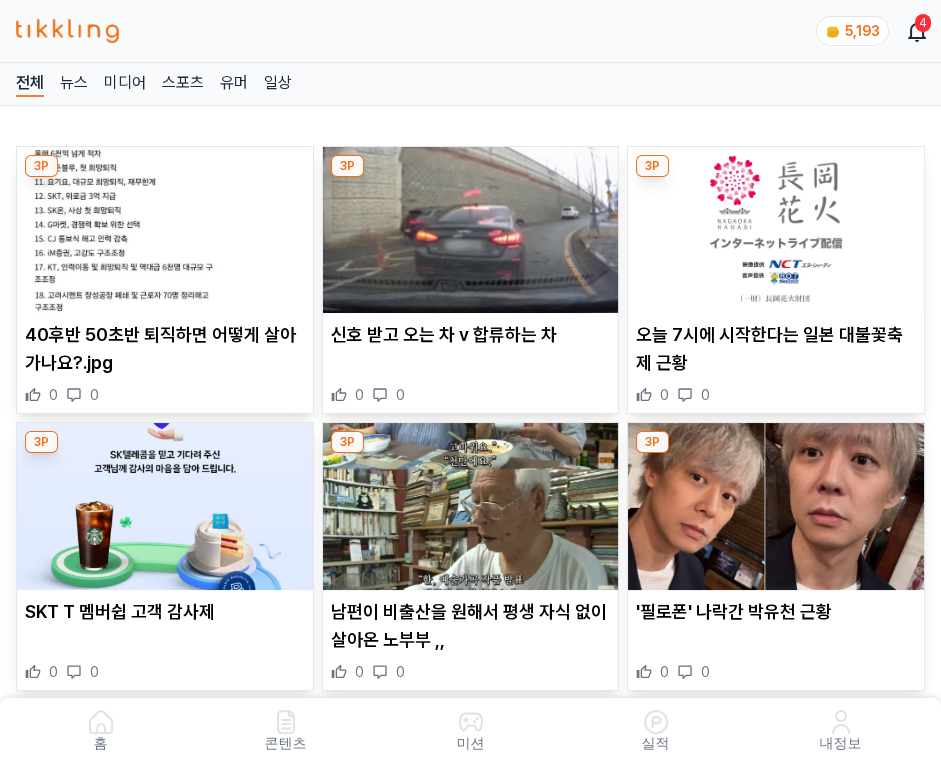 click at bounding box center [471, 230] 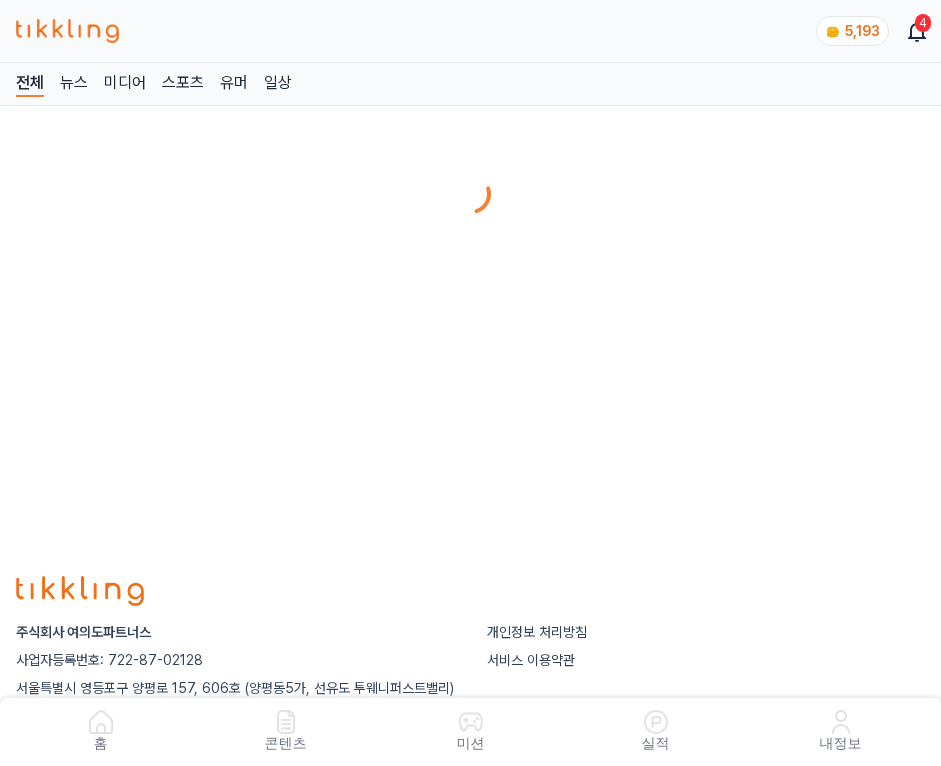scroll, scrollTop: 0, scrollLeft: 0, axis: both 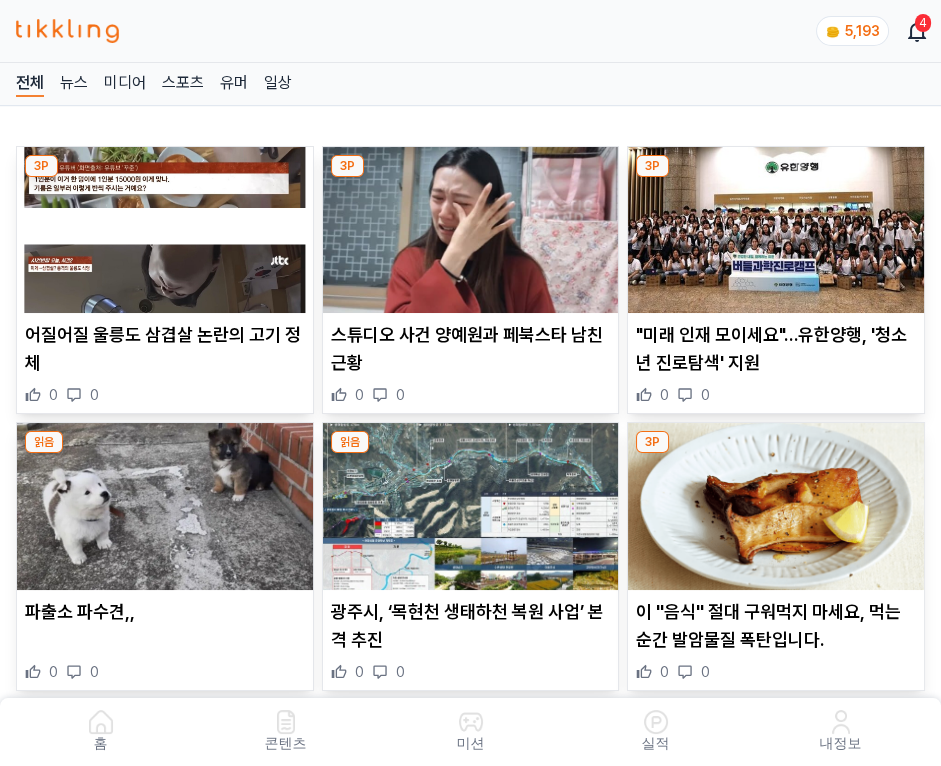 click at bounding box center (471, 230) 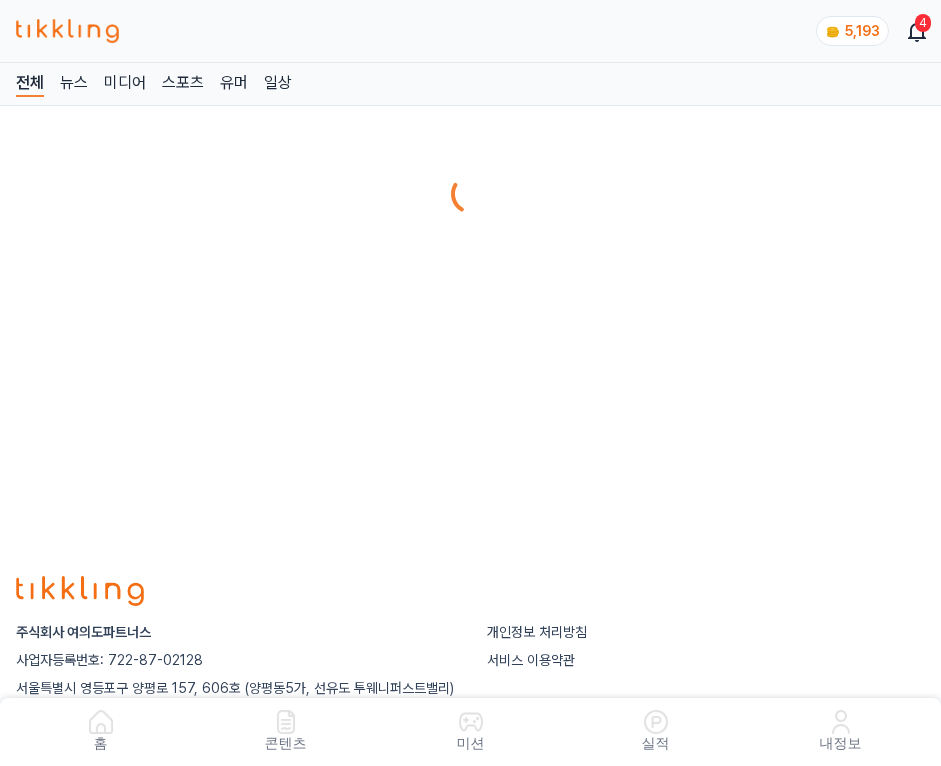 scroll, scrollTop: 0, scrollLeft: 0, axis: both 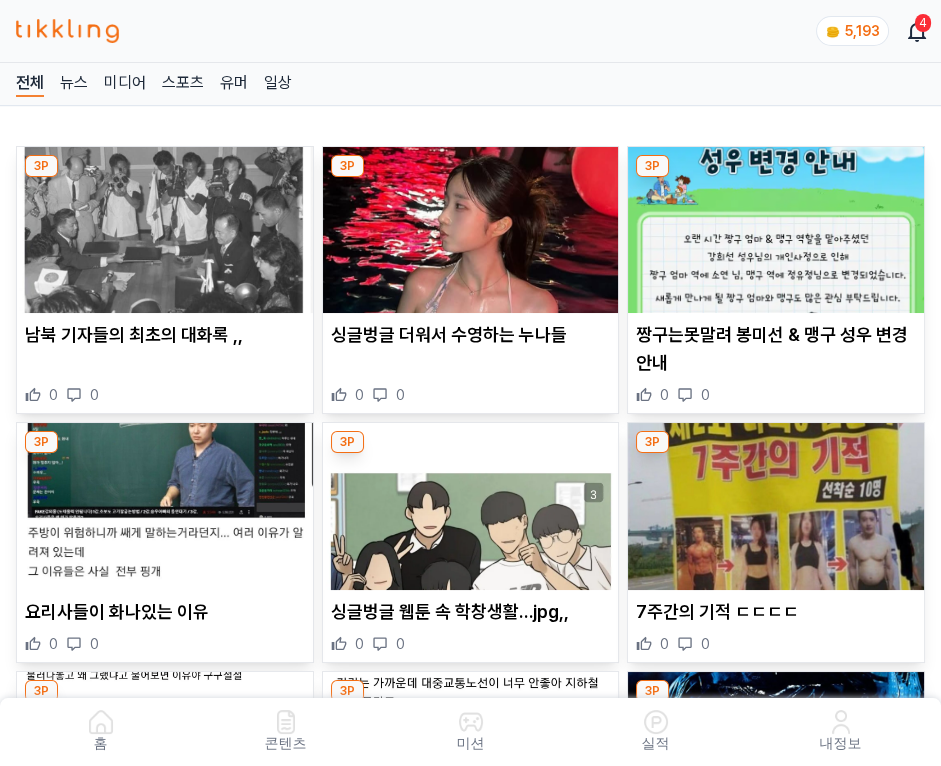 click at bounding box center (471, 230) 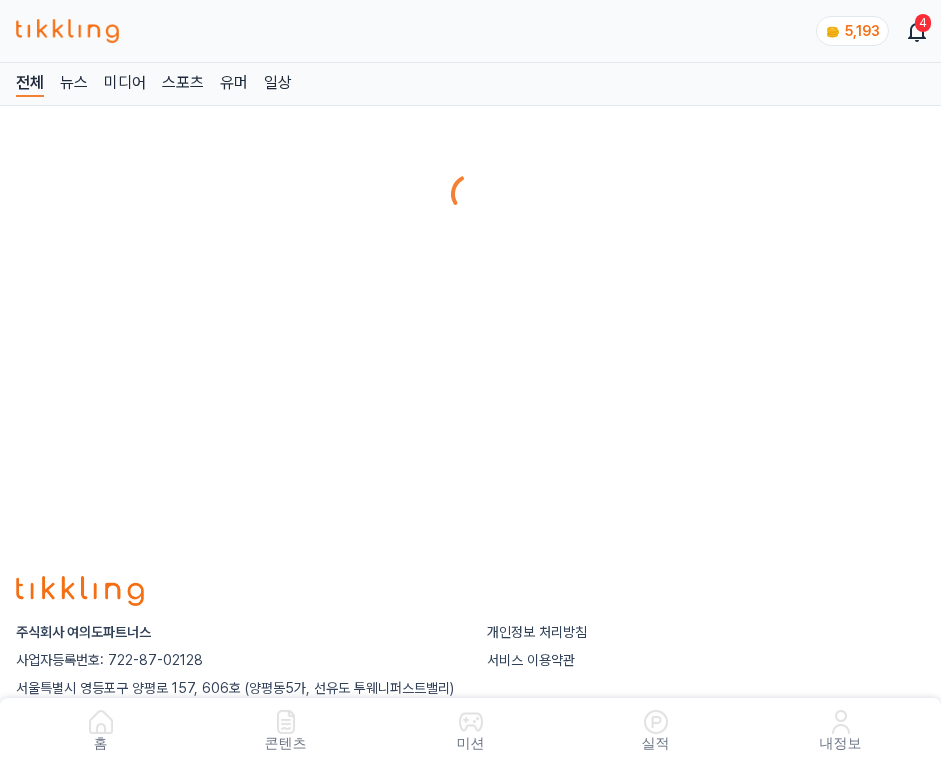 scroll, scrollTop: 0, scrollLeft: 0, axis: both 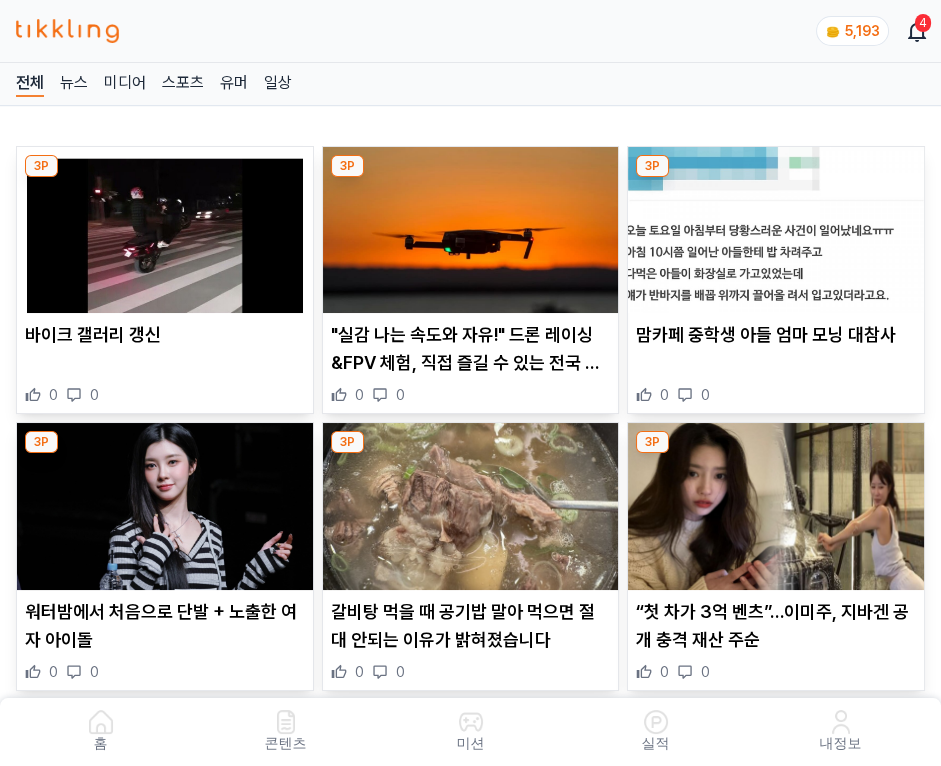 click at bounding box center (471, 230) 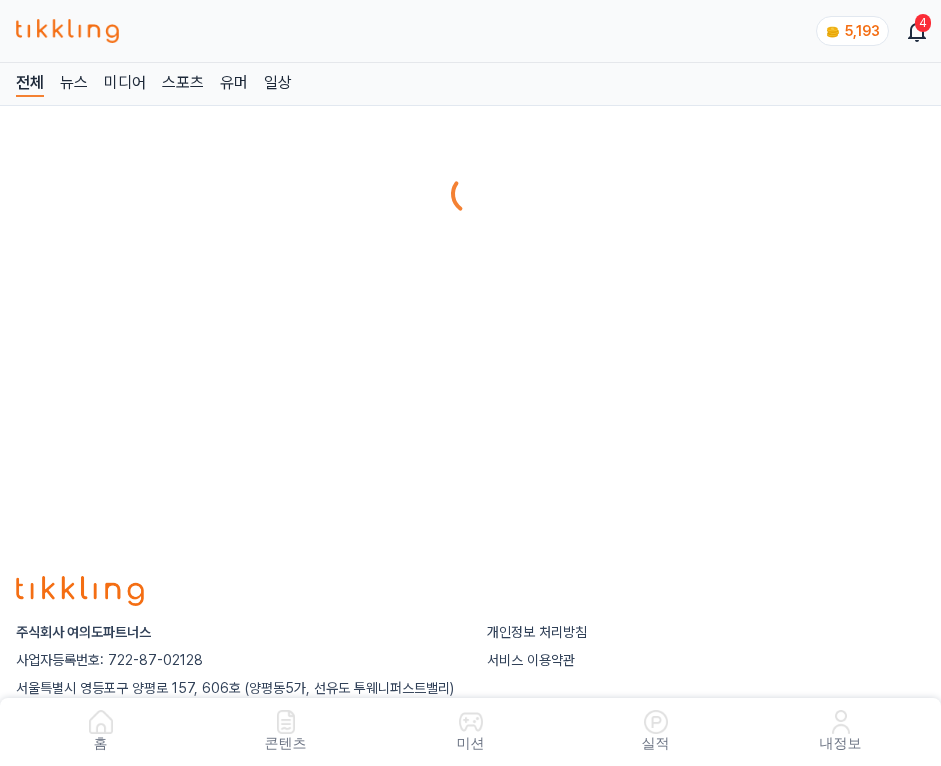 scroll, scrollTop: 0, scrollLeft: 0, axis: both 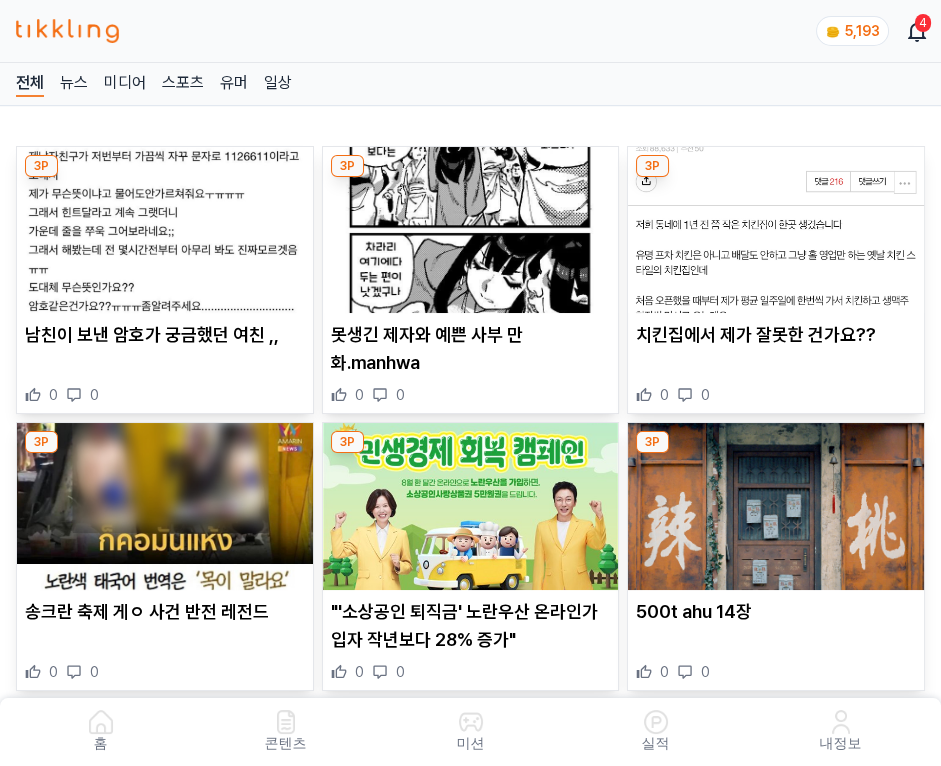 click at bounding box center (471, 230) 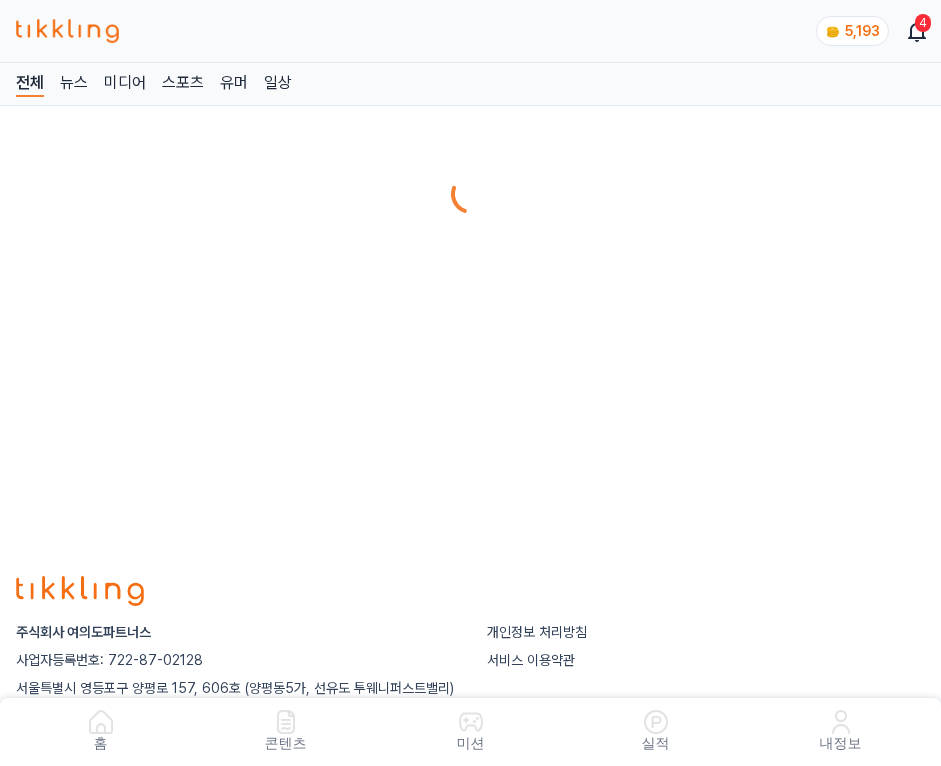 scroll, scrollTop: 0, scrollLeft: 0, axis: both 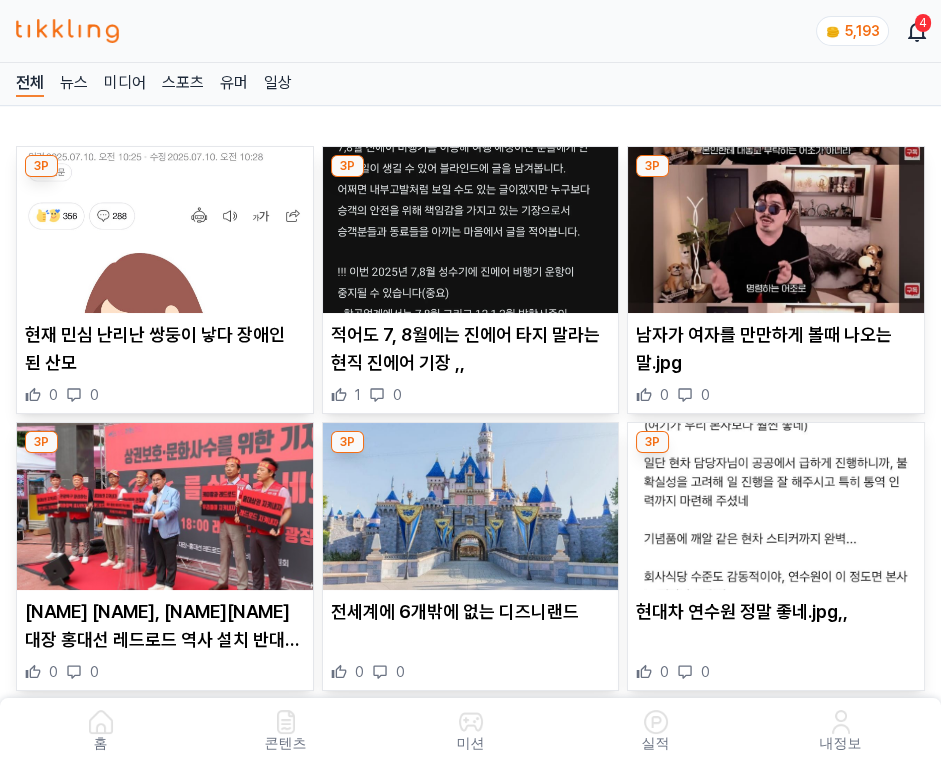 click at bounding box center [471, 230] 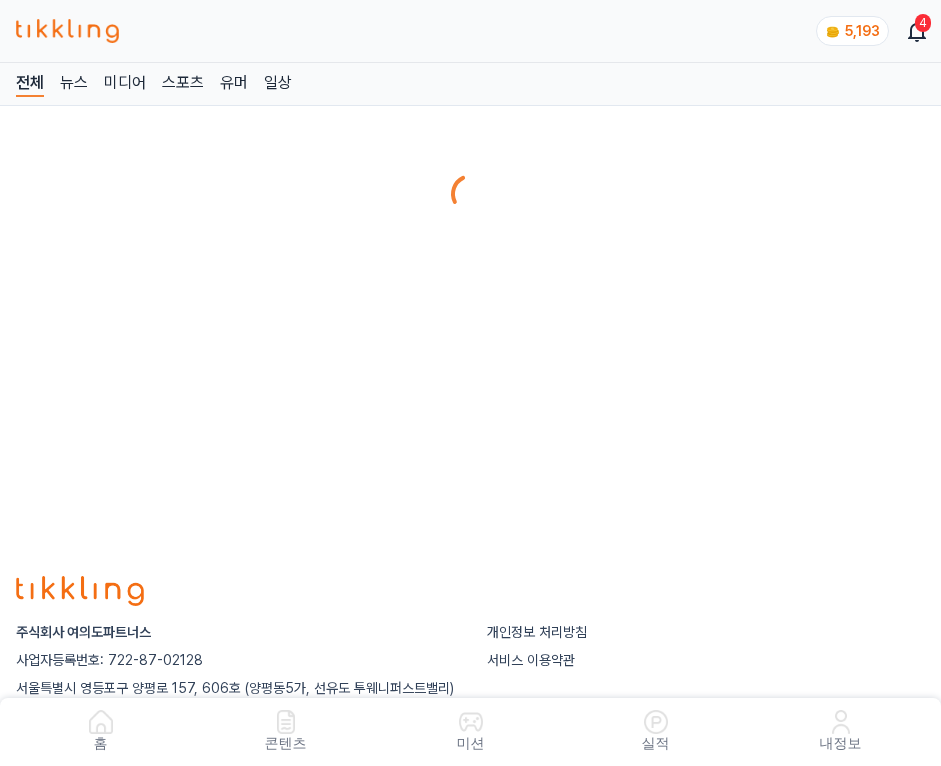 scroll, scrollTop: 0, scrollLeft: 0, axis: both 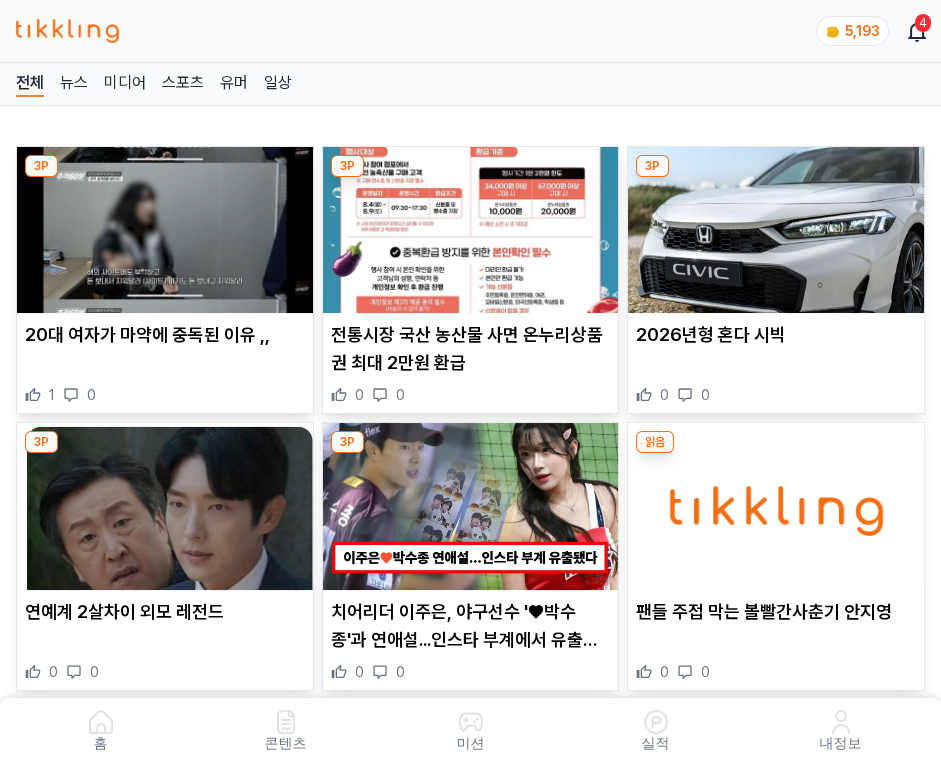 click at bounding box center (471, 230) 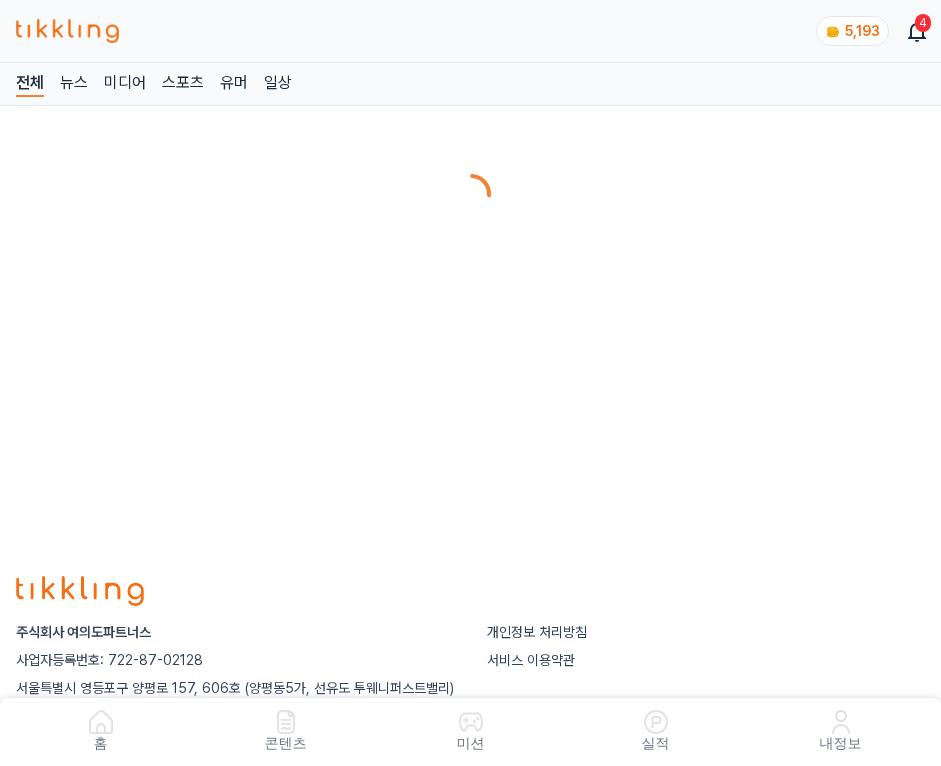 scroll, scrollTop: 0, scrollLeft: 0, axis: both 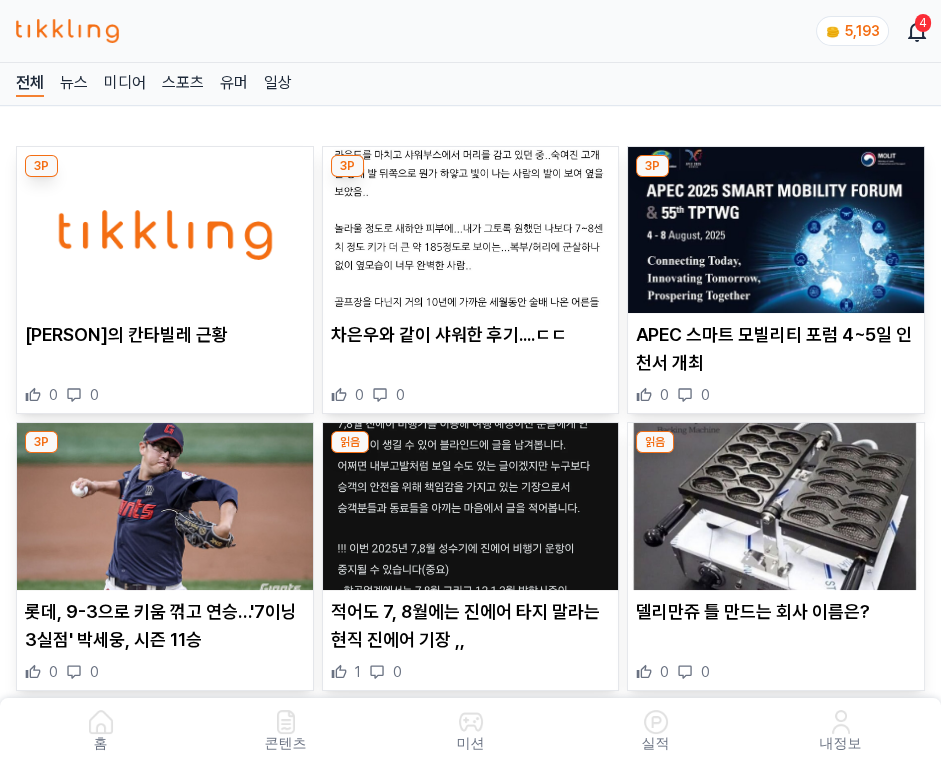 click at bounding box center [471, 230] 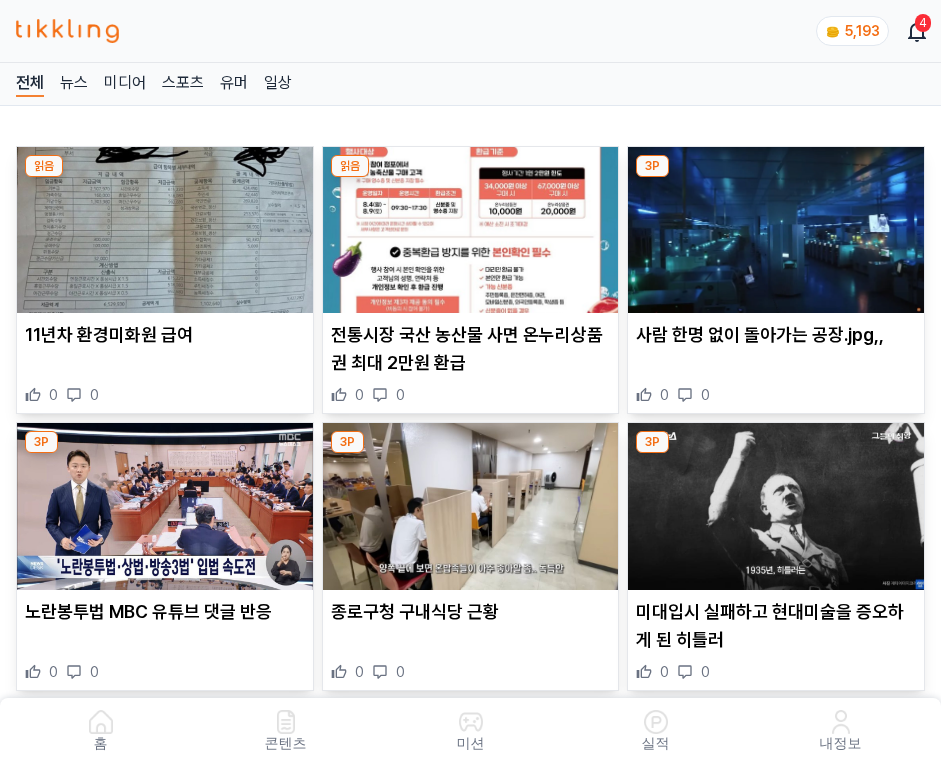 scroll, scrollTop: 0, scrollLeft: 0, axis: both 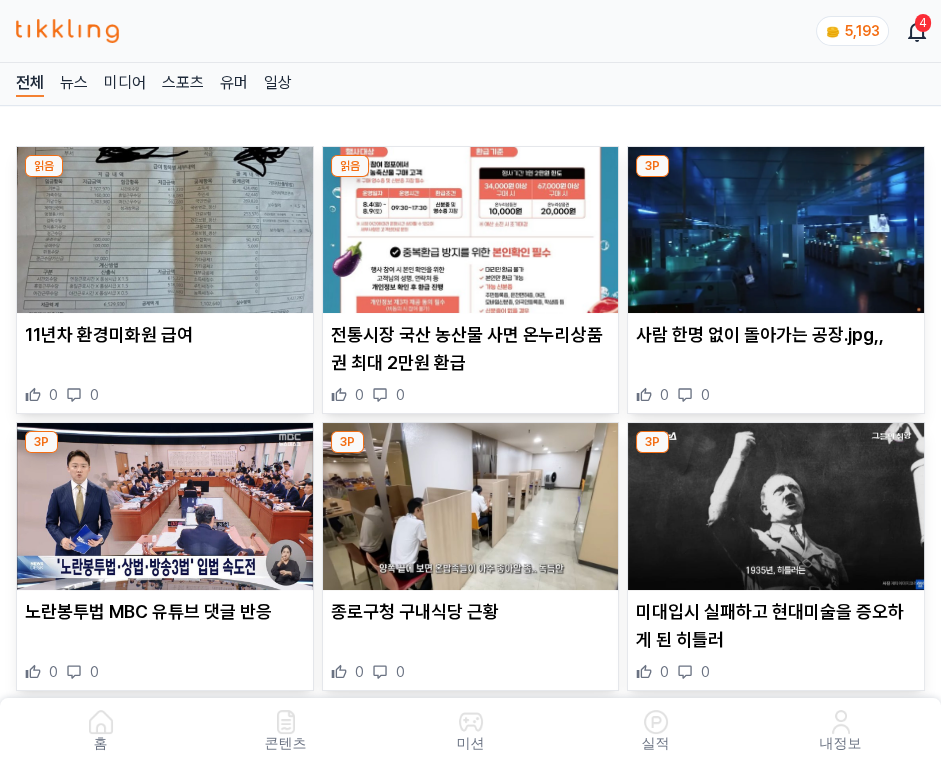 click at bounding box center [471, 230] 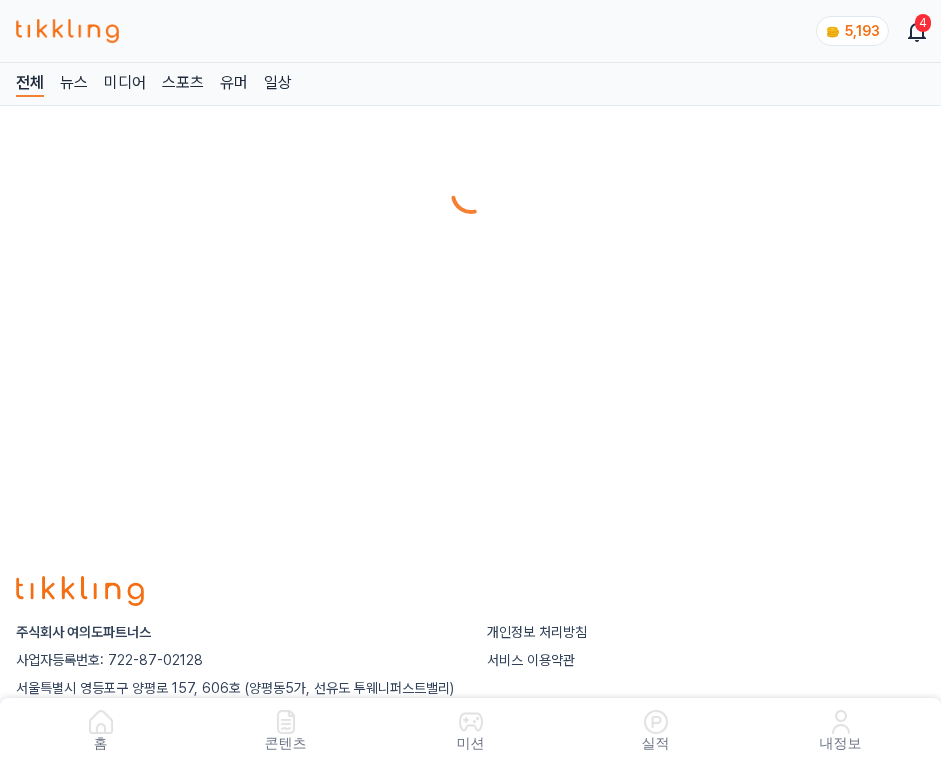 scroll, scrollTop: 0, scrollLeft: 0, axis: both 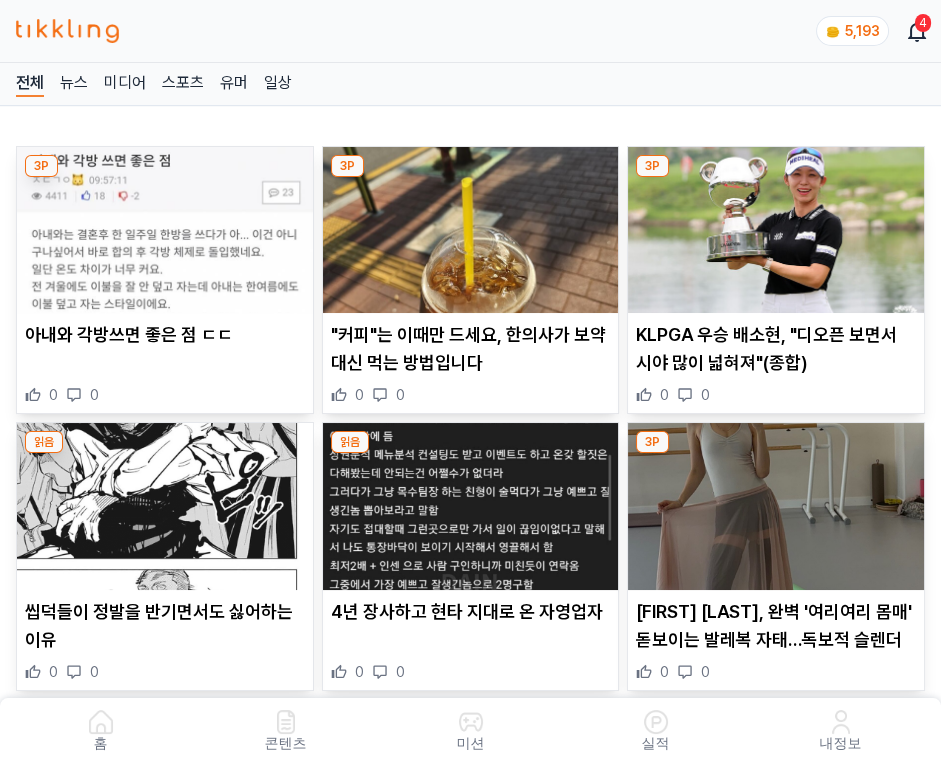 click at bounding box center (471, 230) 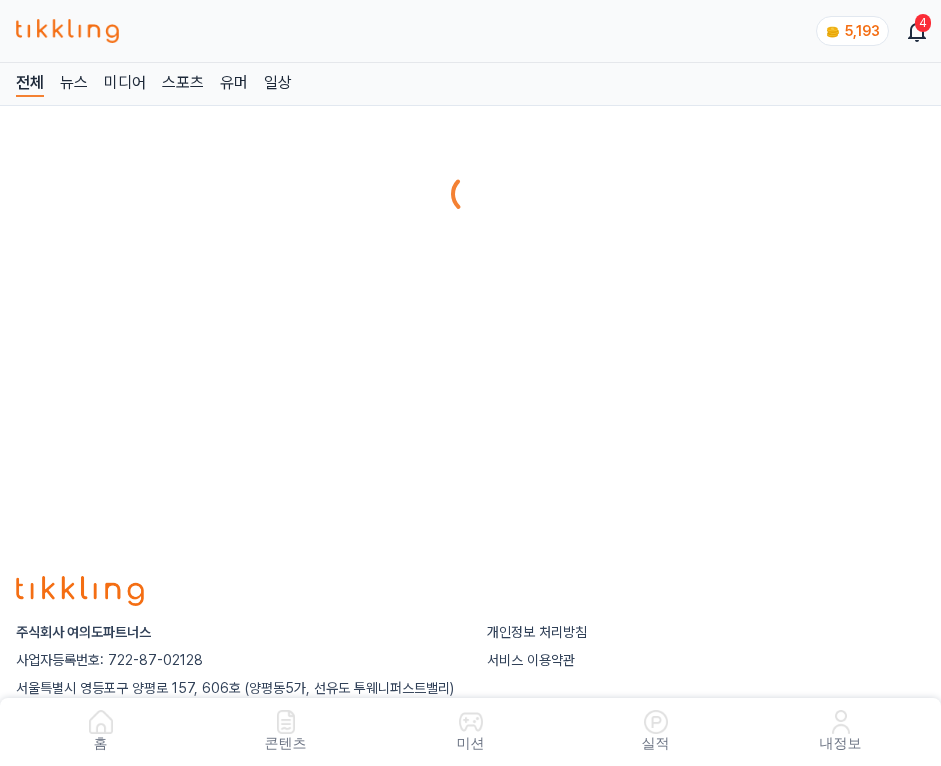 scroll, scrollTop: 0, scrollLeft: 0, axis: both 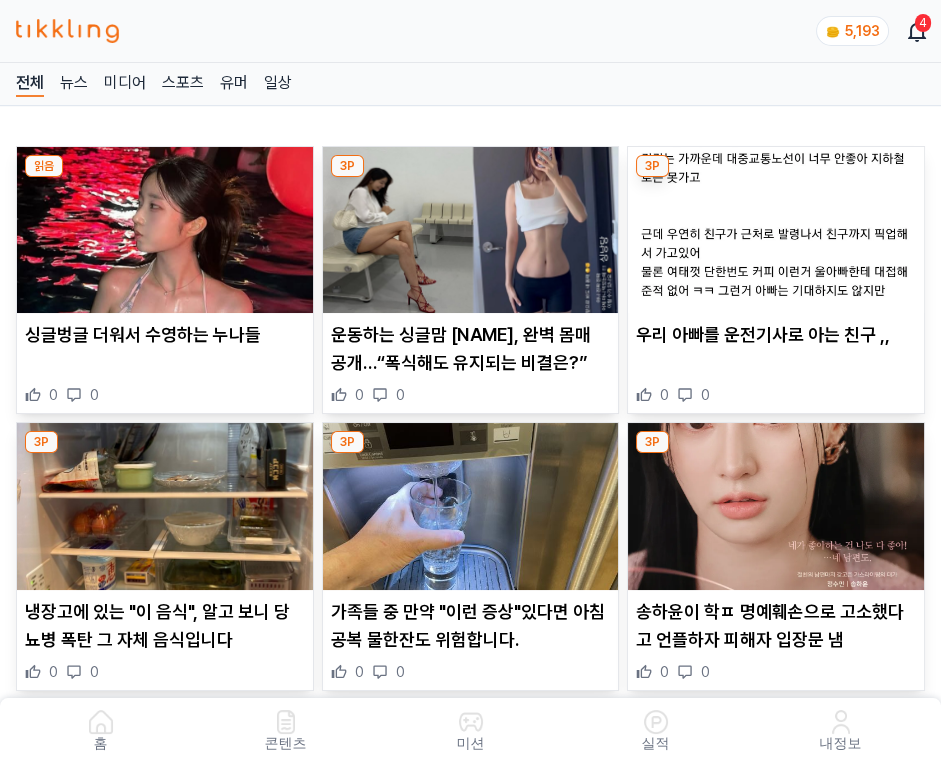click at bounding box center (471, 230) 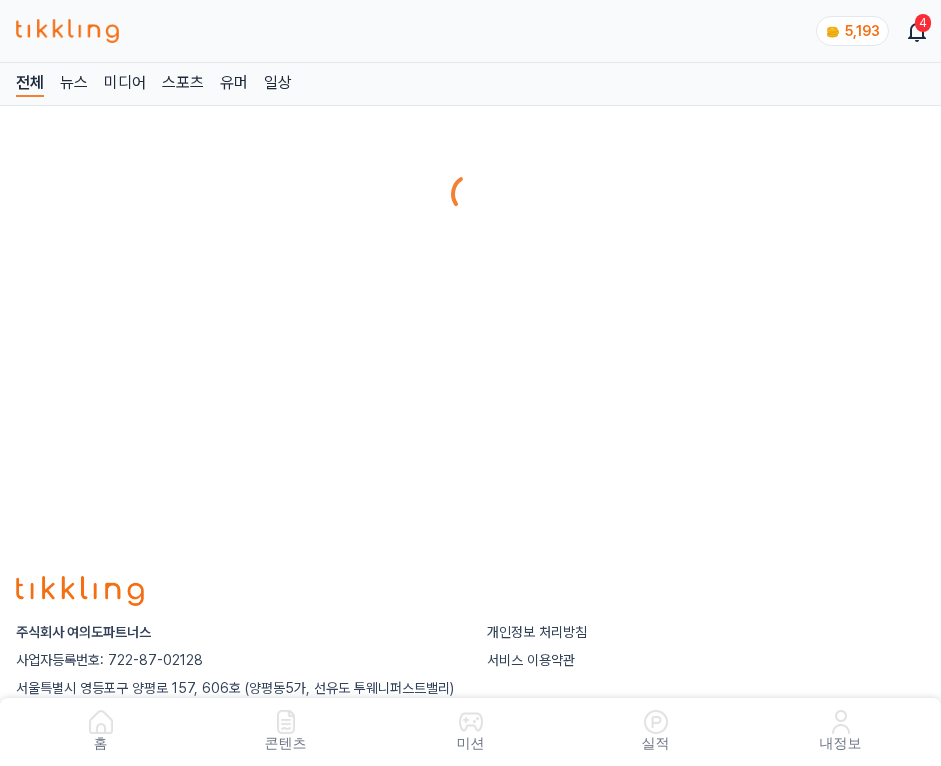 scroll, scrollTop: 0, scrollLeft: 0, axis: both 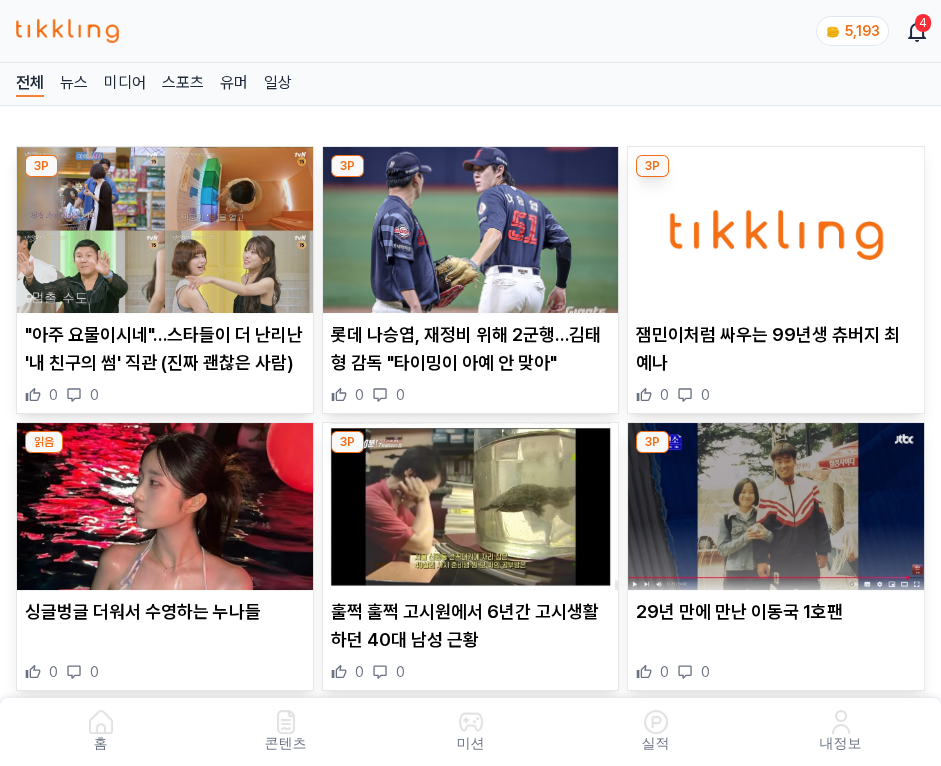 click at bounding box center (471, 230) 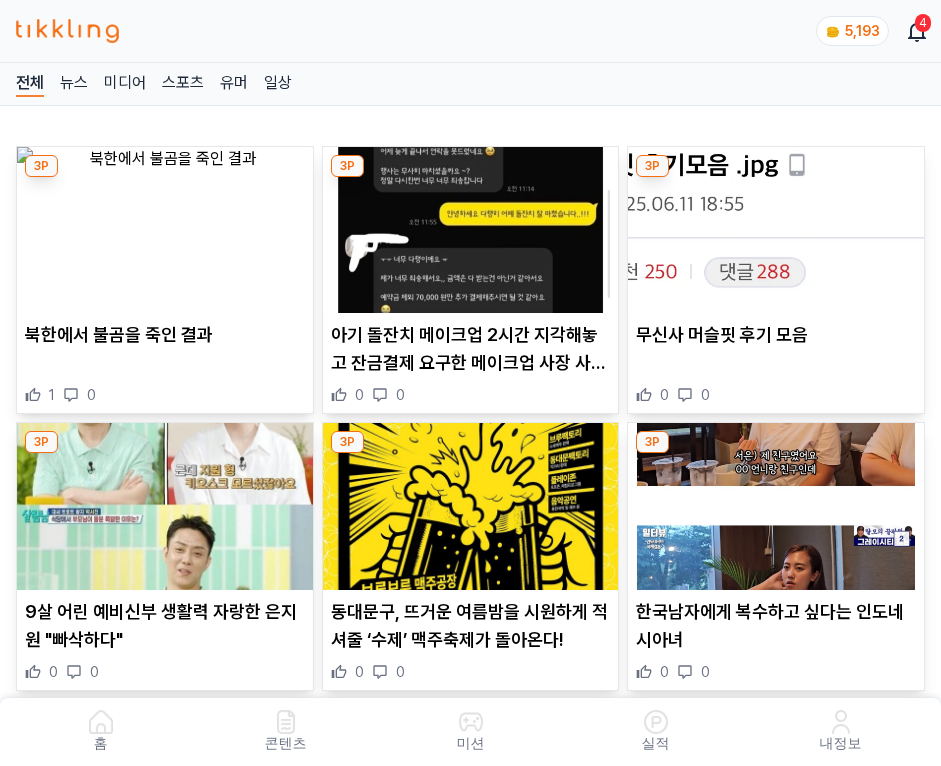 scroll, scrollTop: 0, scrollLeft: 0, axis: both 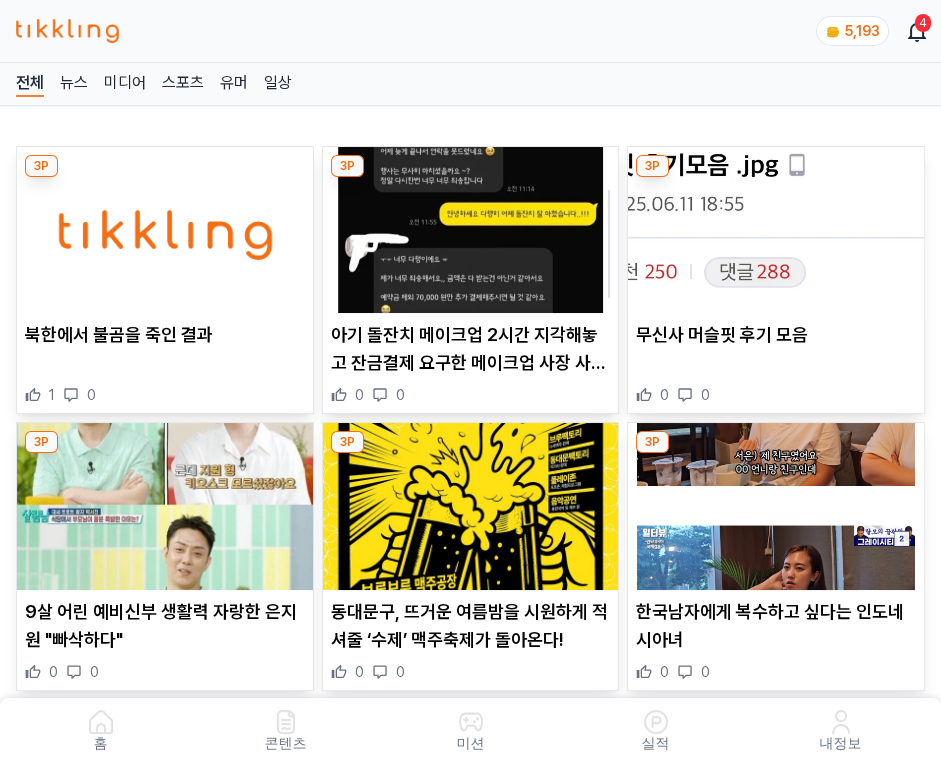 click at bounding box center (471, 230) 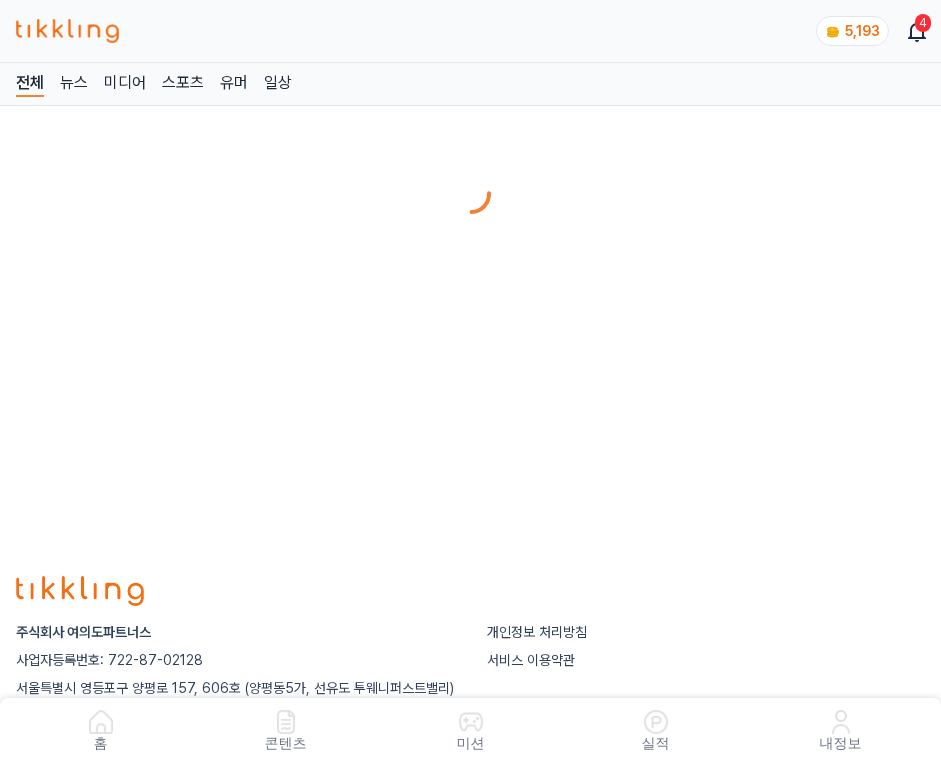 scroll, scrollTop: 0, scrollLeft: 0, axis: both 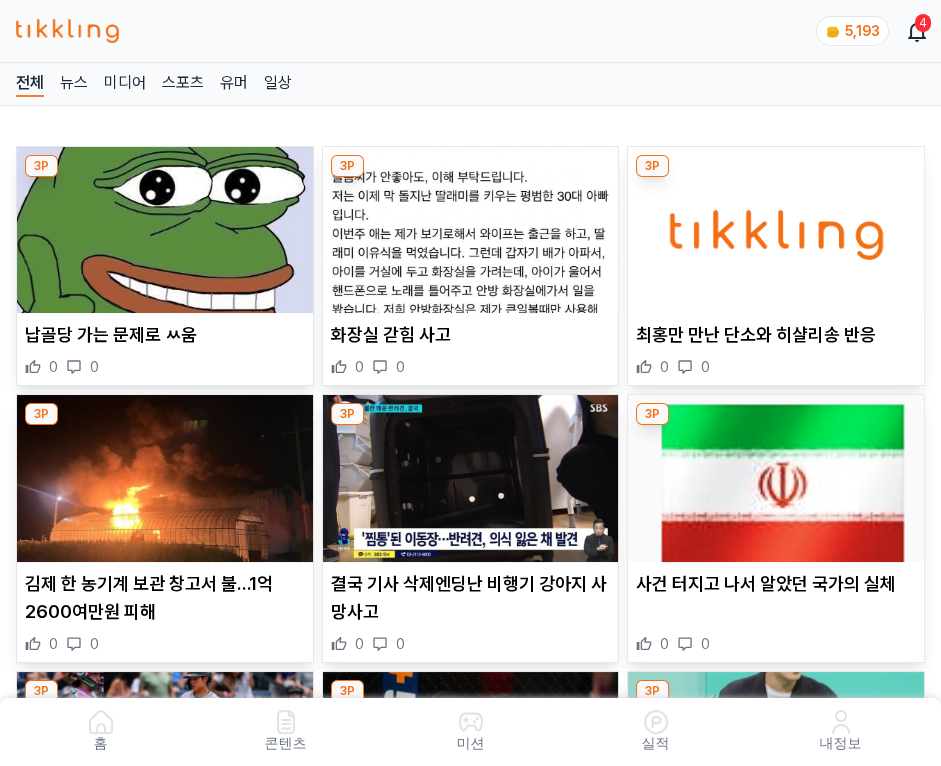 click at bounding box center (471, 230) 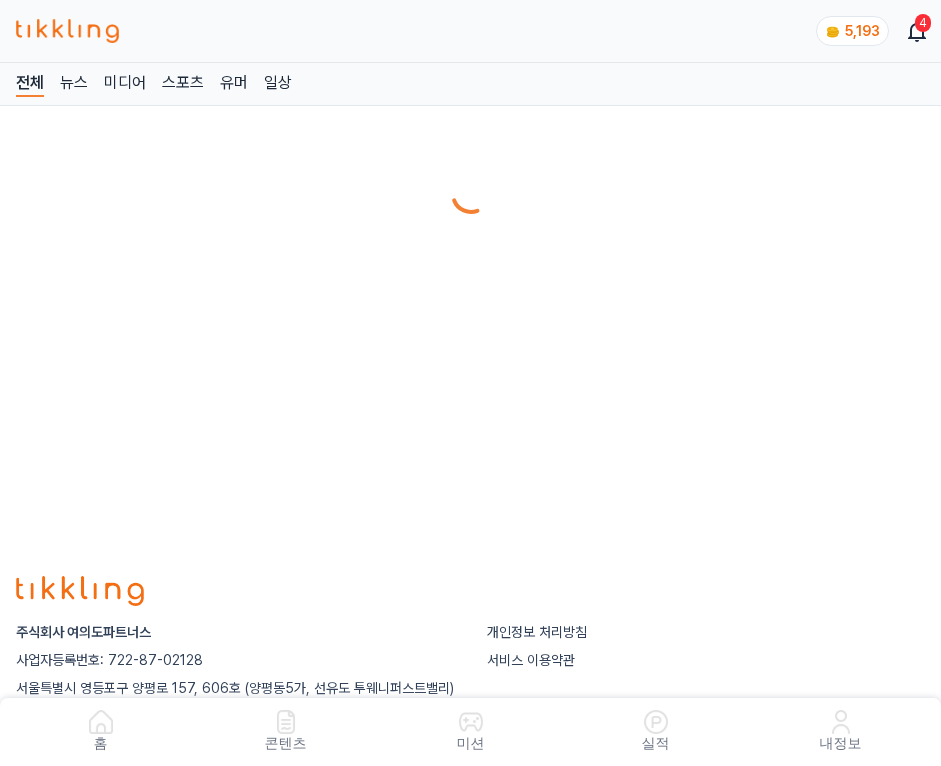 scroll, scrollTop: 0, scrollLeft: 0, axis: both 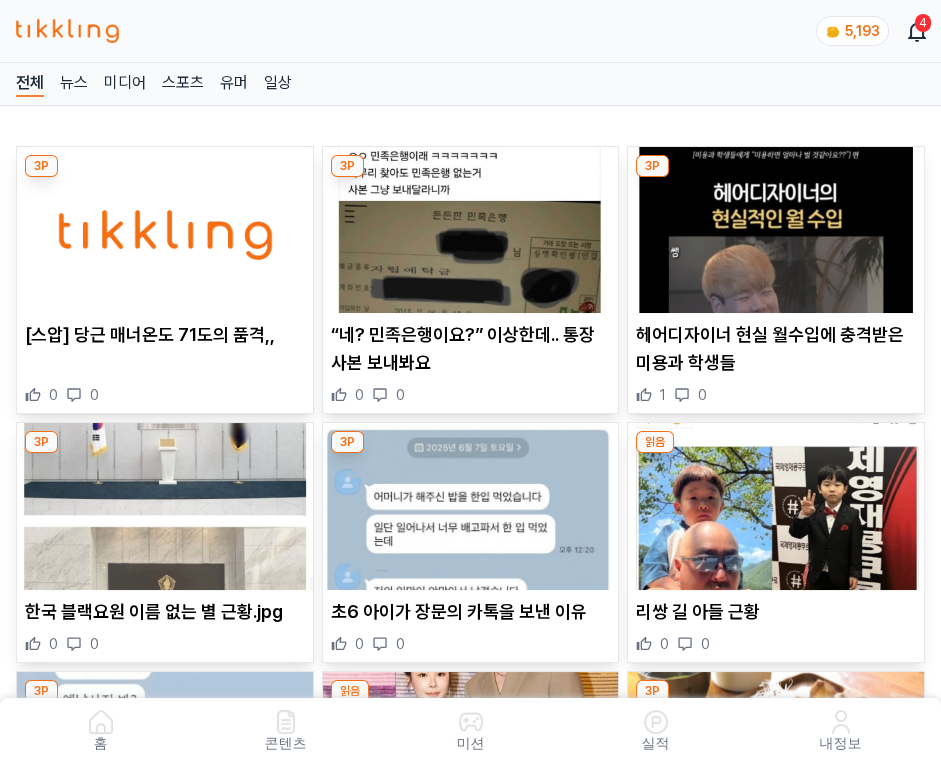 click at bounding box center [471, 230] 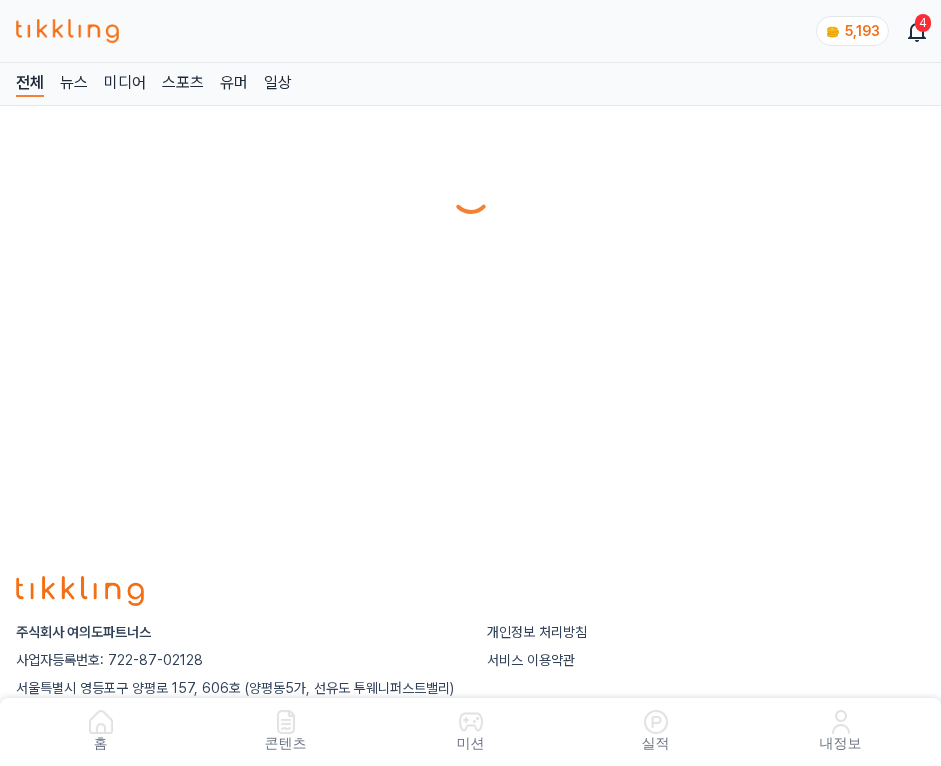 scroll, scrollTop: 0, scrollLeft: 0, axis: both 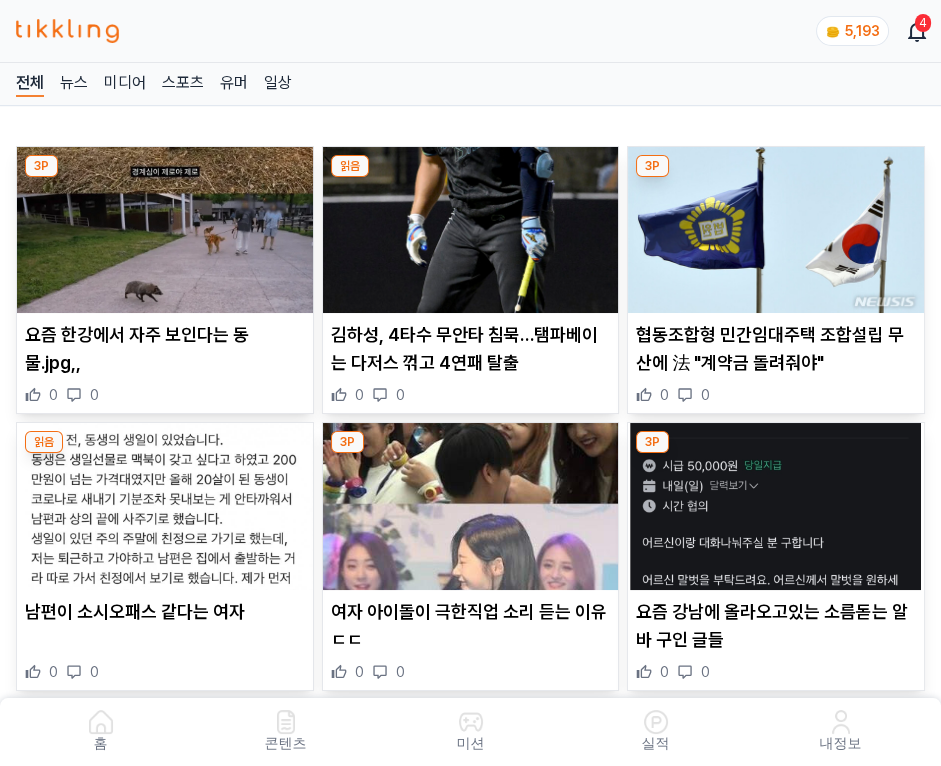 click at bounding box center (471, 230) 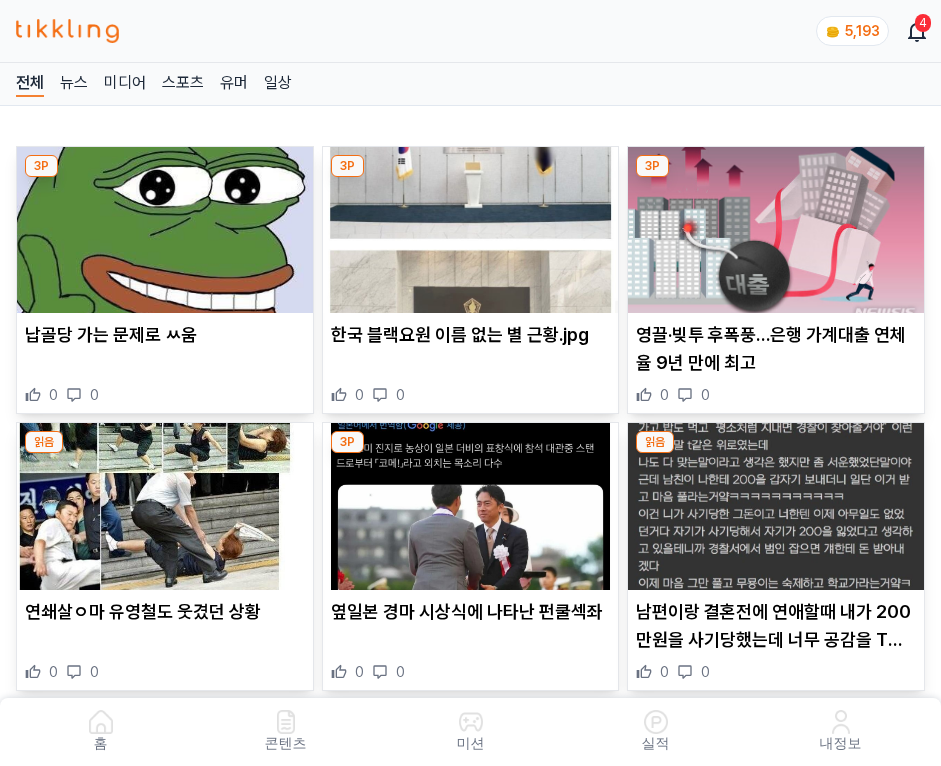 scroll, scrollTop: 0, scrollLeft: 0, axis: both 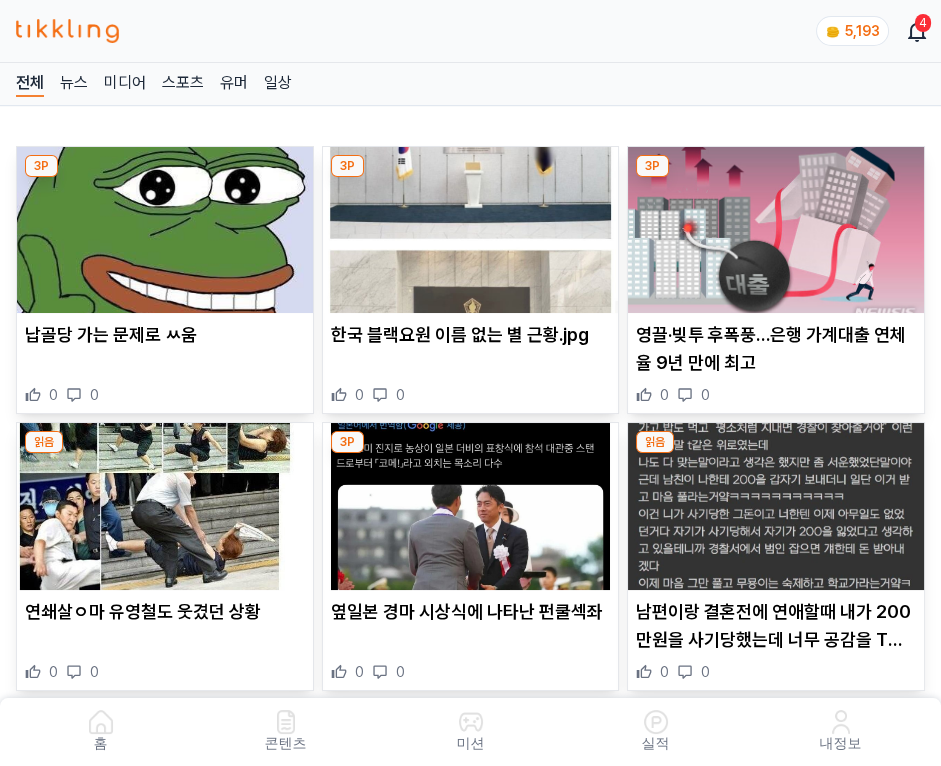 click at bounding box center (471, 230) 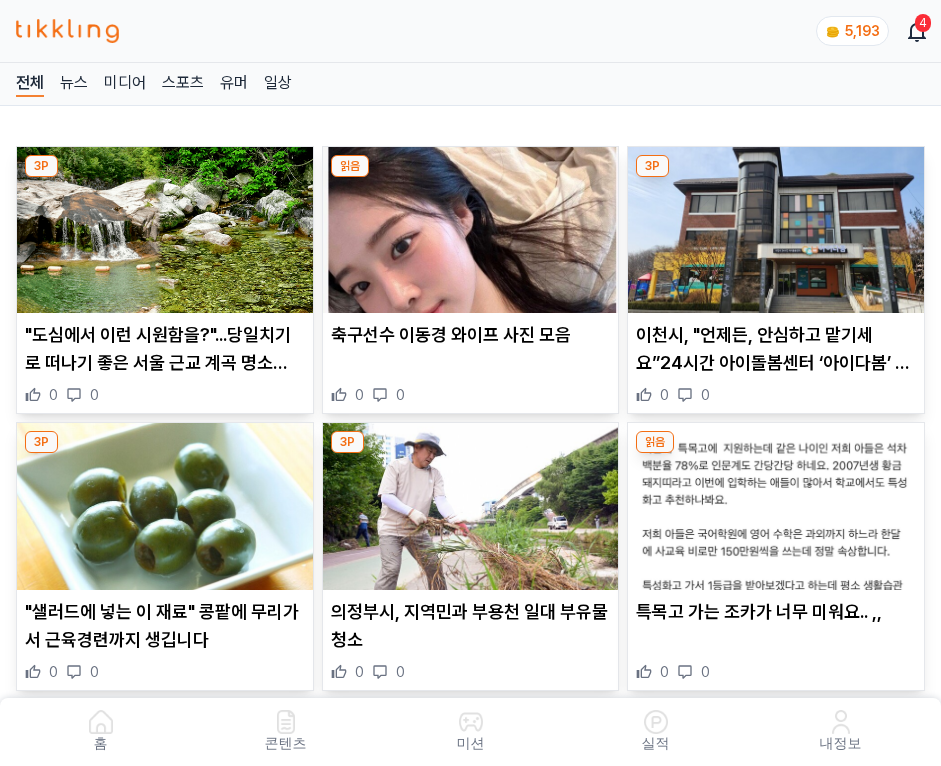 scroll, scrollTop: 0, scrollLeft: 0, axis: both 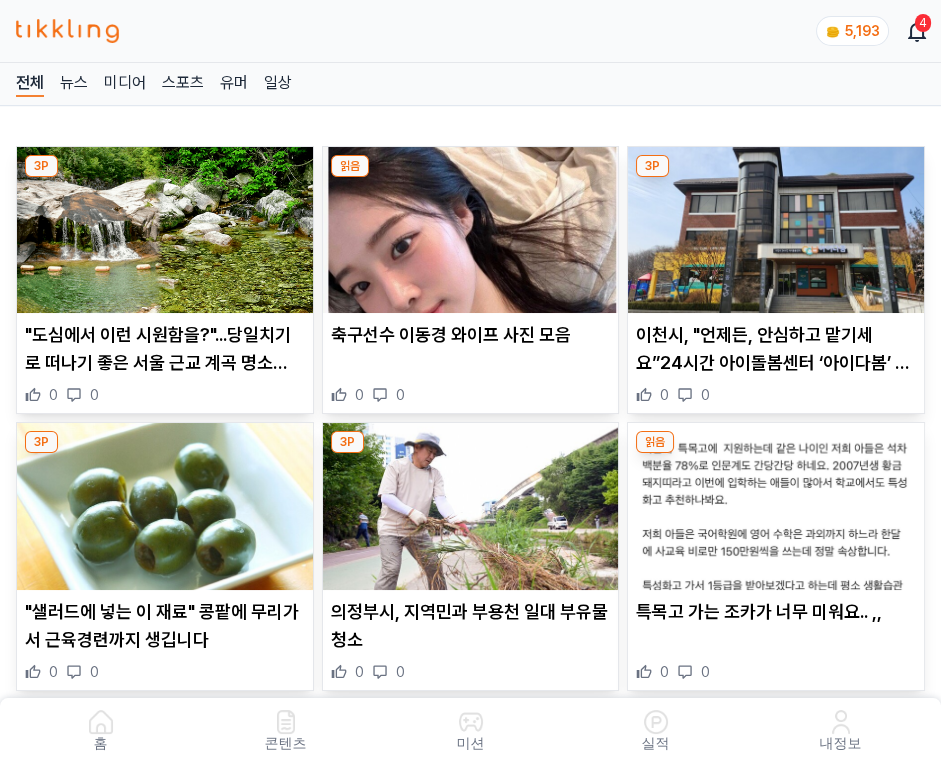 click at bounding box center [471, 230] 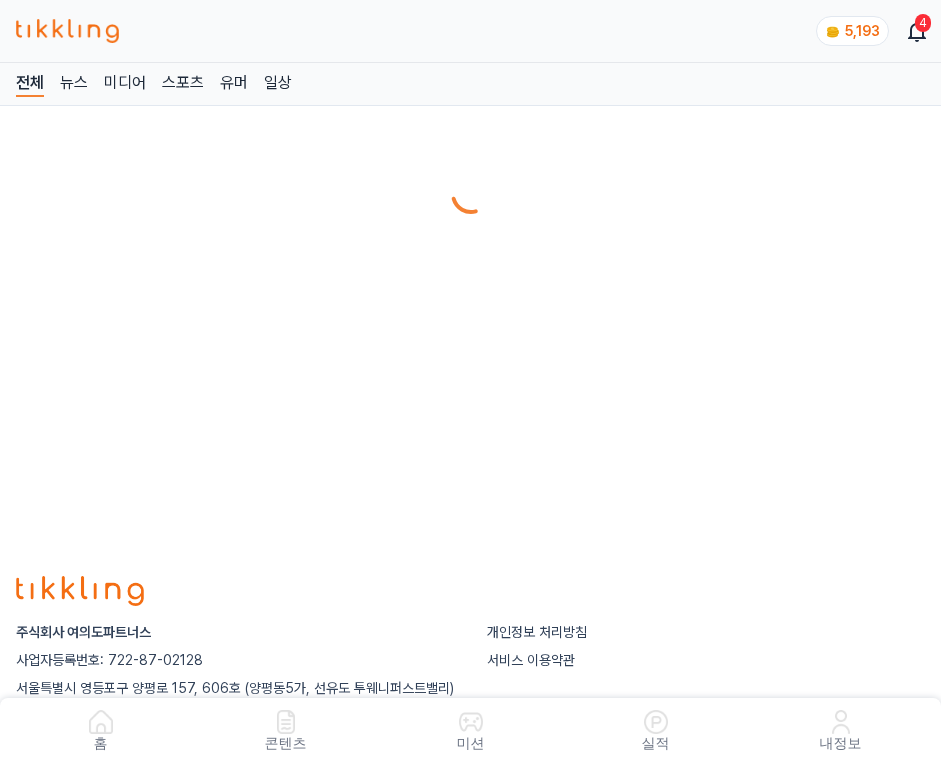 scroll, scrollTop: 0, scrollLeft: 0, axis: both 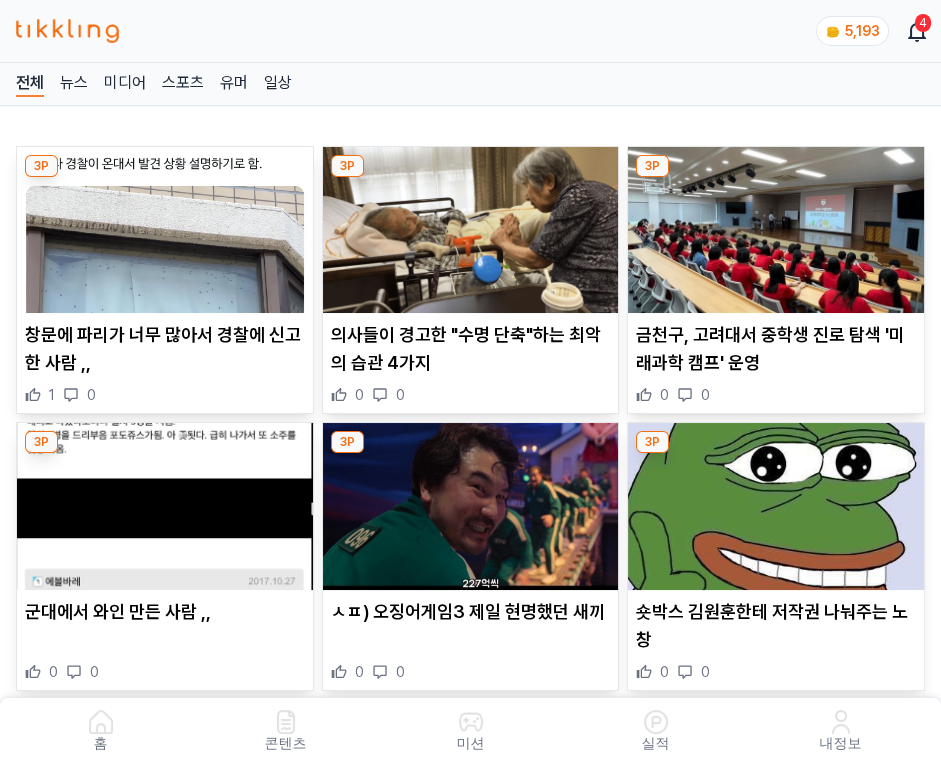 click at bounding box center (471, 230) 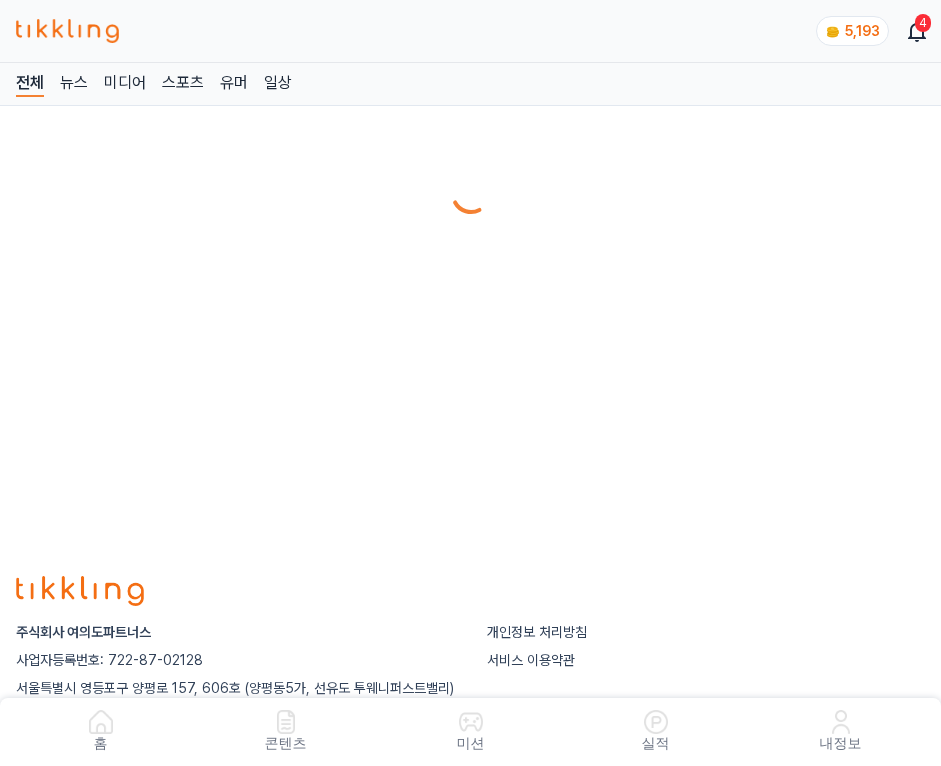 scroll, scrollTop: 0, scrollLeft: 0, axis: both 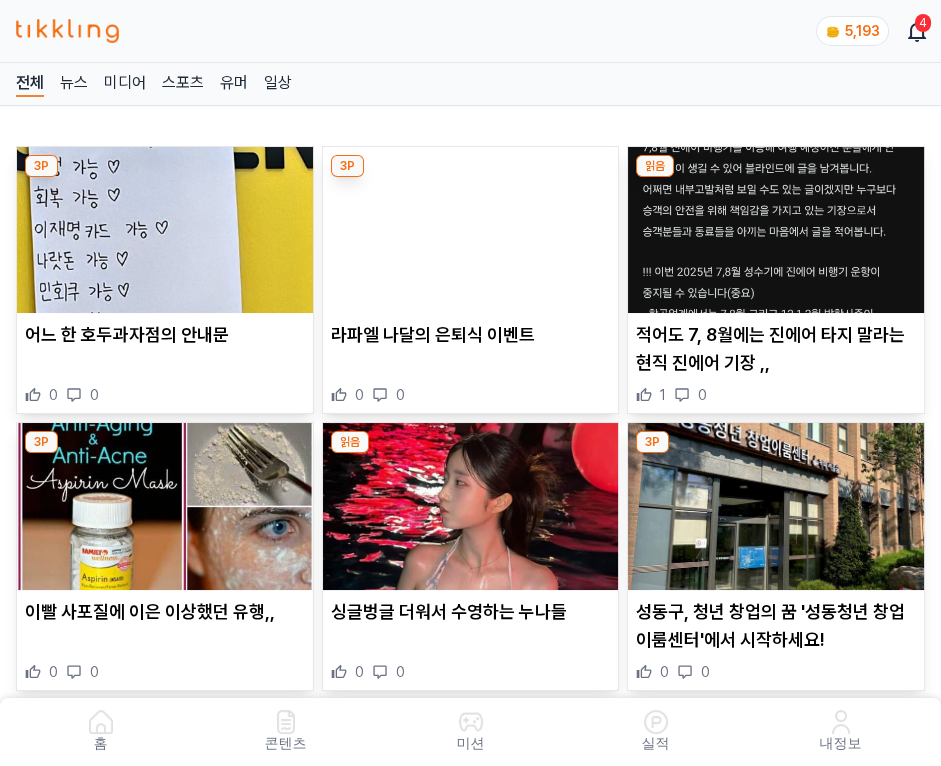 click at bounding box center [471, 230] 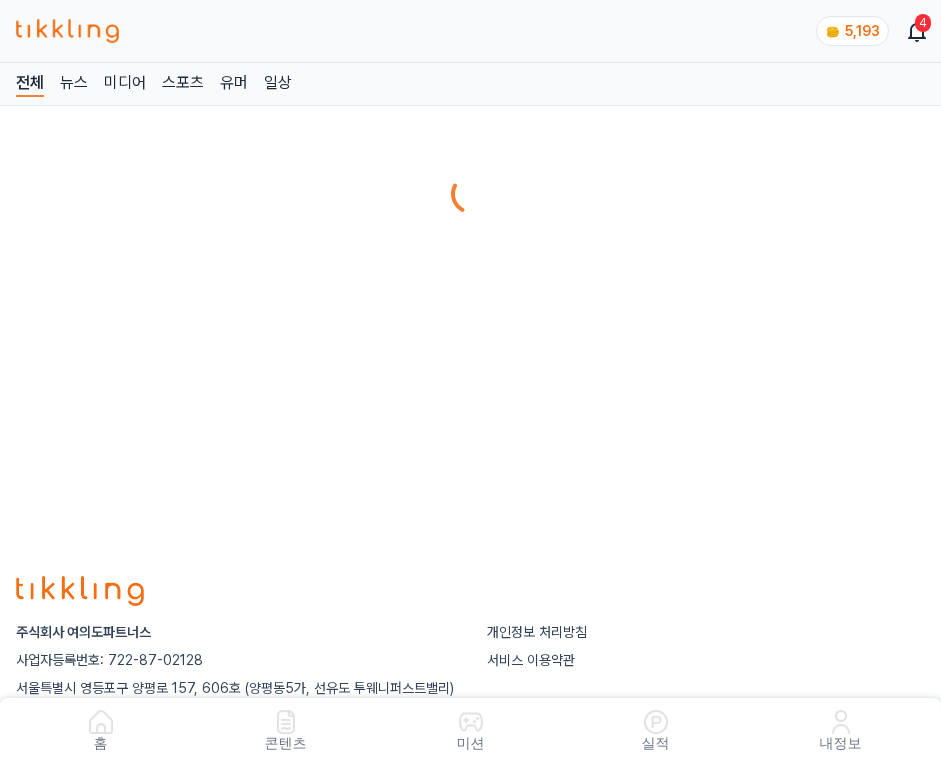 scroll, scrollTop: 0, scrollLeft: 0, axis: both 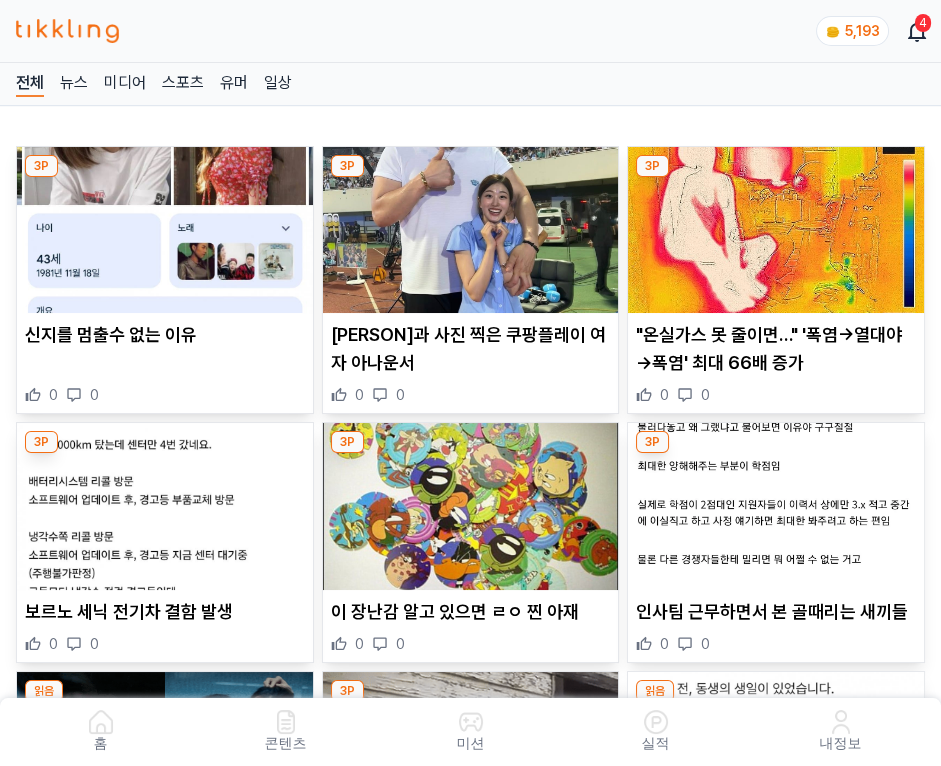 click at bounding box center [471, 230] 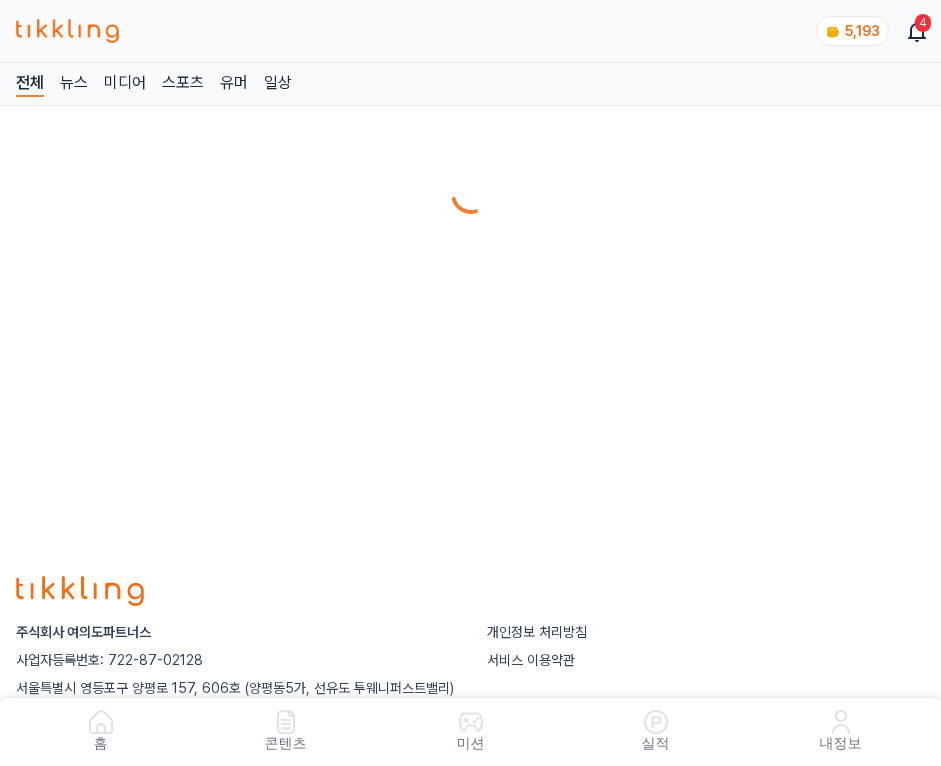 scroll, scrollTop: 0, scrollLeft: 0, axis: both 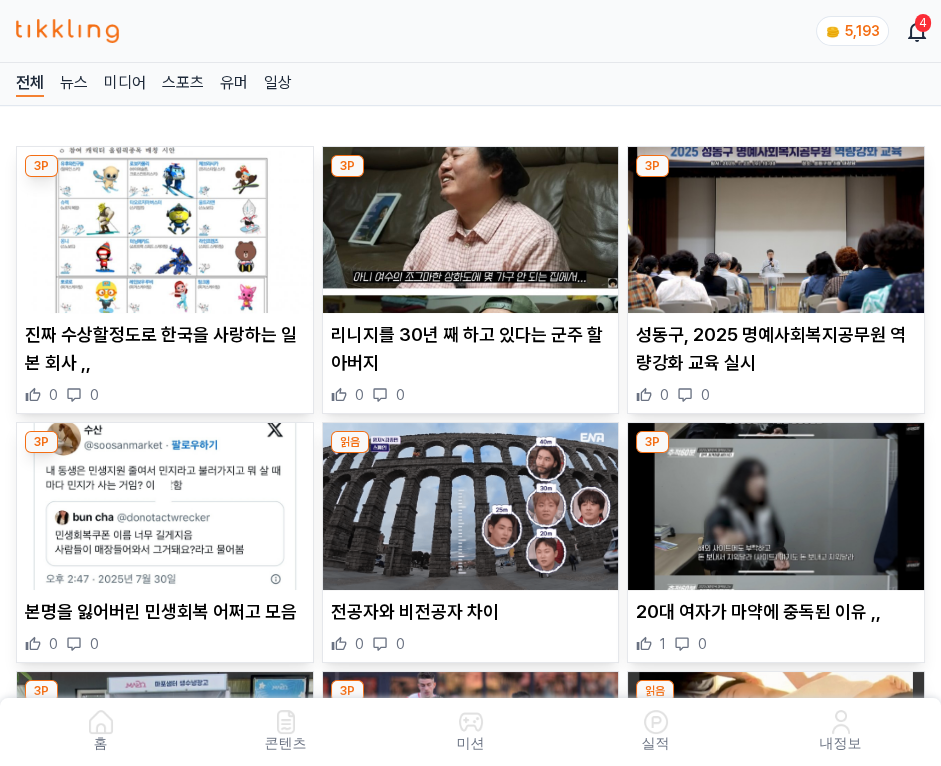 click at bounding box center [471, 230] 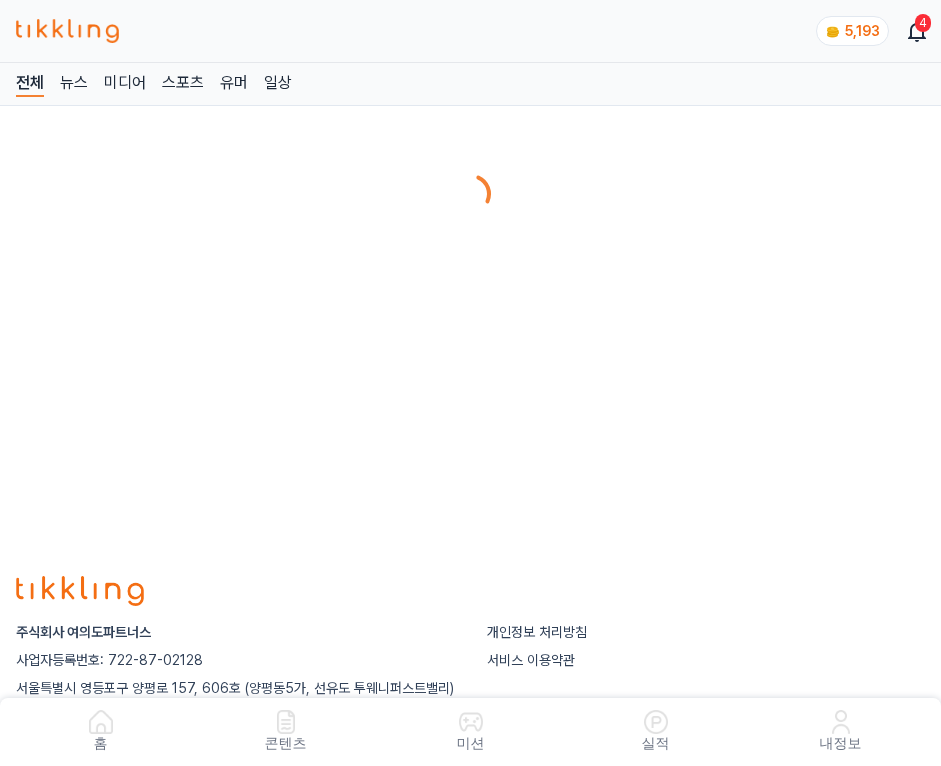 scroll, scrollTop: 0, scrollLeft: 0, axis: both 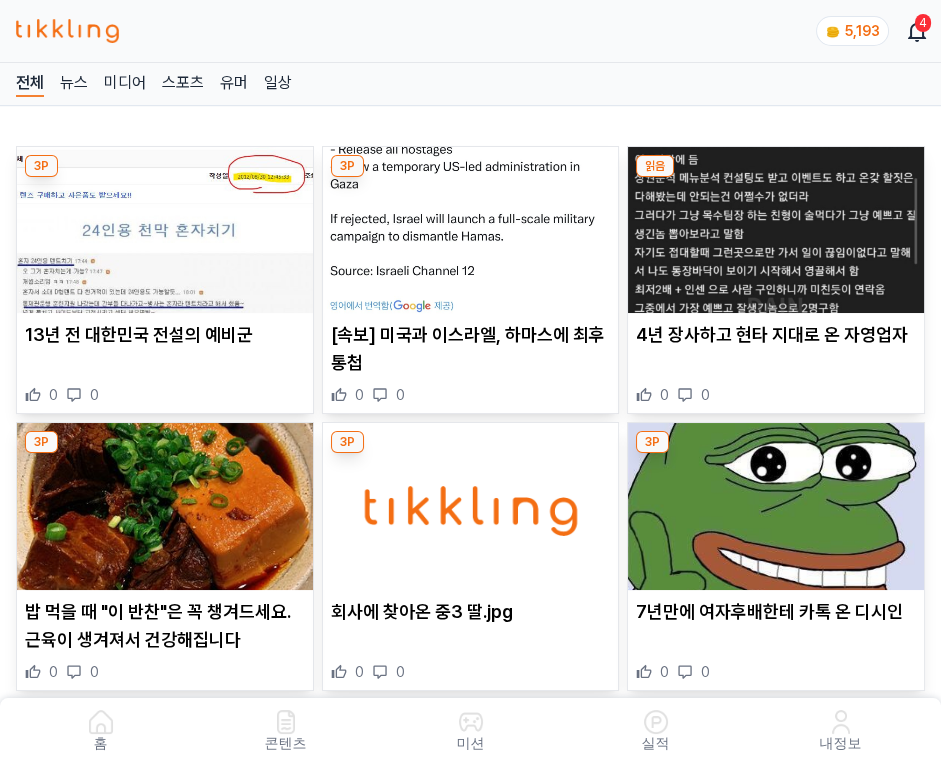 click at bounding box center [471, 230] 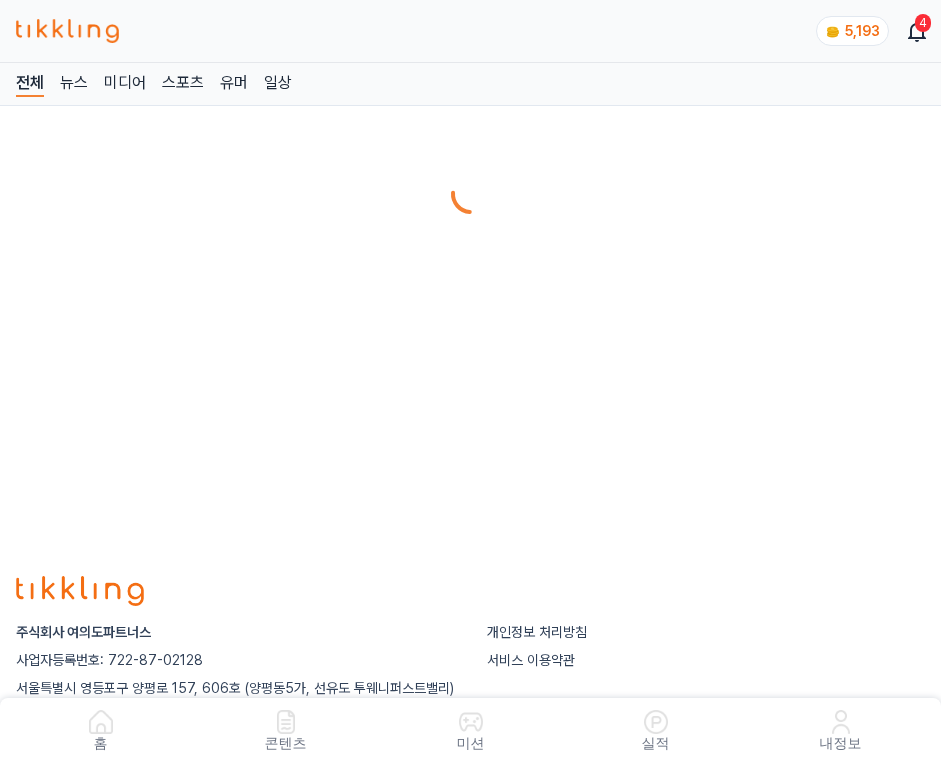 scroll, scrollTop: 0, scrollLeft: 0, axis: both 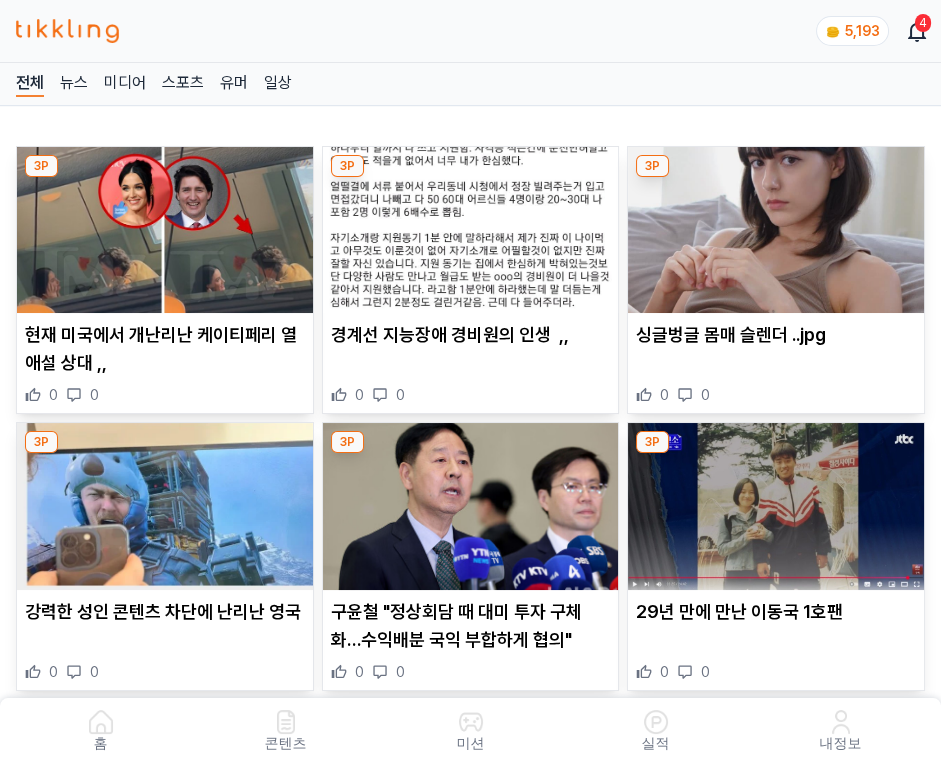 click at bounding box center [471, 230] 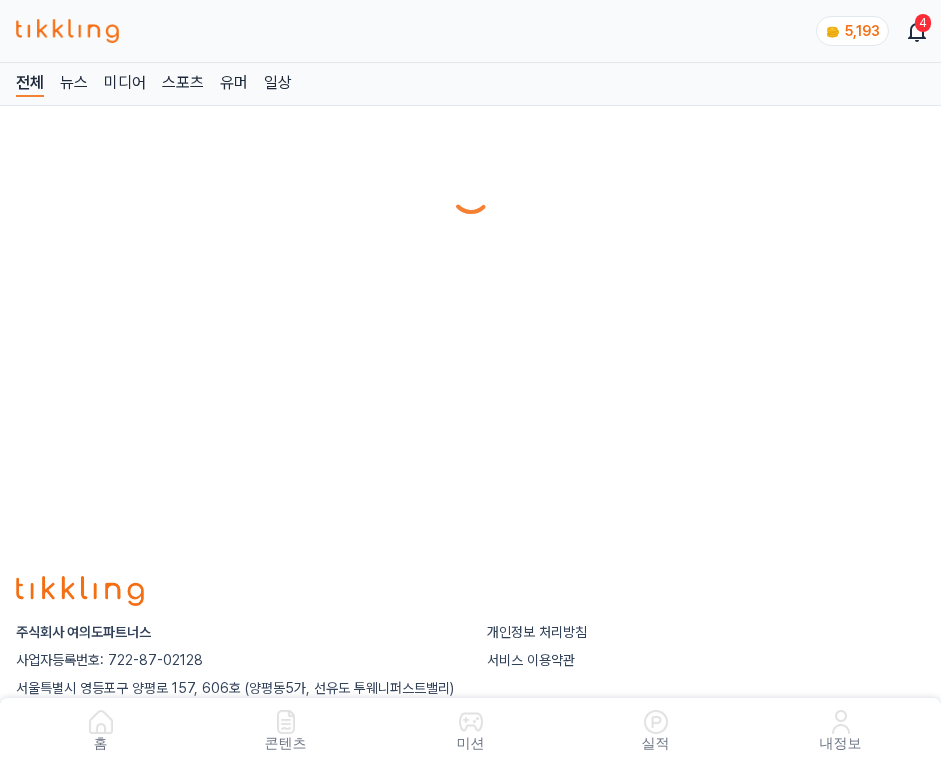 scroll, scrollTop: 0, scrollLeft: 0, axis: both 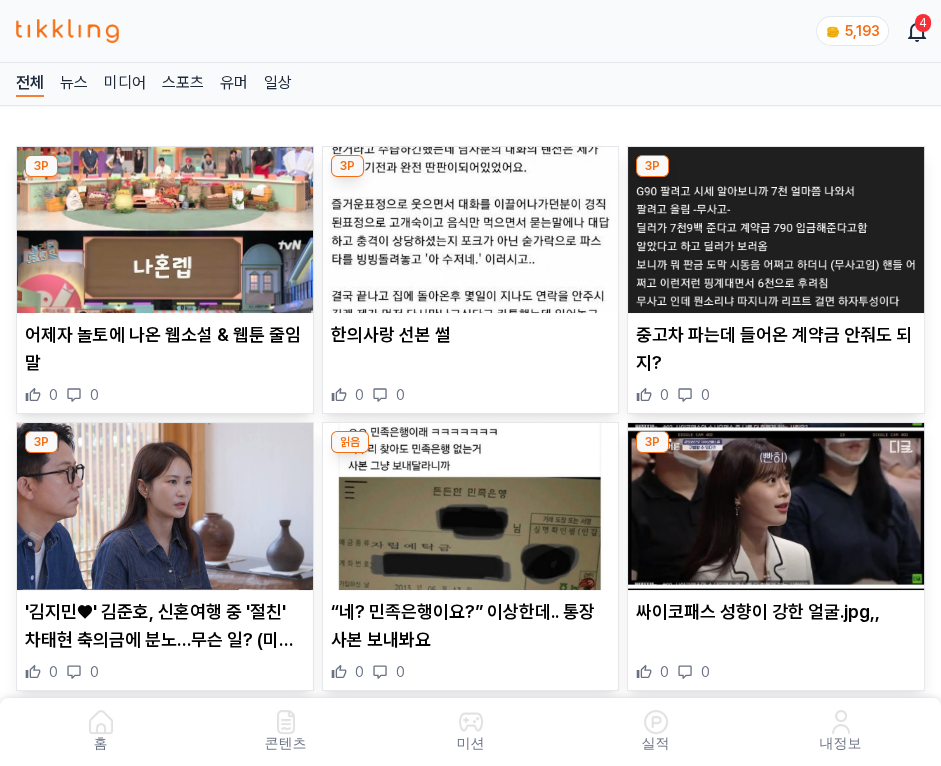 click at bounding box center (471, 230) 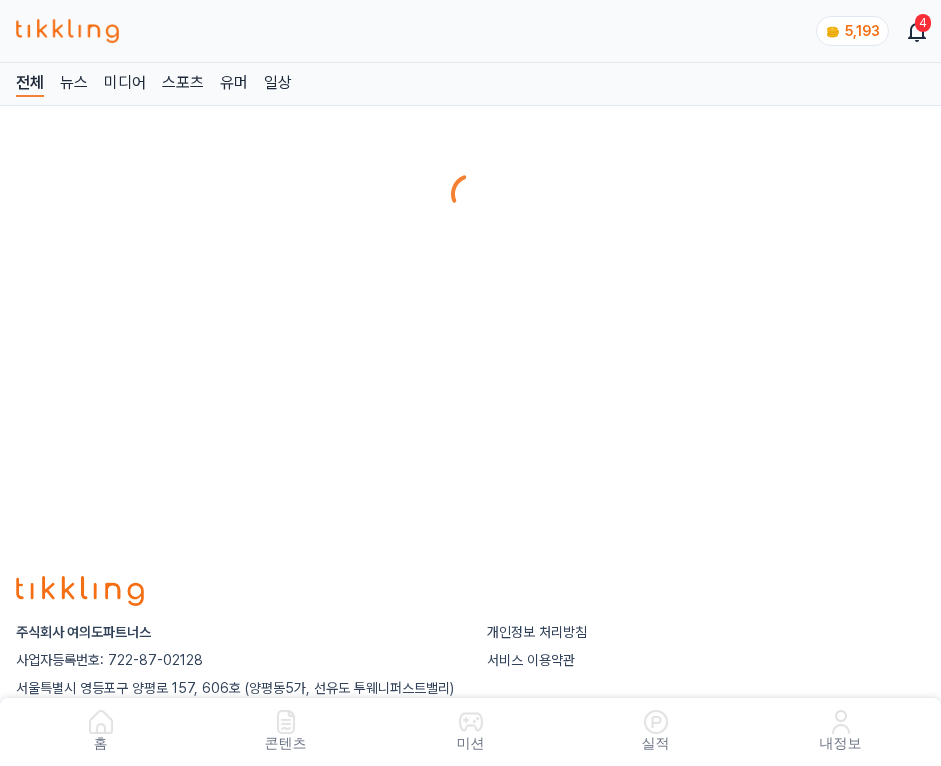 scroll, scrollTop: 0, scrollLeft: 0, axis: both 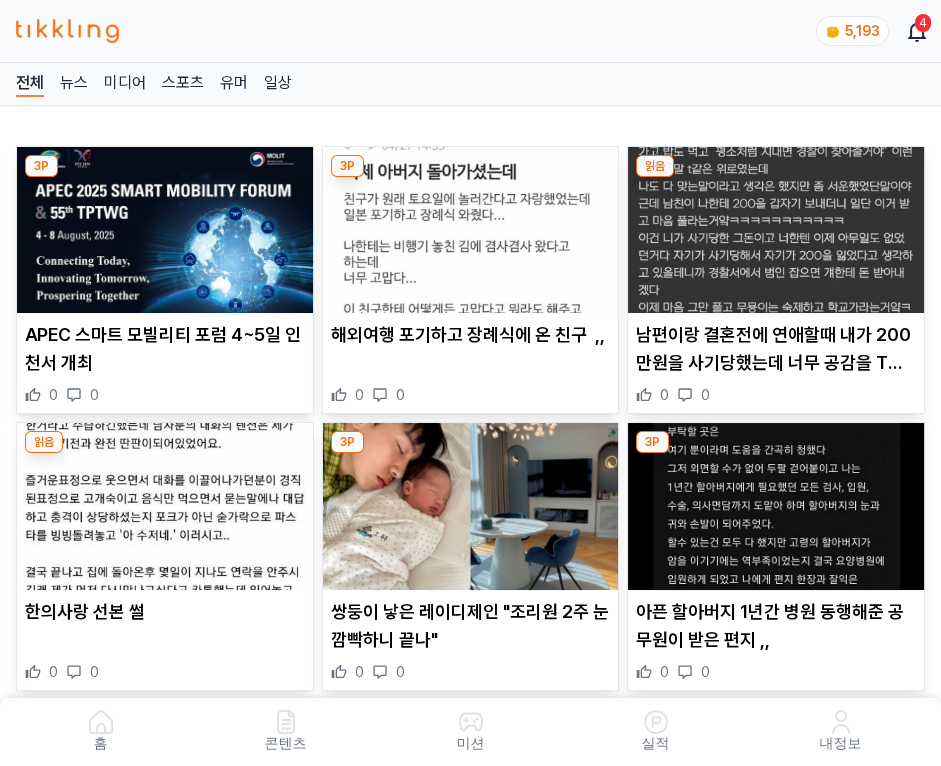 click at bounding box center (471, 230) 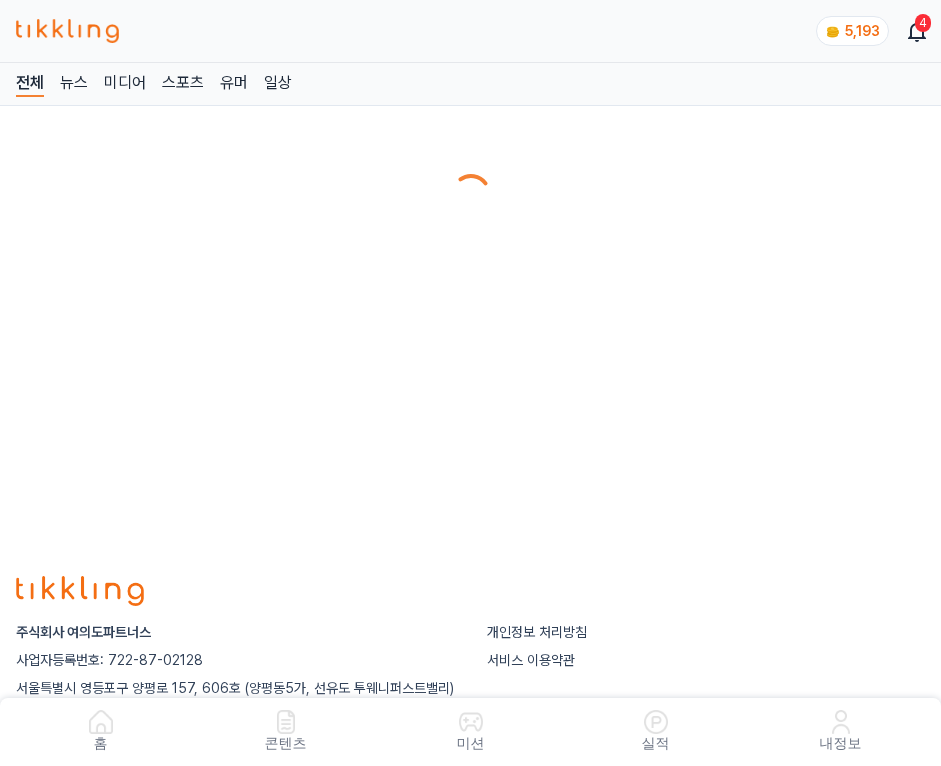 scroll, scrollTop: 0, scrollLeft: 0, axis: both 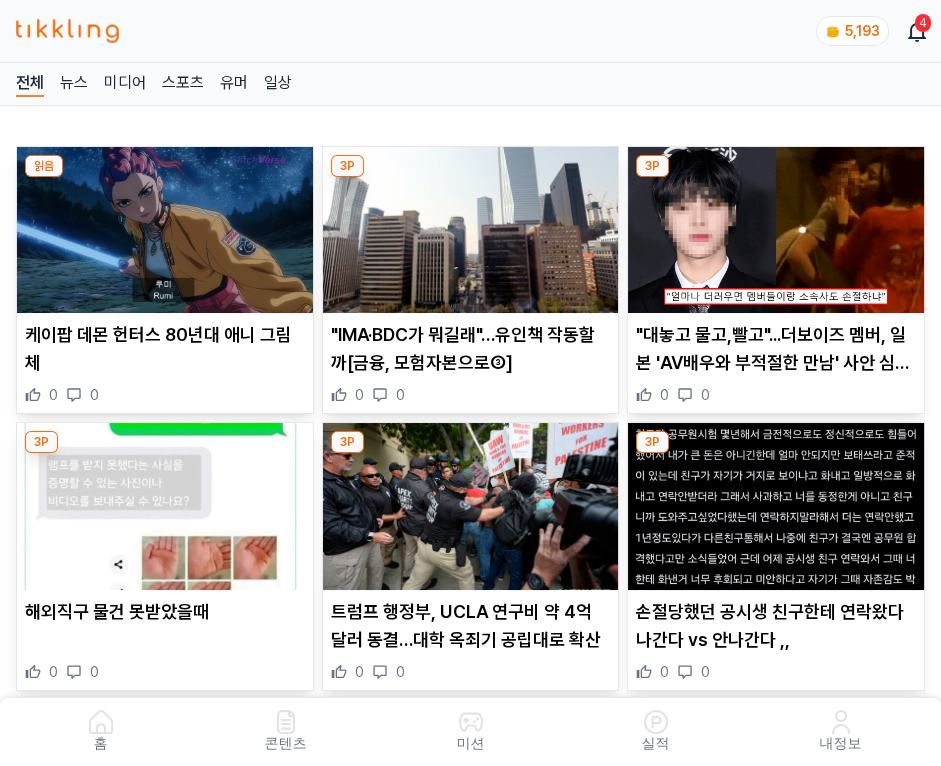 click at bounding box center (471, 230) 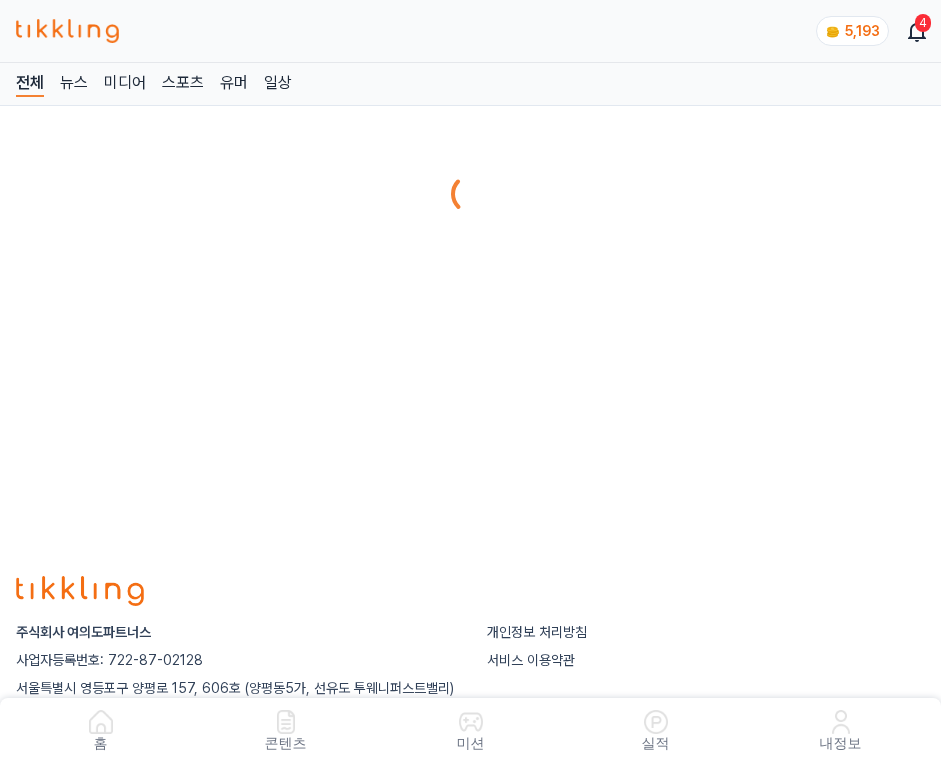 scroll, scrollTop: 0, scrollLeft: 0, axis: both 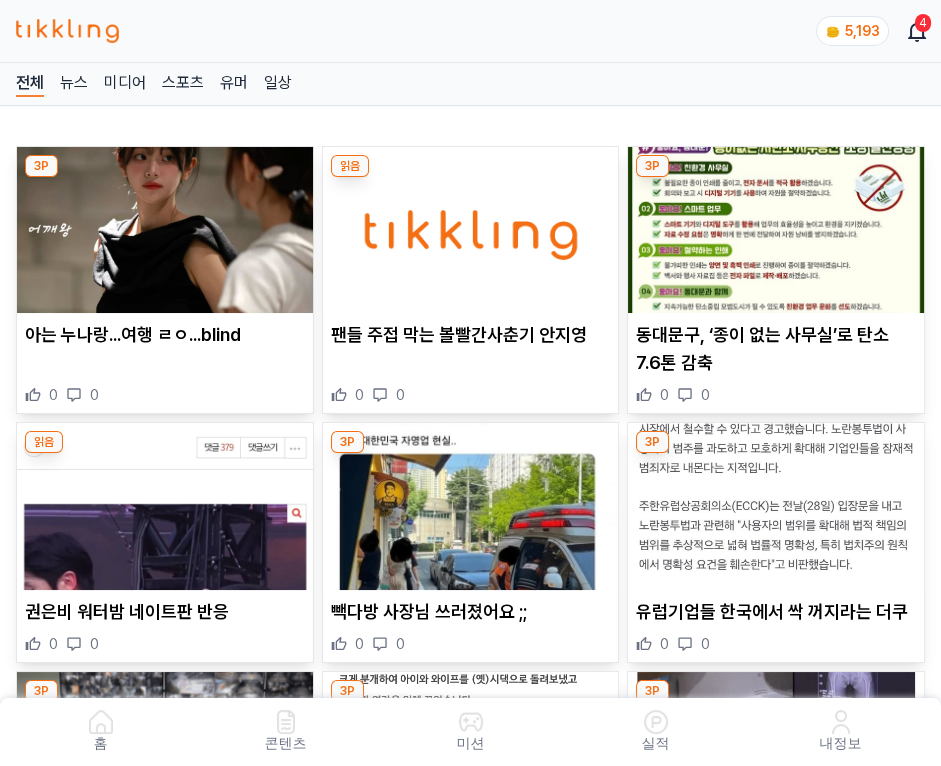 click at bounding box center (471, 230) 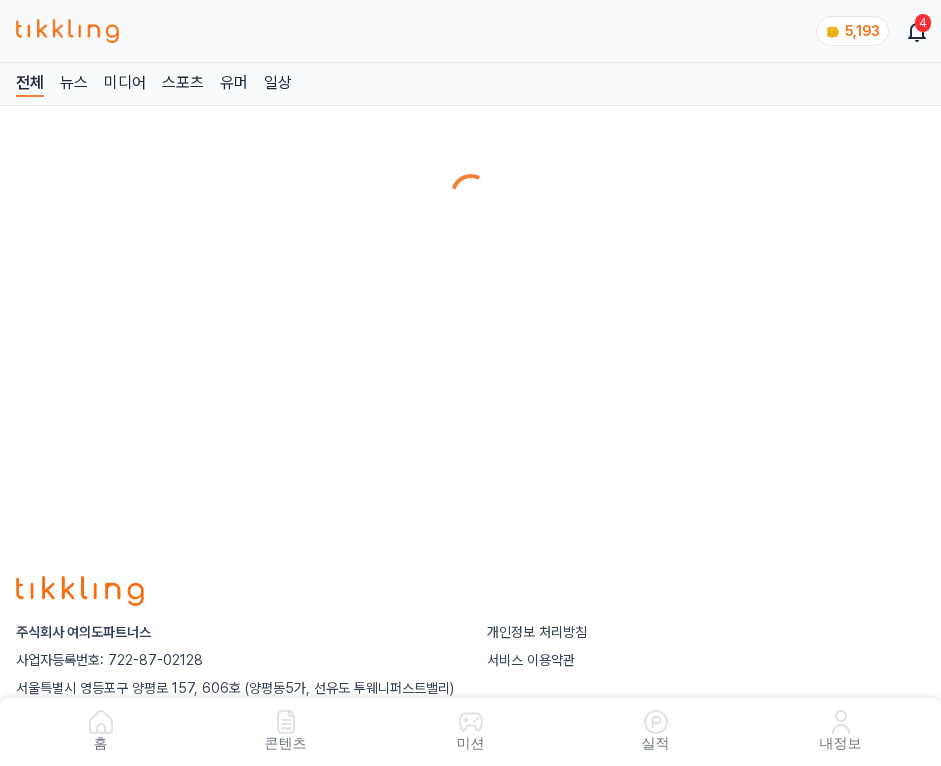 scroll, scrollTop: 0, scrollLeft: 0, axis: both 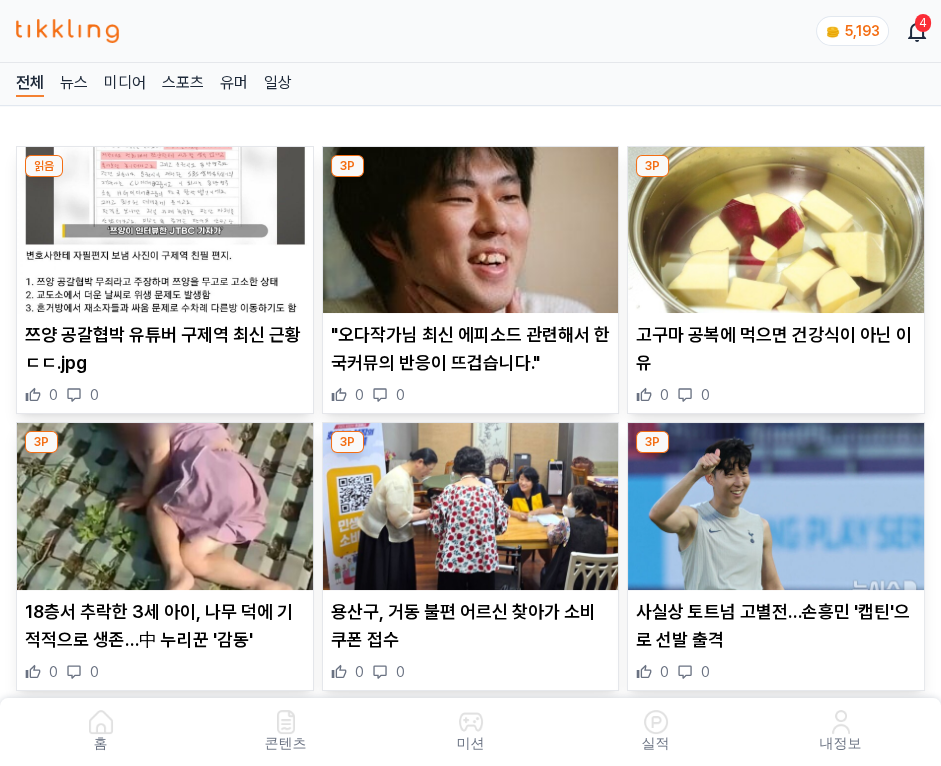 click at bounding box center [471, 230] 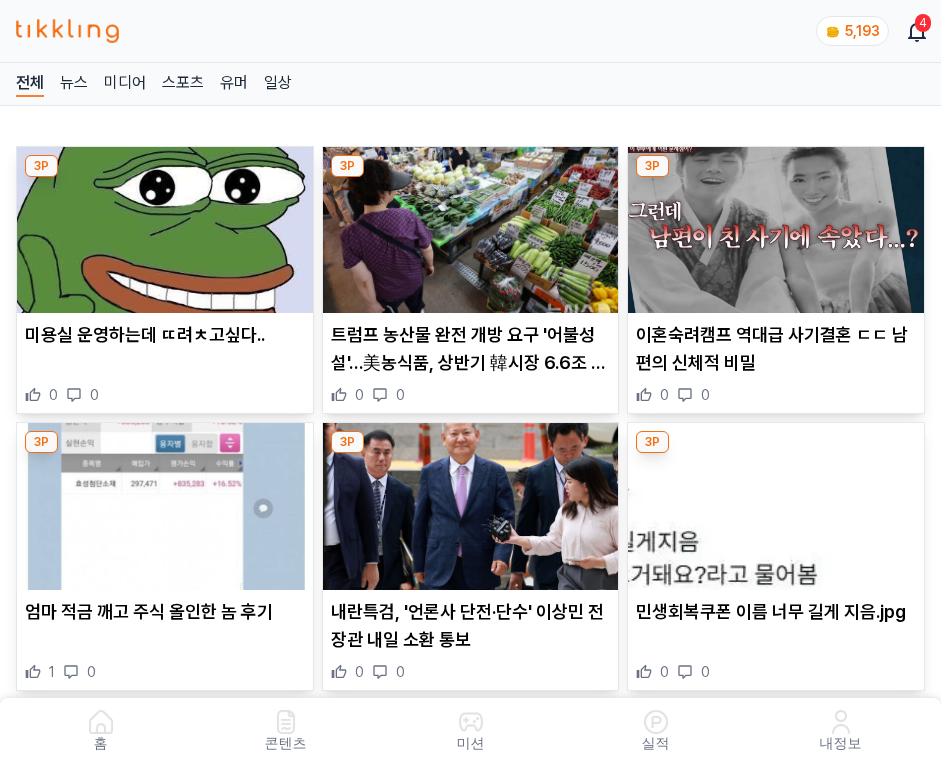 scroll, scrollTop: 0, scrollLeft: 0, axis: both 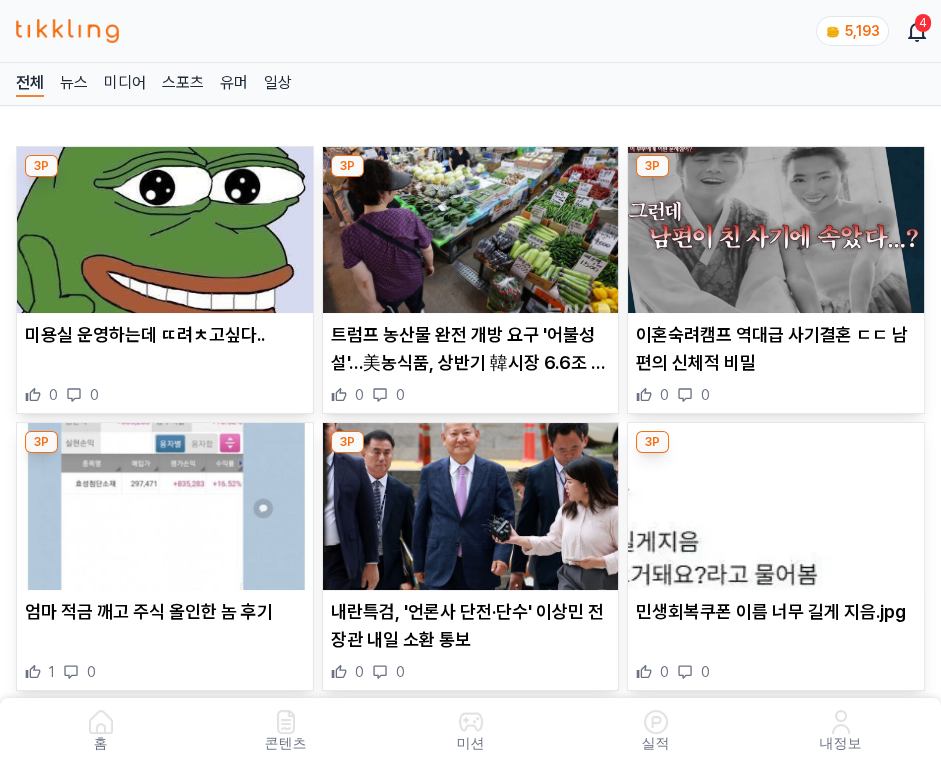 click at bounding box center [471, 230] 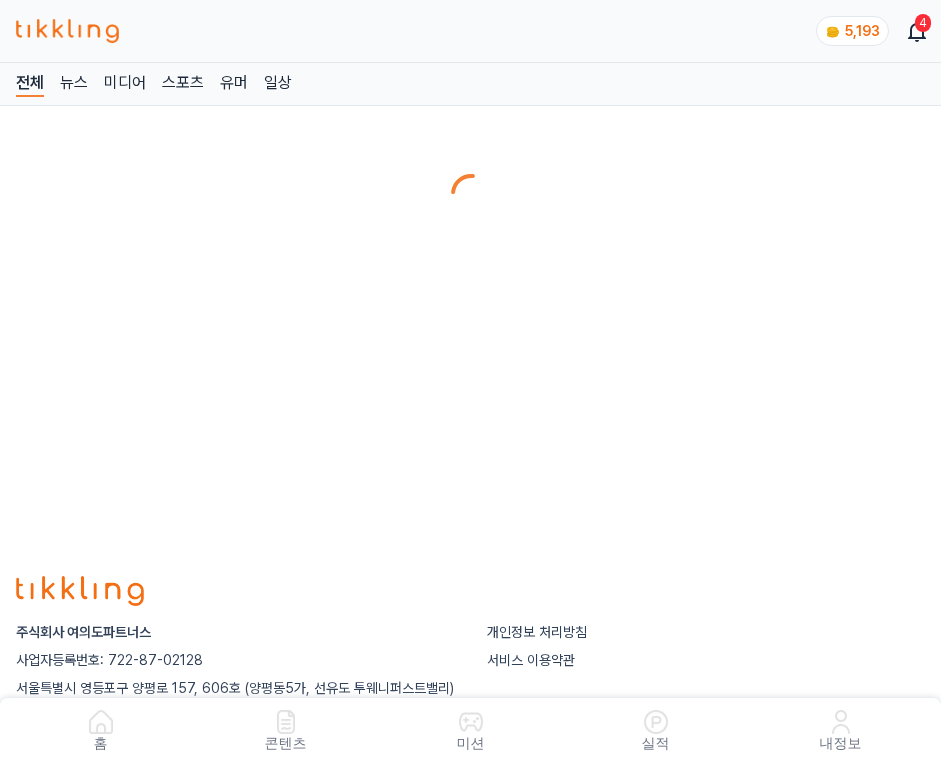 scroll, scrollTop: 0, scrollLeft: 0, axis: both 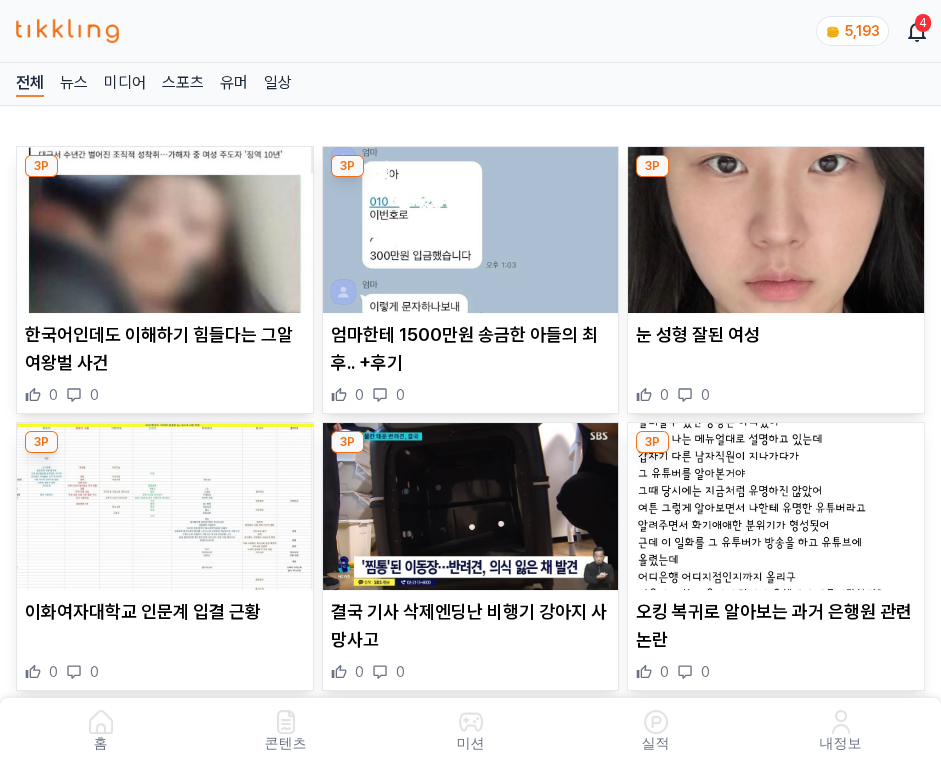 click at bounding box center (471, 230) 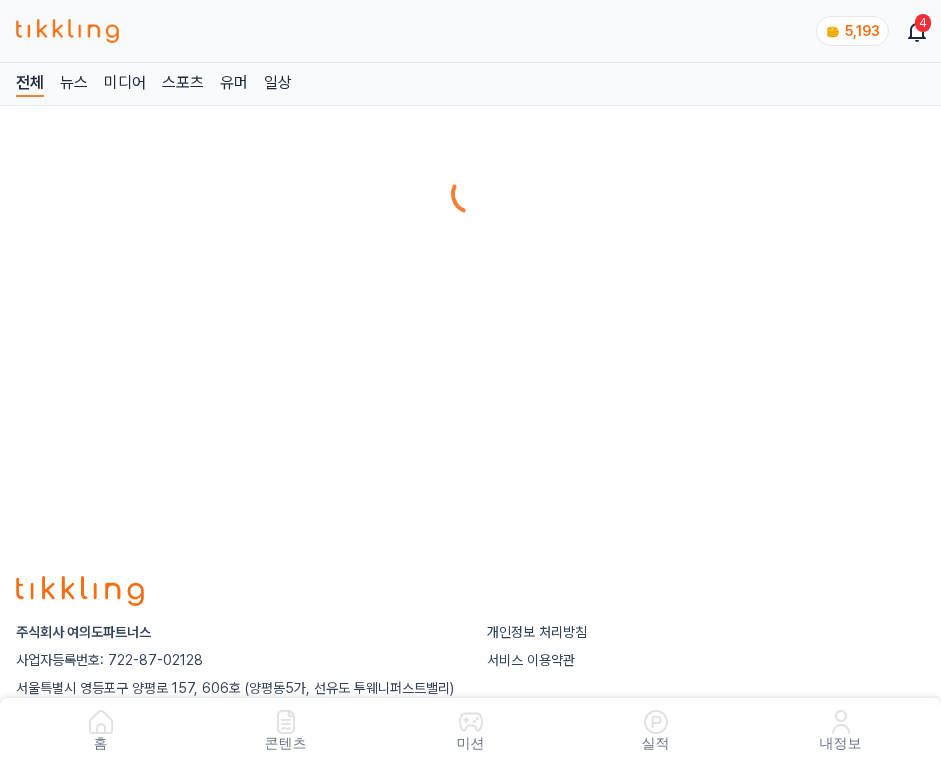 scroll, scrollTop: 0, scrollLeft: 0, axis: both 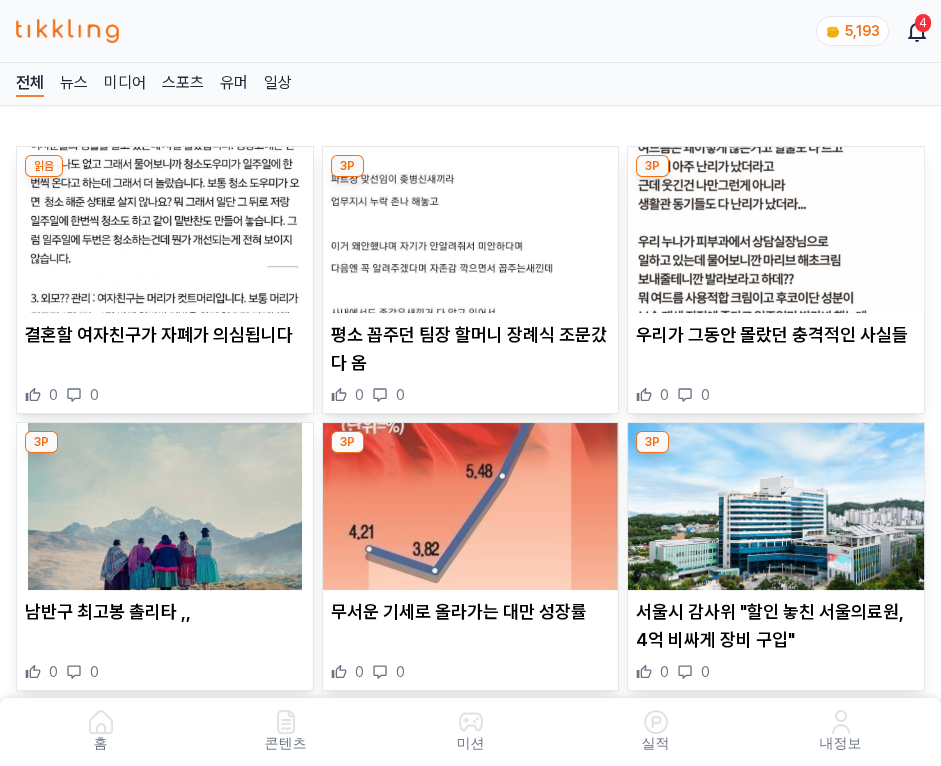 click at bounding box center (471, 230) 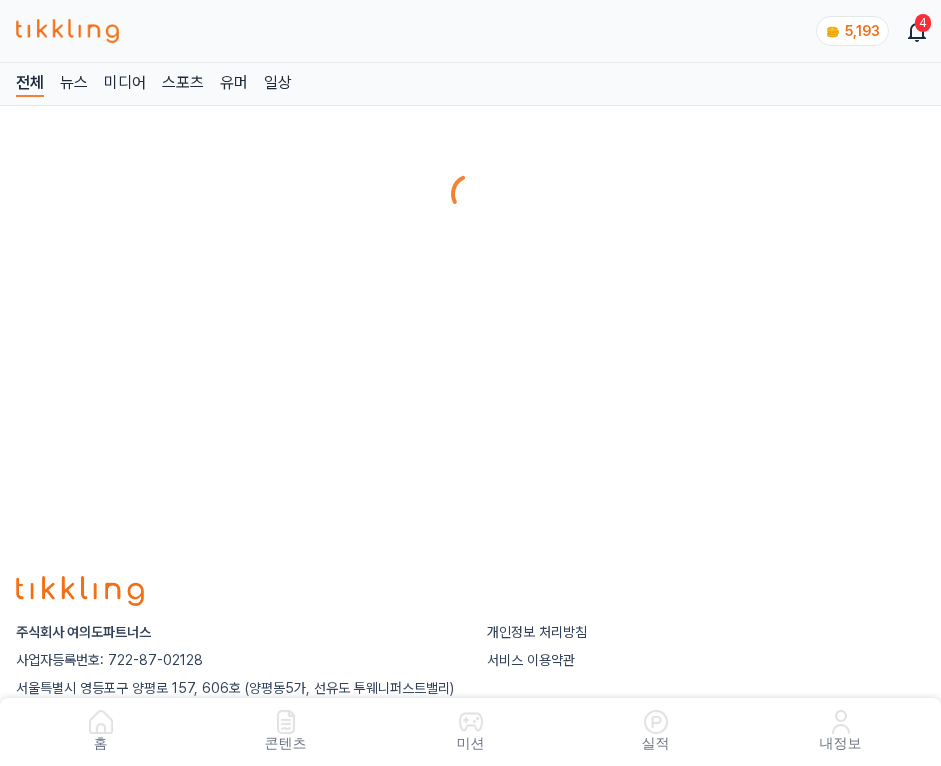 scroll, scrollTop: 0, scrollLeft: 0, axis: both 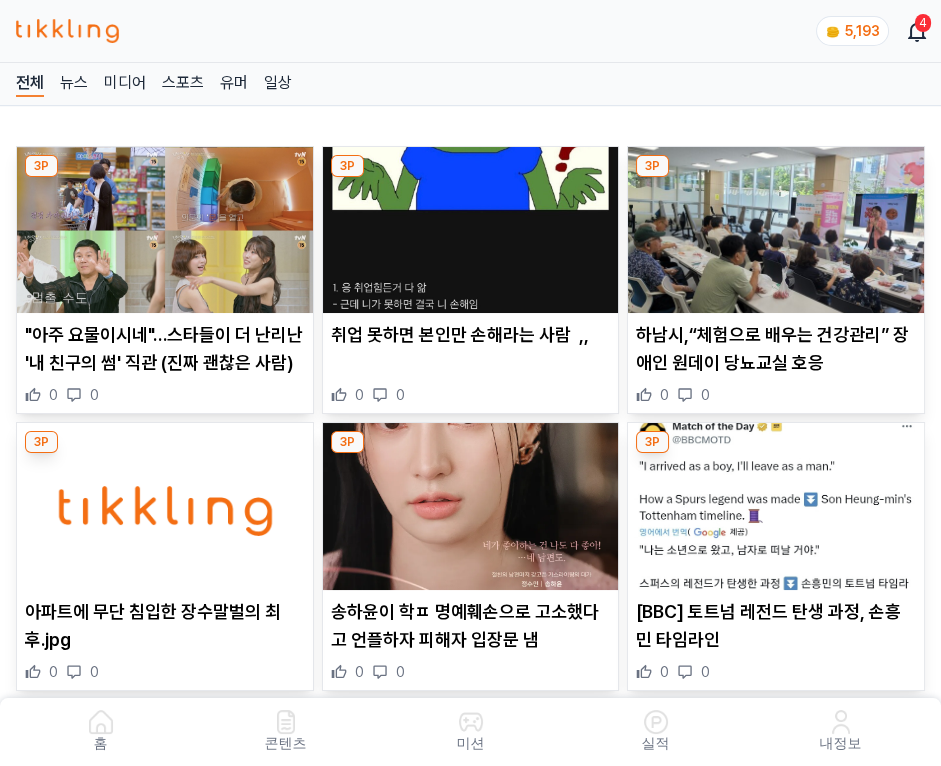 click at bounding box center [471, 230] 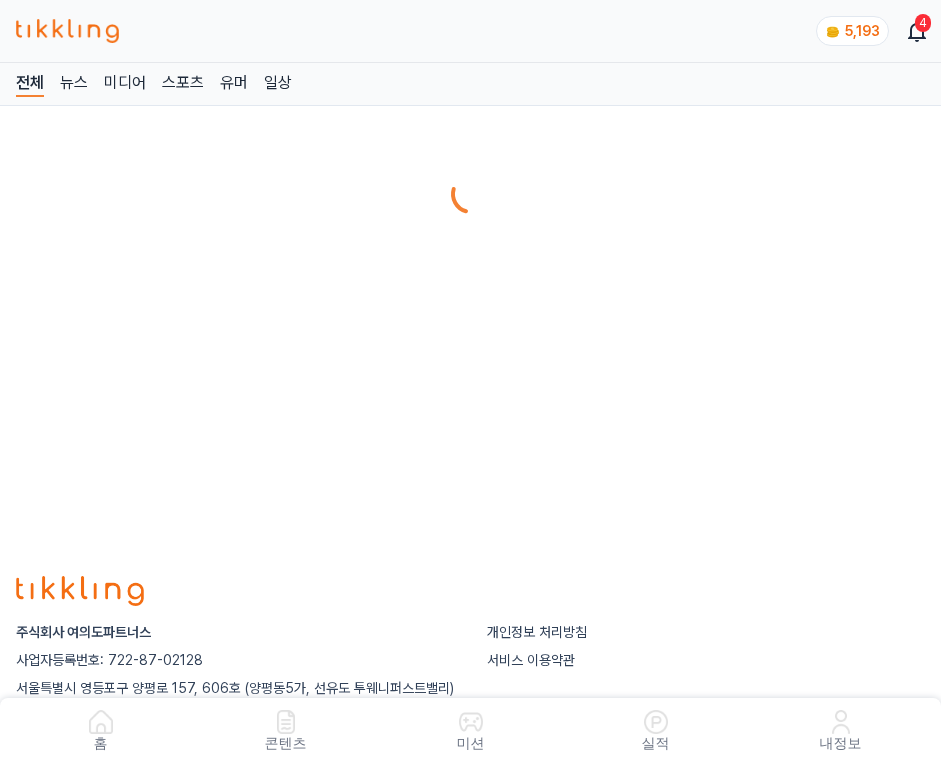 scroll, scrollTop: 0, scrollLeft: 0, axis: both 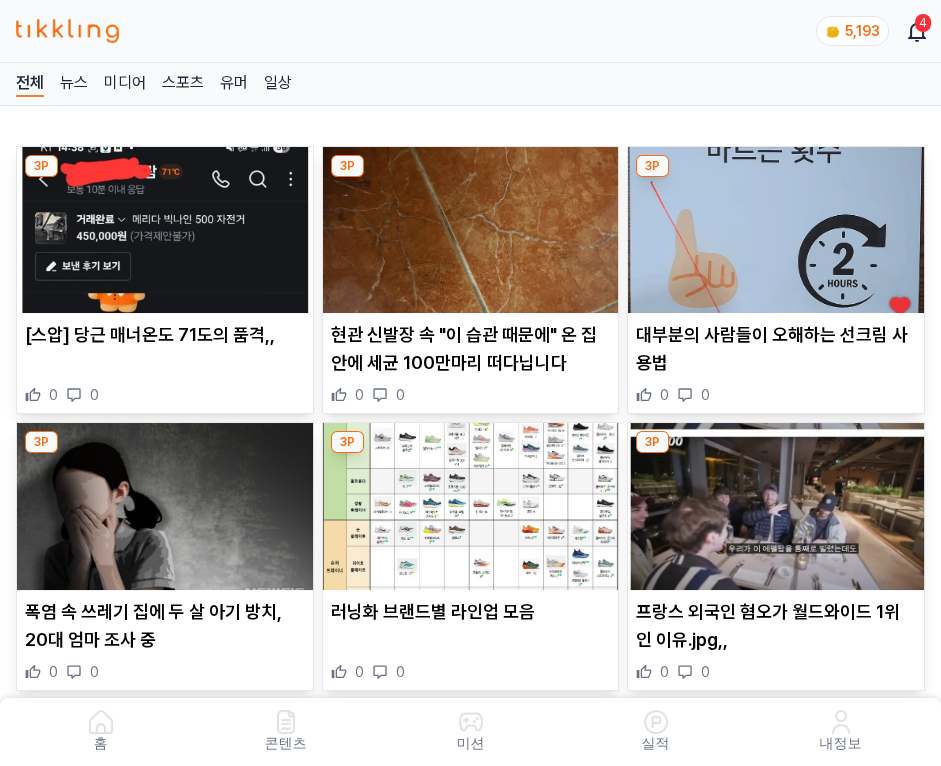 click at bounding box center [471, 230] 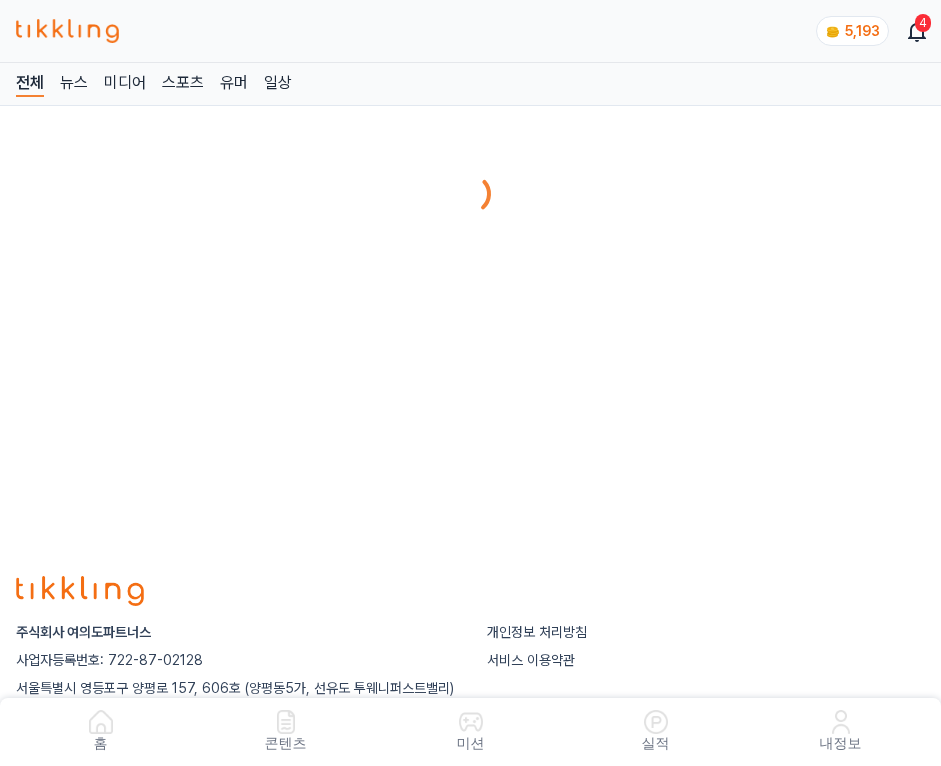 scroll, scrollTop: 0, scrollLeft: 0, axis: both 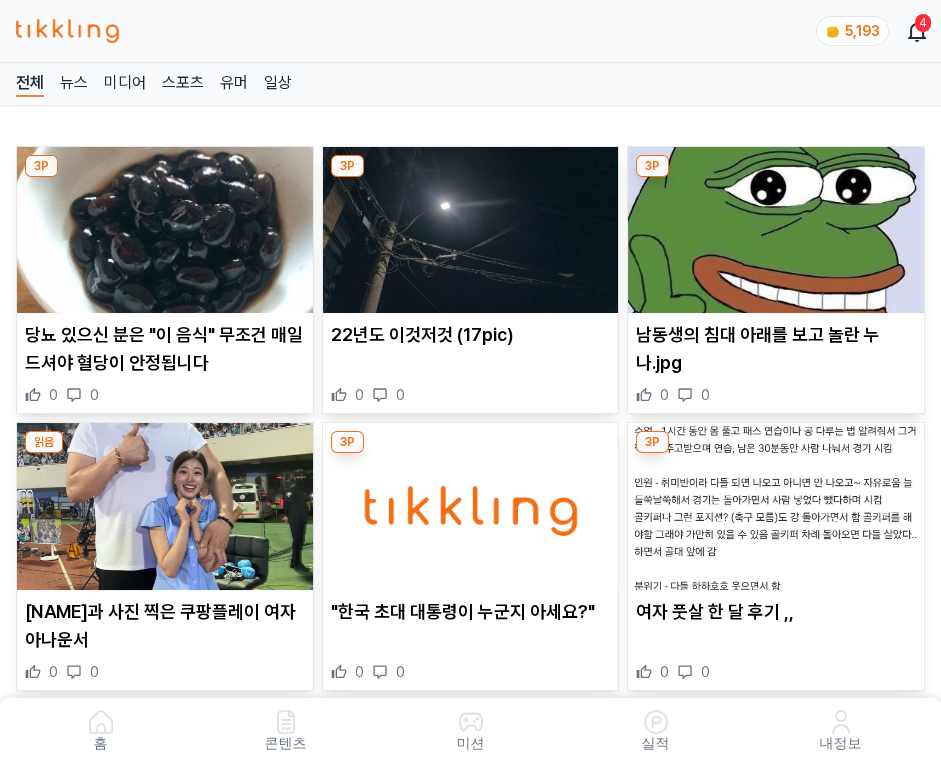 click at bounding box center (471, 230) 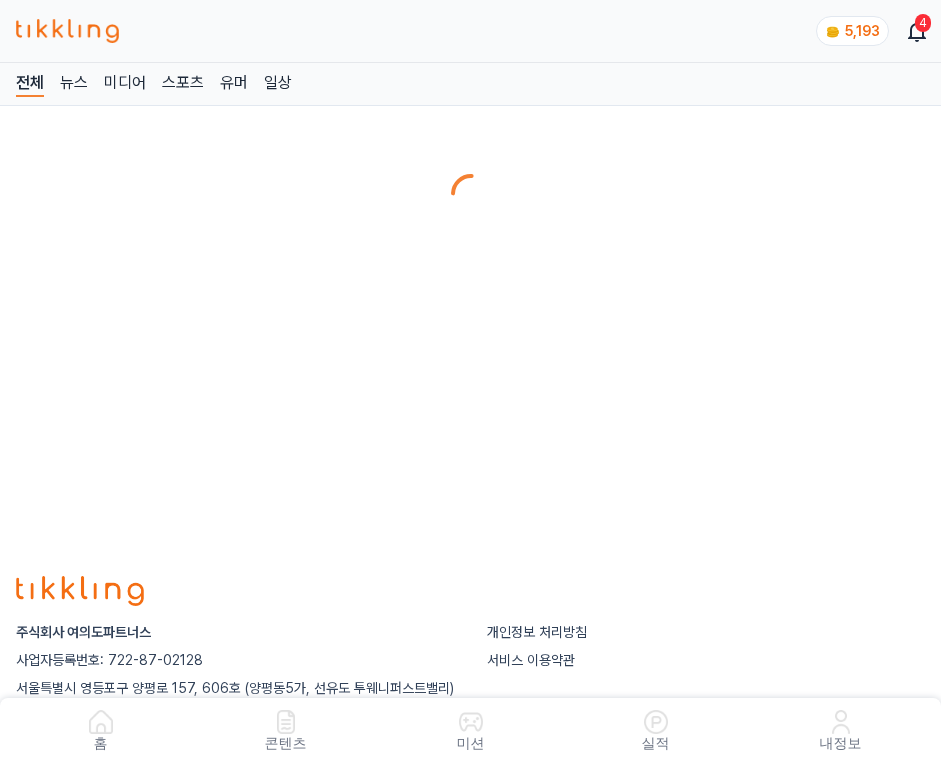 scroll, scrollTop: 0, scrollLeft: 0, axis: both 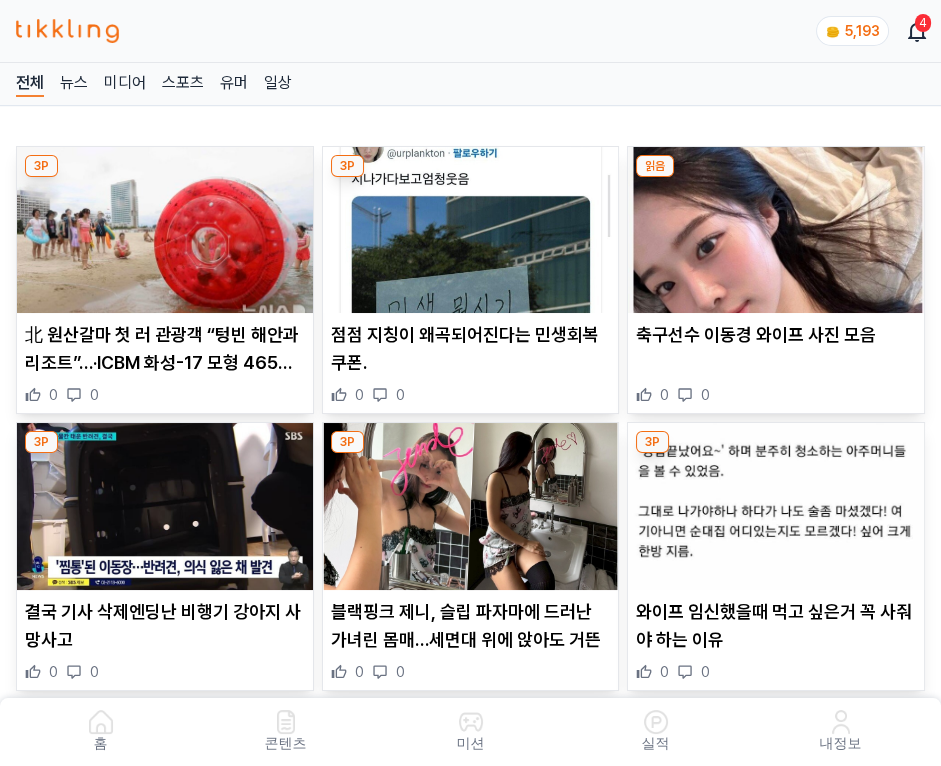 click at bounding box center [471, 230] 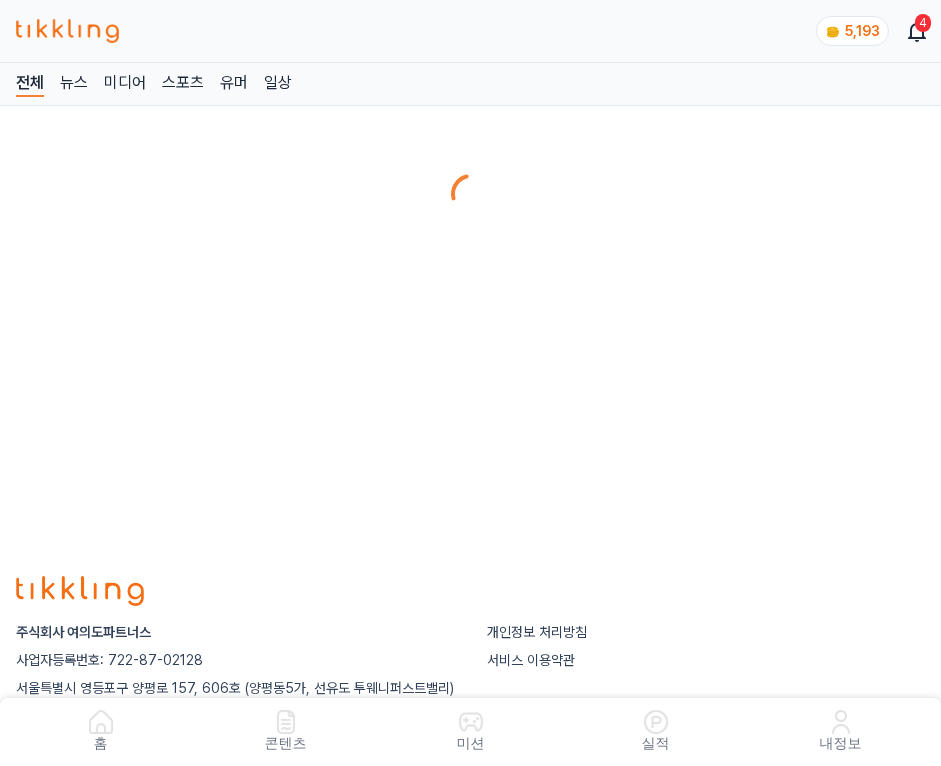 scroll, scrollTop: 0, scrollLeft: 0, axis: both 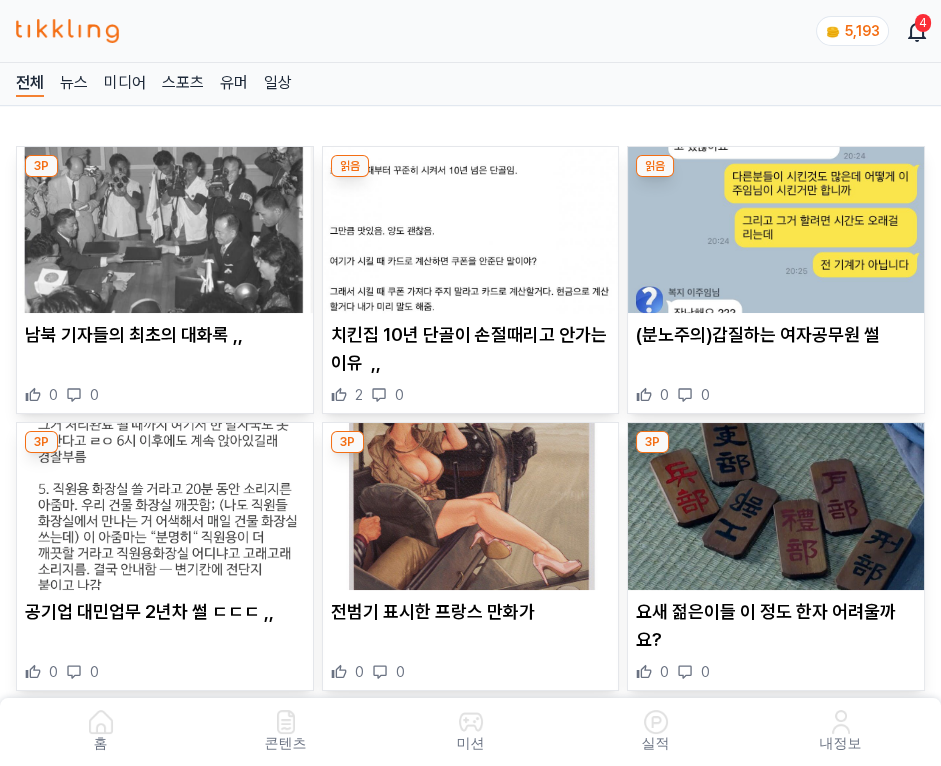 click at bounding box center (471, 230) 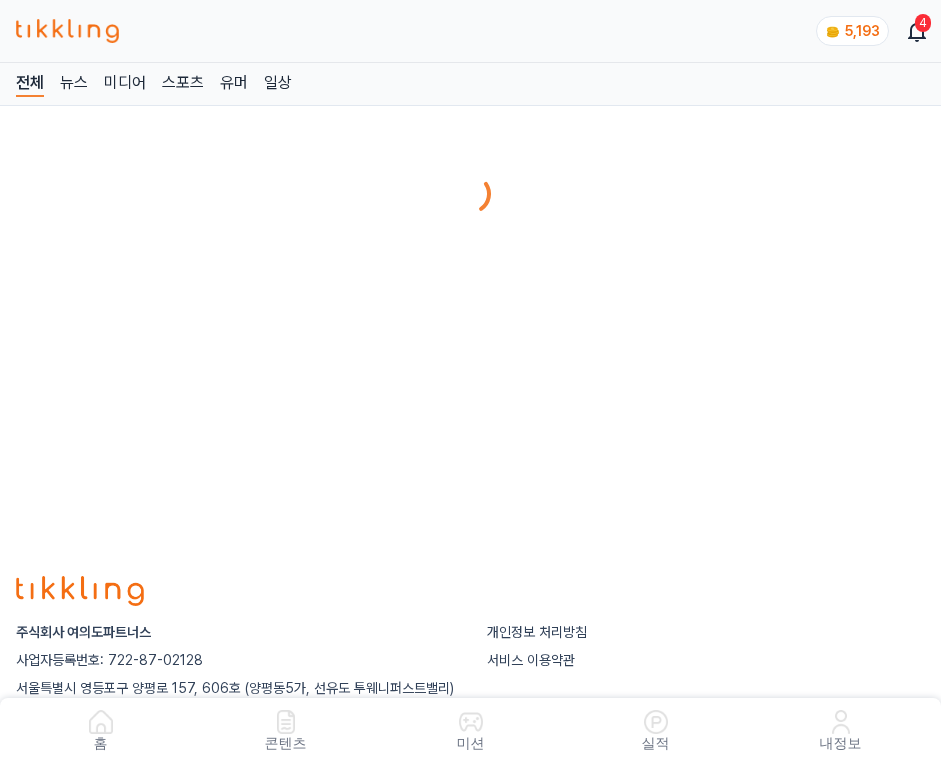 scroll, scrollTop: 0, scrollLeft: 0, axis: both 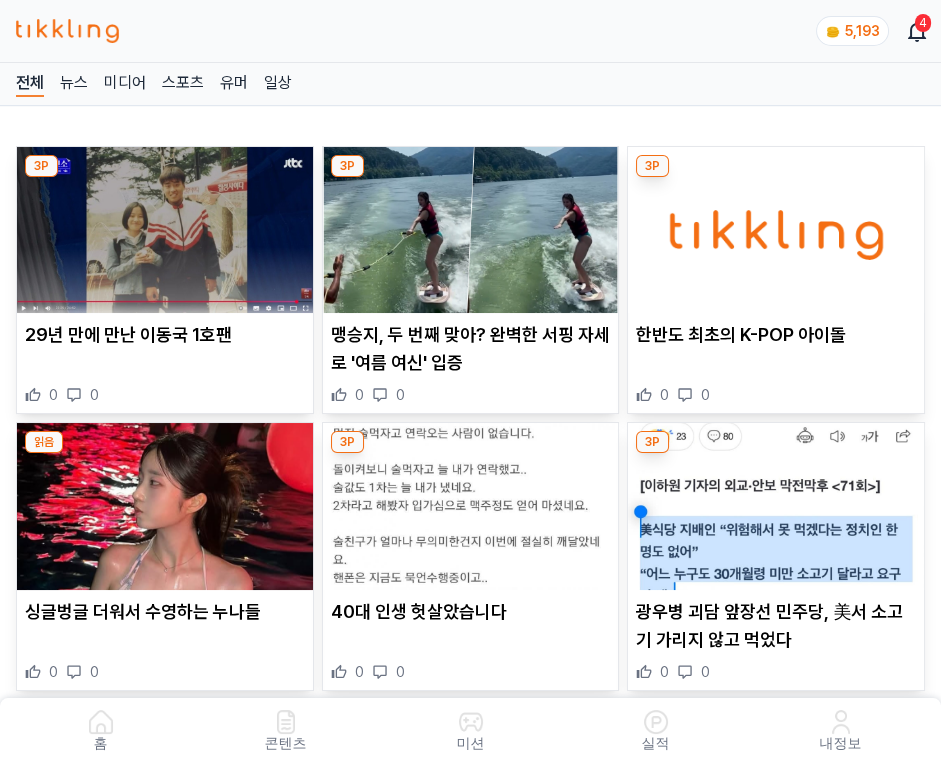 click at bounding box center (471, 230) 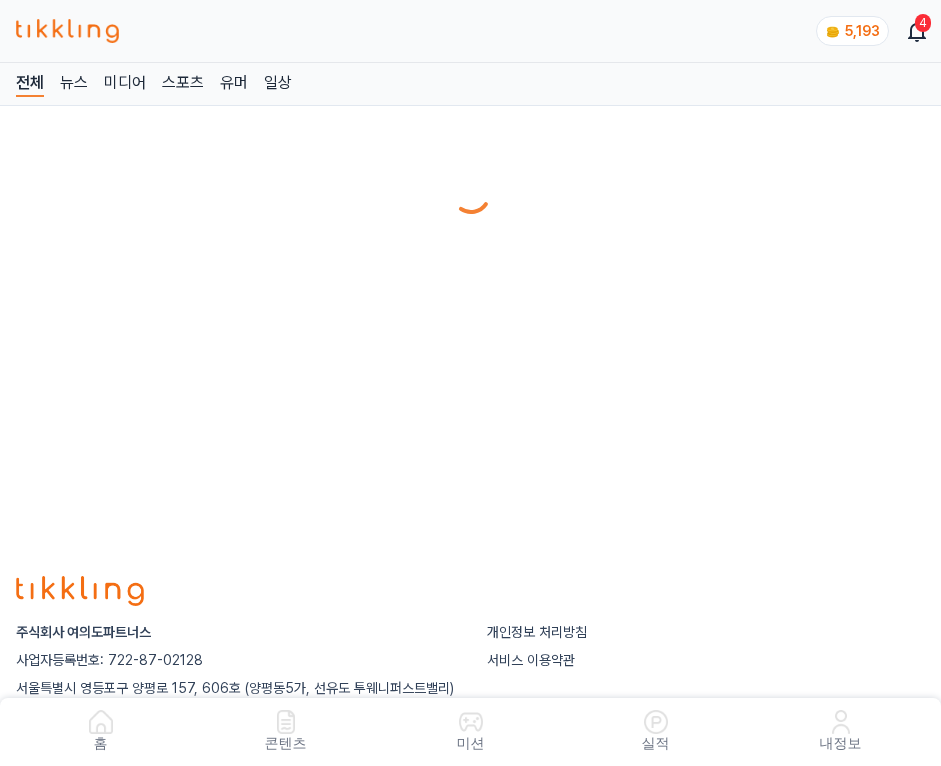 scroll, scrollTop: 0, scrollLeft: 0, axis: both 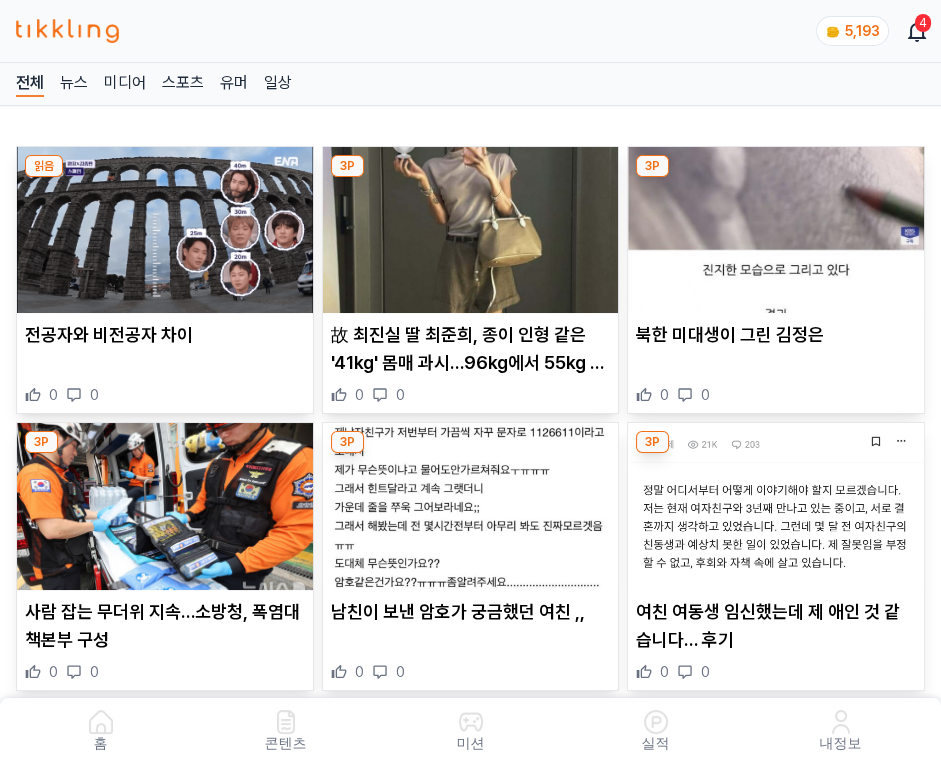 click at bounding box center [471, 230] 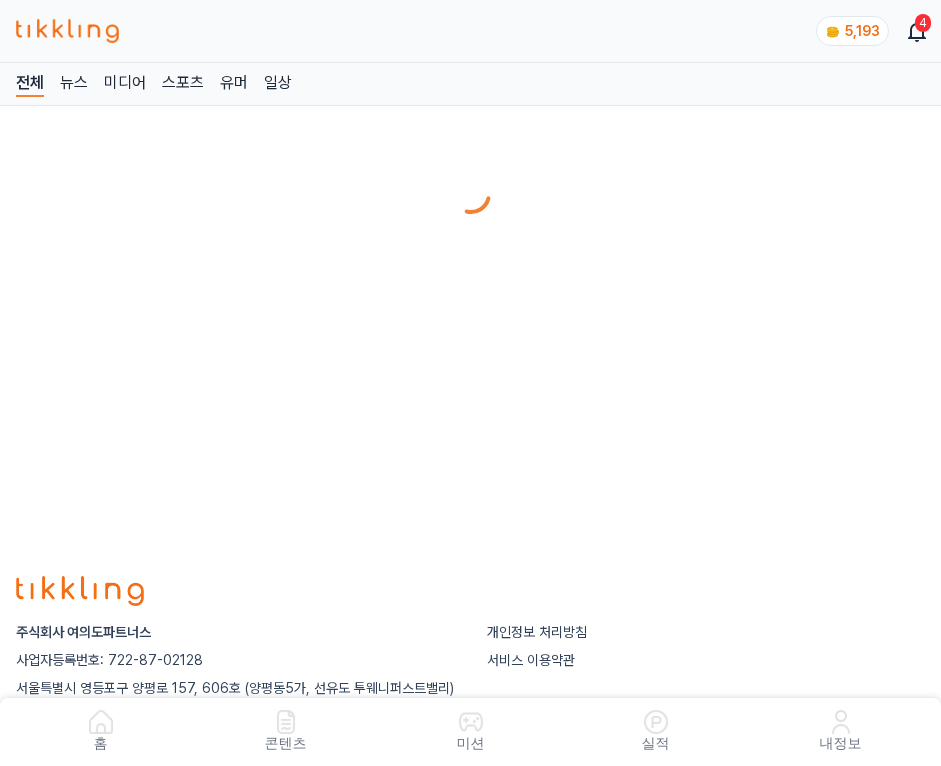 scroll, scrollTop: 0, scrollLeft: 0, axis: both 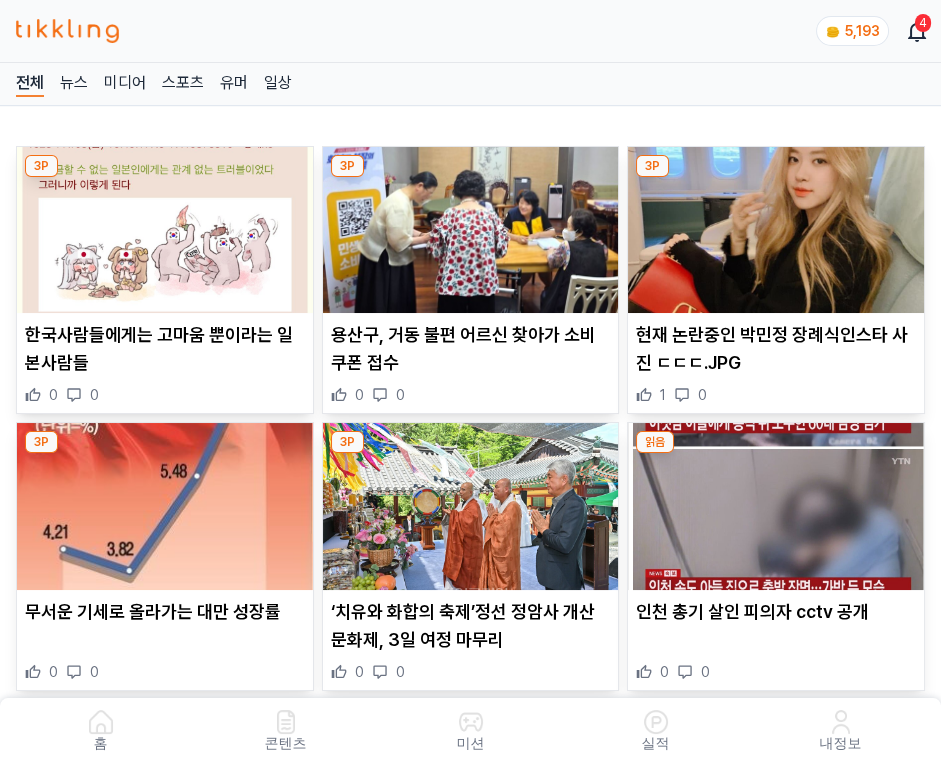 click at bounding box center (471, 230) 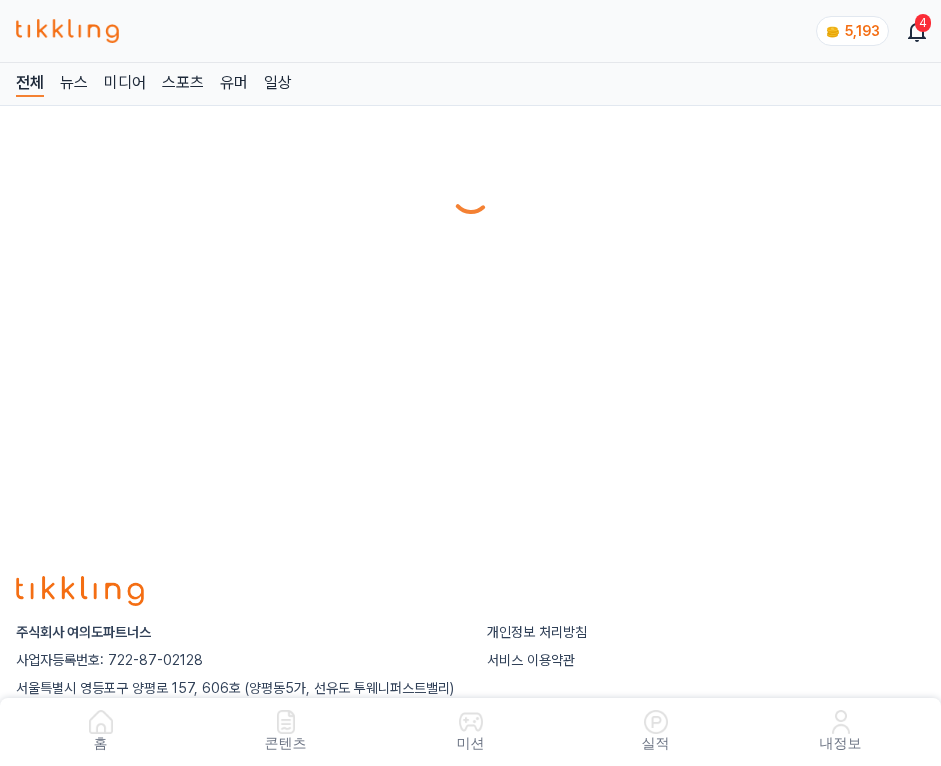 scroll, scrollTop: 0, scrollLeft: 0, axis: both 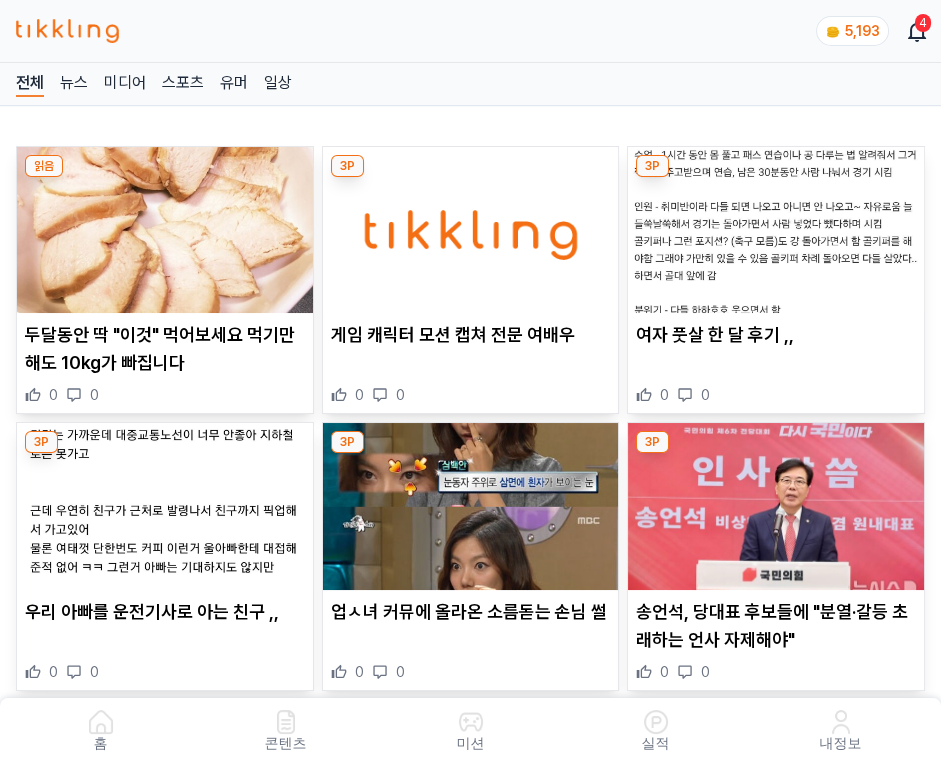 click at bounding box center [471, 230] 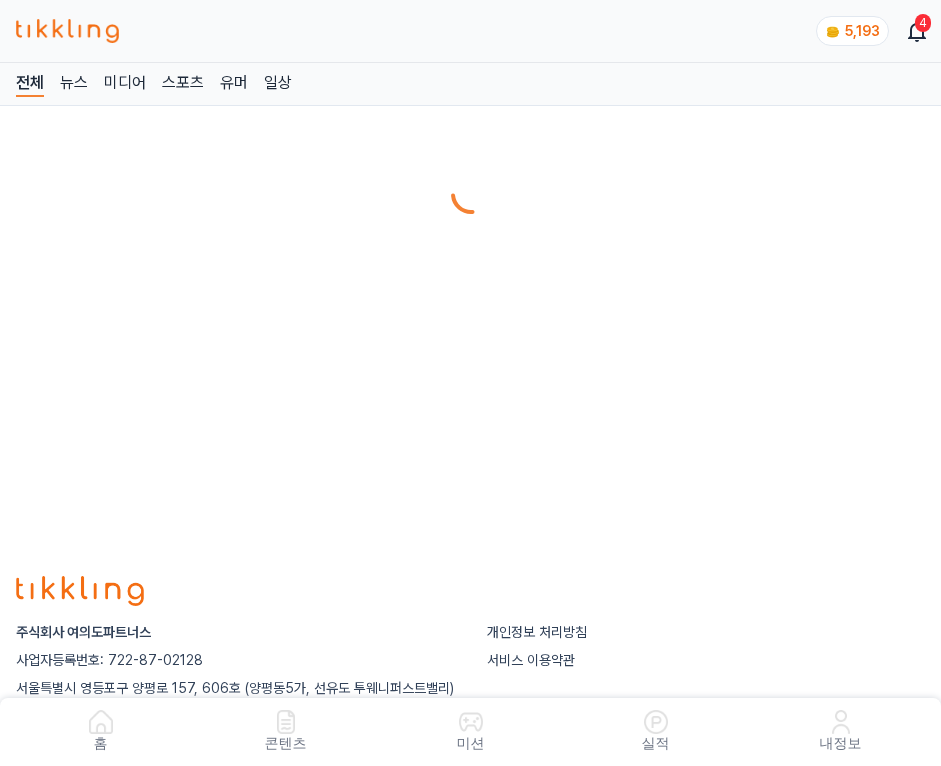 scroll, scrollTop: 0, scrollLeft: 0, axis: both 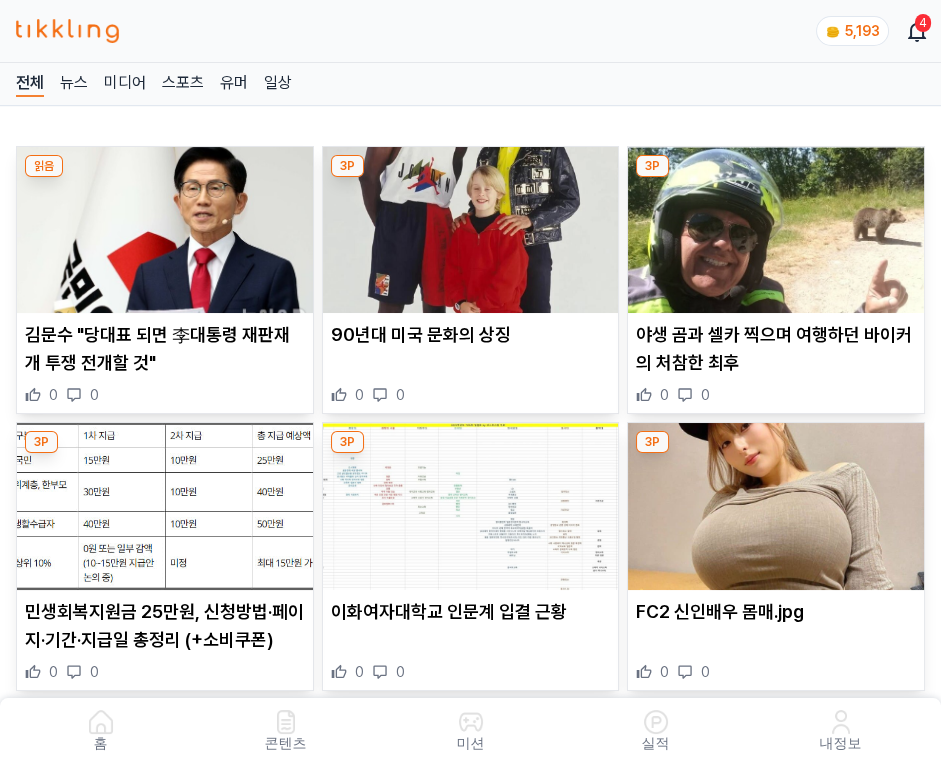 click at bounding box center [471, 230] 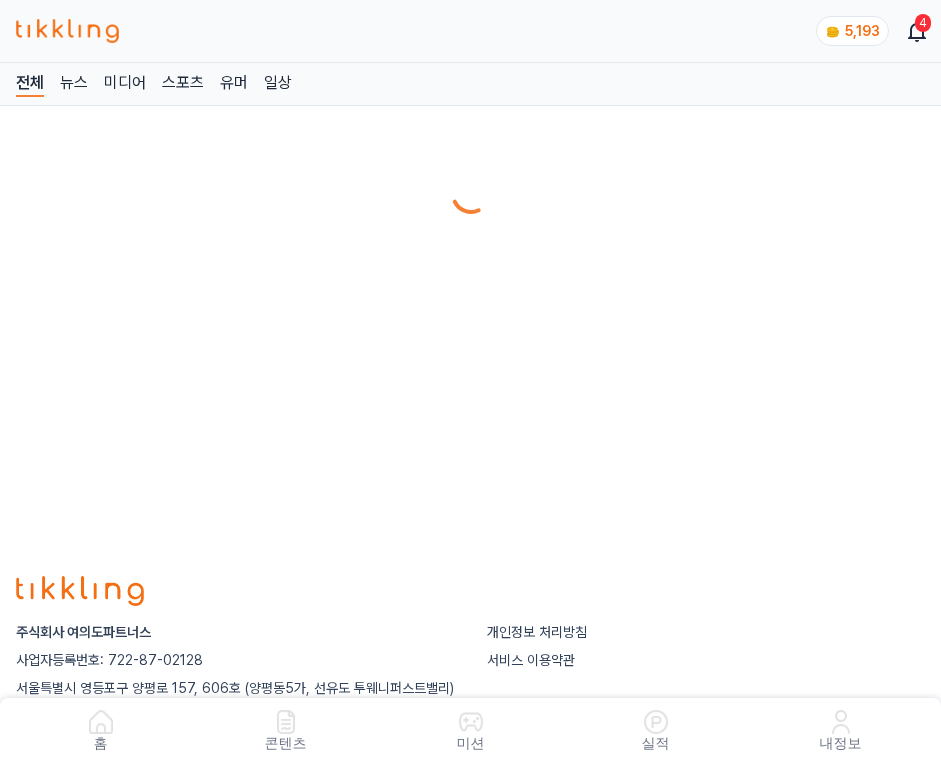 scroll, scrollTop: 0, scrollLeft: 0, axis: both 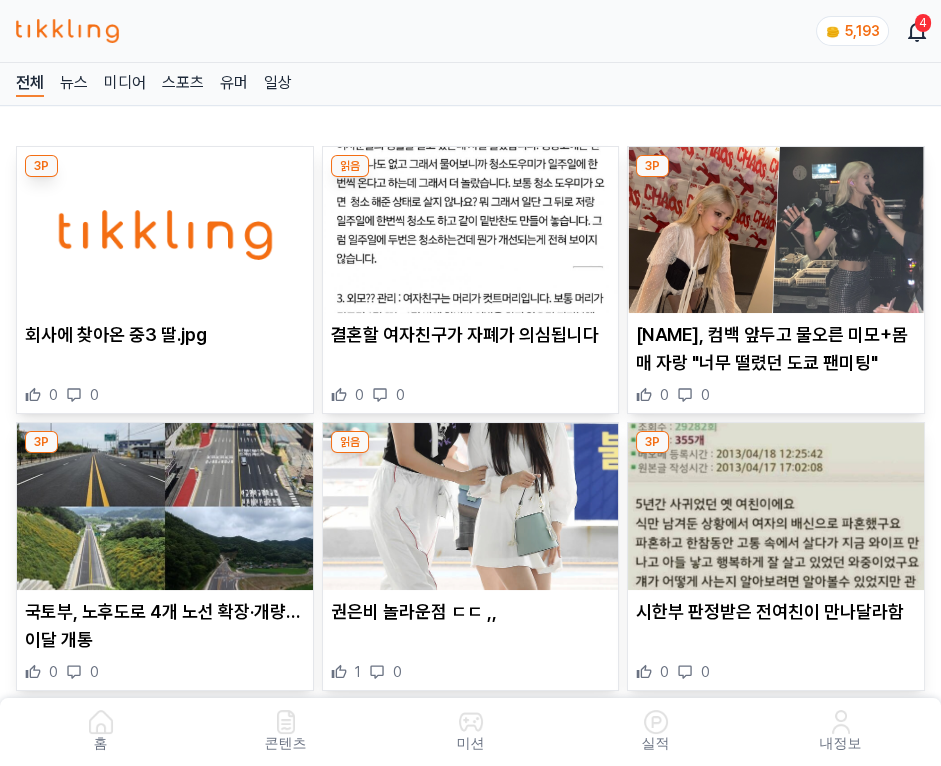click at bounding box center [471, 230] 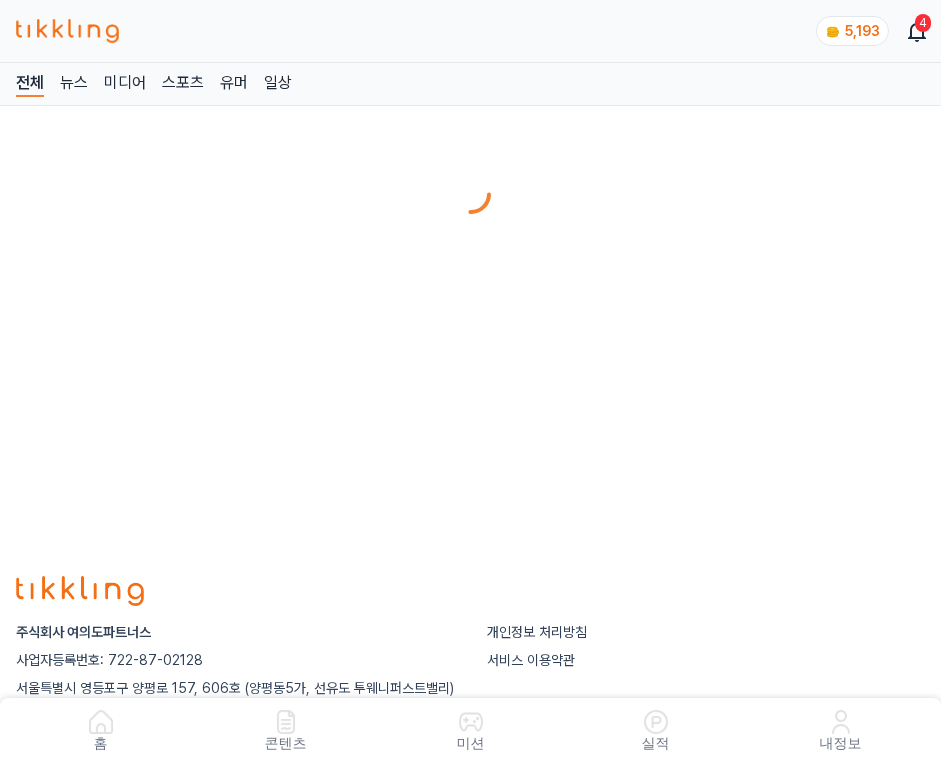 scroll, scrollTop: 0, scrollLeft: 0, axis: both 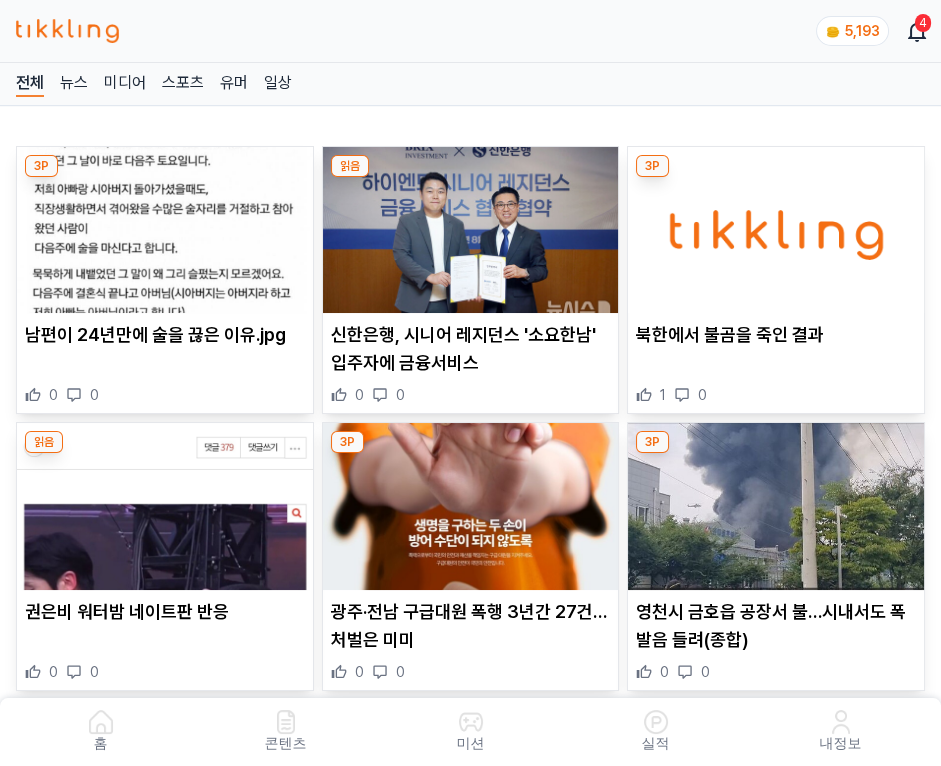 click at bounding box center (471, 230) 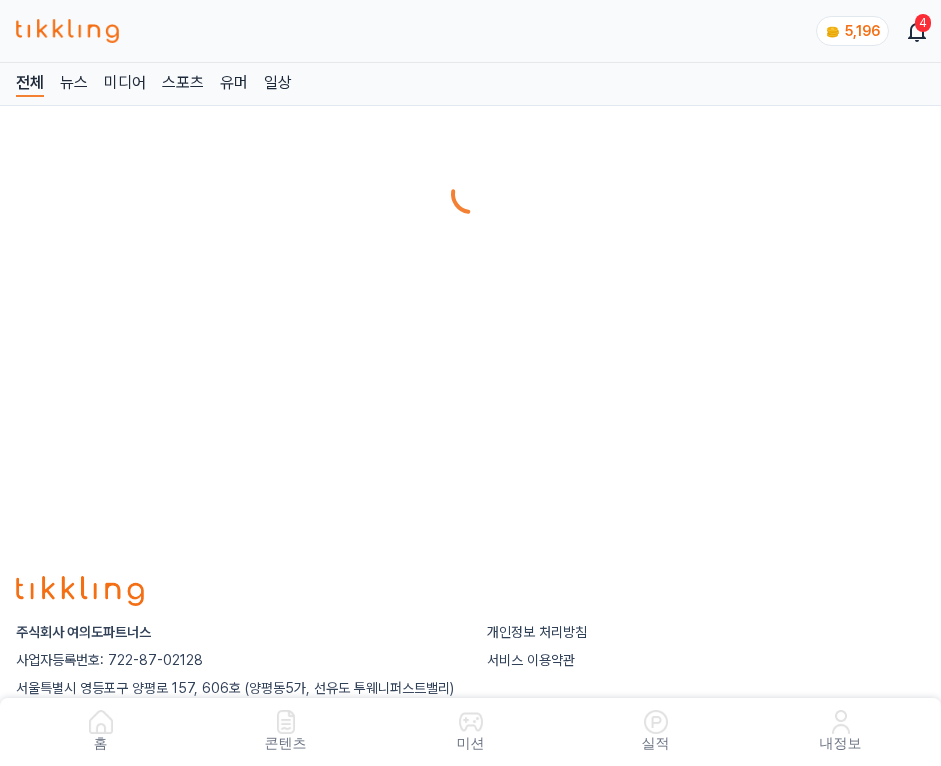 scroll, scrollTop: 0, scrollLeft: 0, axis: both 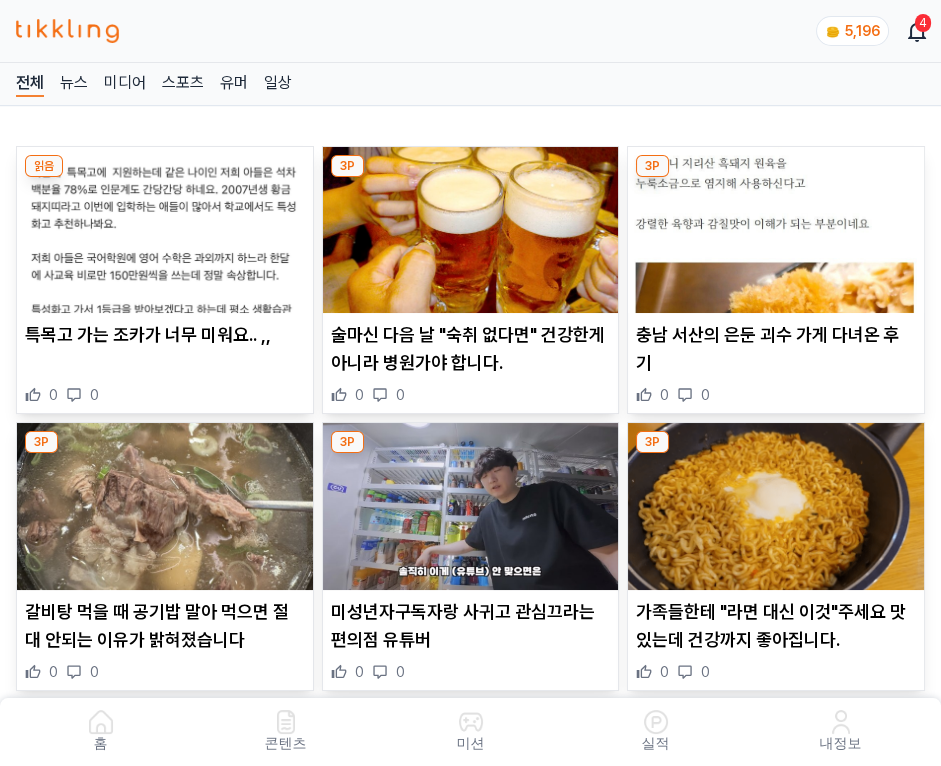 click at bounding box center [471, 230] 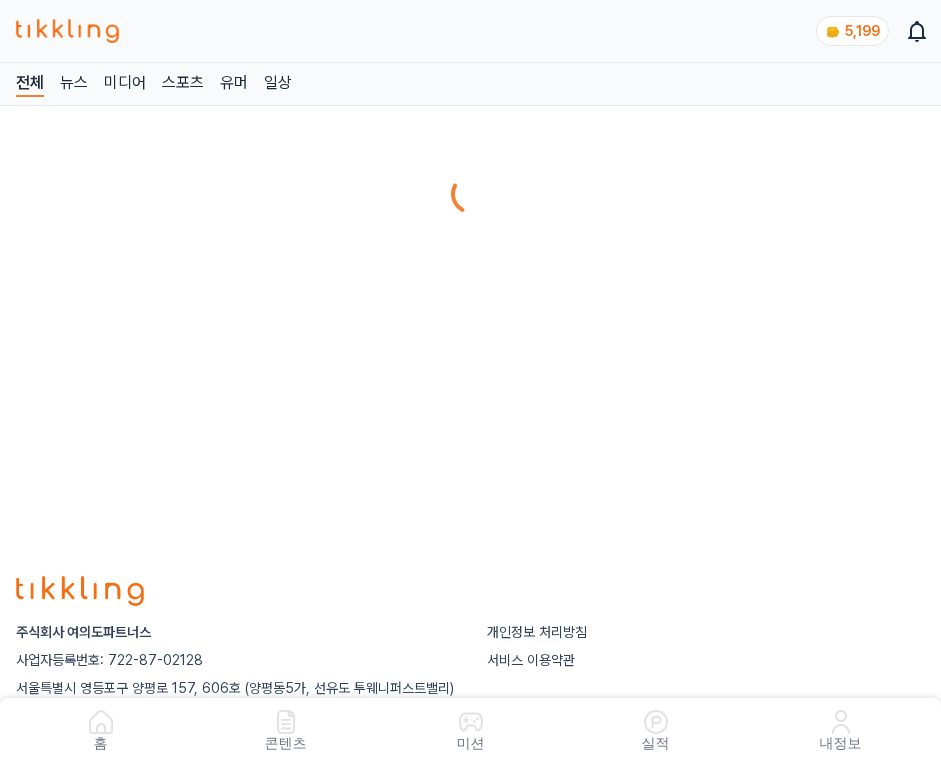 scroll, scrollTop: 0, scrollLeft: 0, axis: both 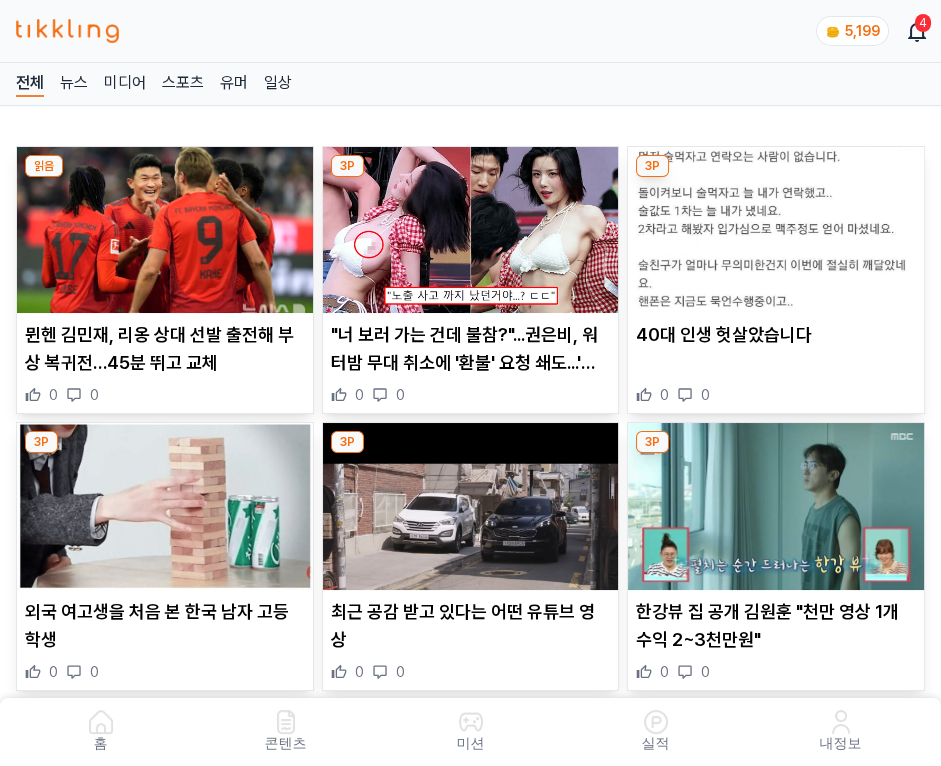 click at bounding box center [471, 230] 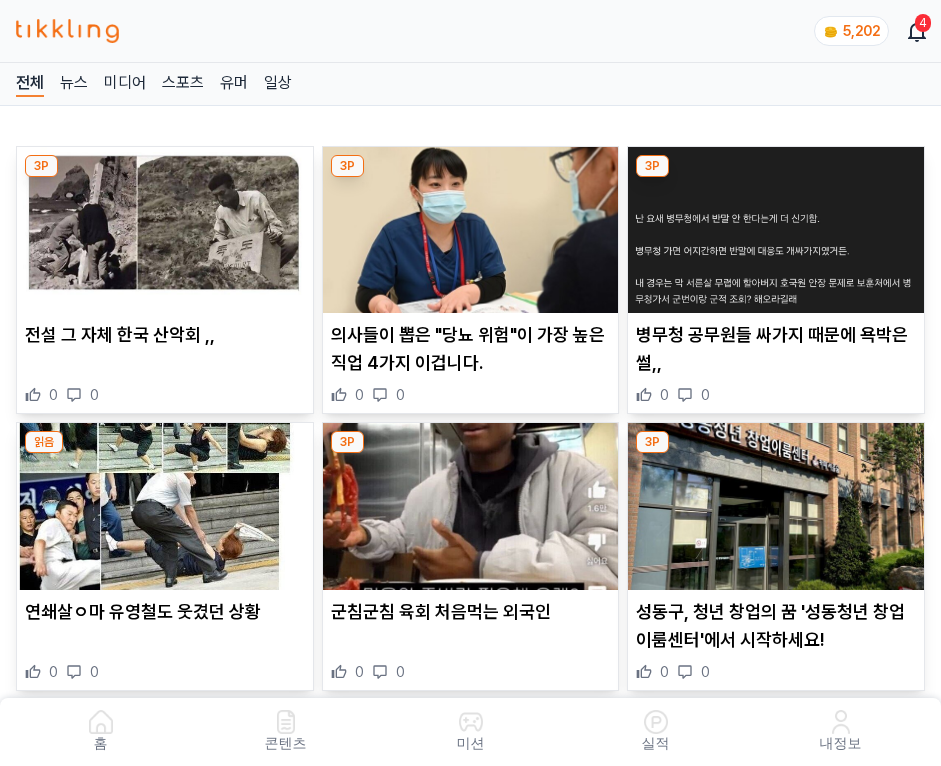 scroll, scrollTop: 0, scrollLeft: 0, axis: both 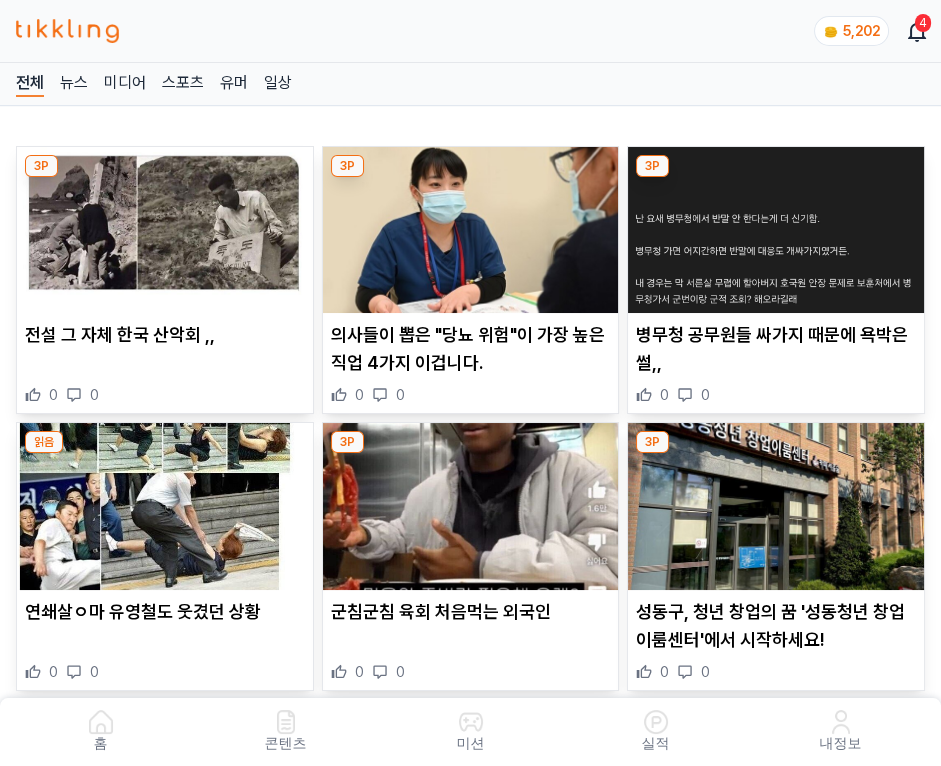 click at bounding box center [471, 230] 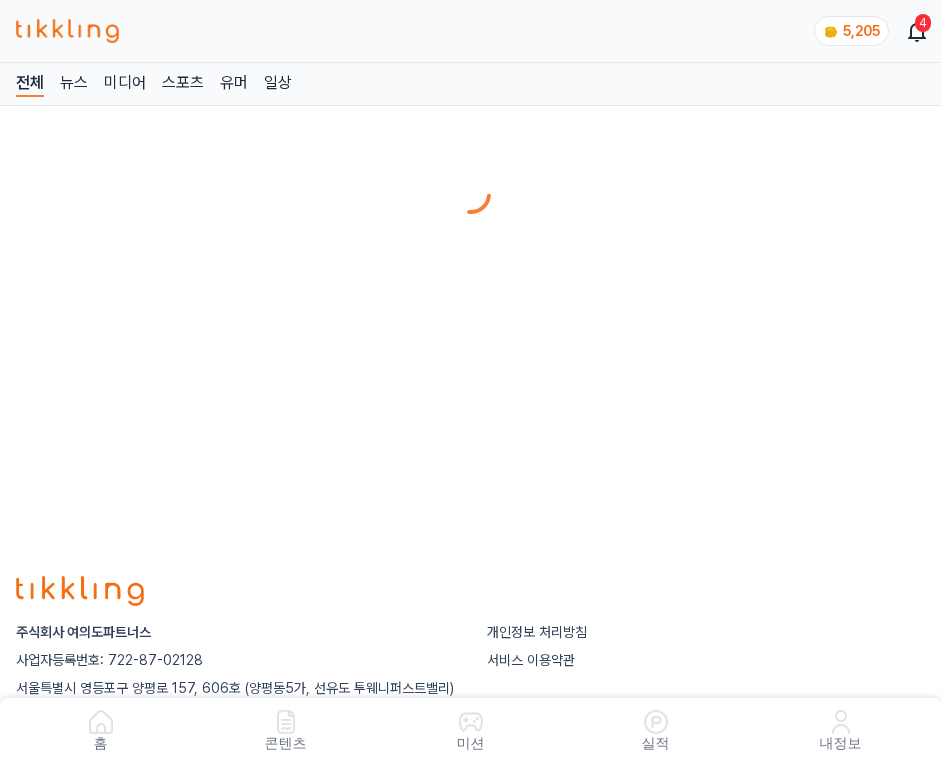 scroll, scrollTop: 0, scrollLeft: 0, axis: both 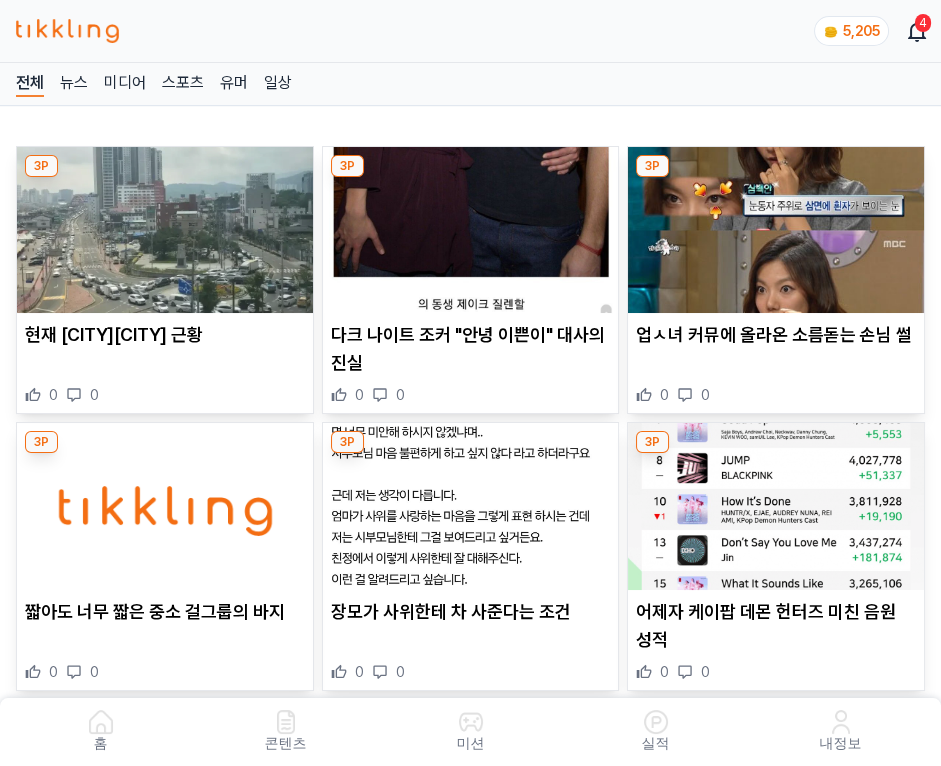 click at bounding box center [471, 230] 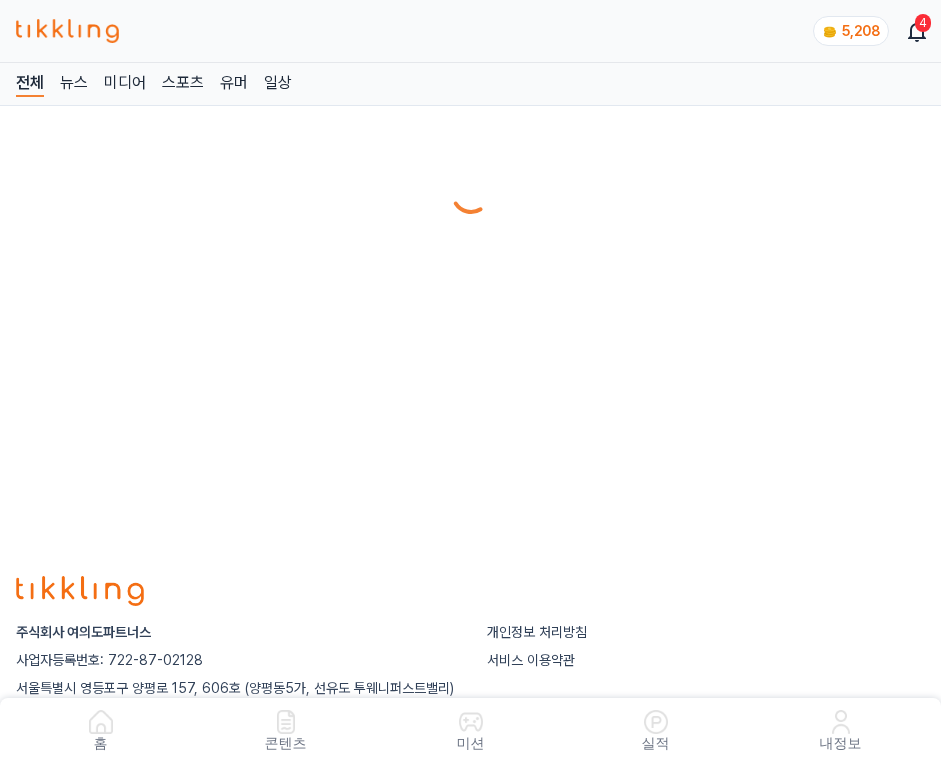 scroll, scrollTop: 0, scrollLeft: 0, axis: both 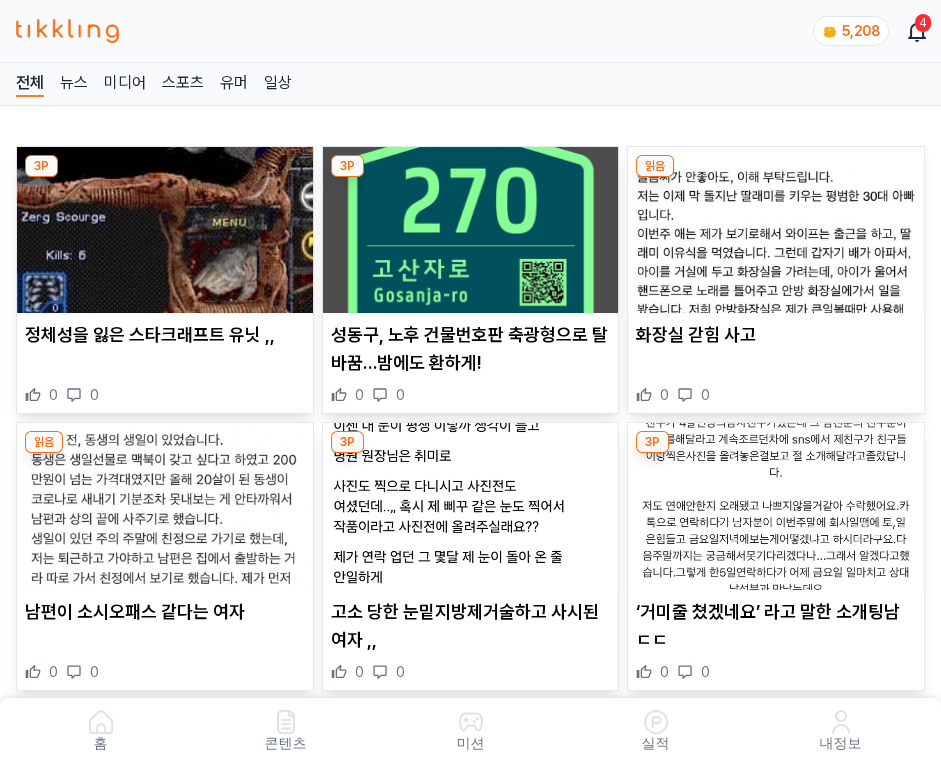 click at bounding box center [471, 230] 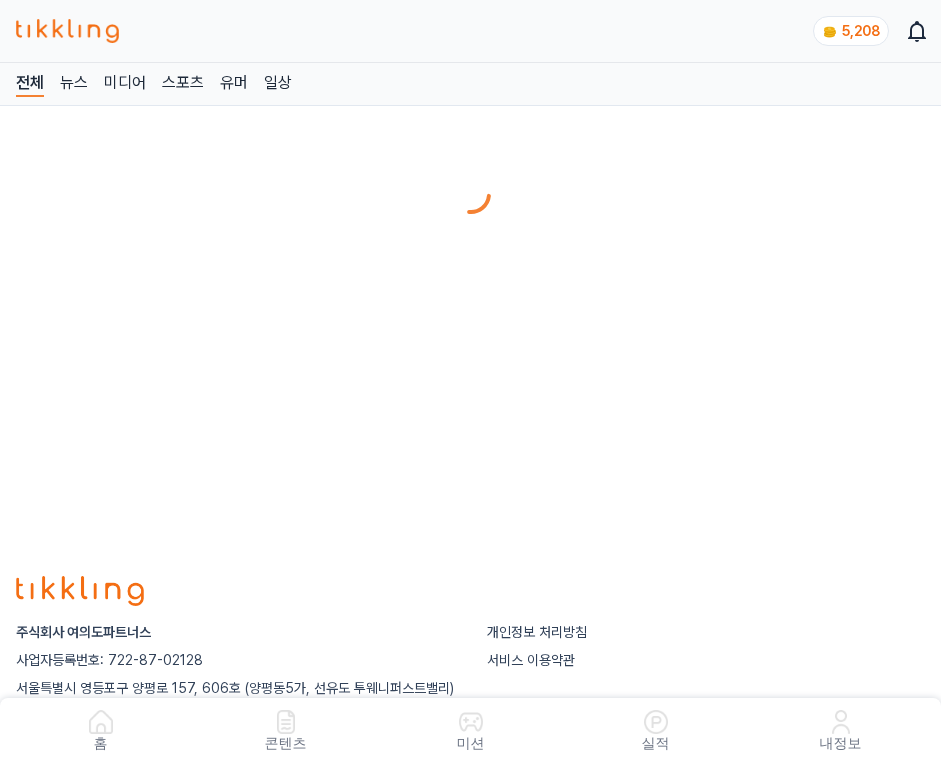 scroll, scrollTop: 0, scrollLeft: 0, axis: both 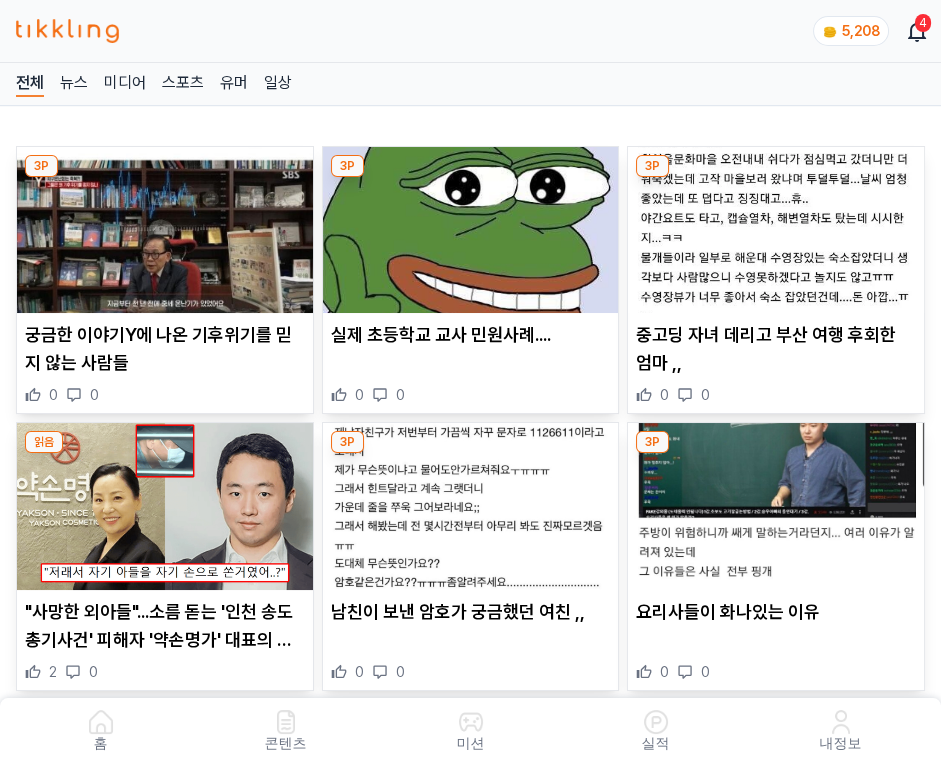 click at bounding box center (471, 230) 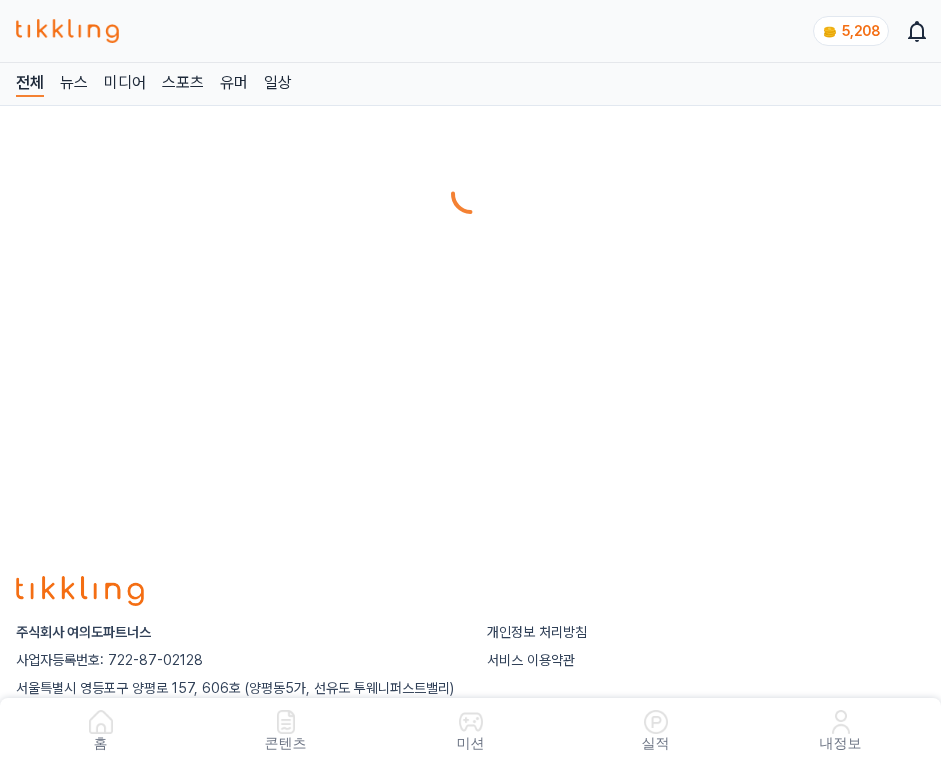 scroll, scrollTop: 0, scrollLeft: 0, axis: both 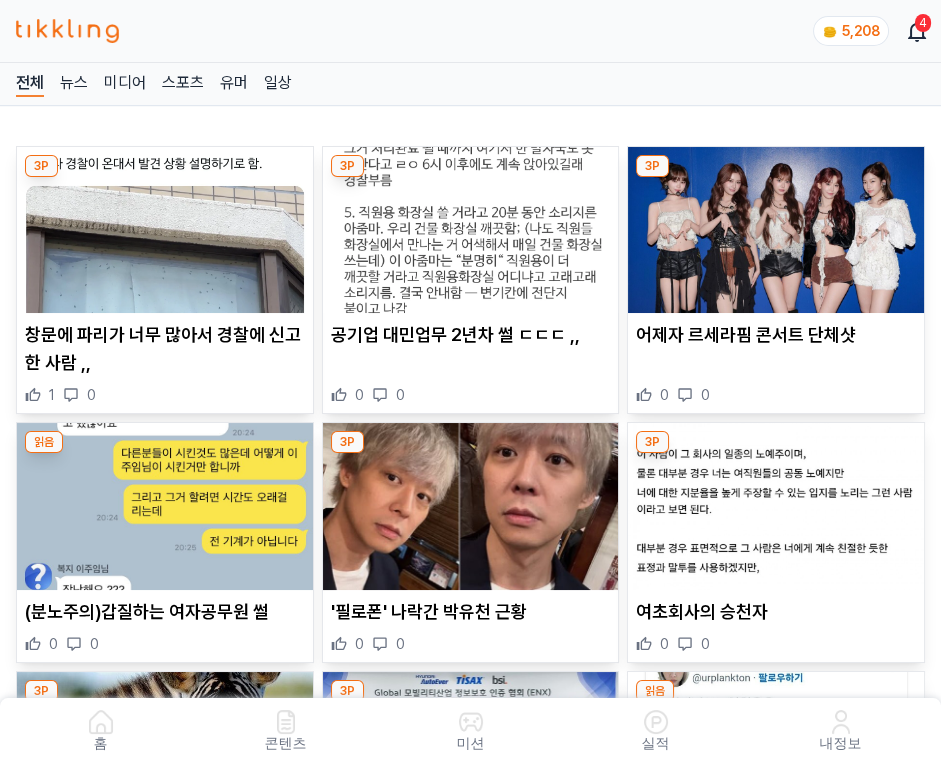 click at bounding box center [471, 230] 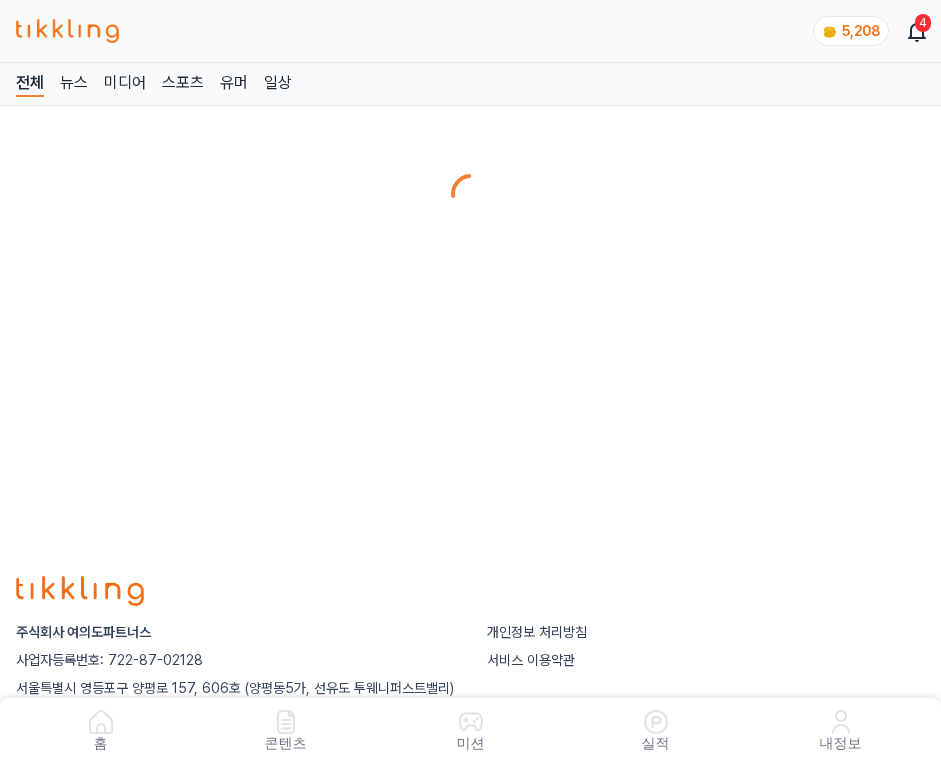 scroll, scrollTop: 0, scrollLeft: 0, axis: both 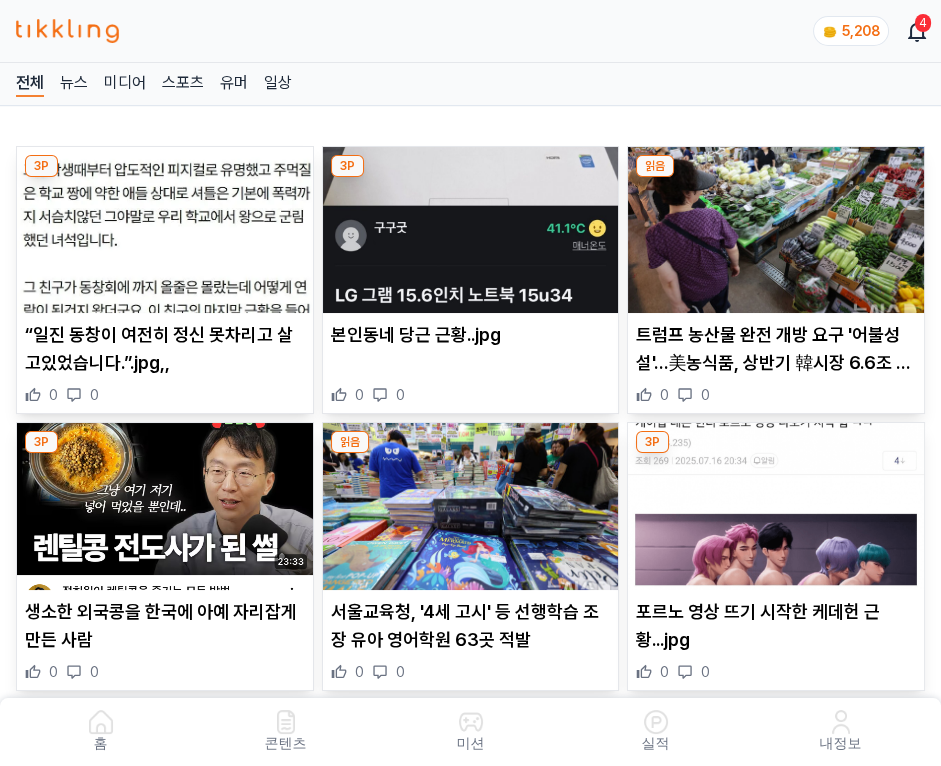 click at bounding box center [471, 230] 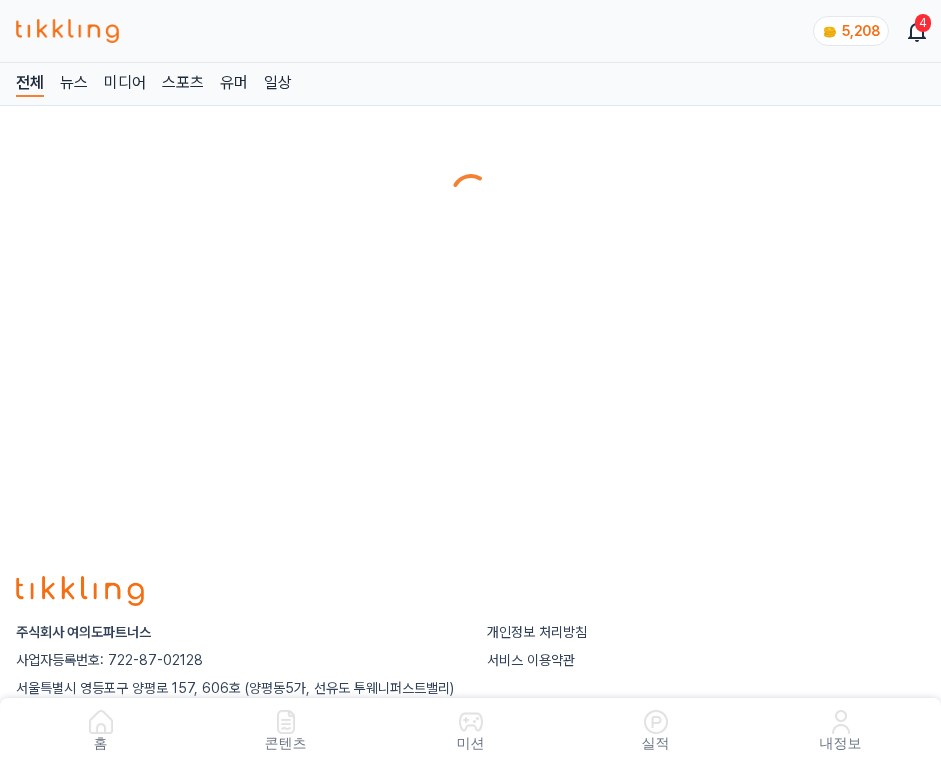 scroll, scrollTop: 0, scrollLeft: 0, axis: both 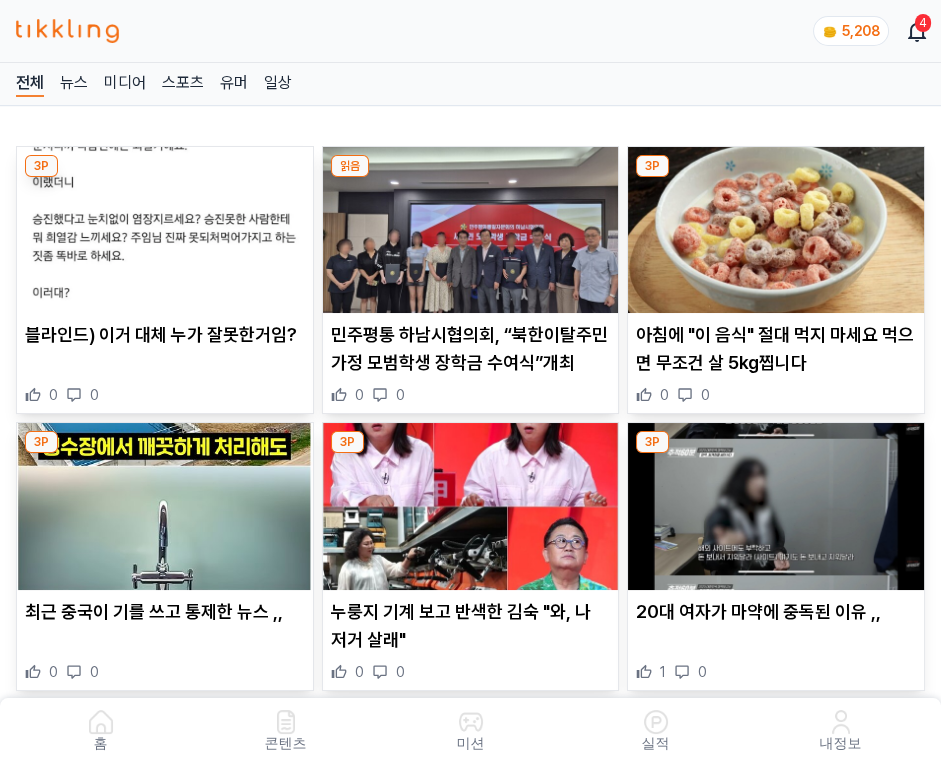 click at bounding box center [471, 230] 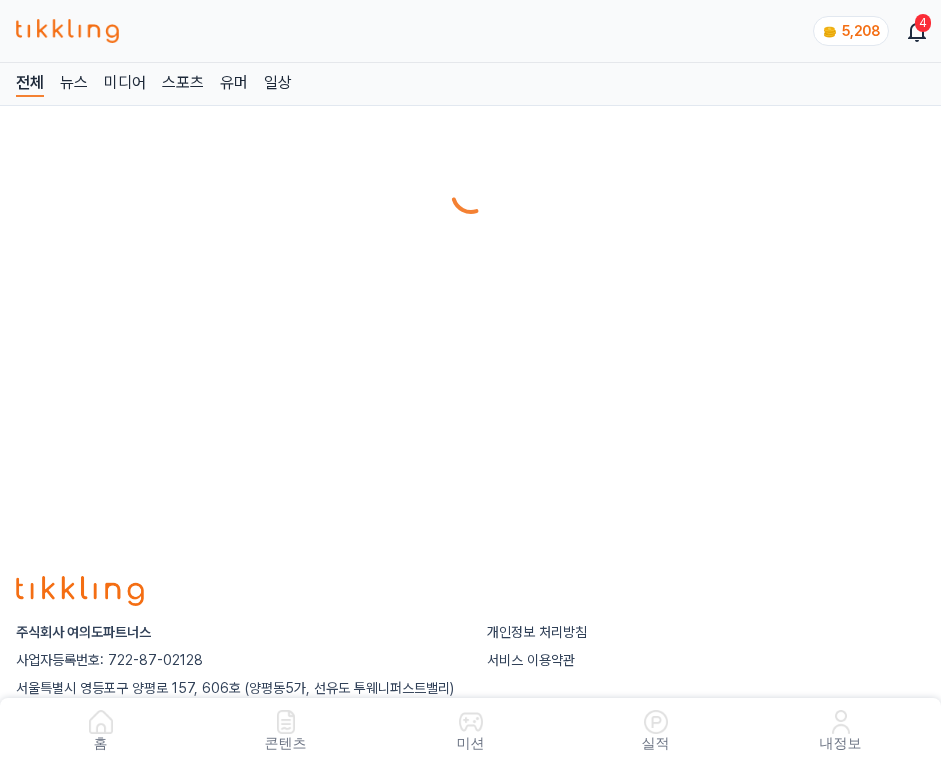 scroll, scrollTop: 0, scrollLeft: 0, axis: both 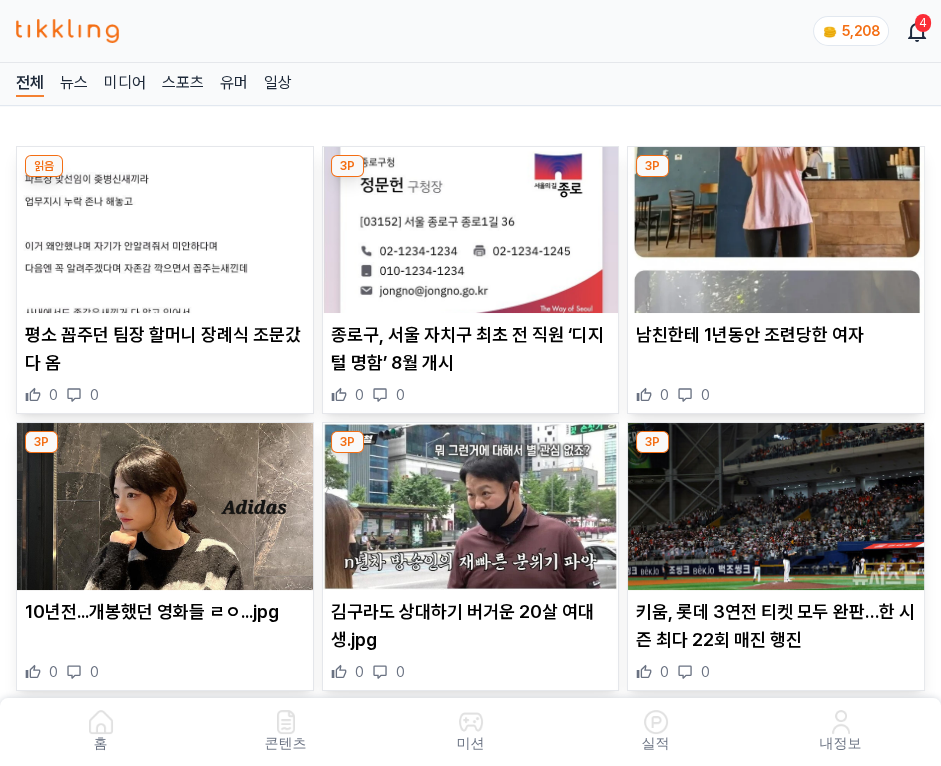 click at bounding box center [471, 230] 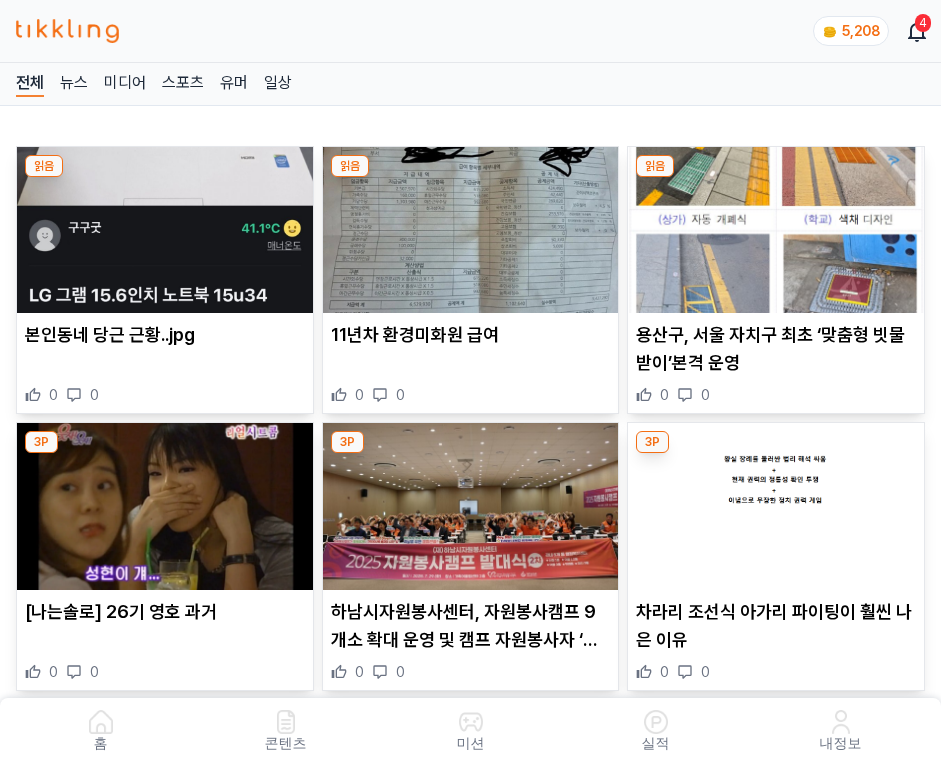 scroll, scrollTop: 0, scrollLeft: 0, axis: both 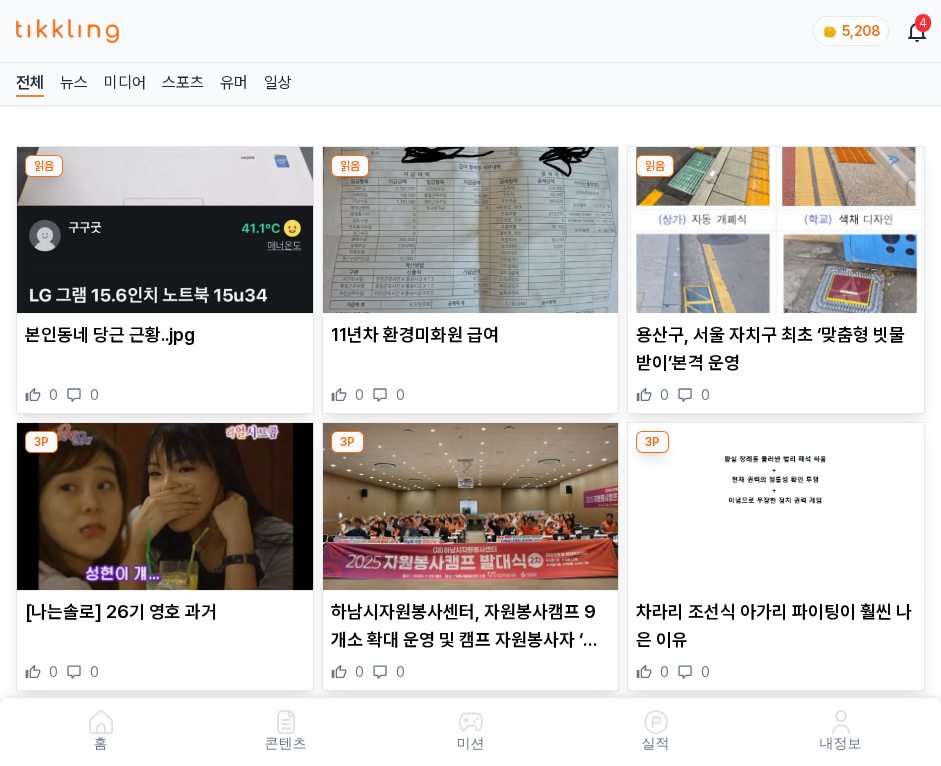 click at bounding box center (471, 230) 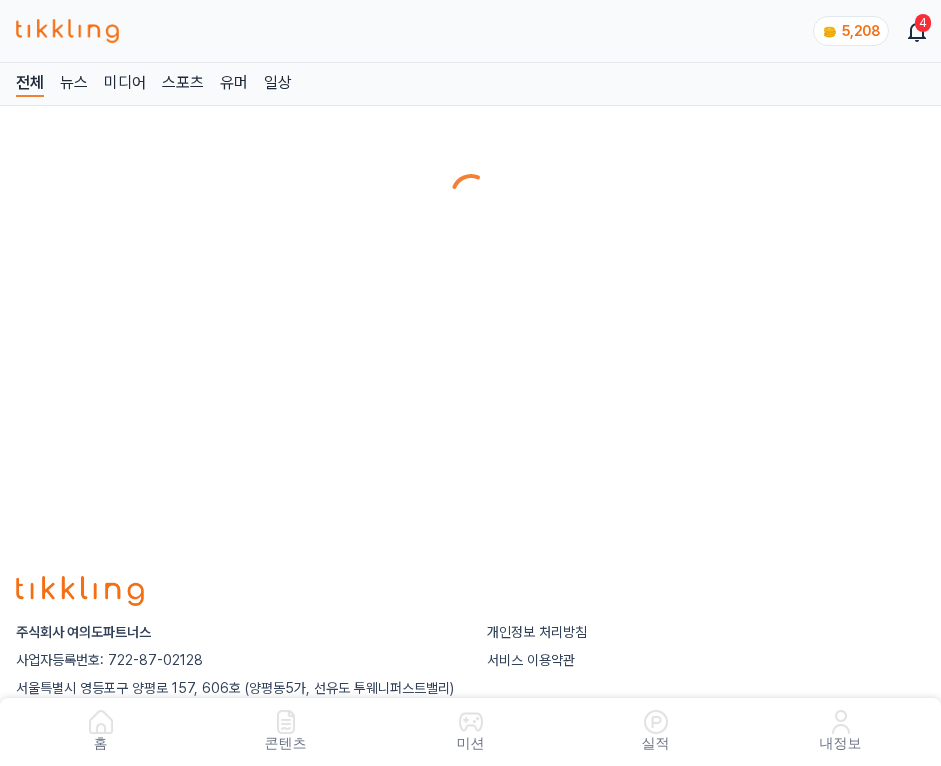 scroll, scrollTop: 0, scrollLeft: 0, axis: both 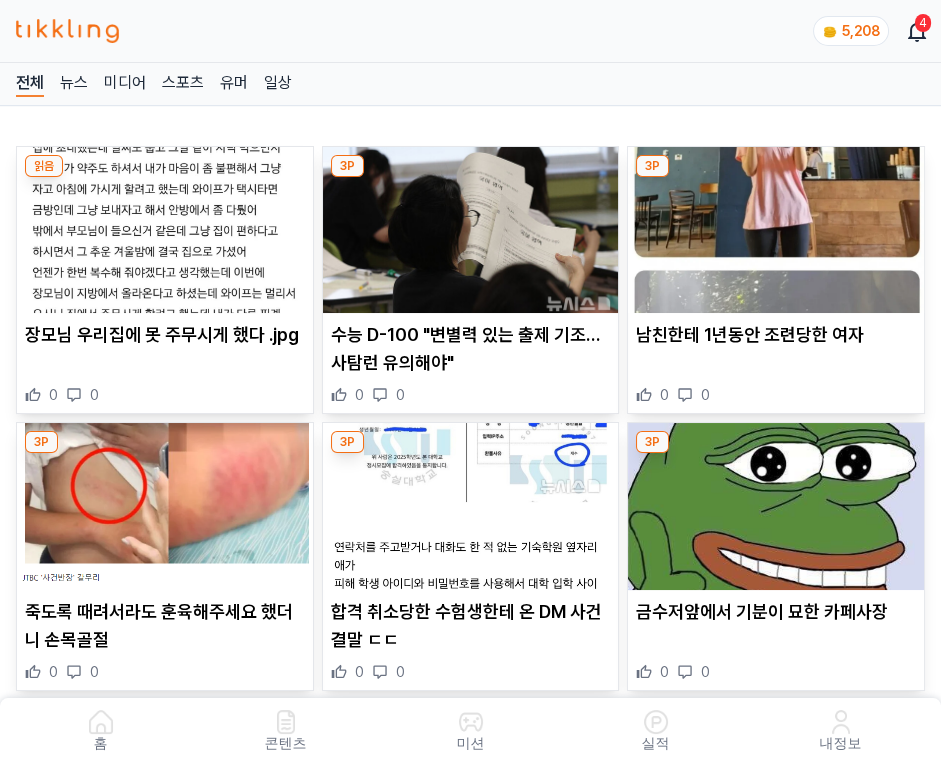 click at bounding box center [471, 230] 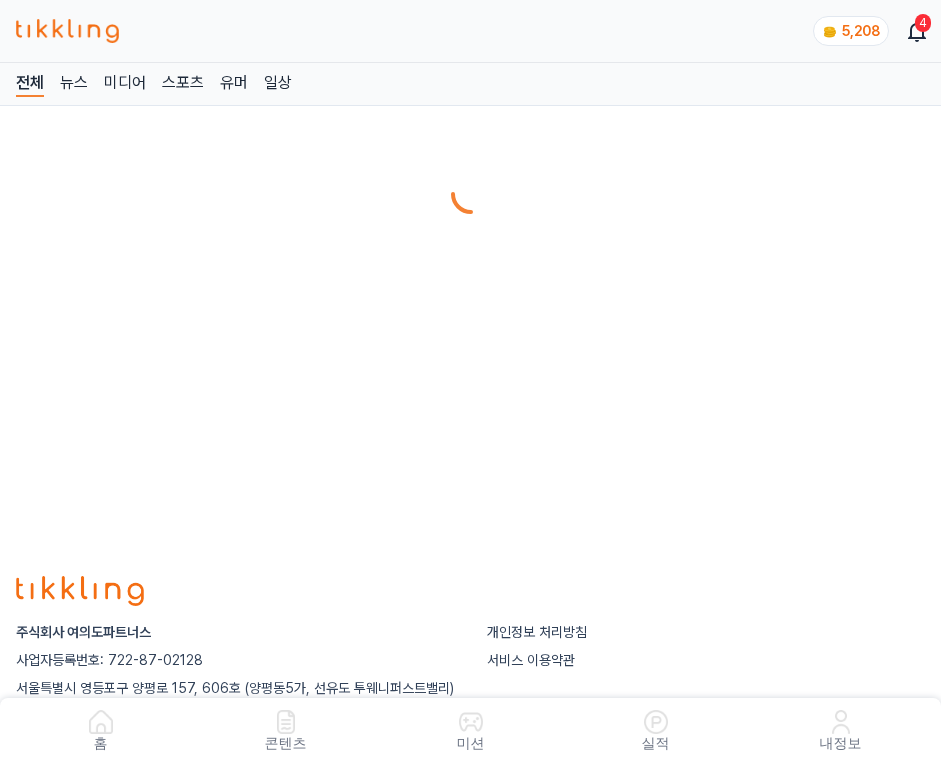 scroll, scrollTop: 0, scrollLeft: 0, axis: both 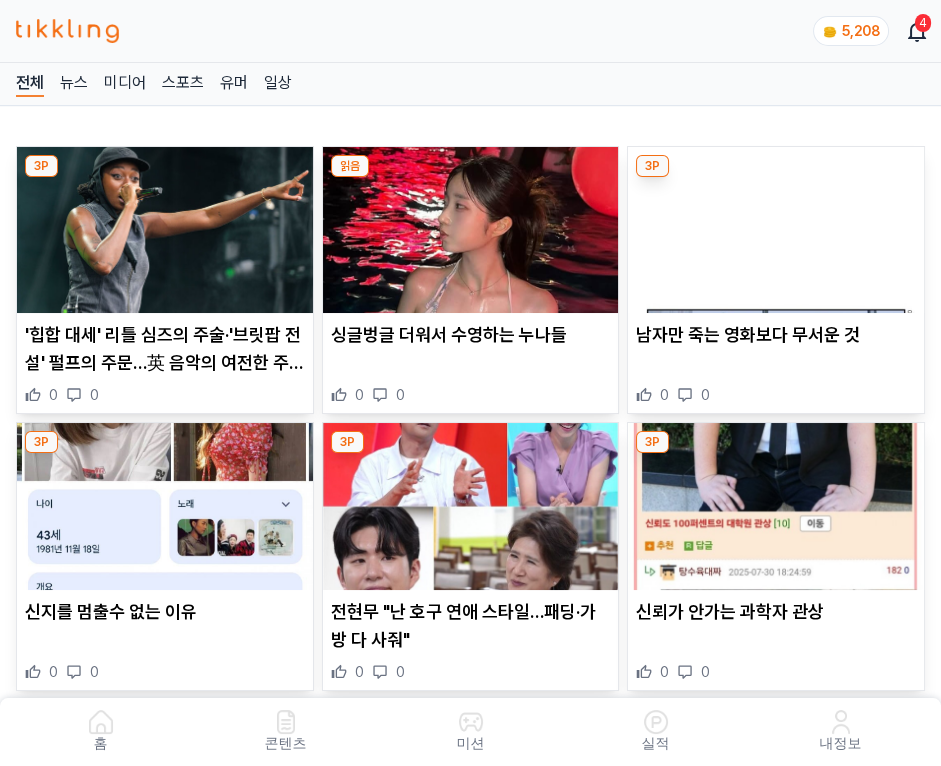 click at bounding box center (471, 230) 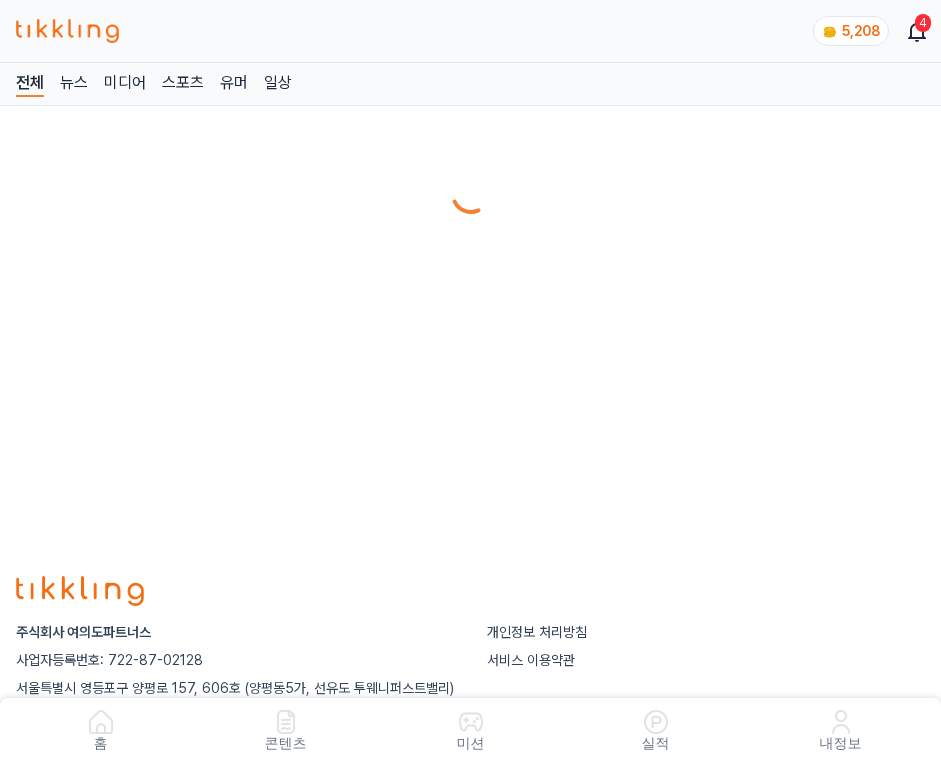 scroll, scrollTop: 0, scrollLeft: 0, axis: both 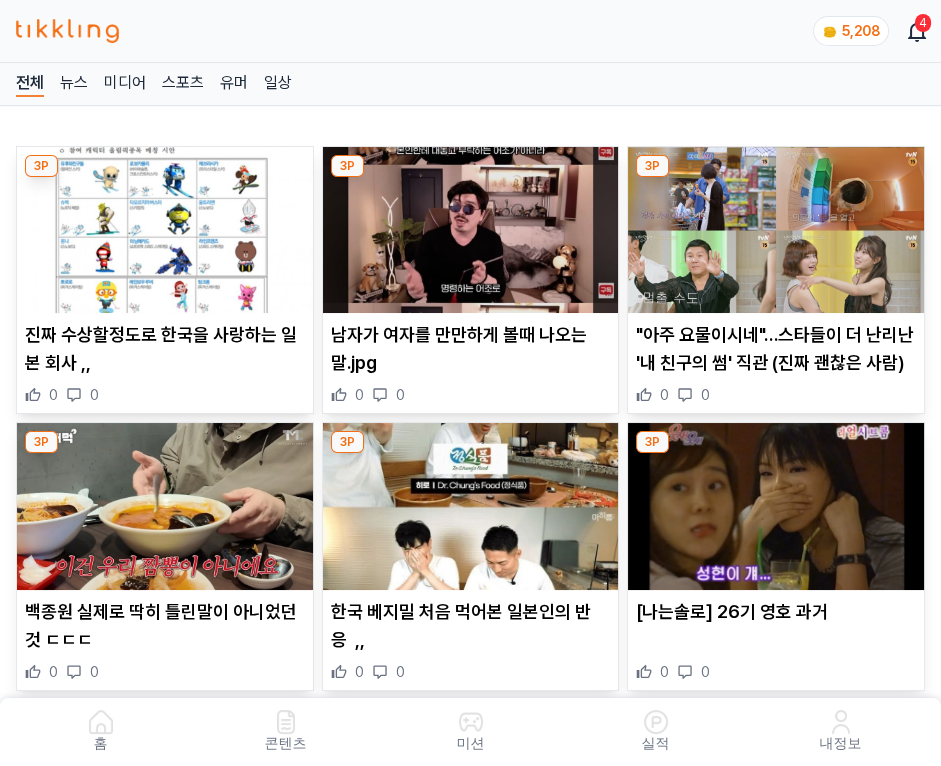 click at bounding box center (471, 230) 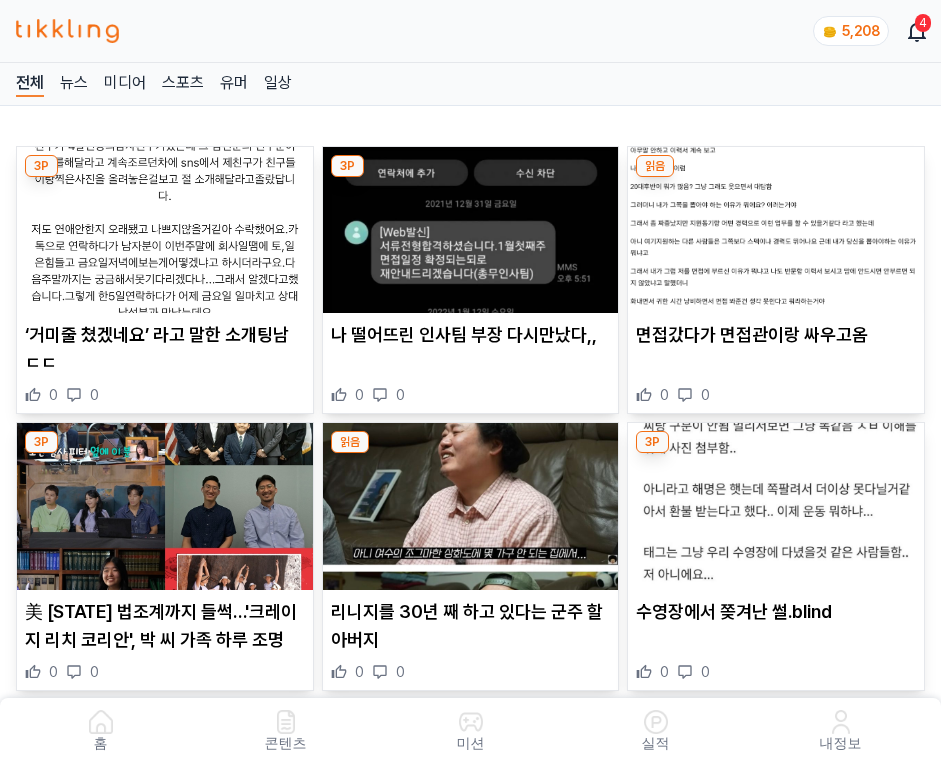 scroll, scrollTop: 0, scrollLeft: 0, axis: both 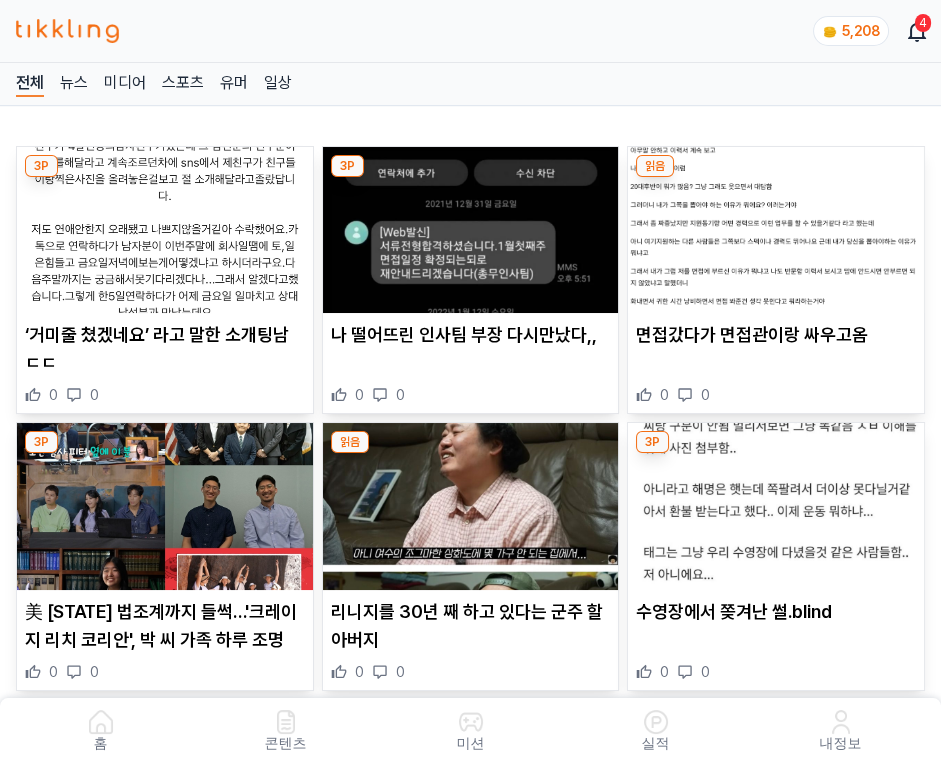 click at bounding box center [471, 230] 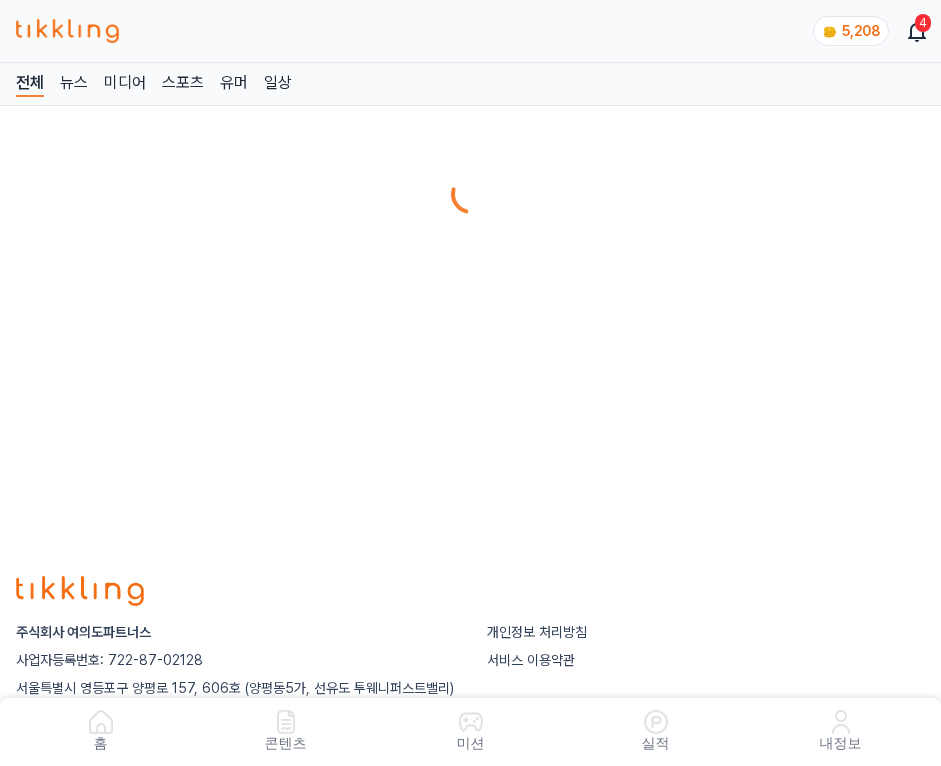 scroll, scrollTop: 0, scrollLeft: 0, axis: both 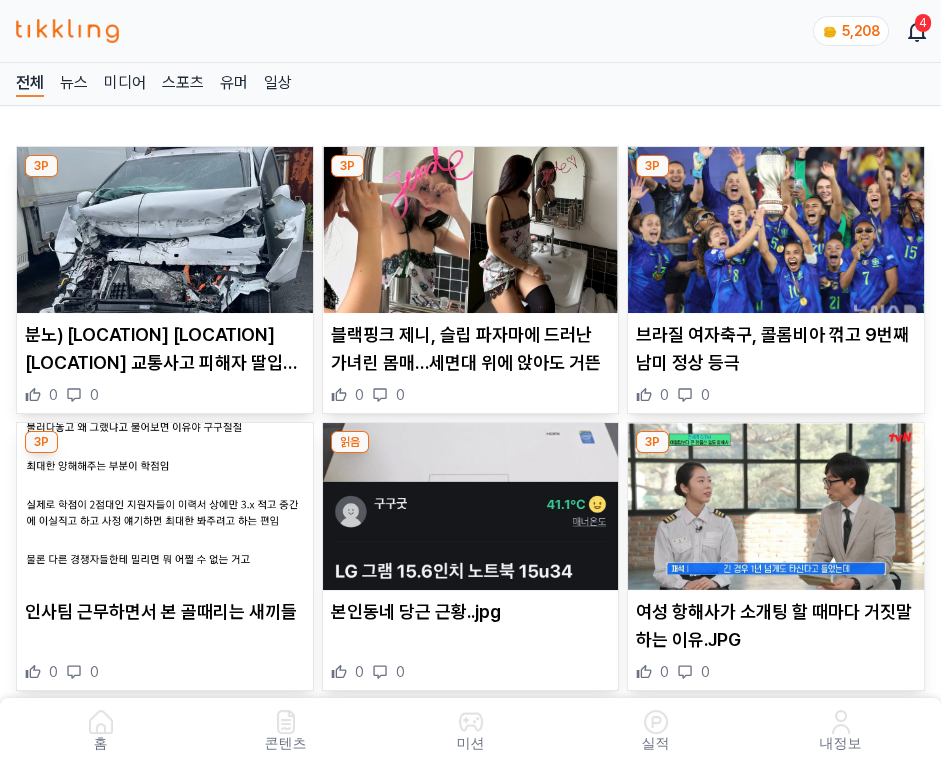click at bounding box center [471, 230] 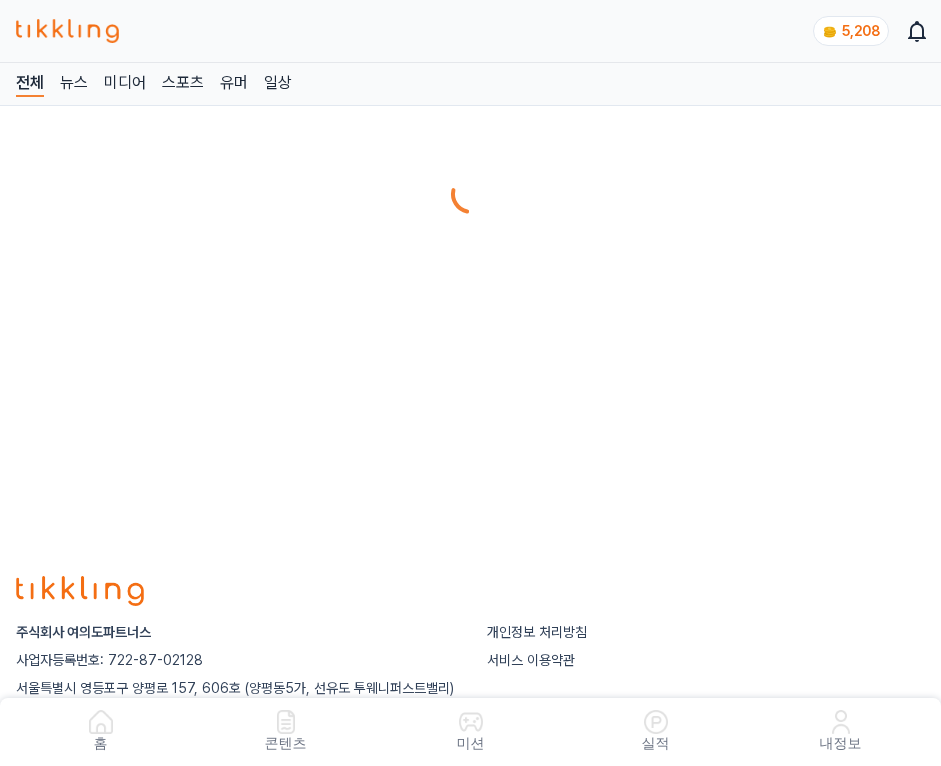scroll, scrollTop: 0, scrollLeft: 0, axis: both 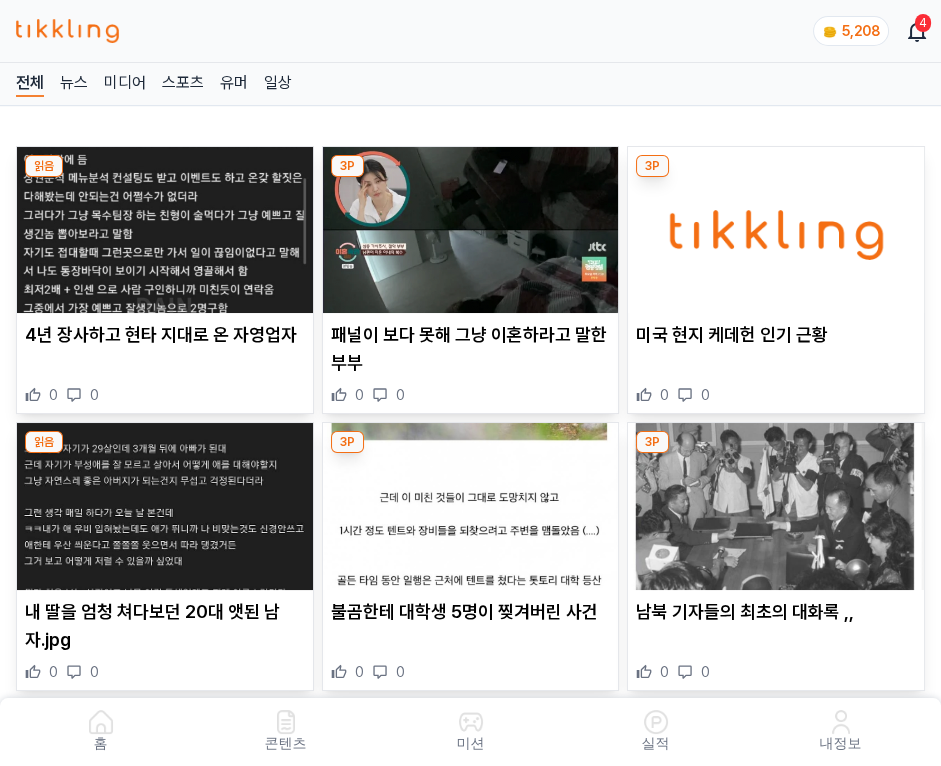 click at bounding box center (471, 230) 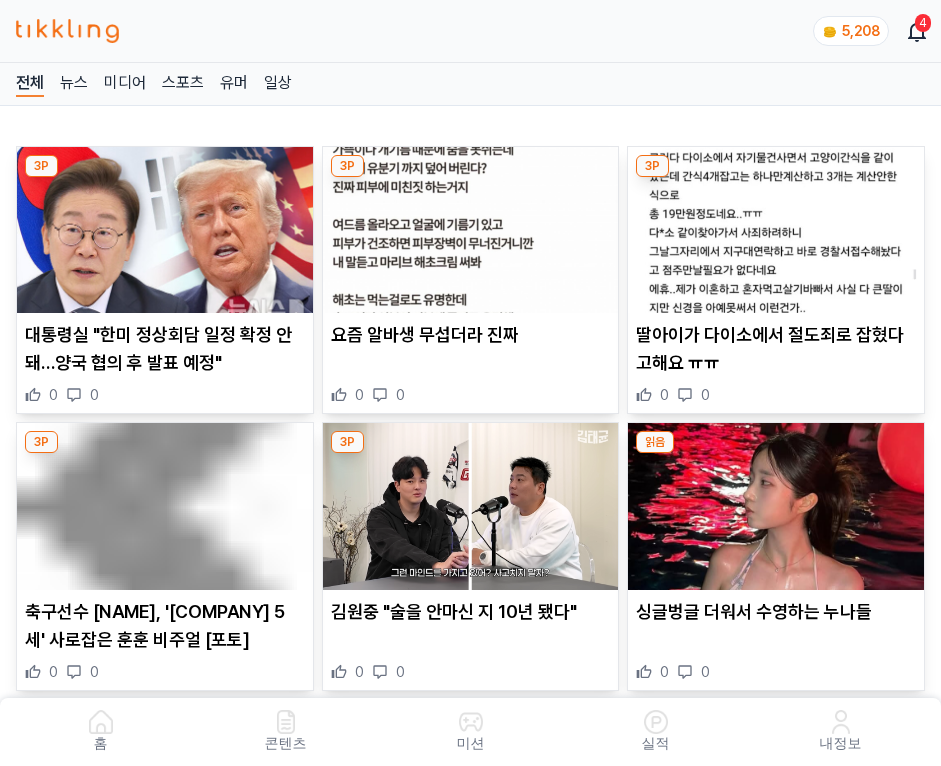 scroll, scrollTop: 0, scrollLeft: 0, axis: both 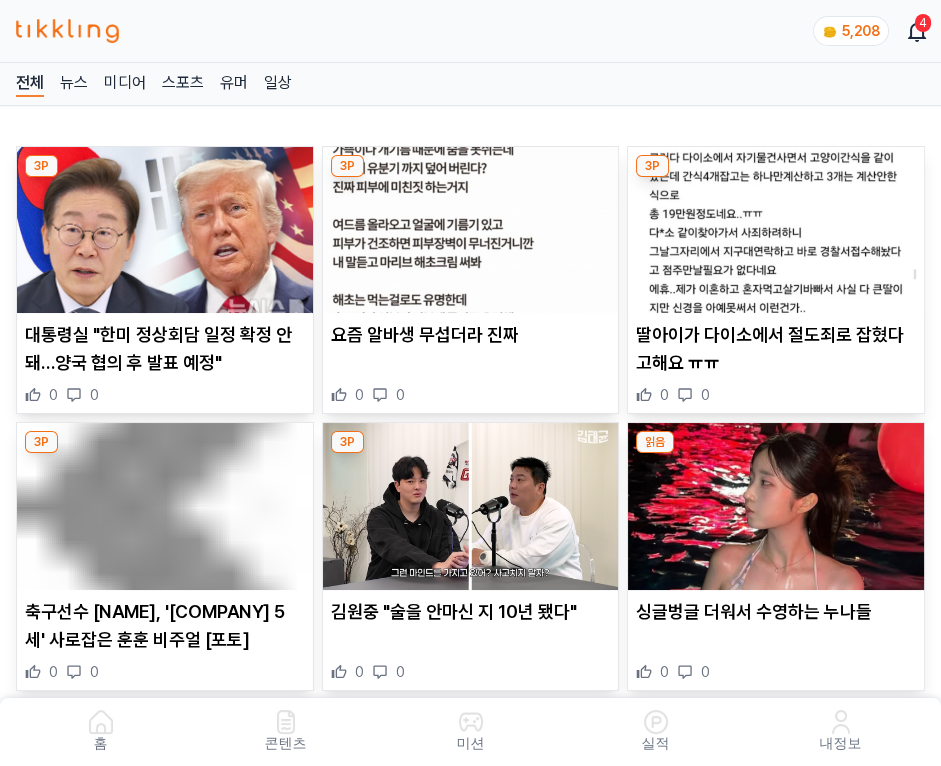 click at bounding box center [471, 230] 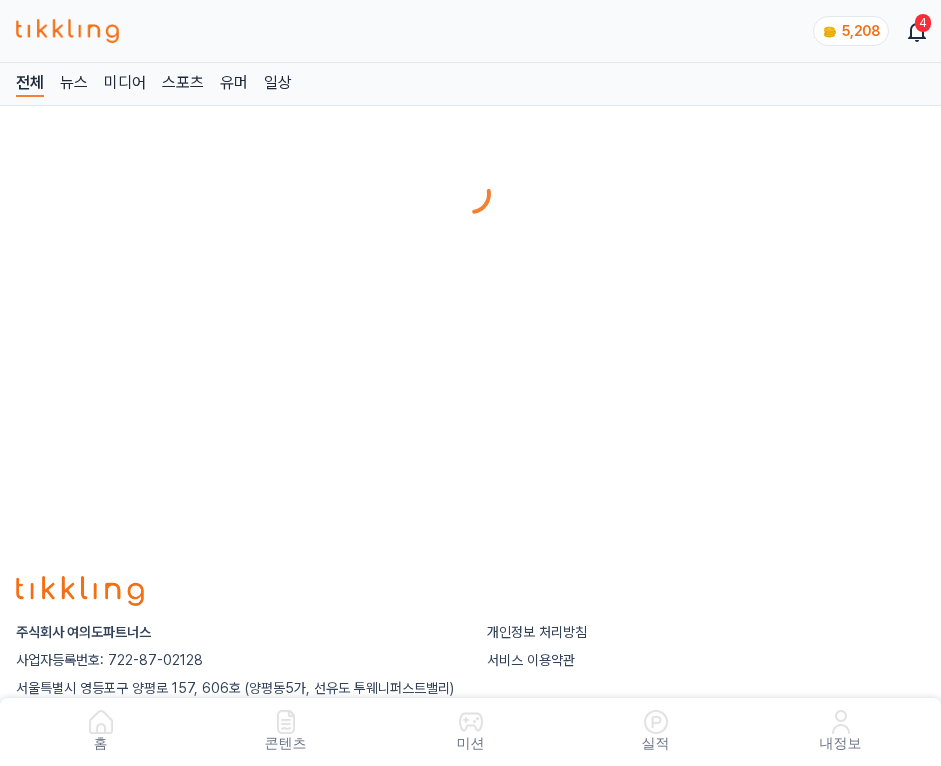 scroll, scrollTop: 0, scrollLeft: 0, axis: both 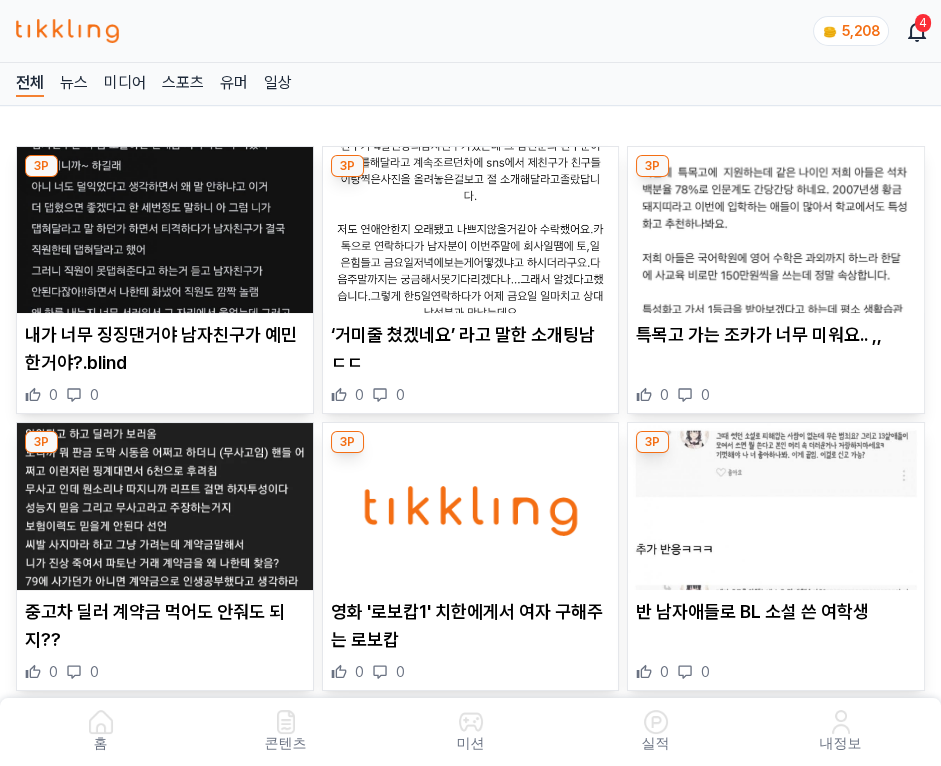 click at bounding box center (471, 230) 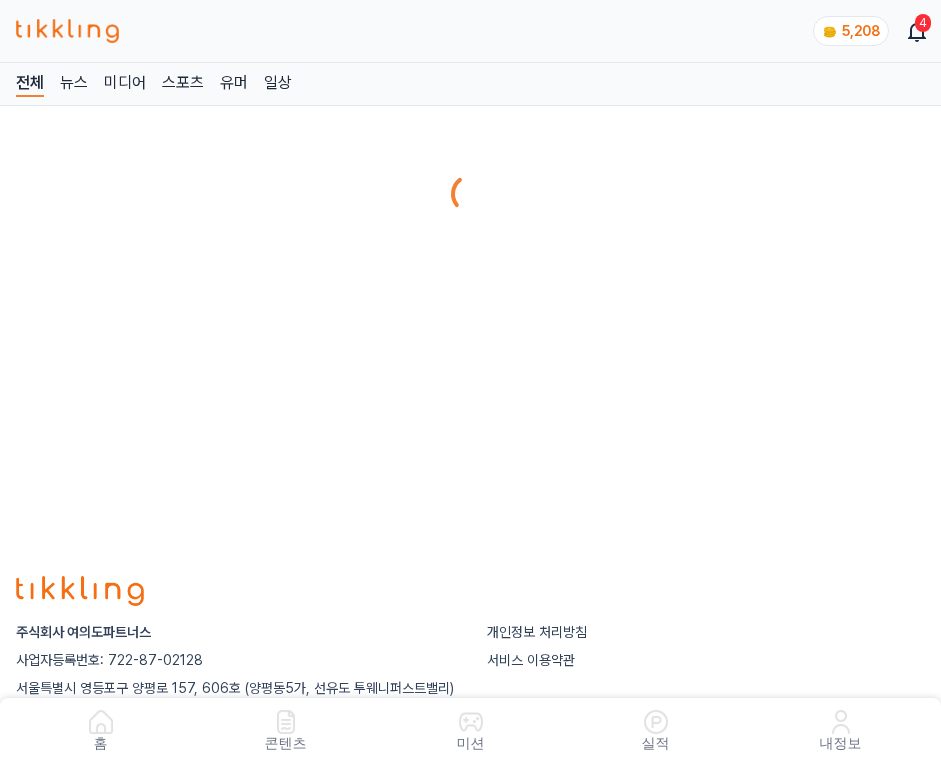 scroll, scrollTop: 0, scrollLeft: 0, axis: both 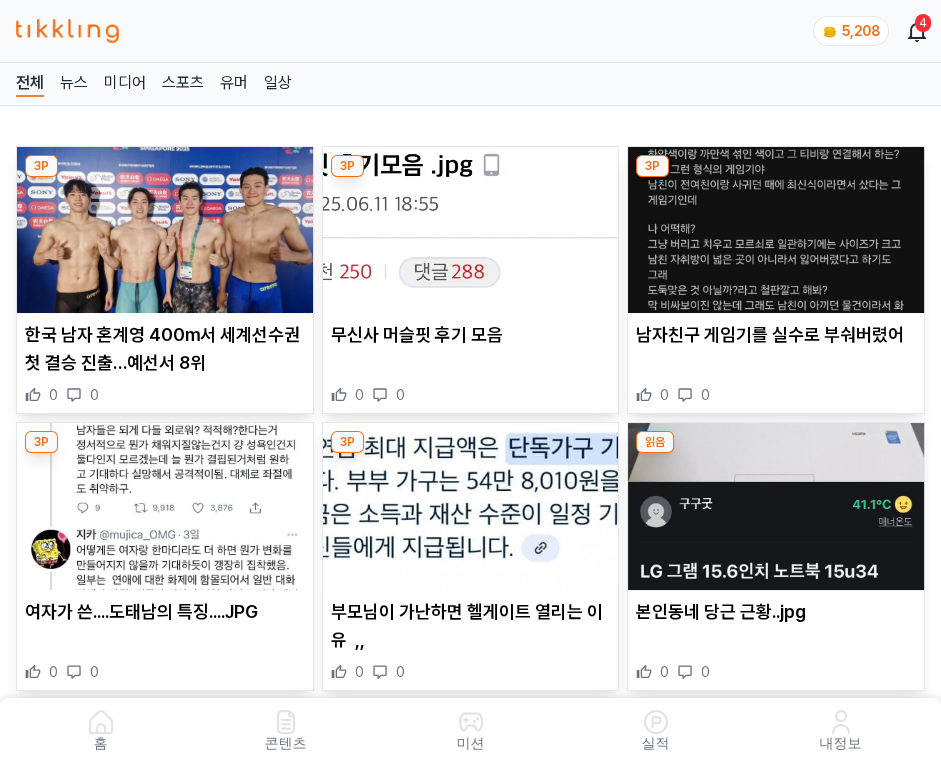 click at bounding box center (471, 230) 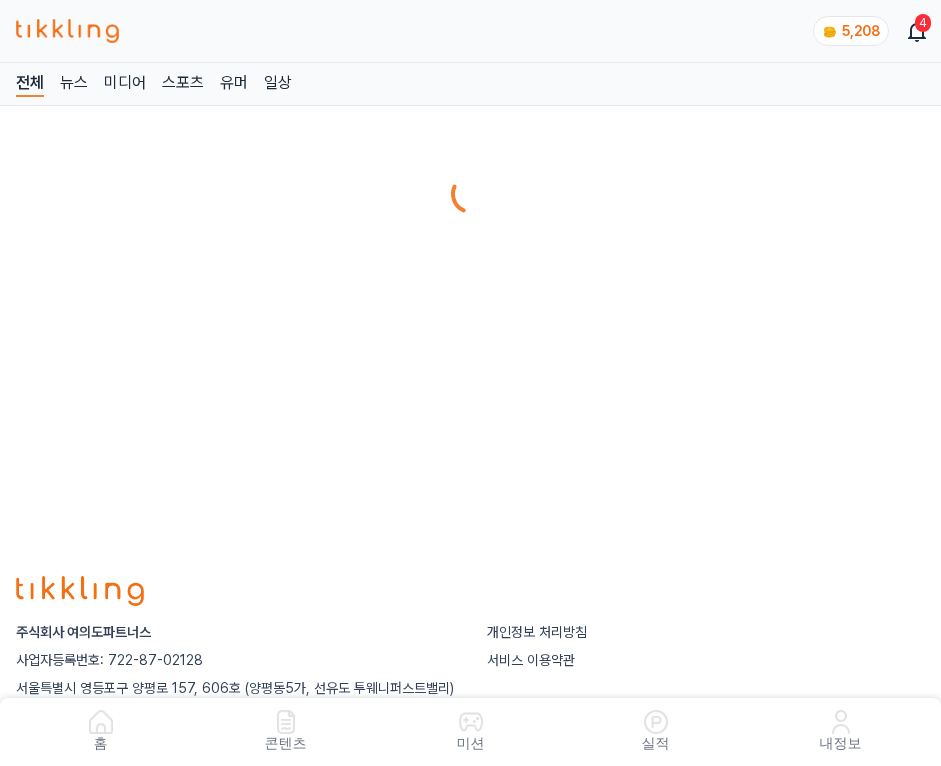 scroll, scrollTop: 0, scrollLeft: 0, axis: both 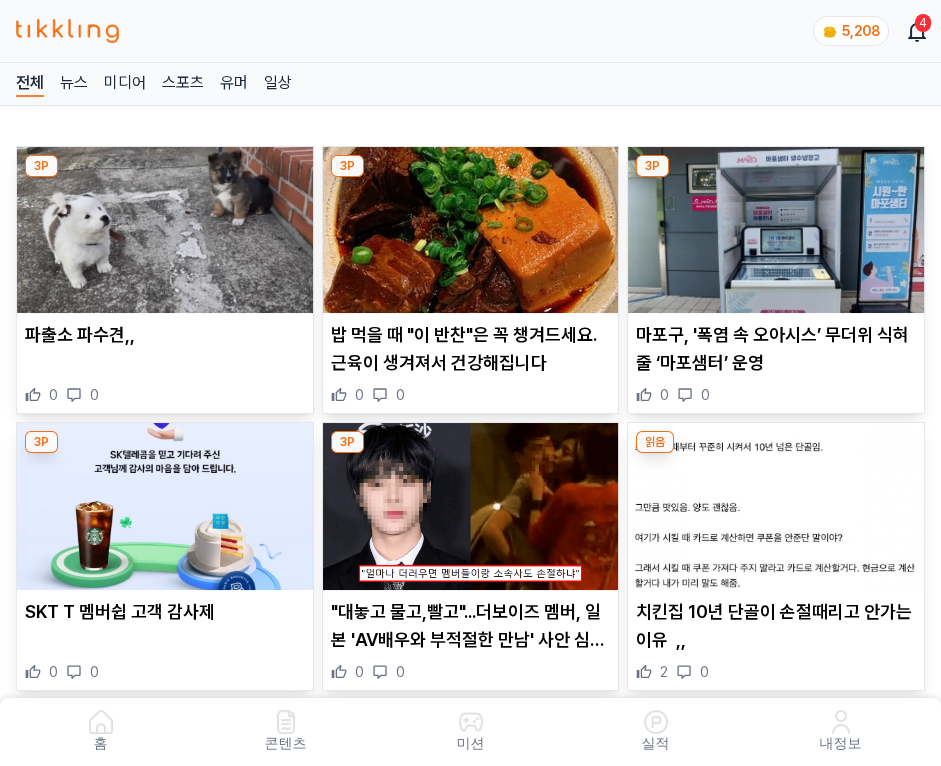 click at bounding box center [471, 230] 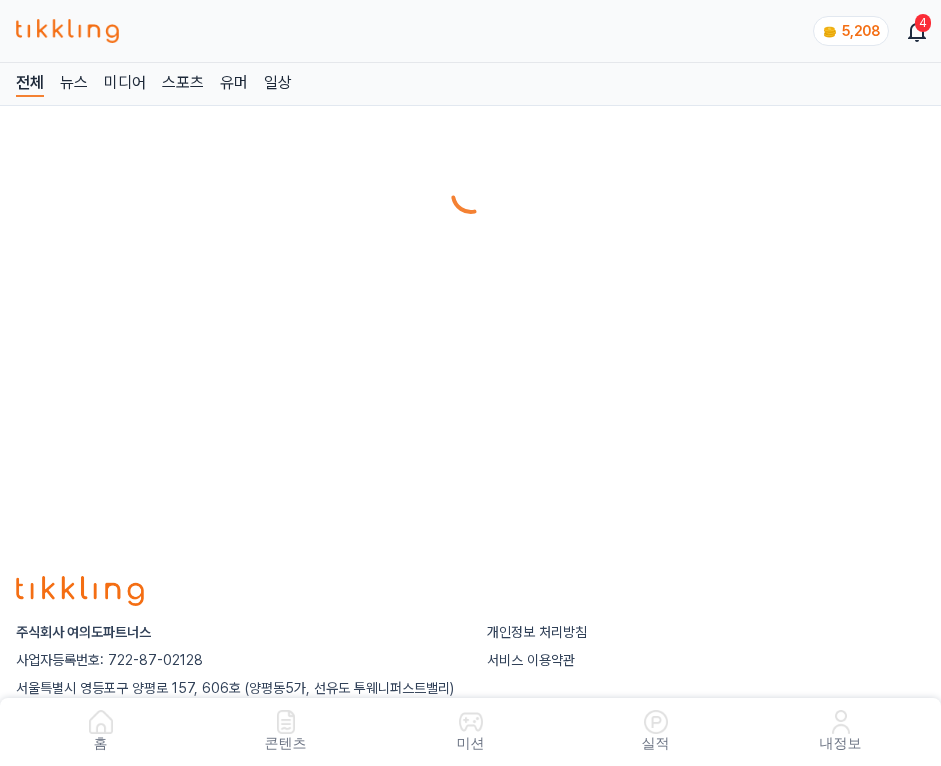 scroll, scrollTop: 0, scrollLeft: 0, axis: both 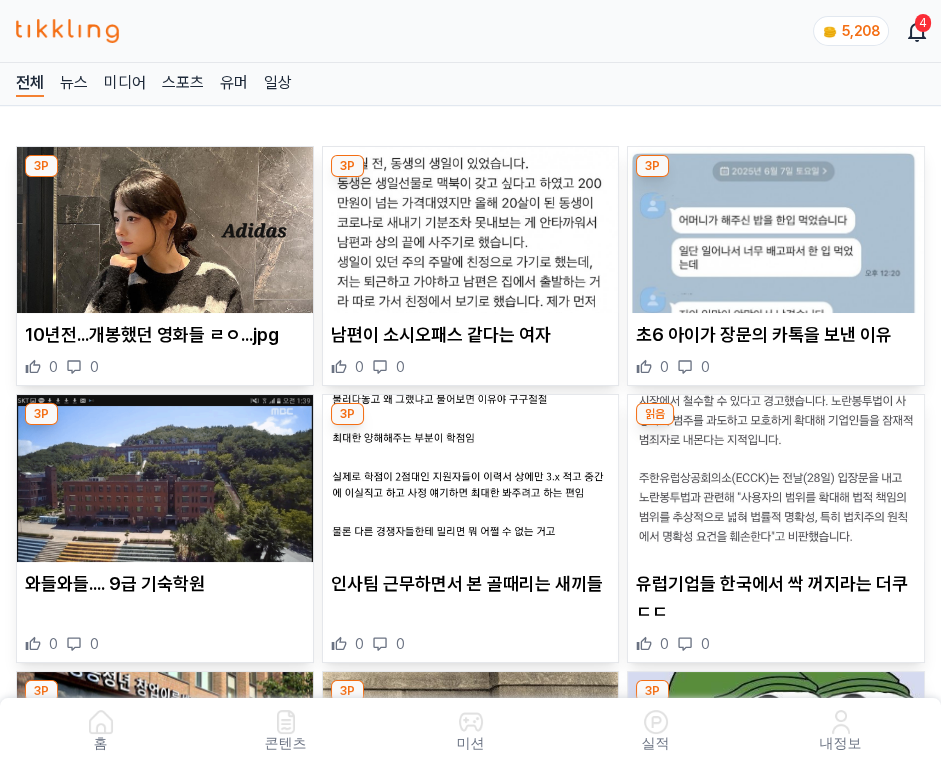 click at bounding box center [471, 230] 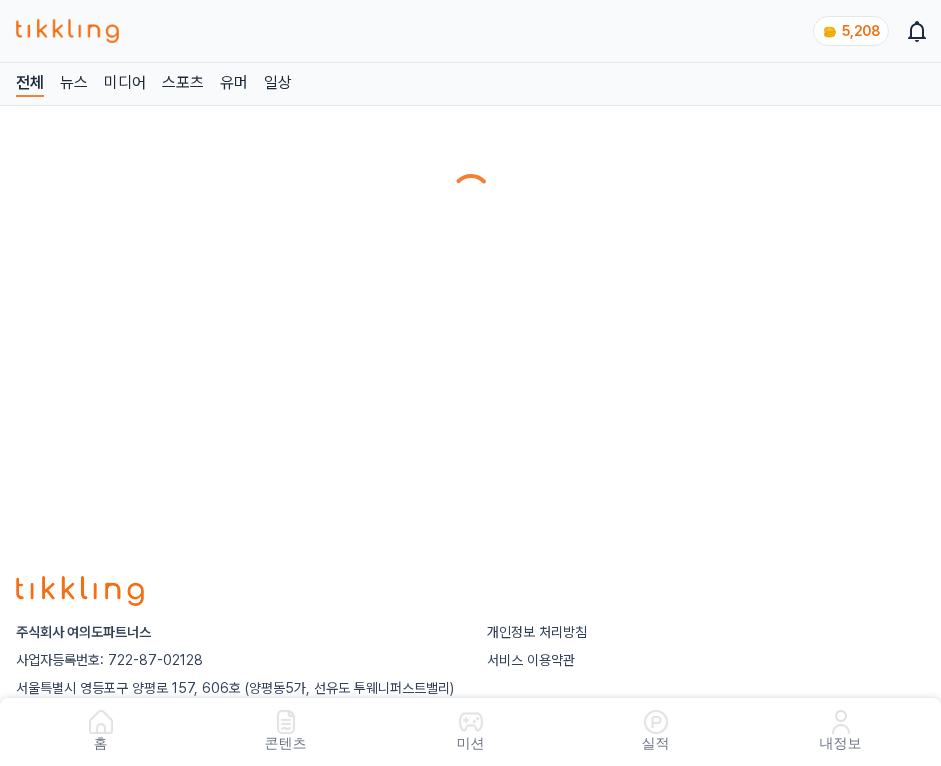 scroll, scrollTop: 0, scrollLeft: 0, axis: both 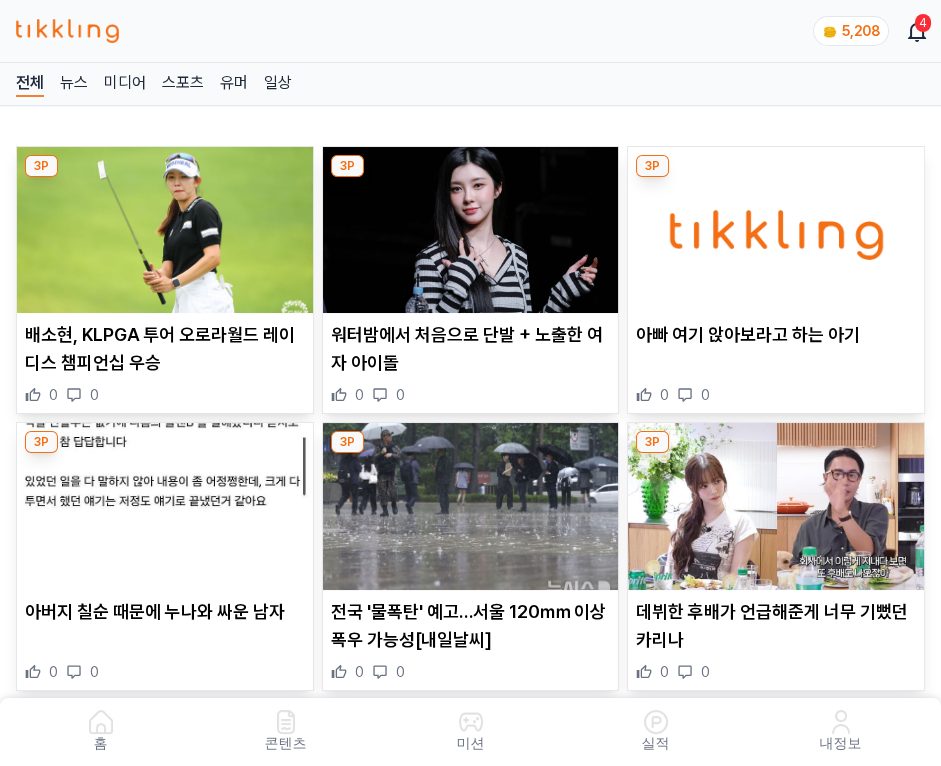 click at bounding box center [471, 230] 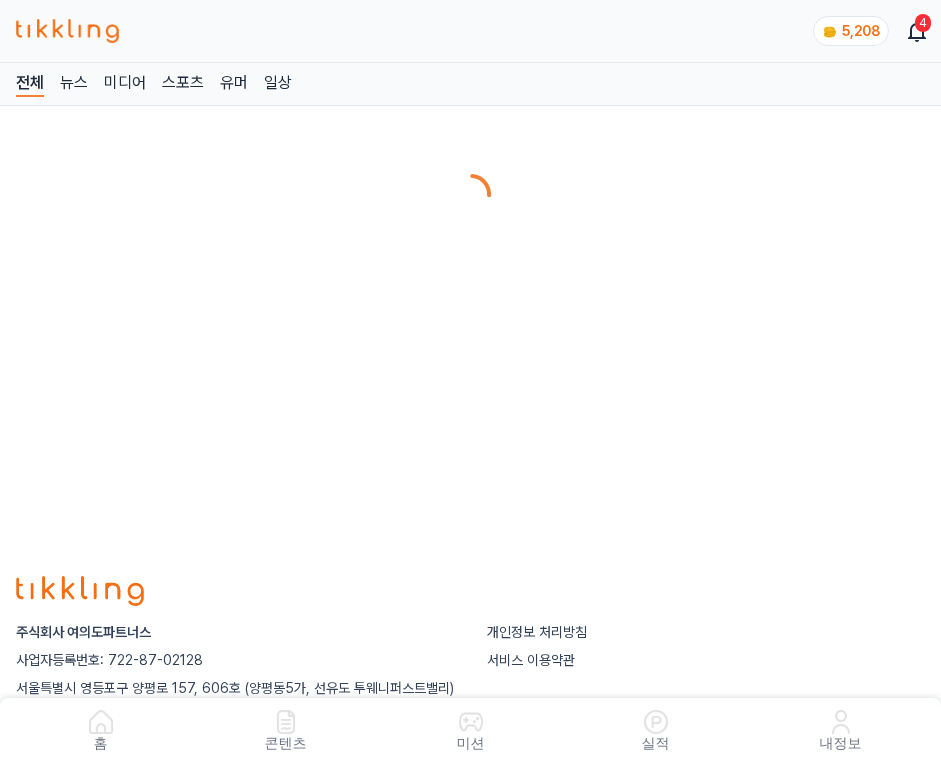 scroll, scrollTop: 0, scrollLeft: 0, axis: both 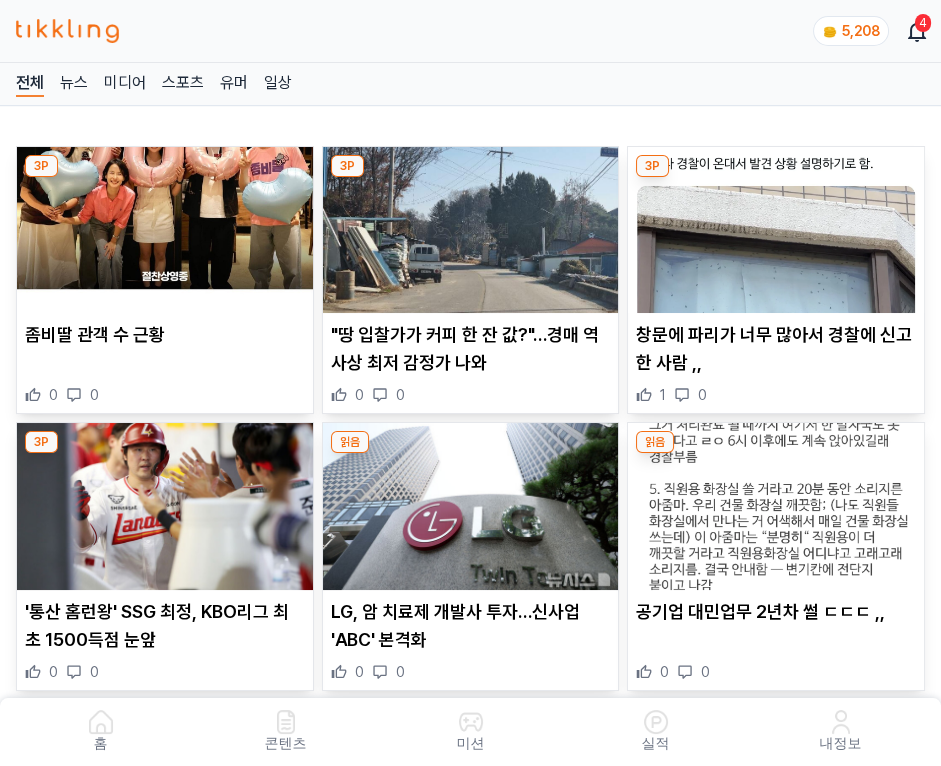 click at bounding box center (471, 230) 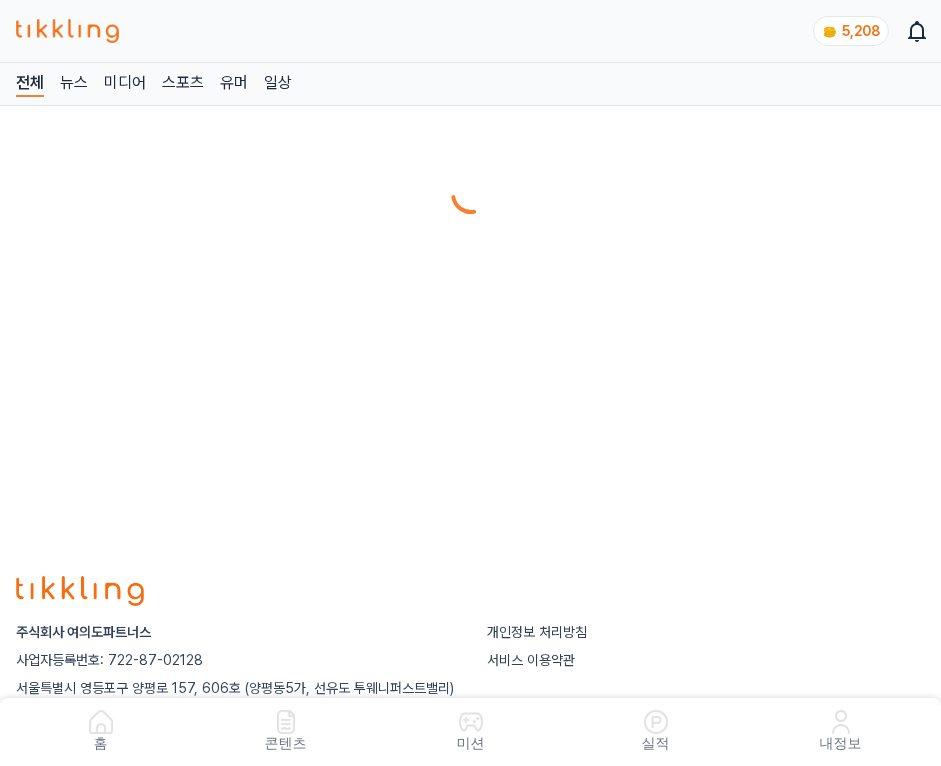 scroll, scrollTop: 0, scrollLeft: 0, axis: both 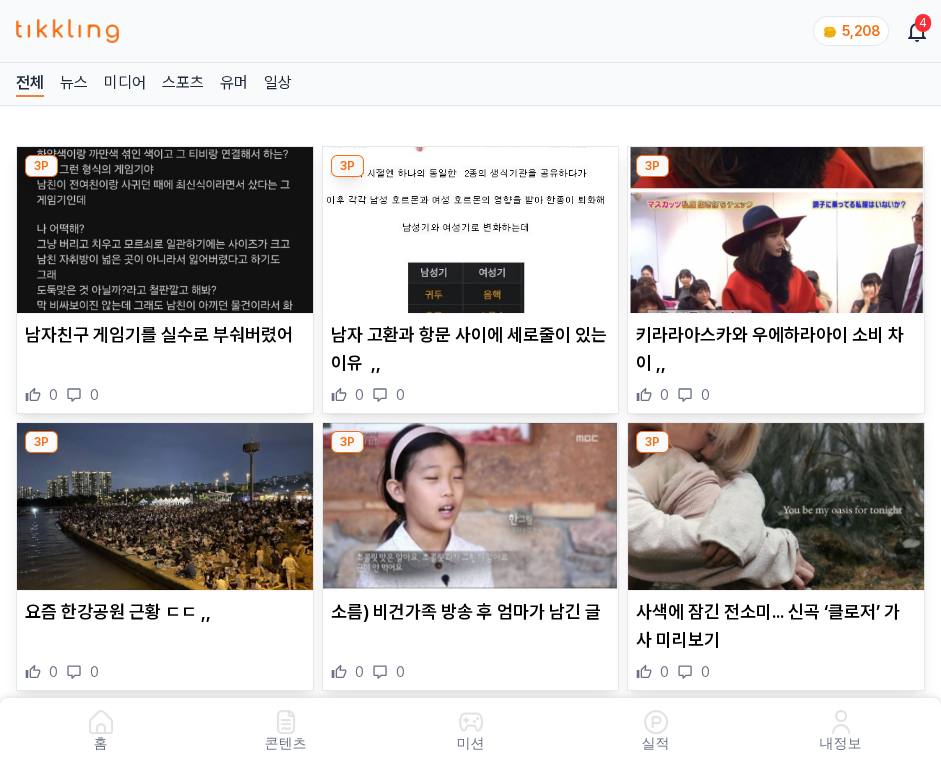 click at bounding box center [471, 230] 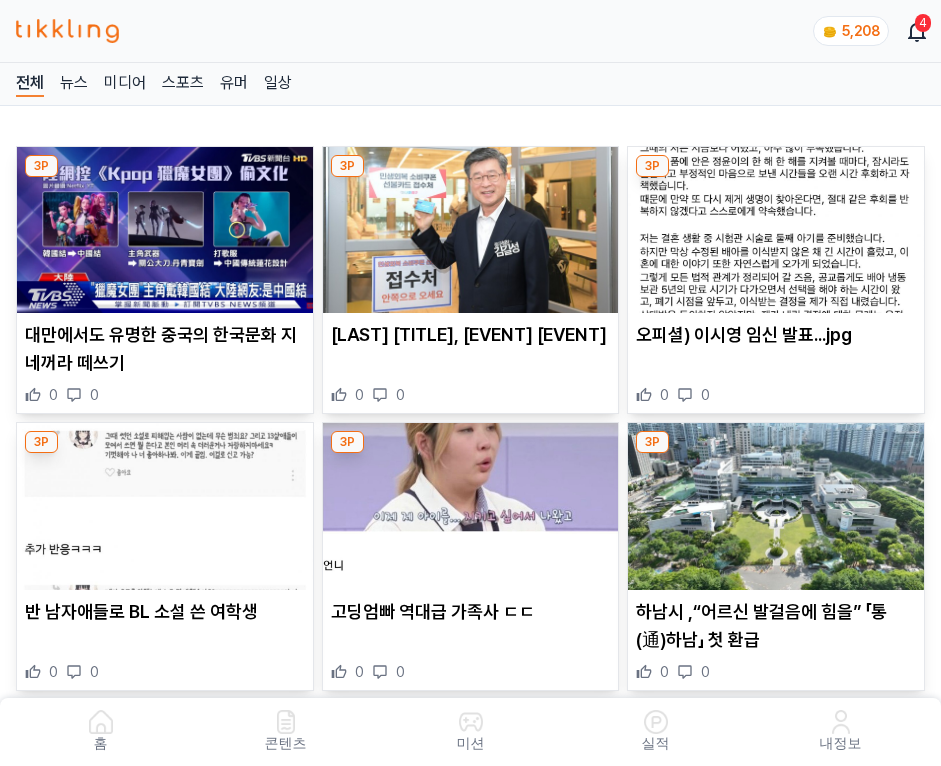 scroll, scrollTop: 0, scrollLeft: 0, axis: both 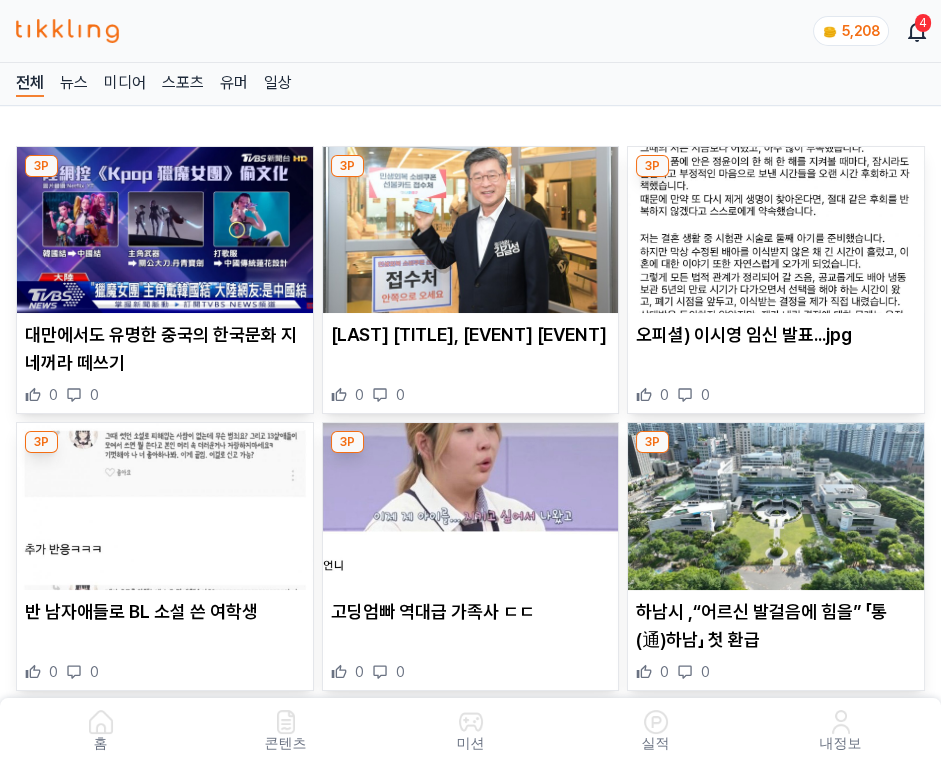 click at bounding box center (471, 230) 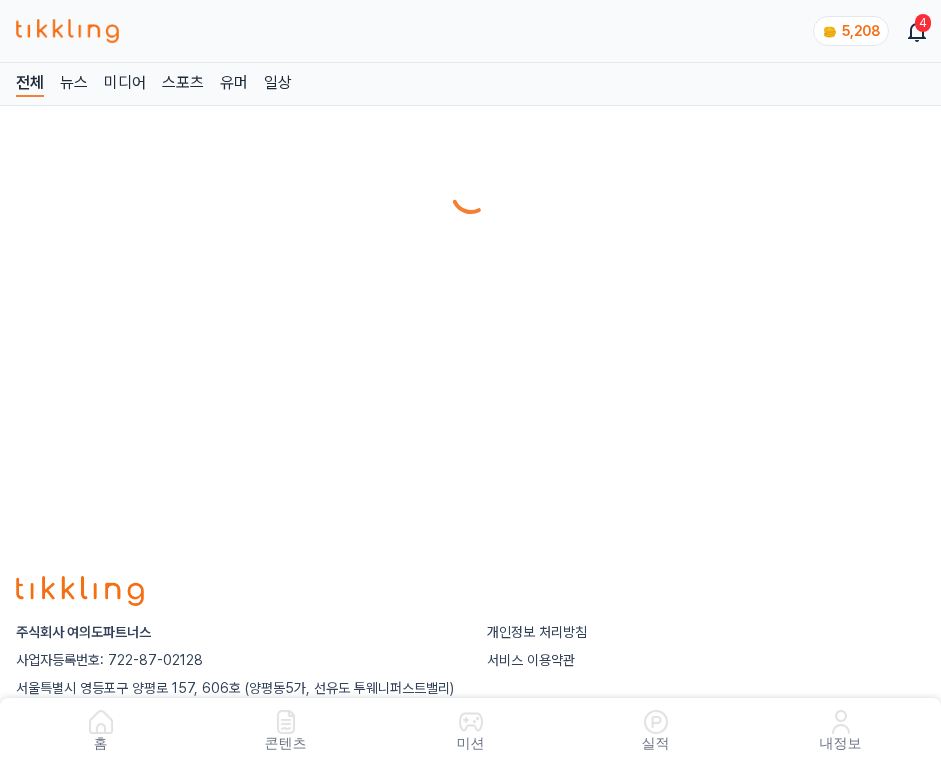 scroll, scrollTop: 0, scrollLeft: 0, axis: both 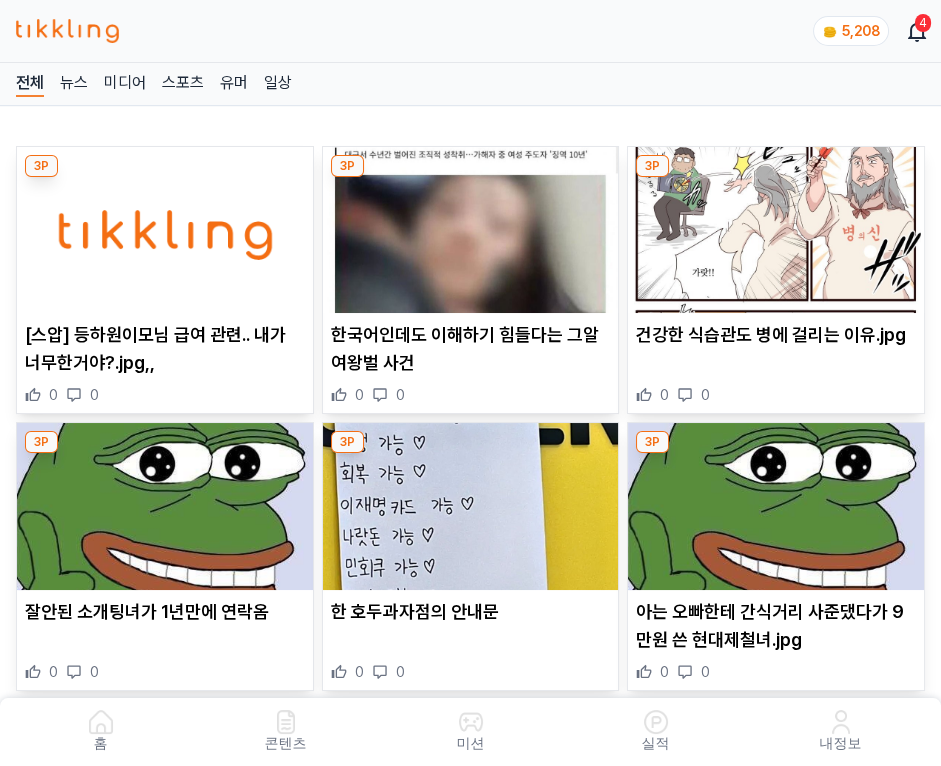 click at bounding box center [471, 230] 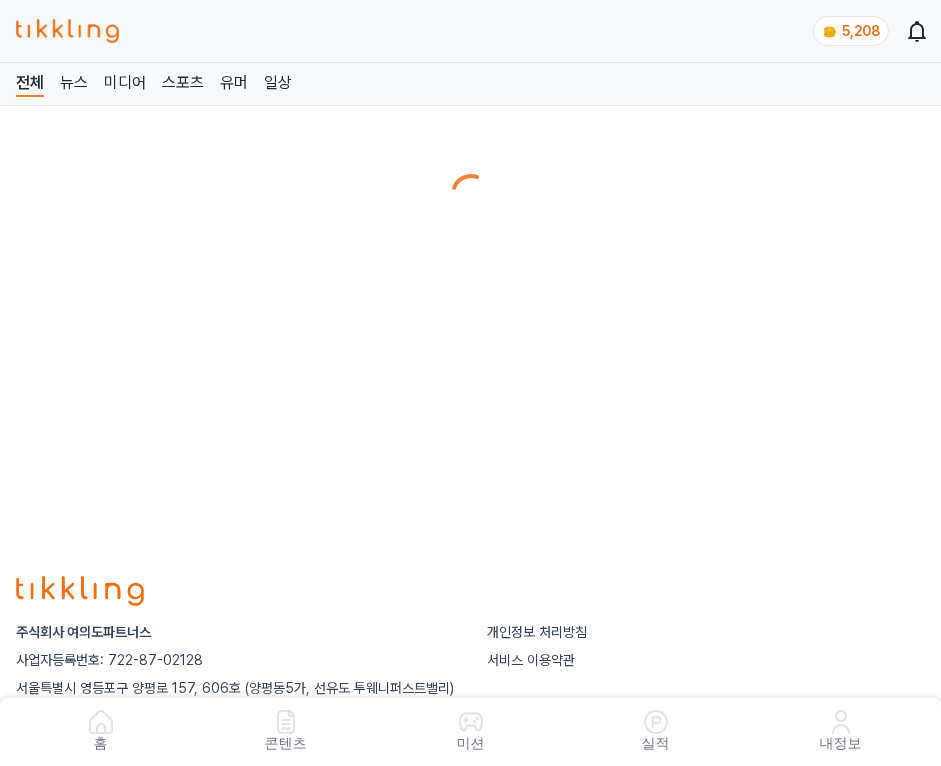 scroll, scrollTop: 0, scrollLeft: 0, axis: both 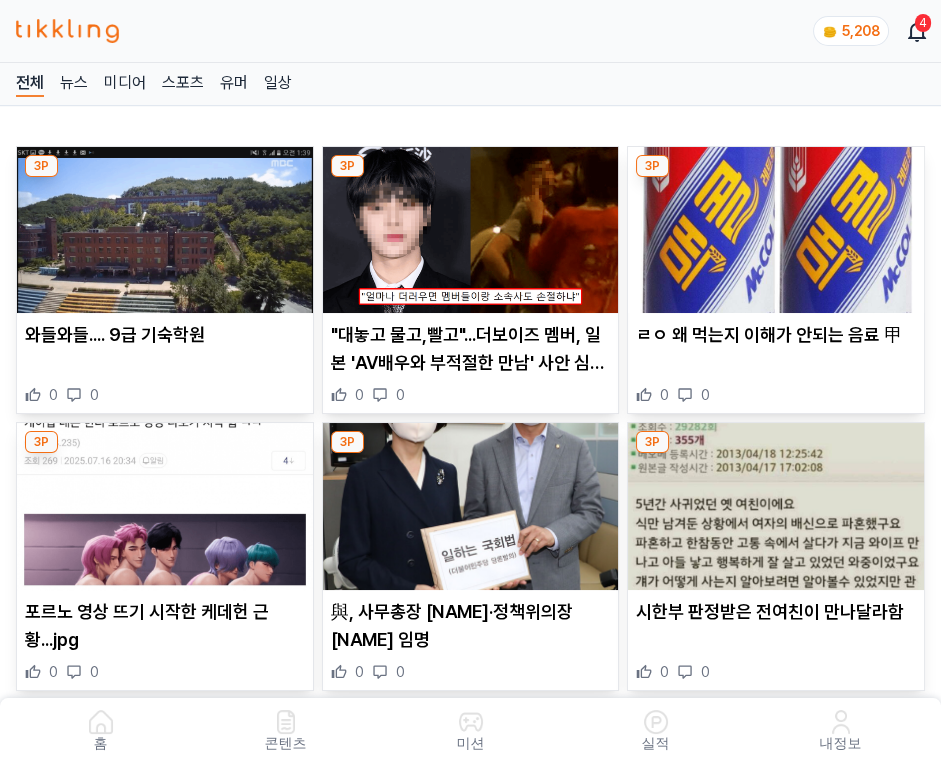 click at bounding box center [471, 230] 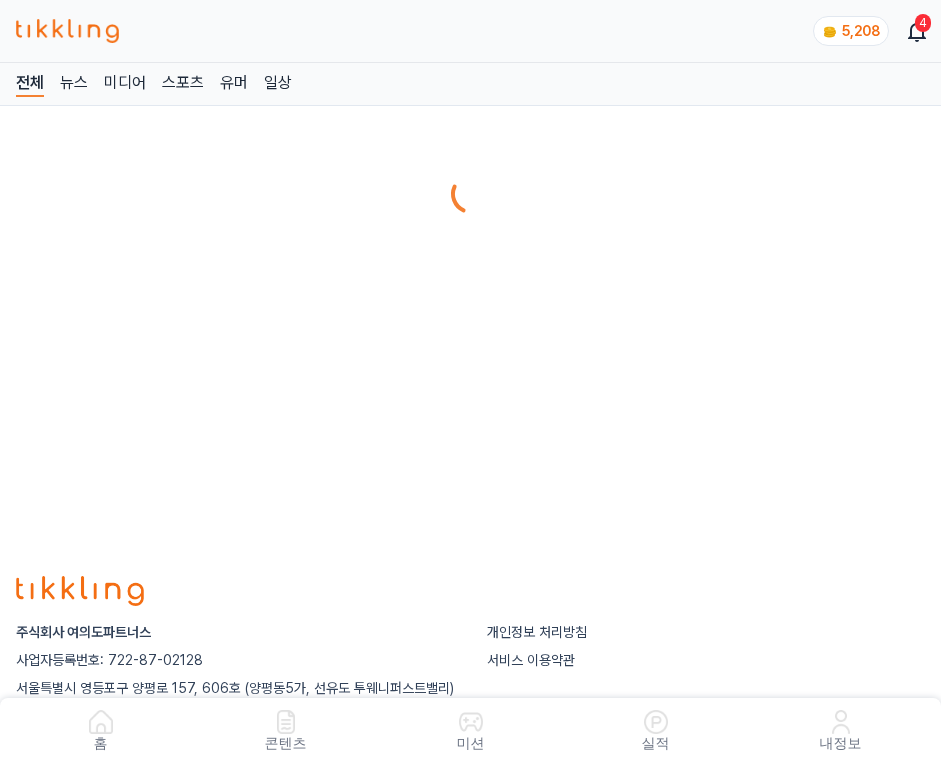 scroll, scrollTop: 0, scrollLeft: 0, axis: both 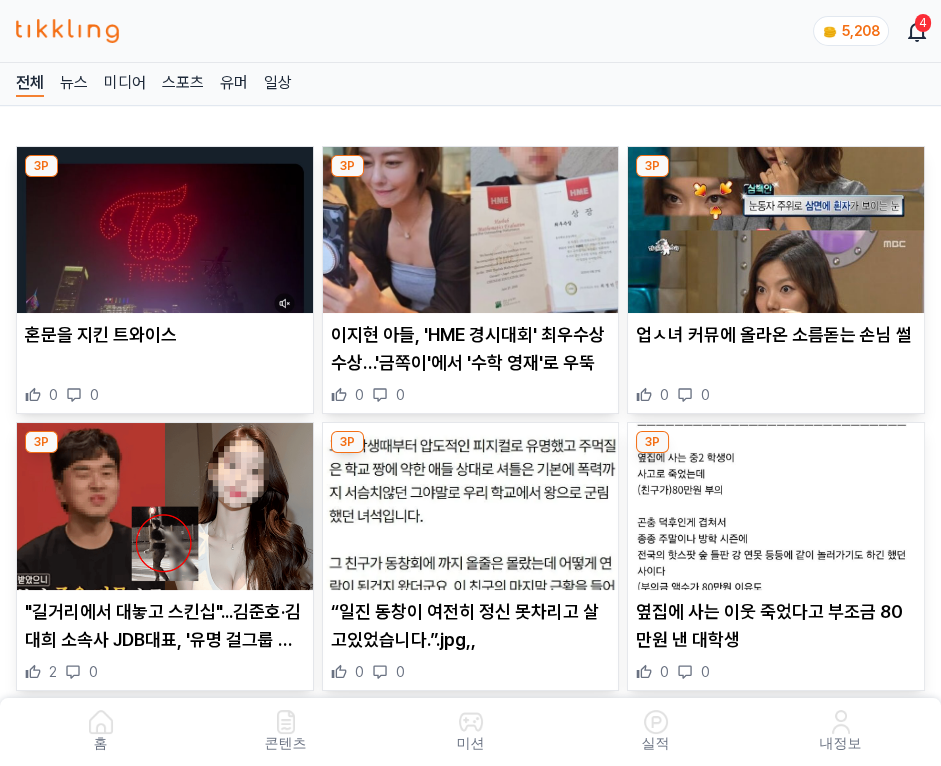 click at bounding box center (471, 230) 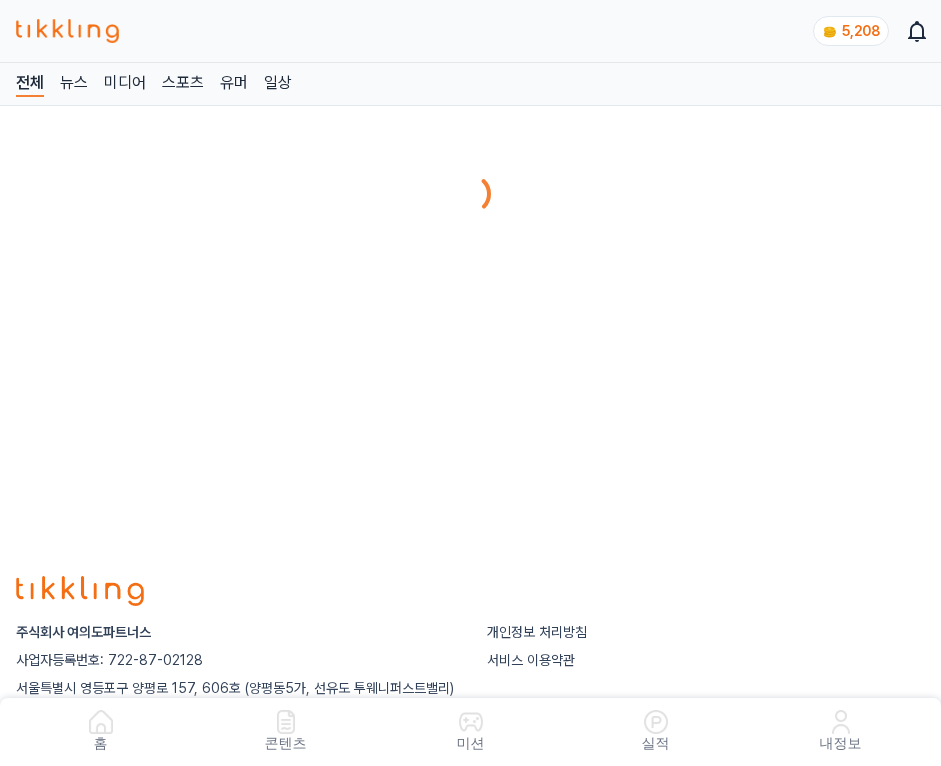 scroll, scrollTop: 0, scrollLeft: 0, axis: both 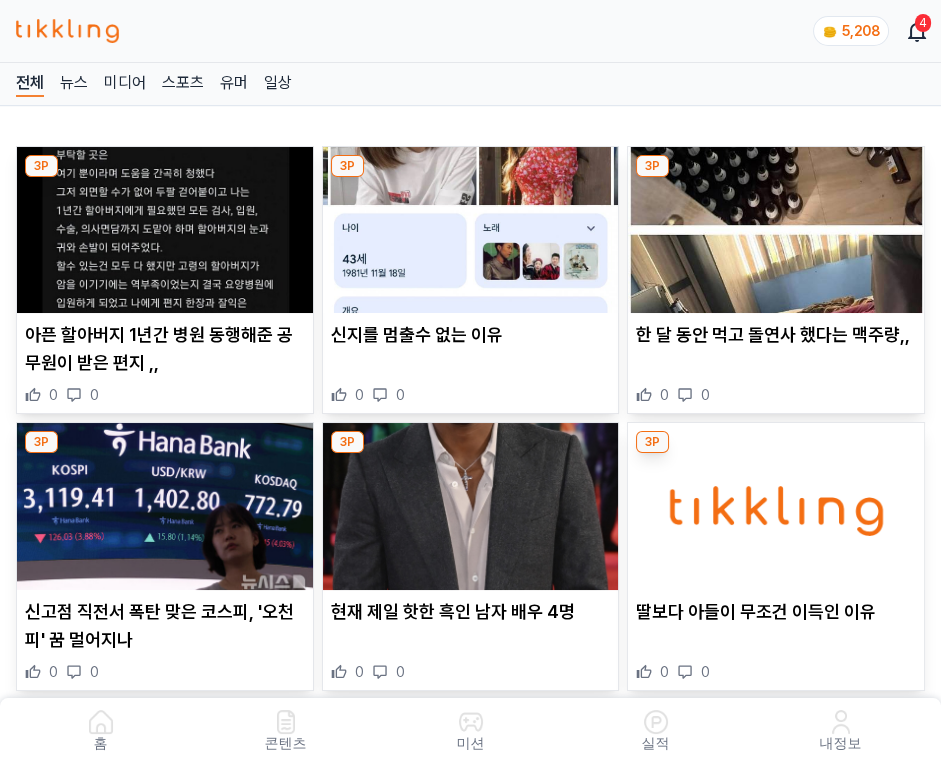 click at bounding box center (471, 230) 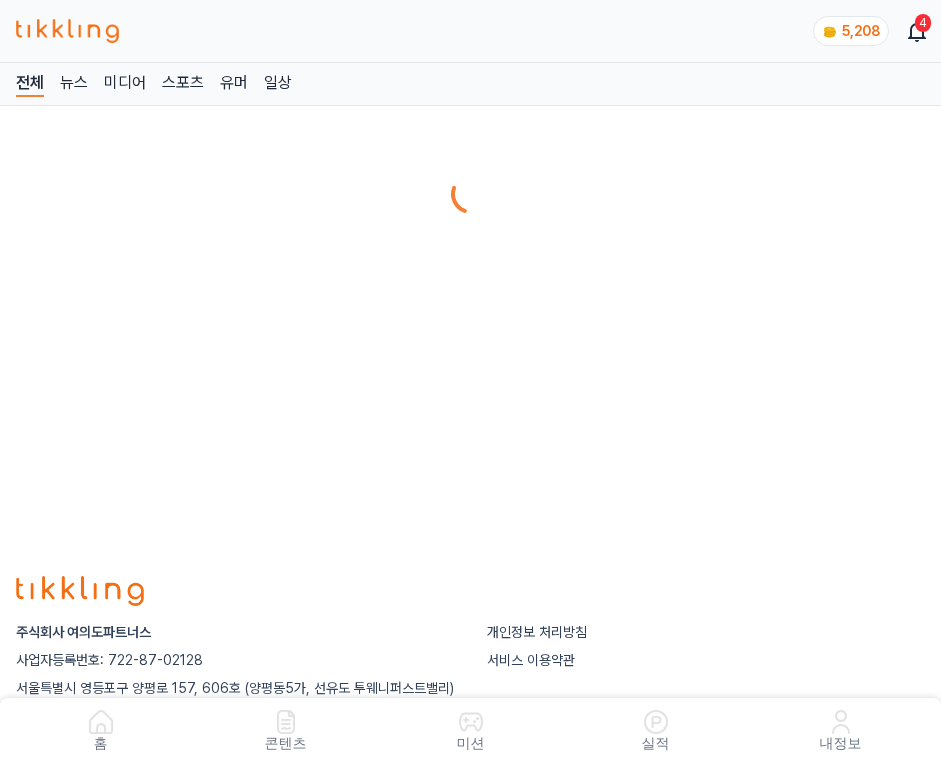 scroll, scrollTop: 0, scrollLeft: 0, axis: both 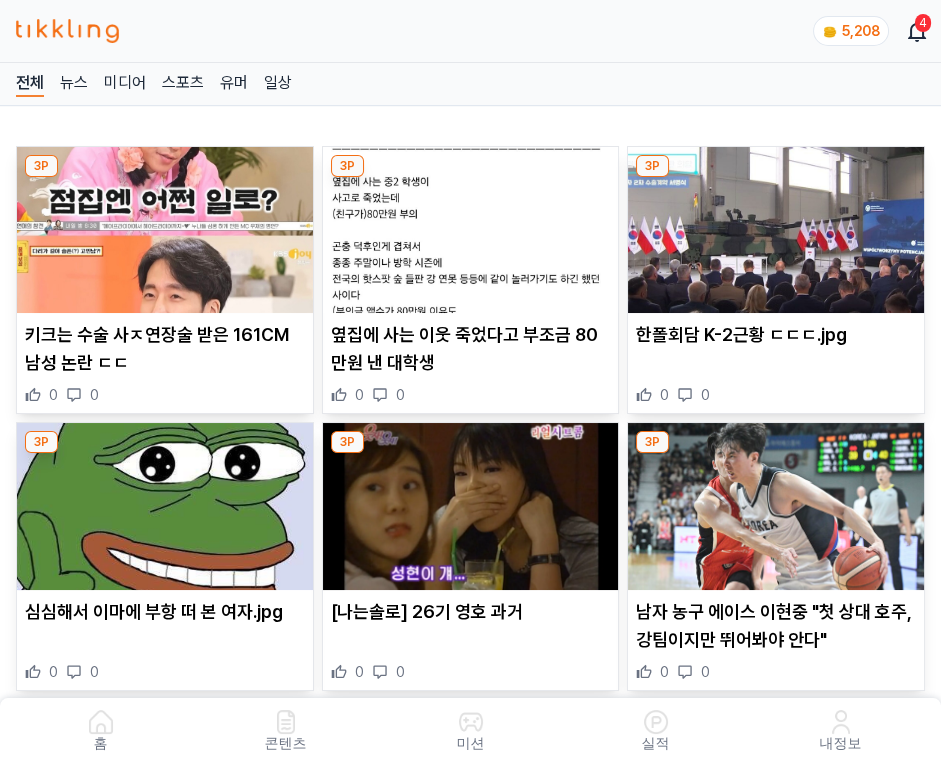 click at bounding box center (471, 230) 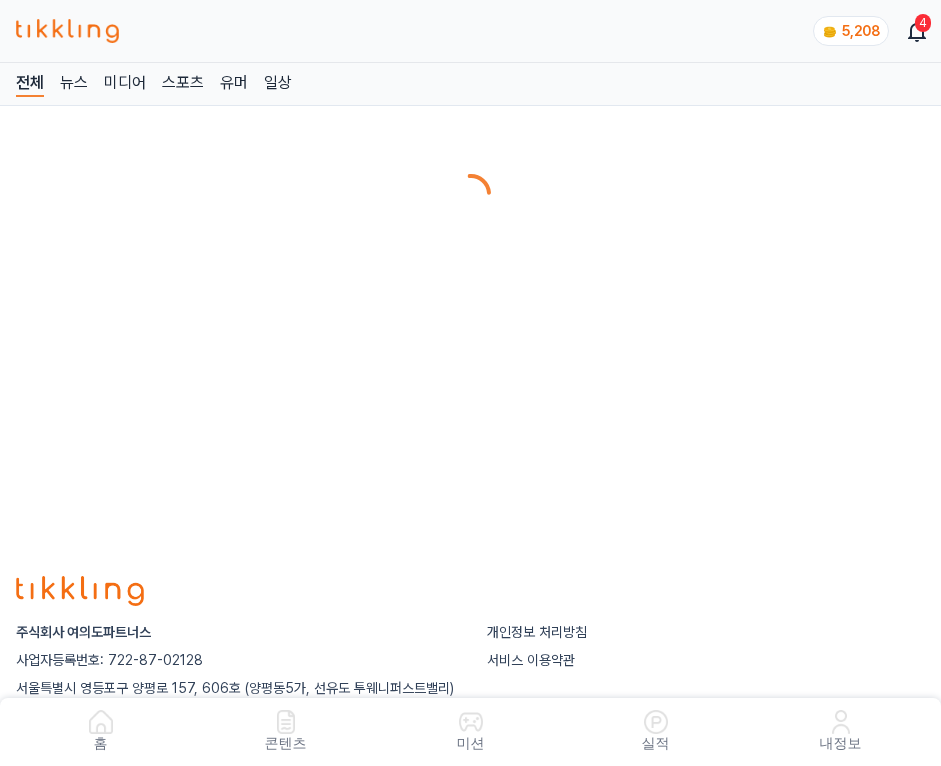 scroll, scrollTop: 0, scrollLeft: 0, axis: both 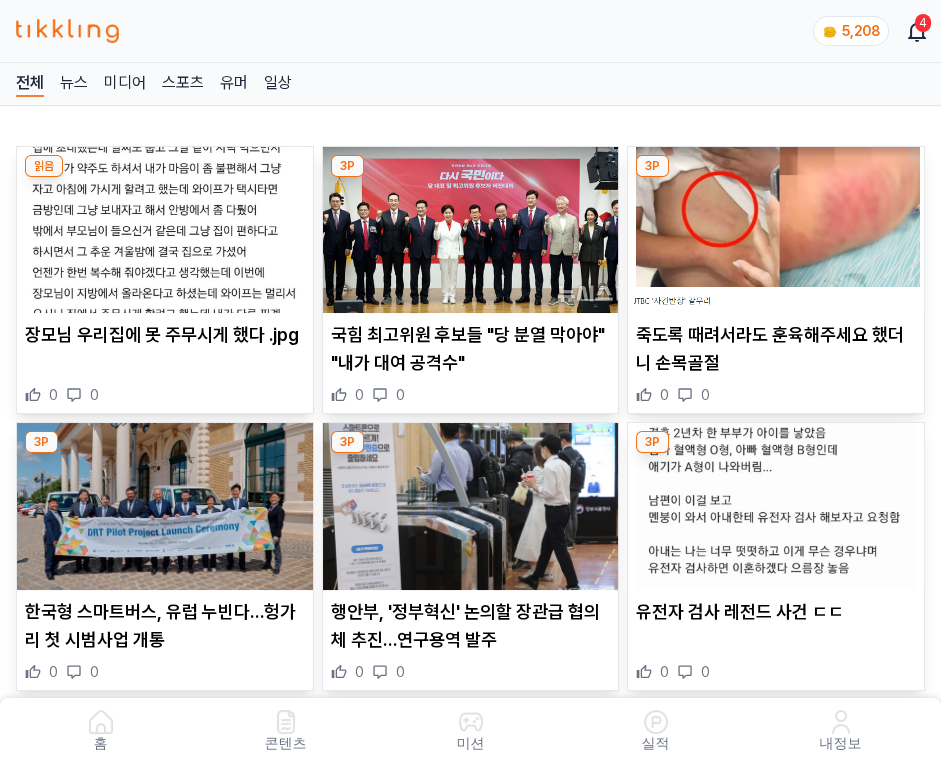 click at bounding box center [471, 230] 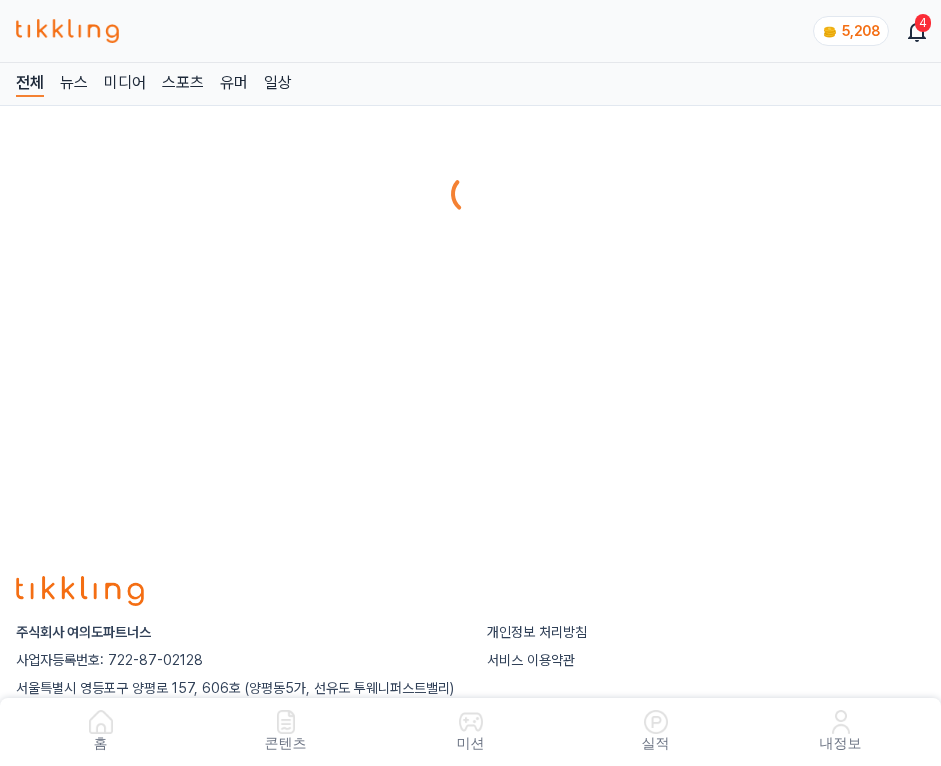 scroll, scrollTop: 0, scrollLeft: 0, axis: both 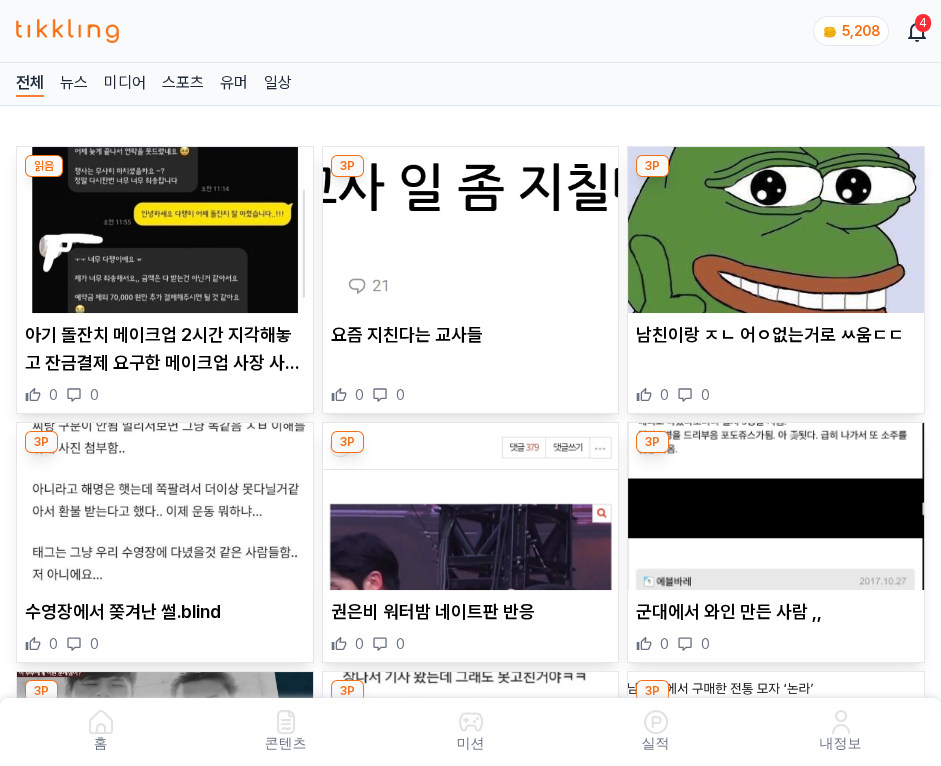 click at bounding box center (471, 230) 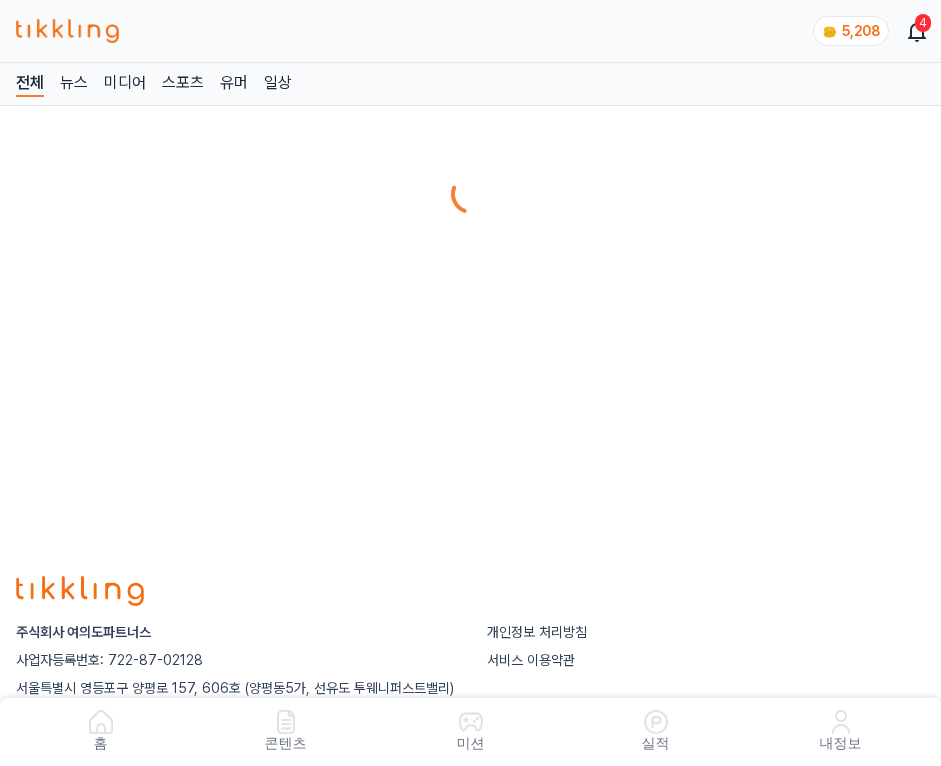 scroll, scrollTop: 0, scrollLeft: 0, axis: both 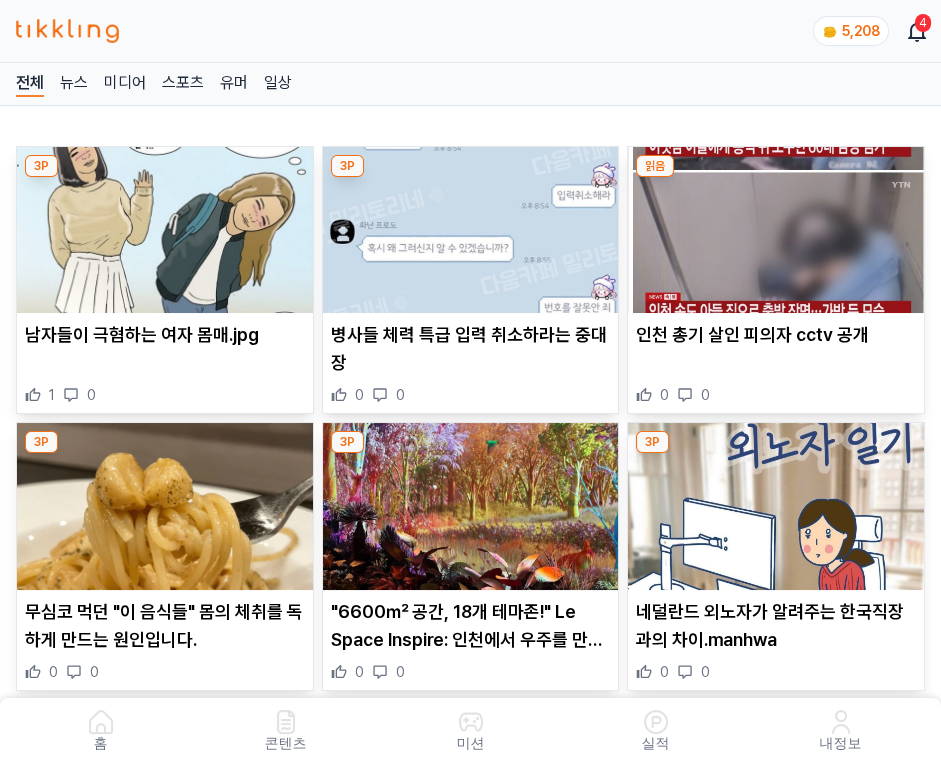 click at bounding box center [471, 230] 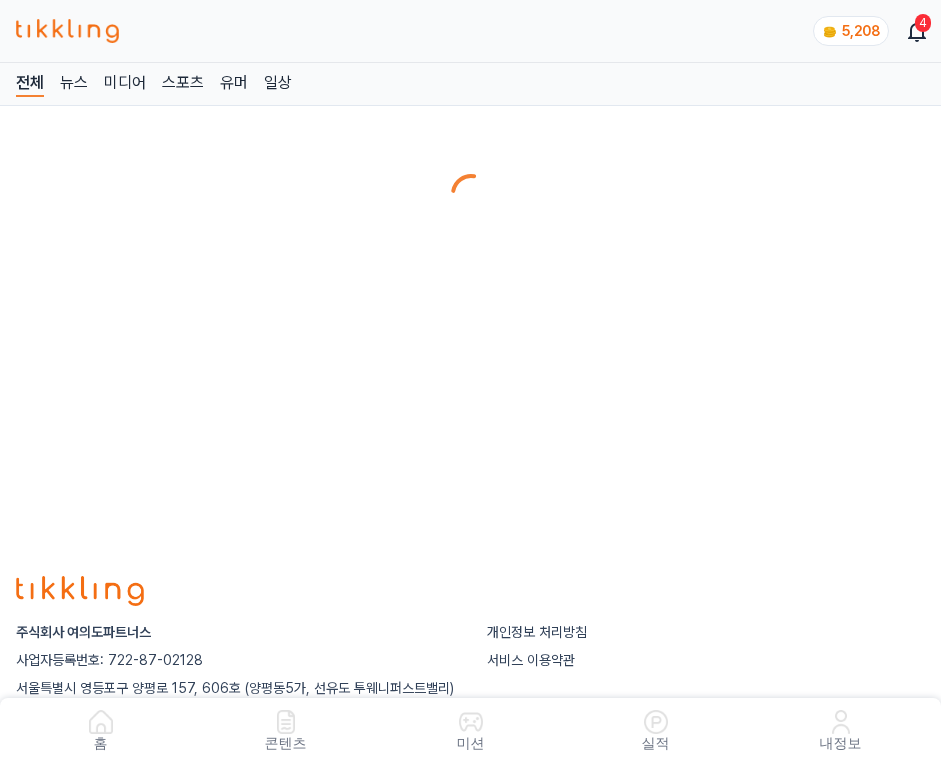 scroll, scrollTop: 0, scrollLeft: 0, axis: both 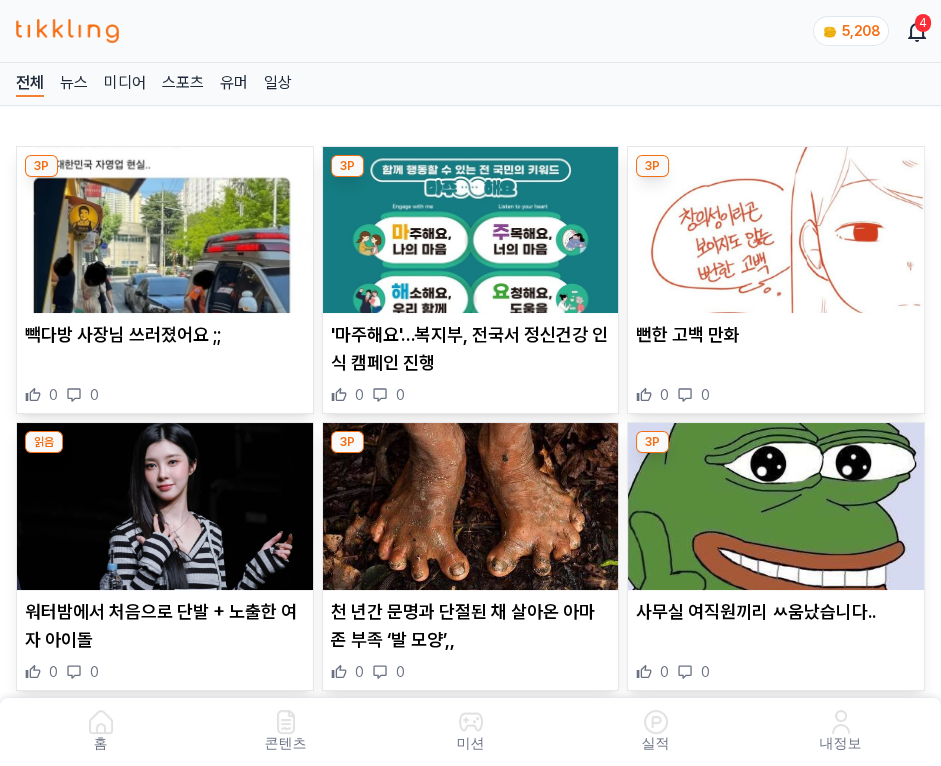 click at bounding box center [471, 230] 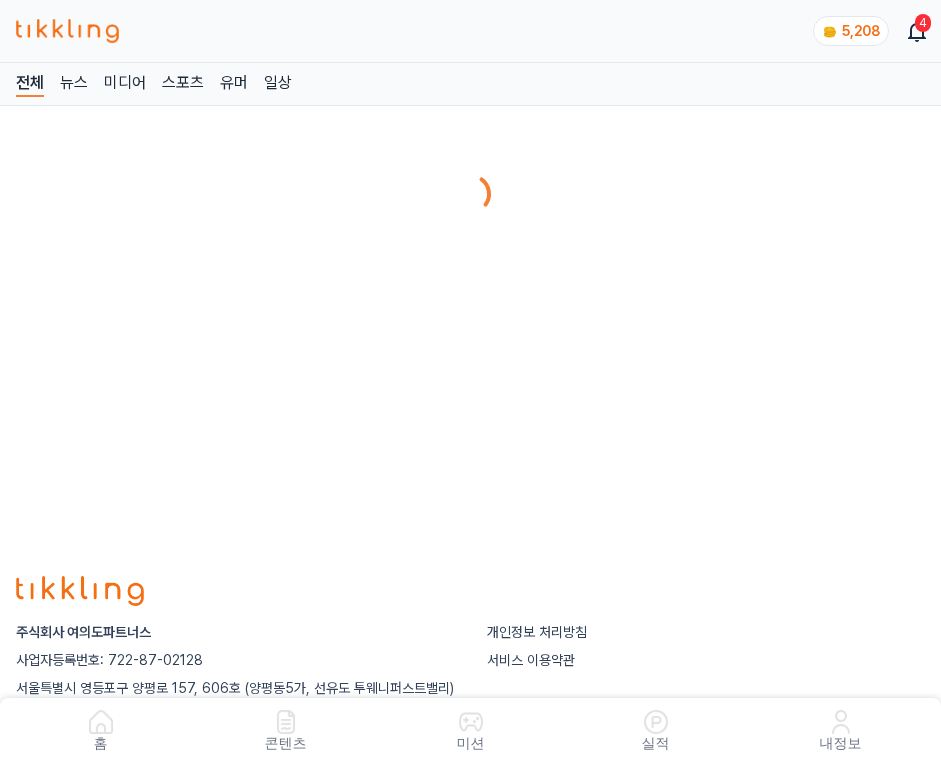 scroll, scrollTop: 0, scrollLeft: 0, axis: both 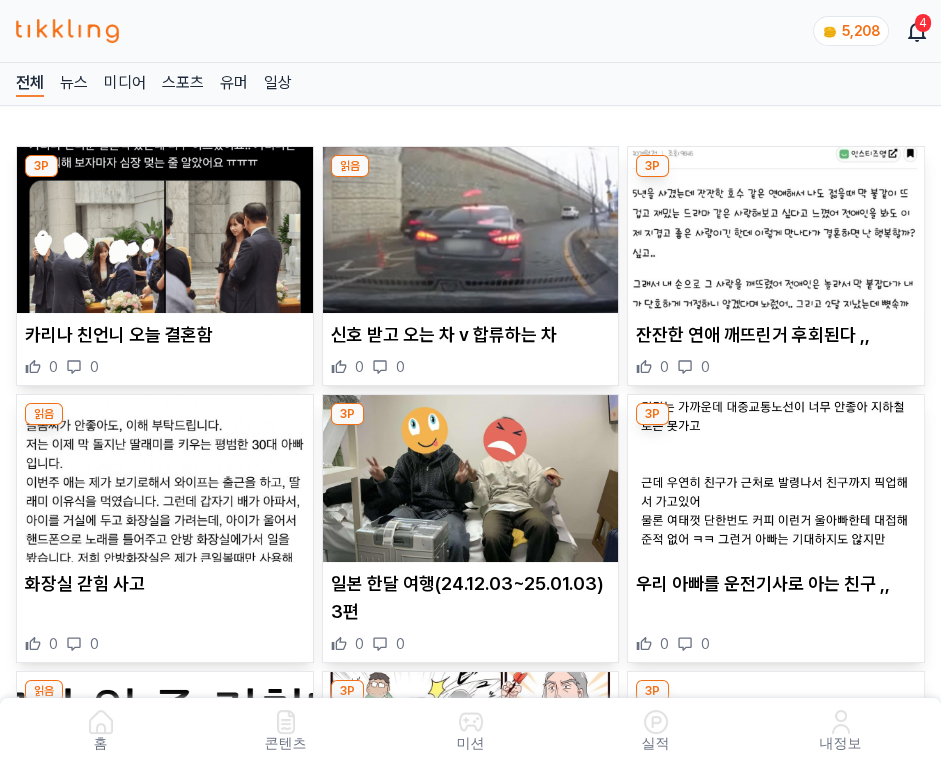 click at bounding box center (471, 230) 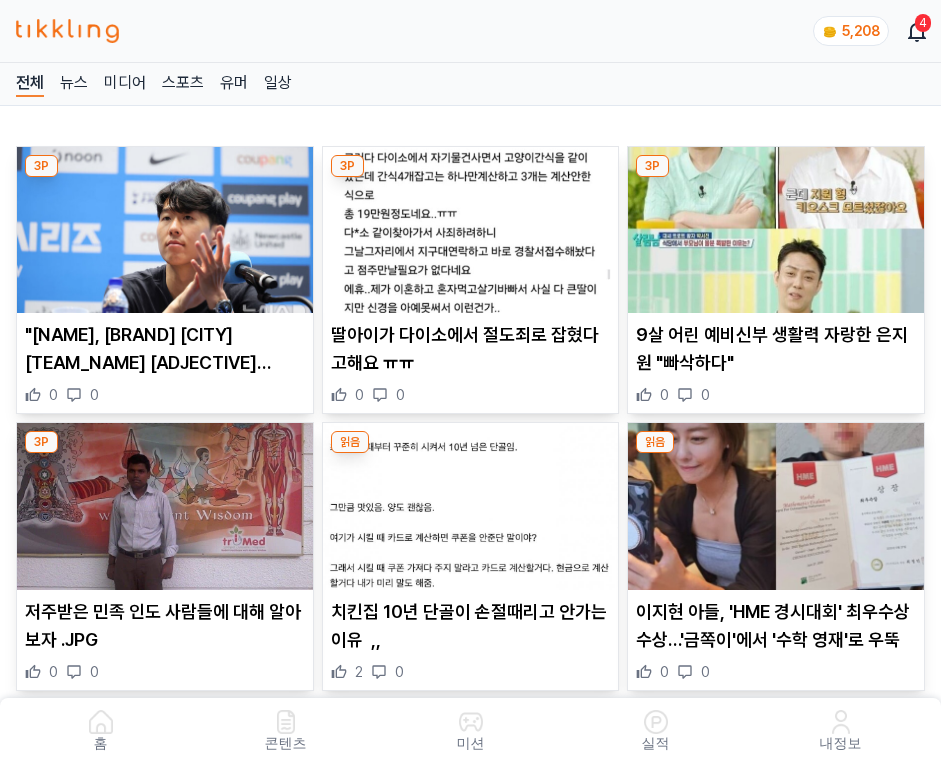 scroll, scrollTop: 0, scrollLeft: 0, axis: both 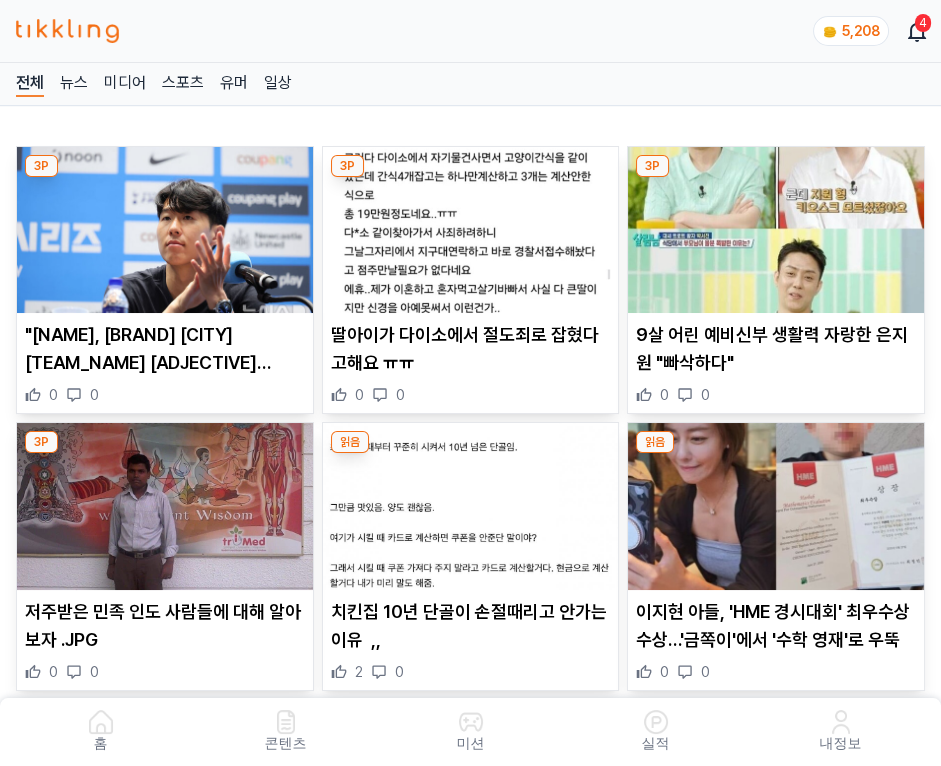 click at bounding box center (471, 230) 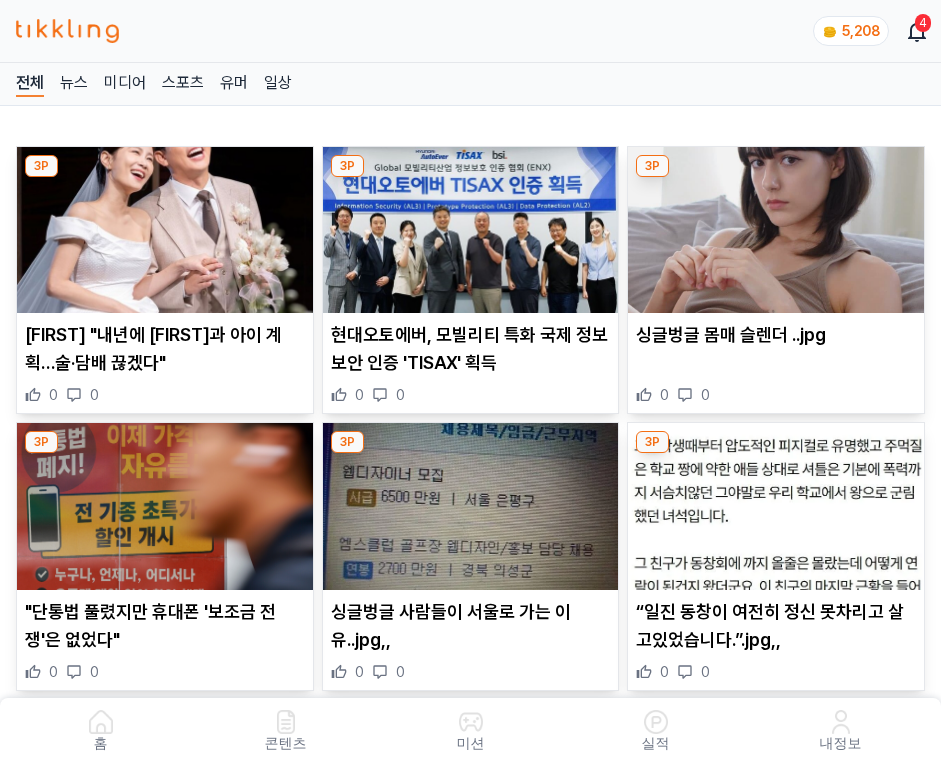 scroll, scrollTop: 0, scrollLeft: 0, axis: both 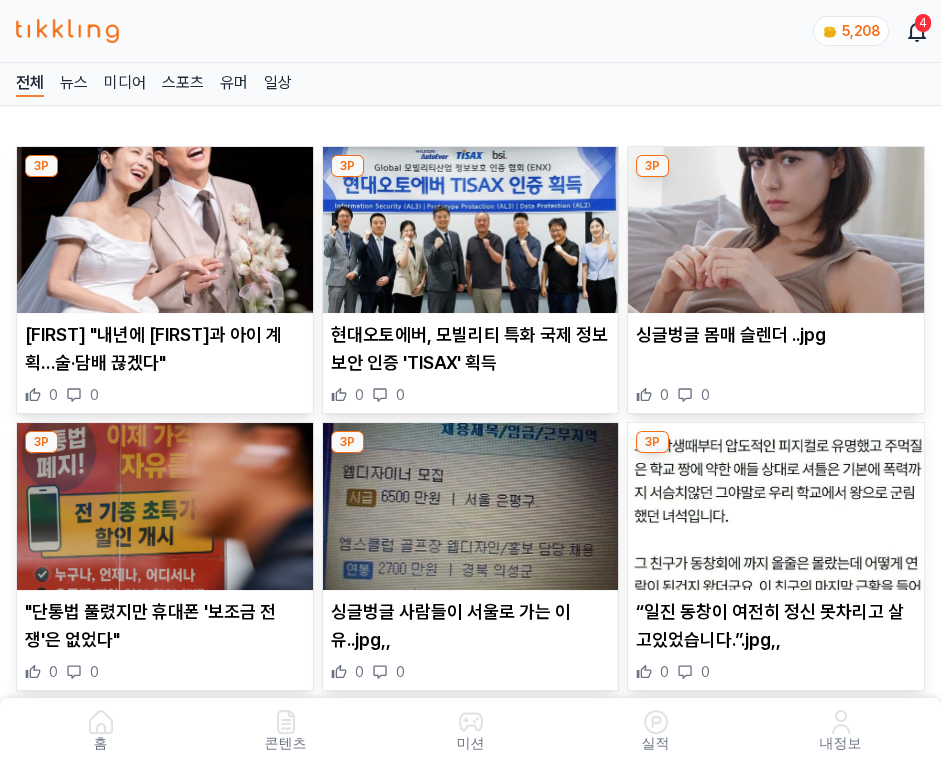 click at bounding box center [471, 230] 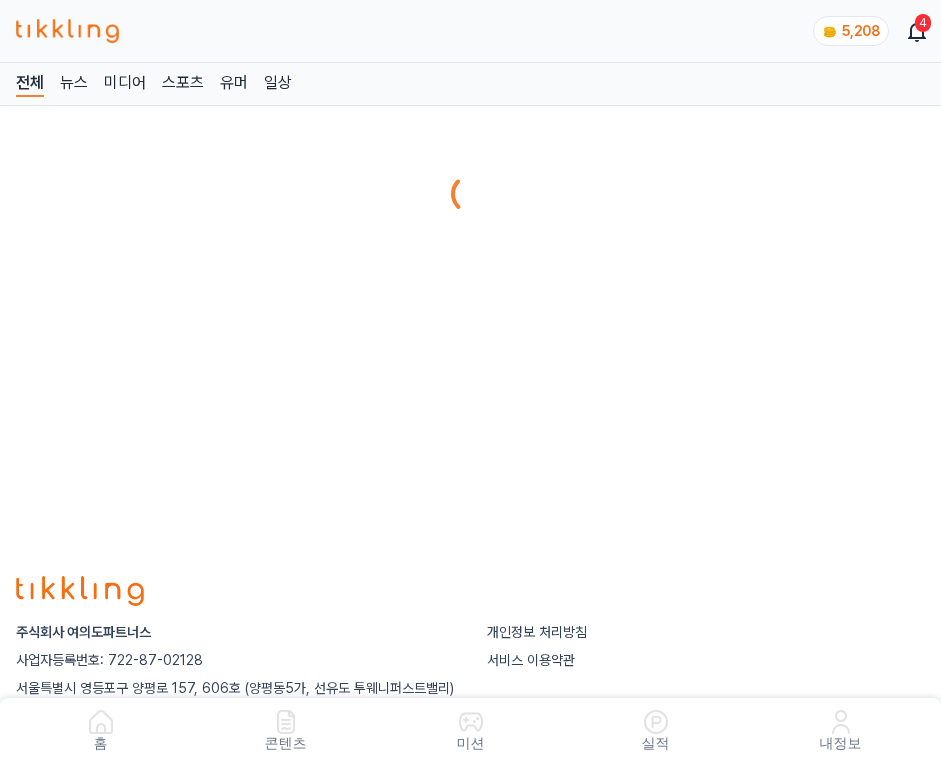 scroll, scrollTop: 0, scrollLeft: 0, axis: both 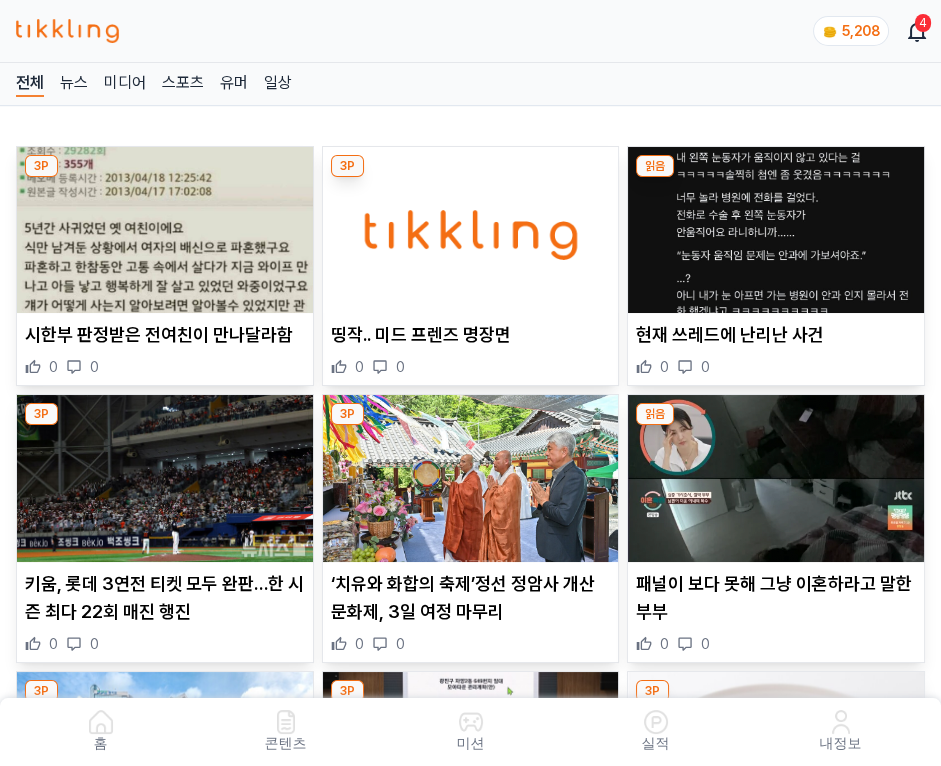 click at bounding box center (471, 230) 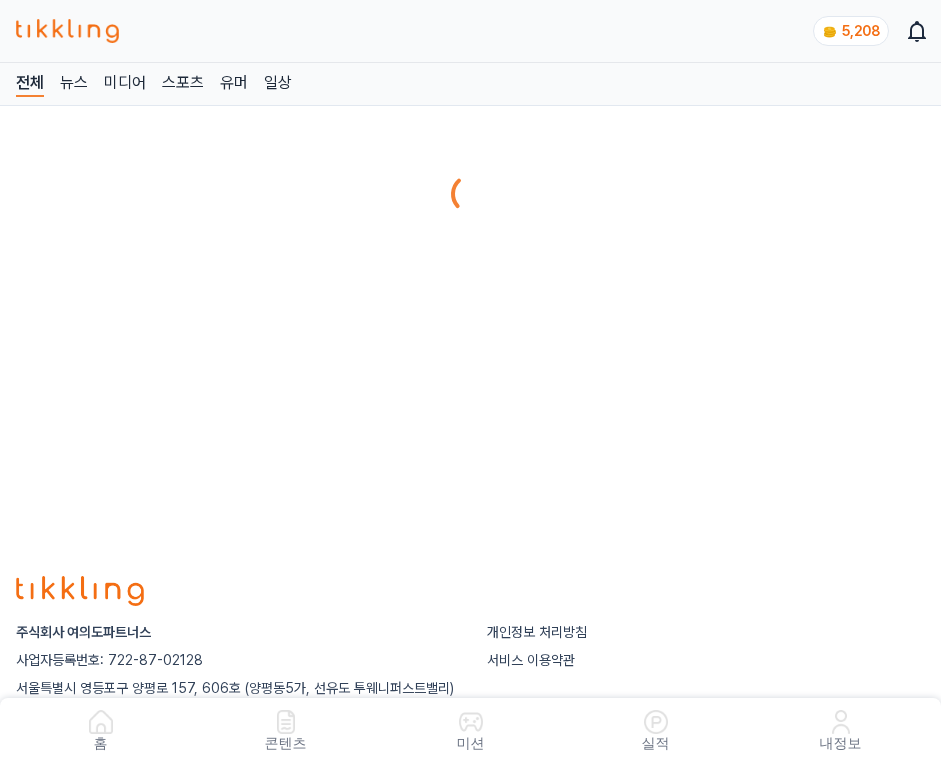 scroll, scrollTop: 0, scrollLeft: 0, axis: both 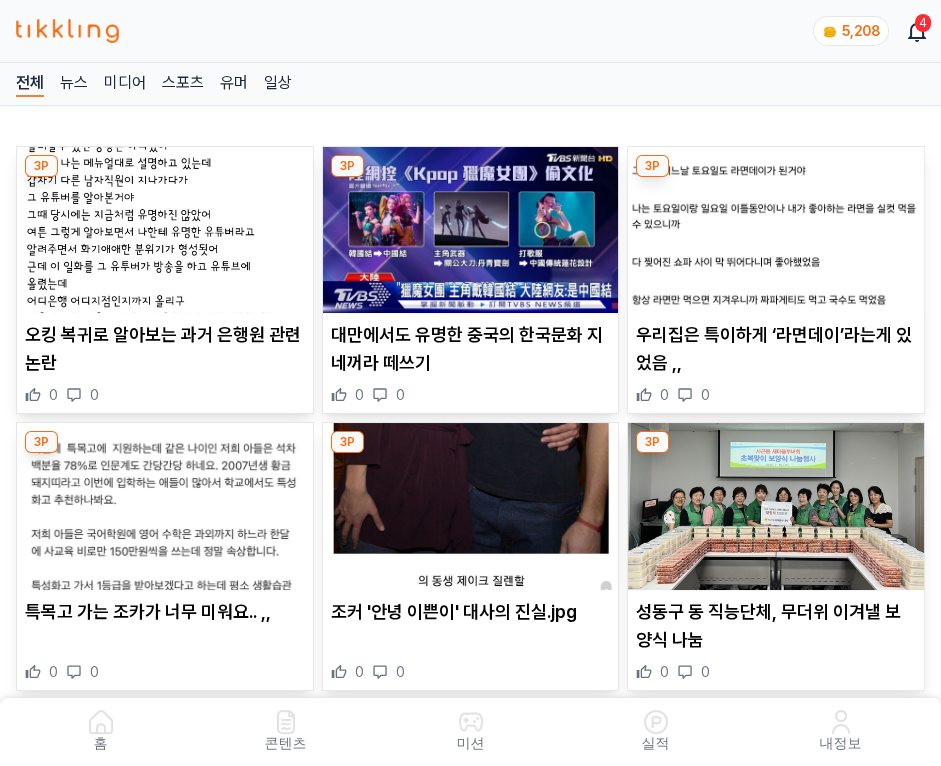 click at bounding box center (471, 230) 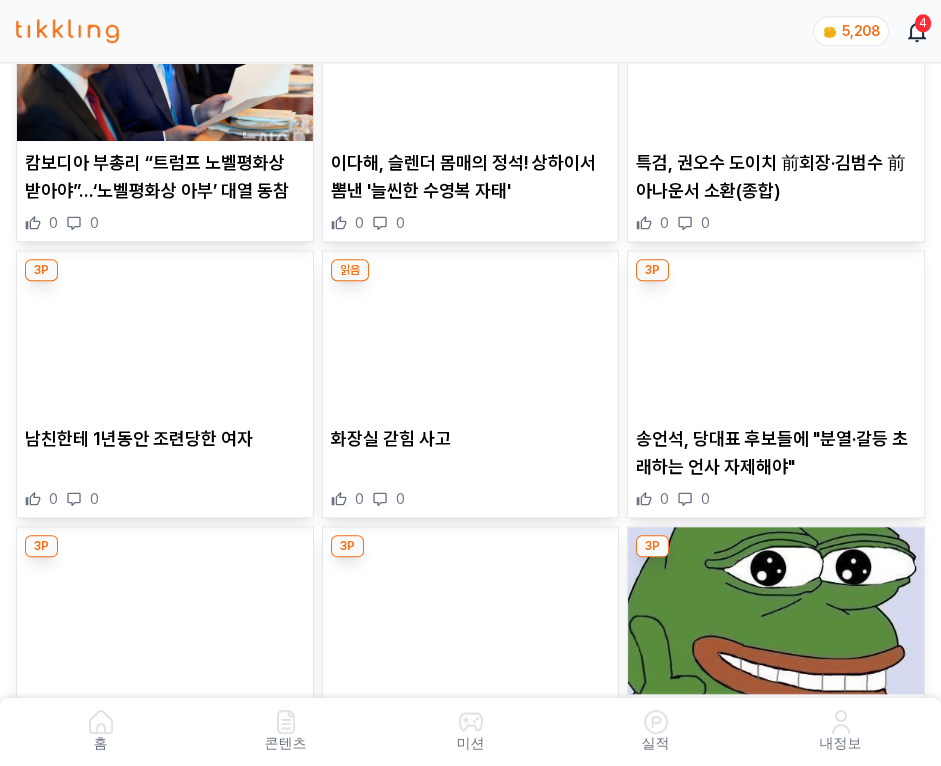 scroll, scrollTop: 13853, scrollLeft: 0, axis: vertical 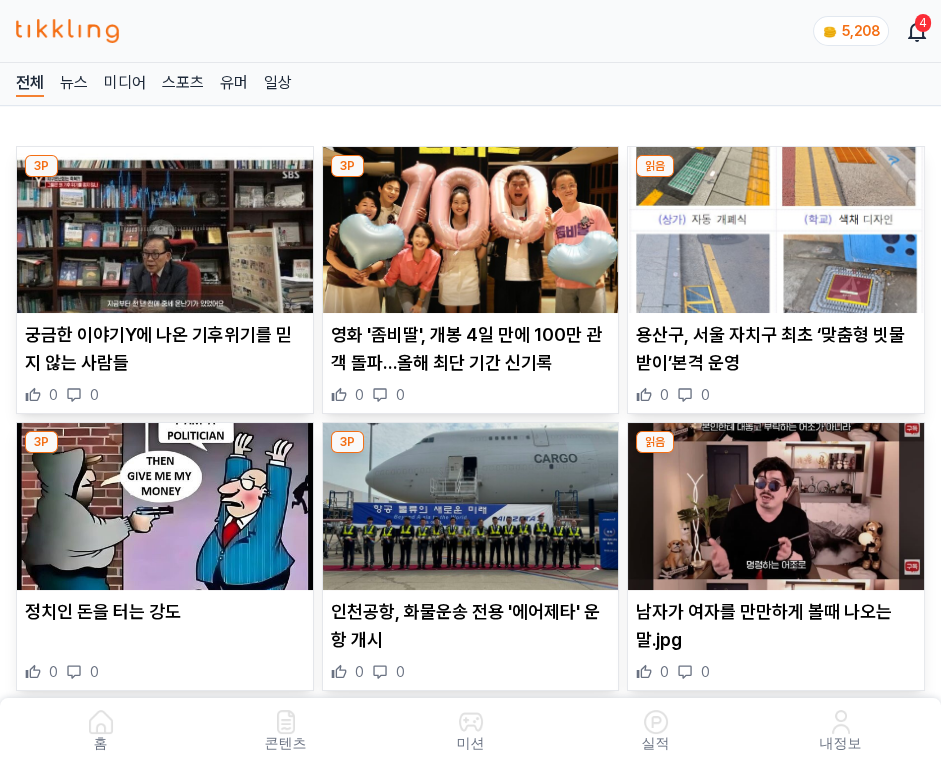 click at bounding box center (471, 230) 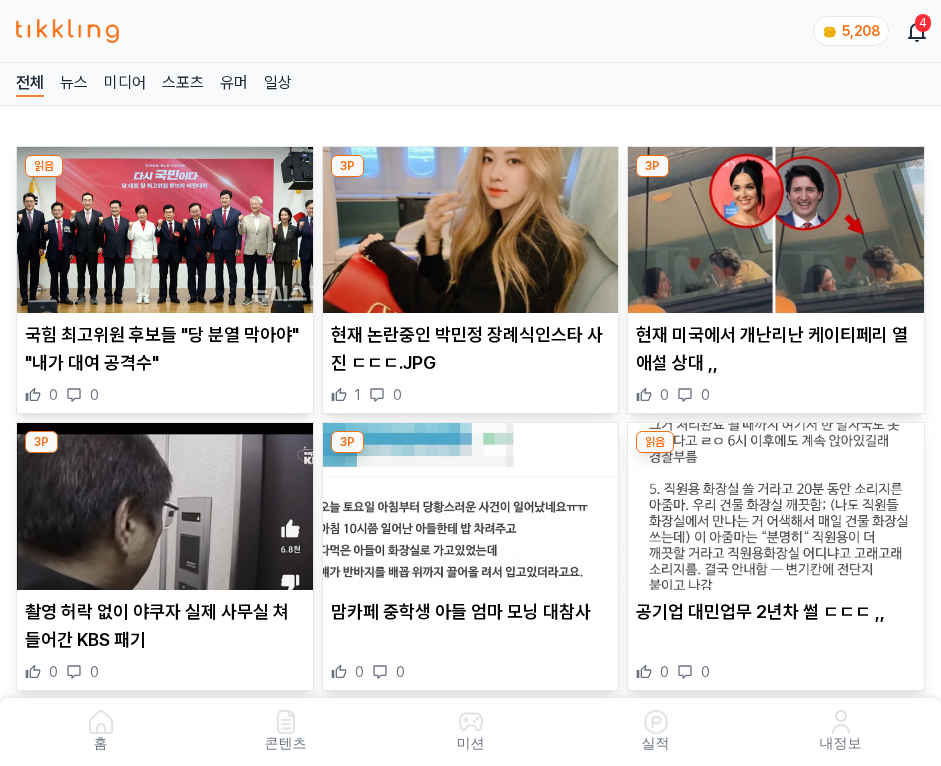 scroll, scrollTop: 0, scrollLeft: 0, axis: both 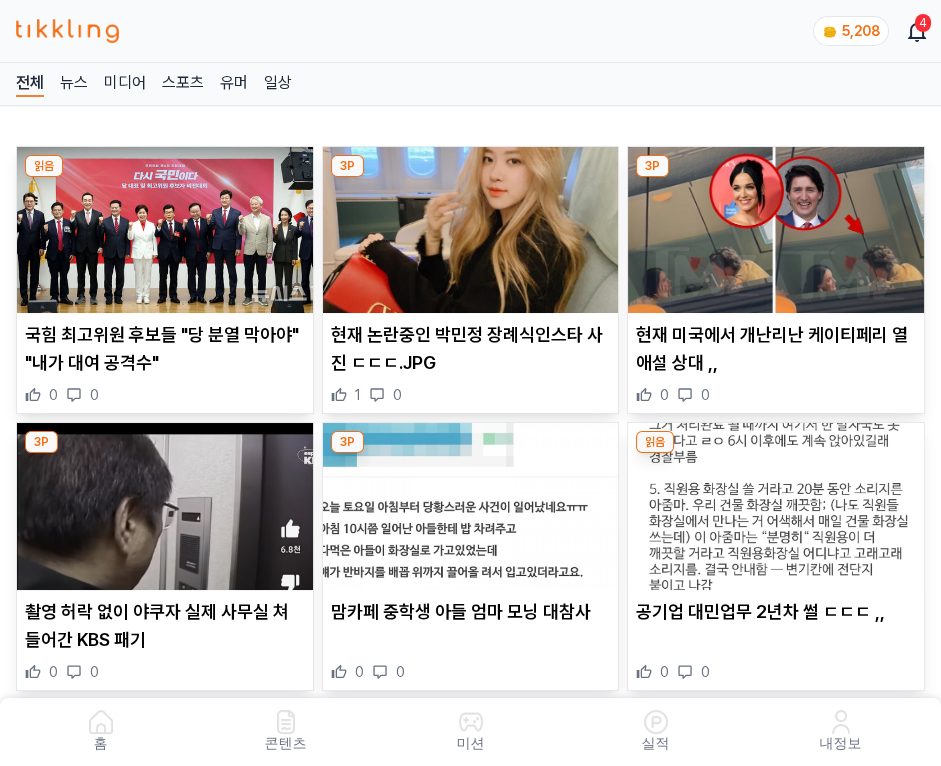 click at bounding box center [471, 230] 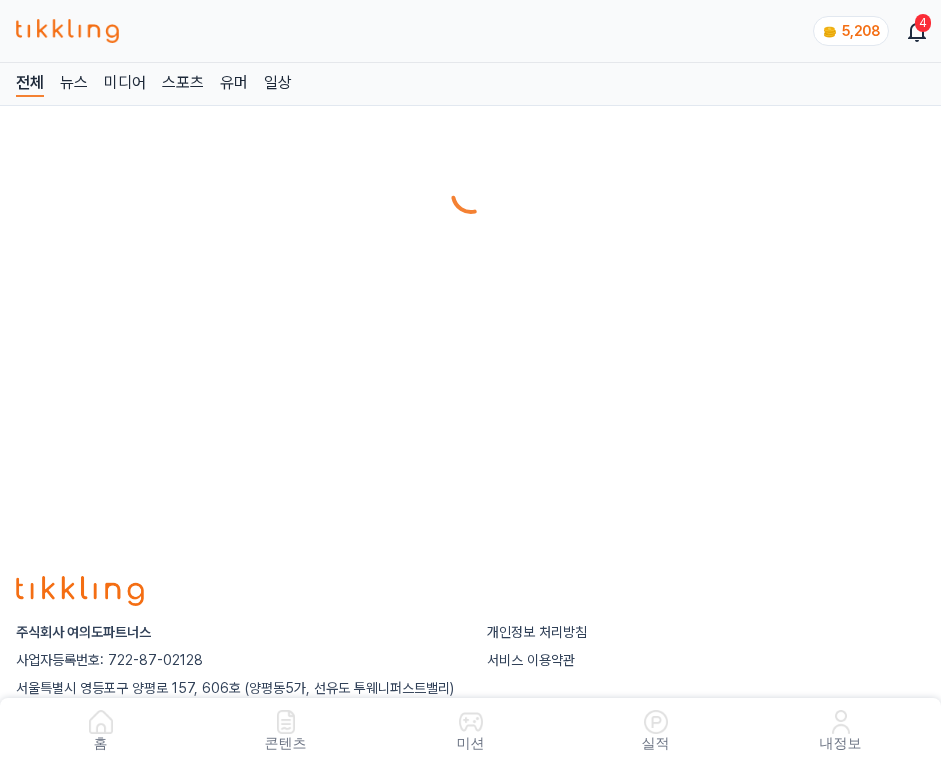 scroll, scrollTop: 0, scrollLeft: 0, axis: both 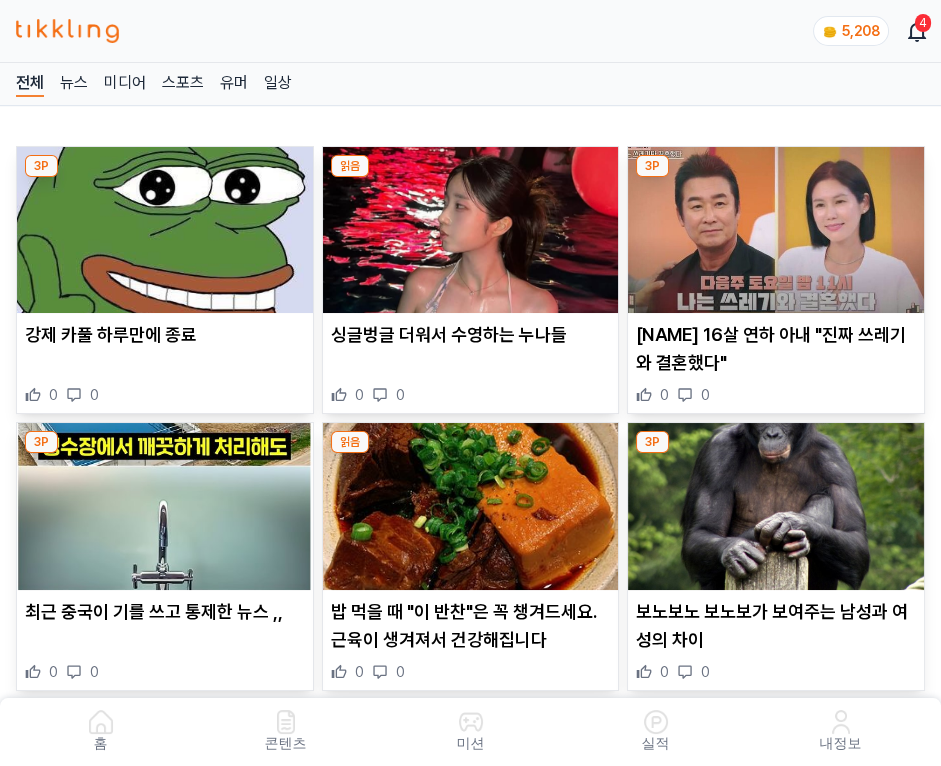 click at bounding box center (471, 230) 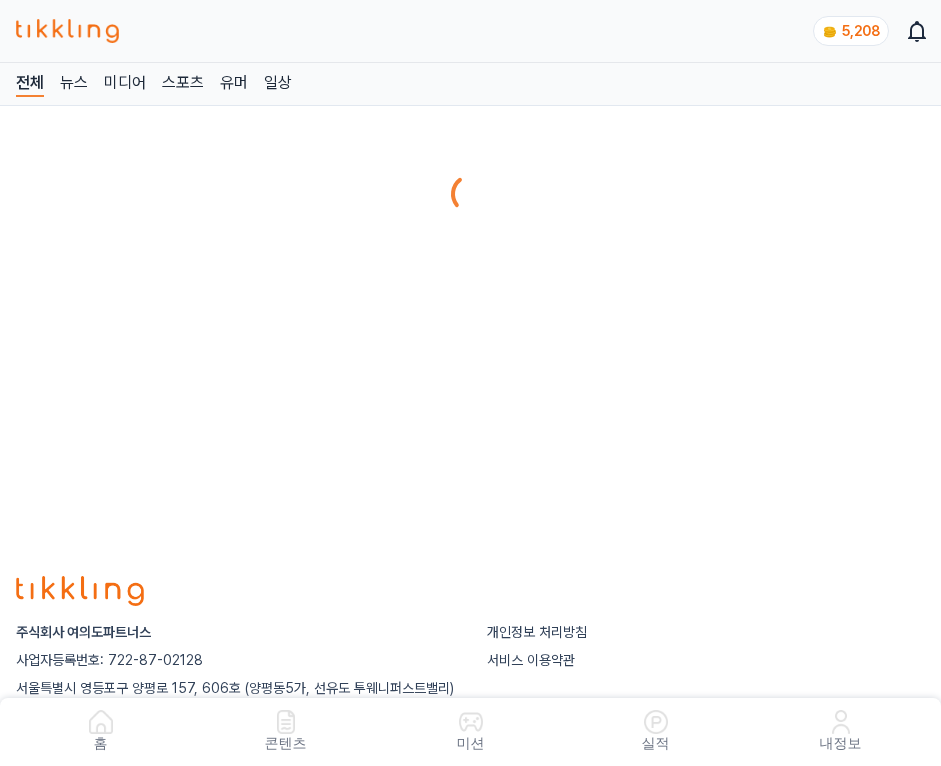scroll, scrollTop: 0, scrollLeft: 0, axis: both 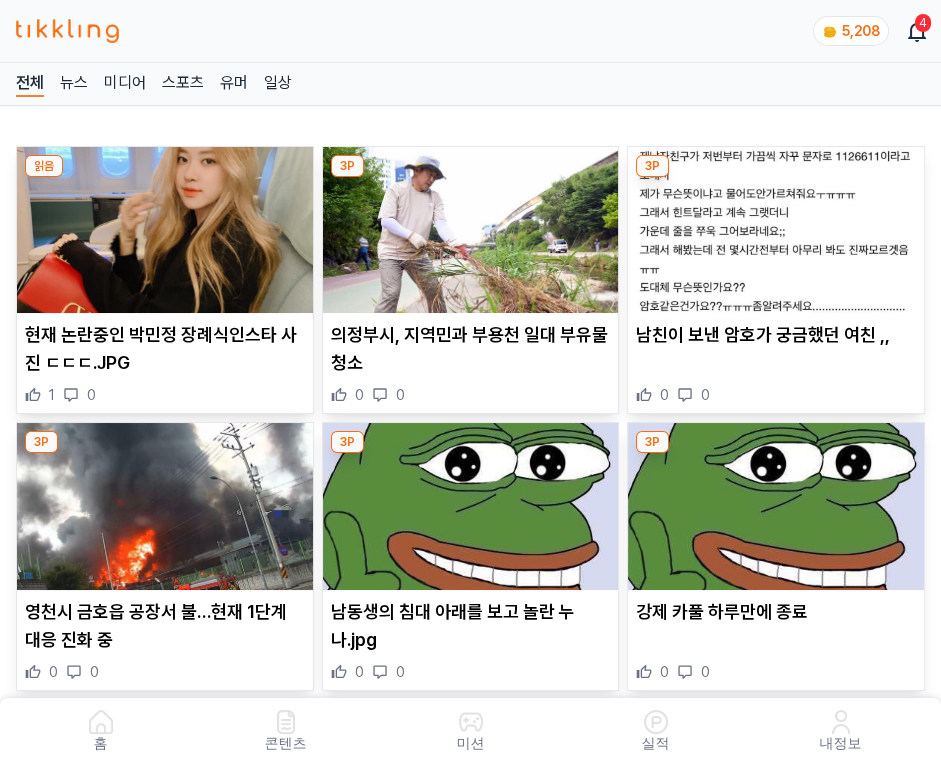 click at bounding box center [471, 230] 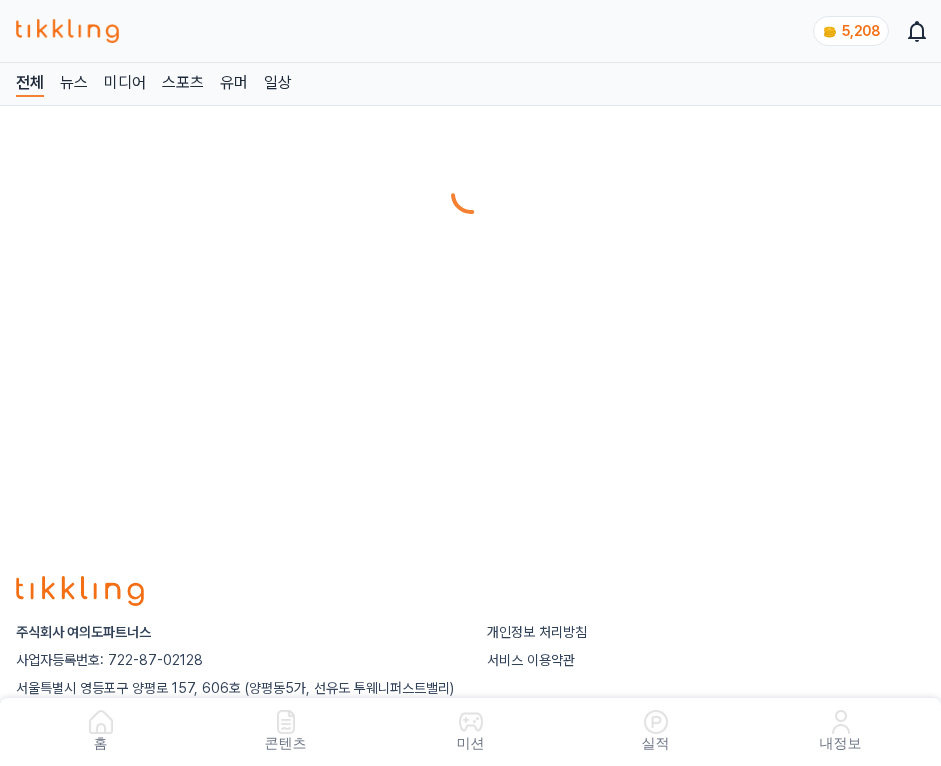 scroll, scrollTop: 0, scrollLeft: 0, axis: both 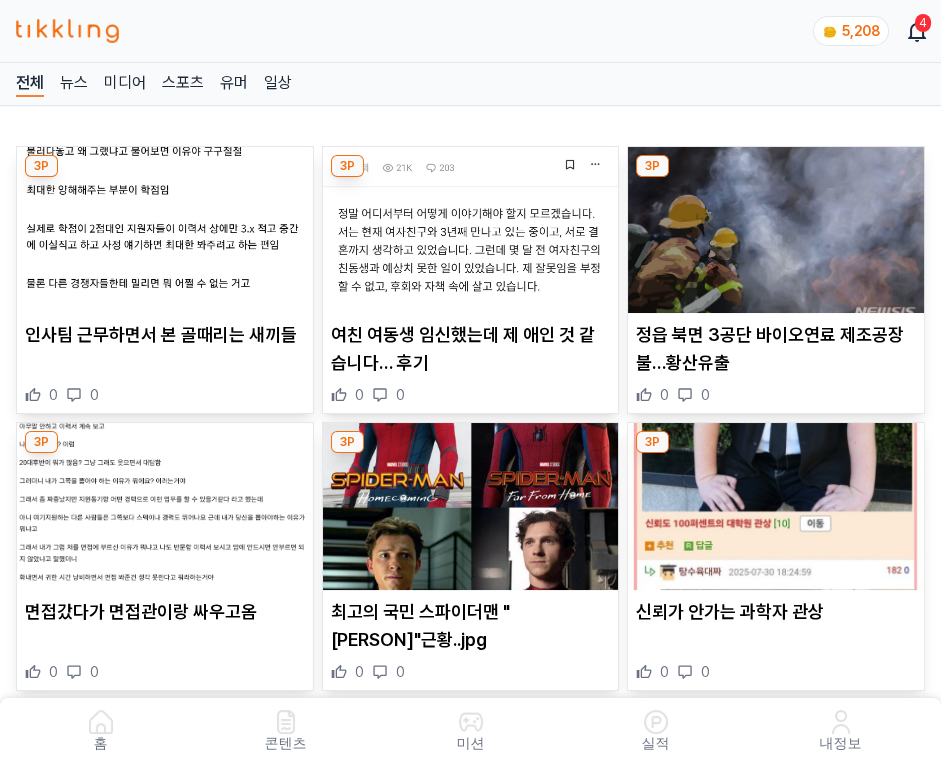 click at bounding box center [471, 230] 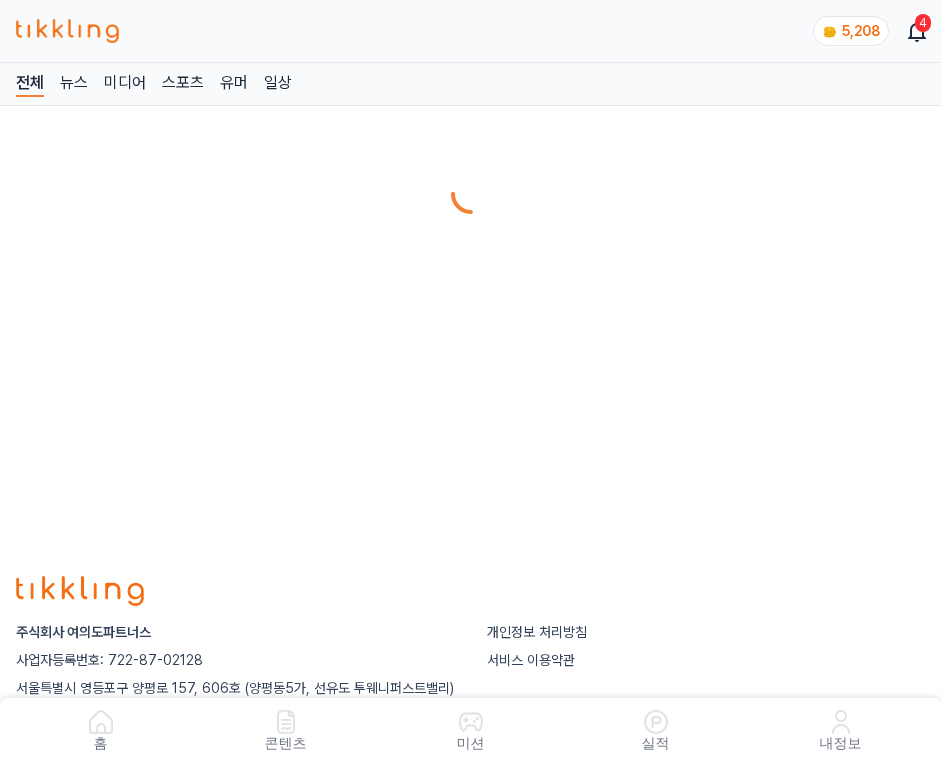 scroll, scrollTop: 0, scrollLeft: 0, axis: both 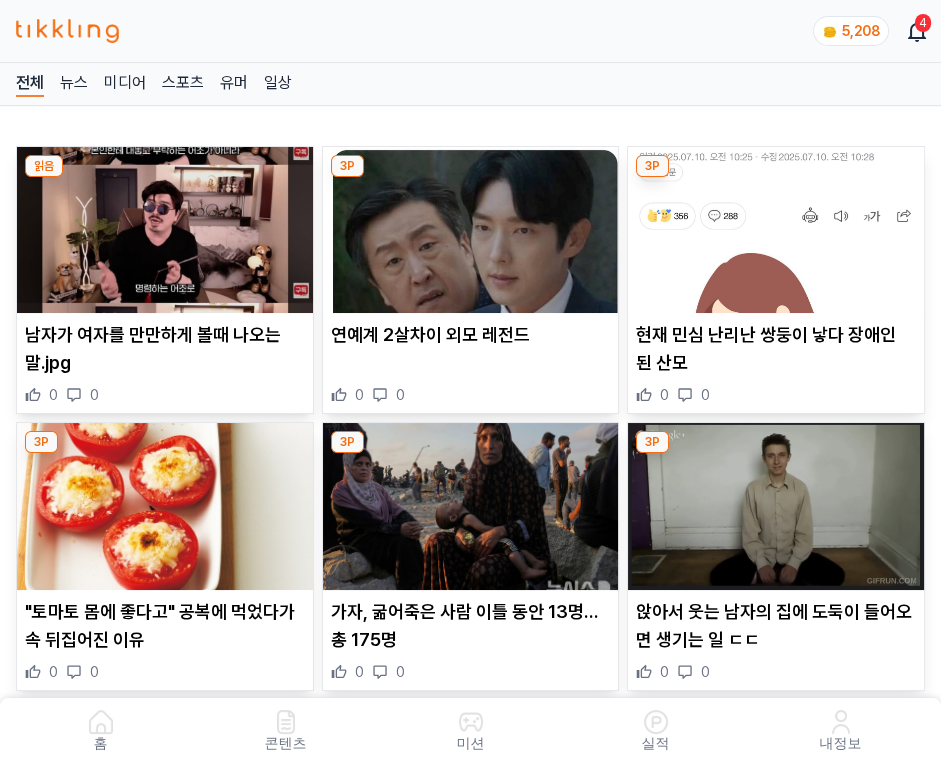 click at bounding box center [471, 230] 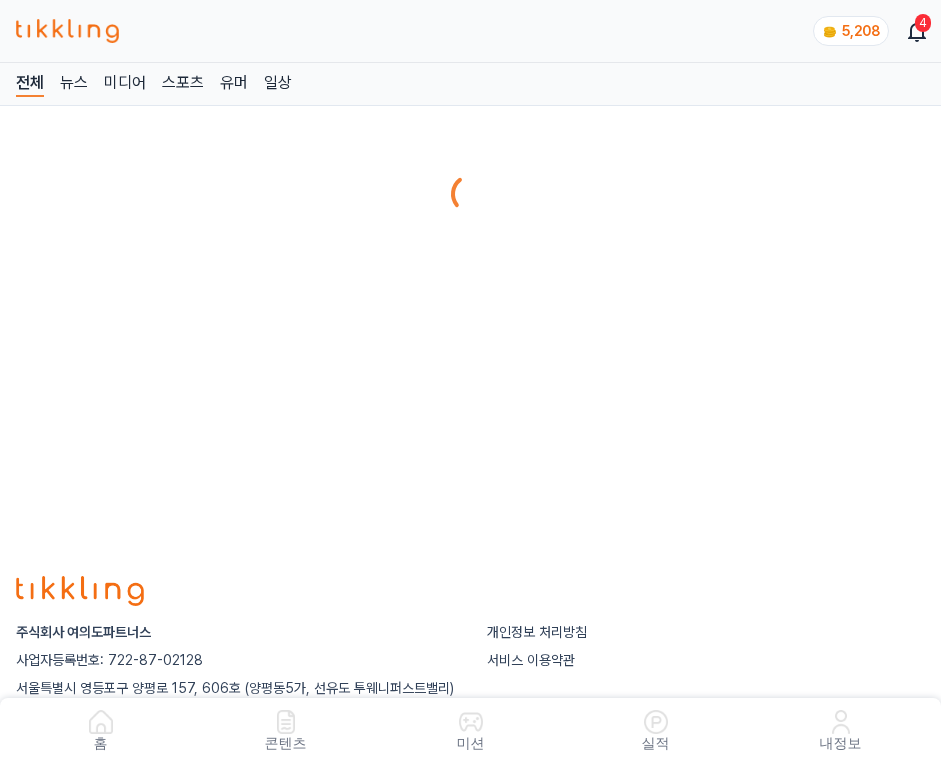 scroll, scrollTop: 0, scrollLeft: 0, axis: both 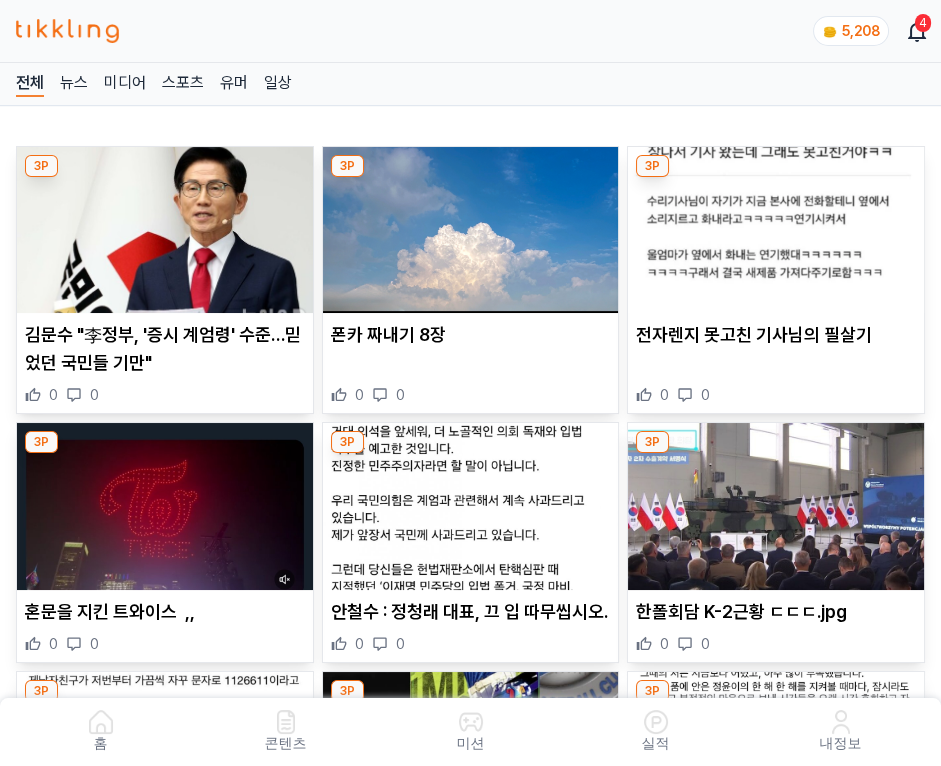 click at bounding box center (471, 230) 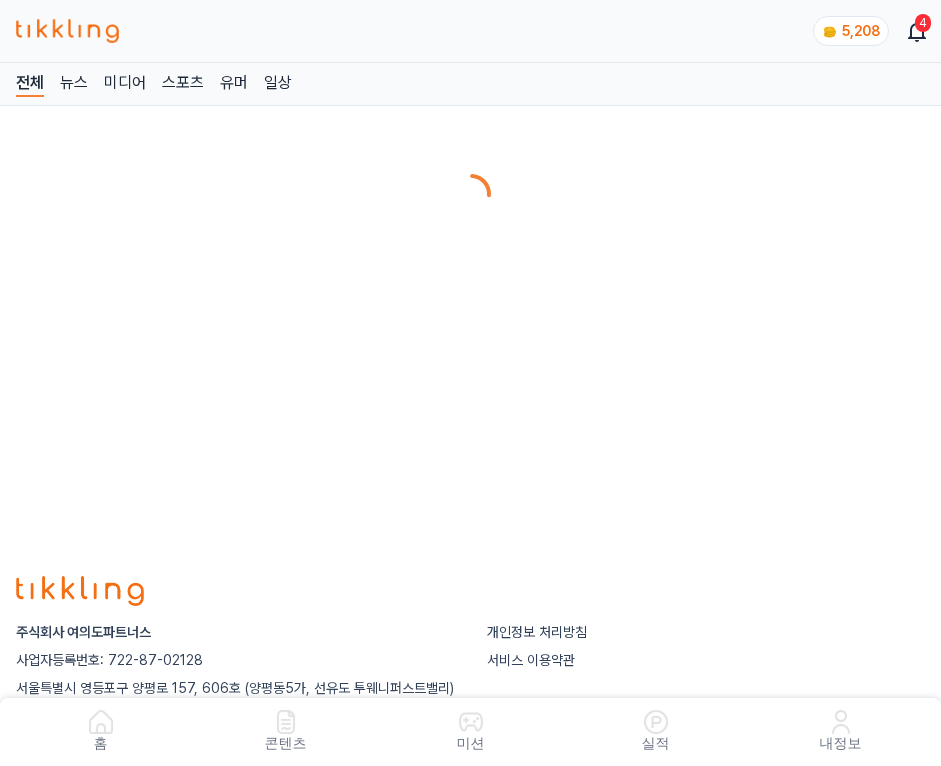 scroll, scrollTop: 0, scrollLeft: 0, axis: both 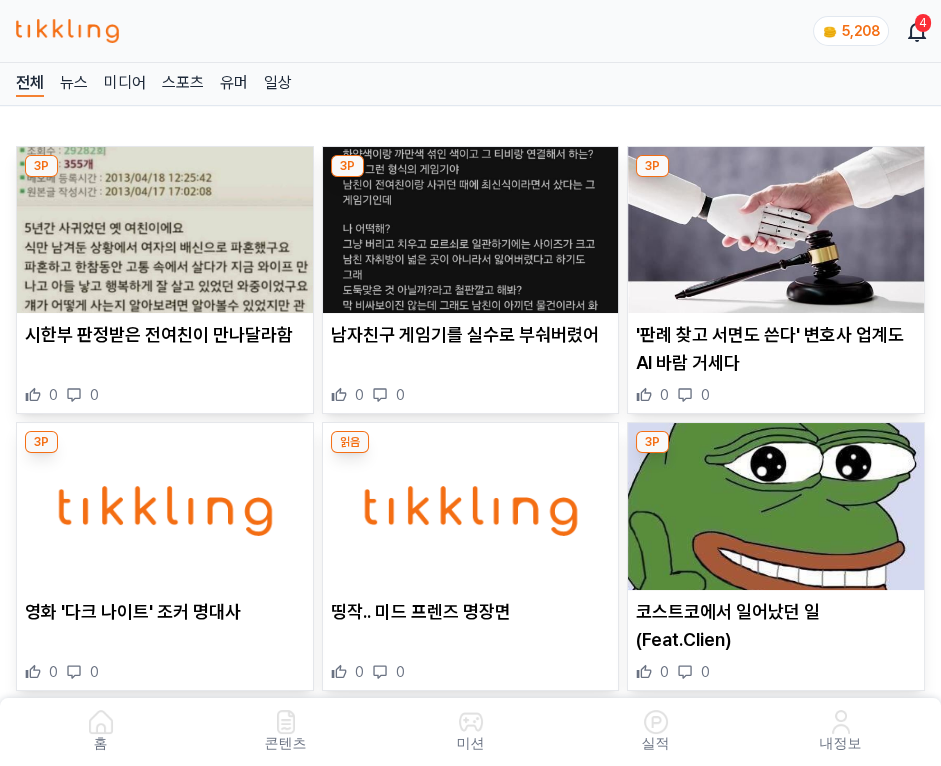 click at bounding box center [471, 230] 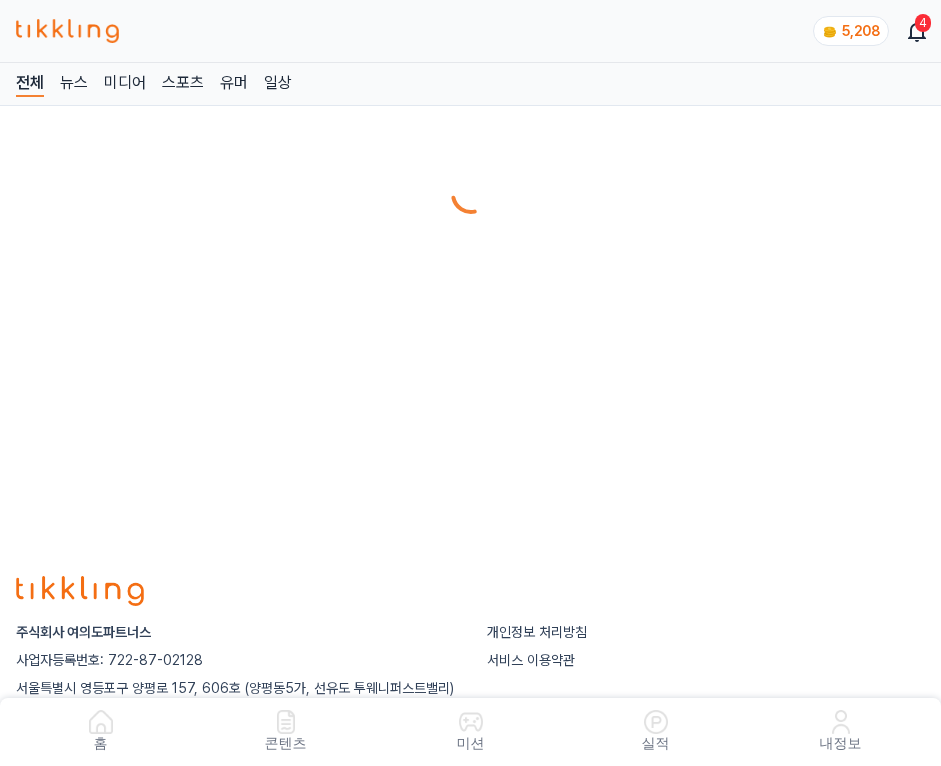 scroll, scrollTop: 0, scrollLeft: 0, axis: both 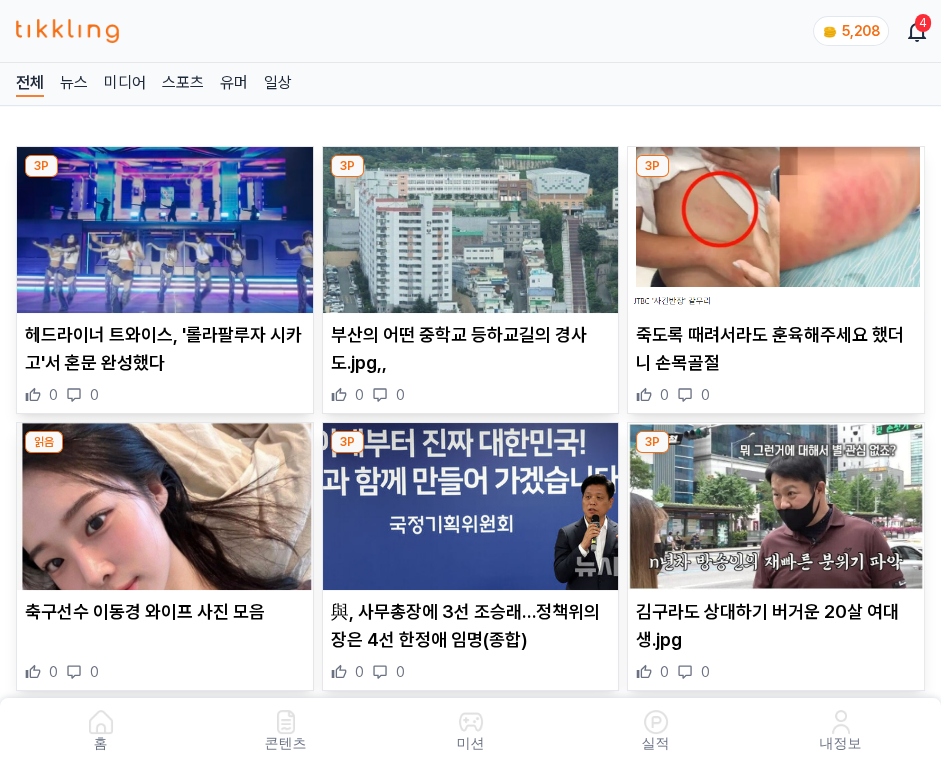 click at bounding box center [471, 230] 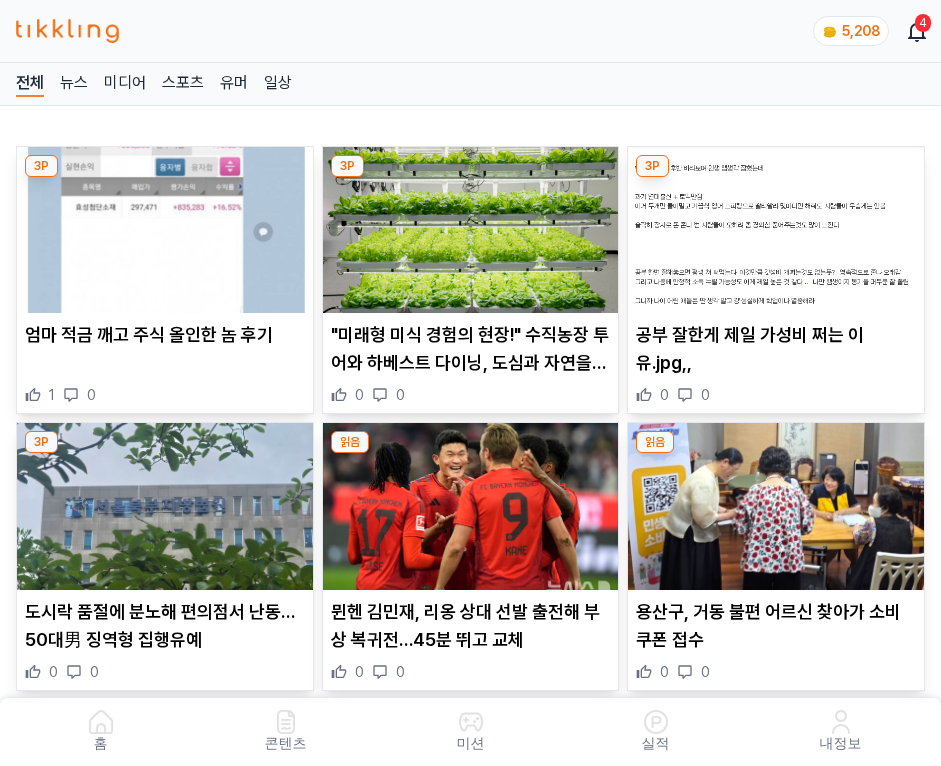 scroll, scrollTop: 0, scrollLeft: 0, axis: both 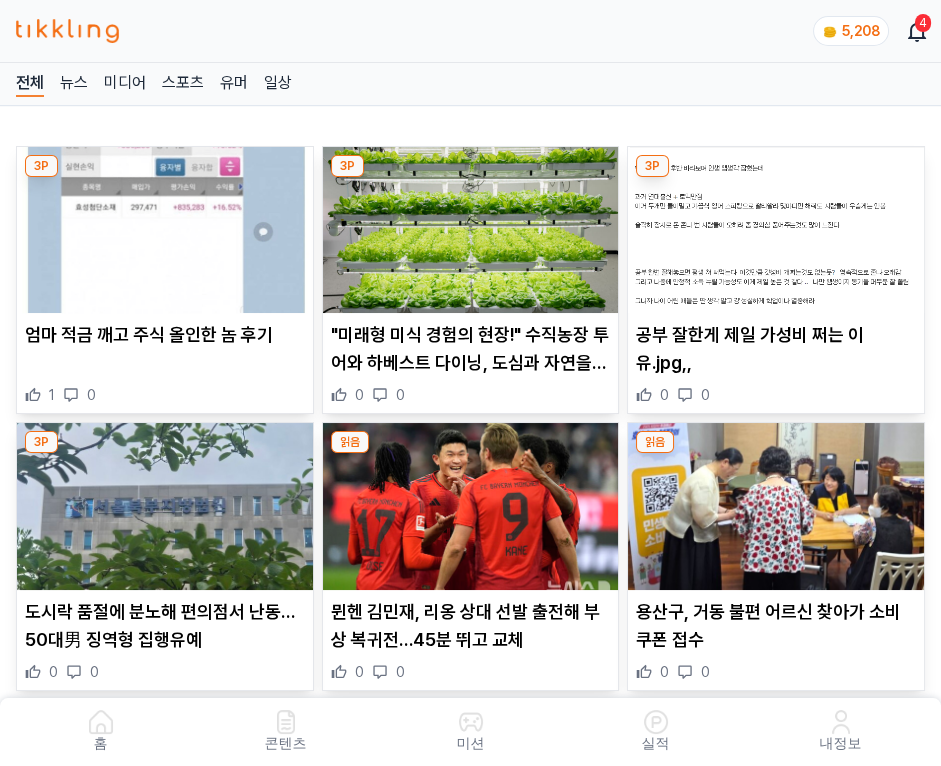 click at bounding box center [471, 230] 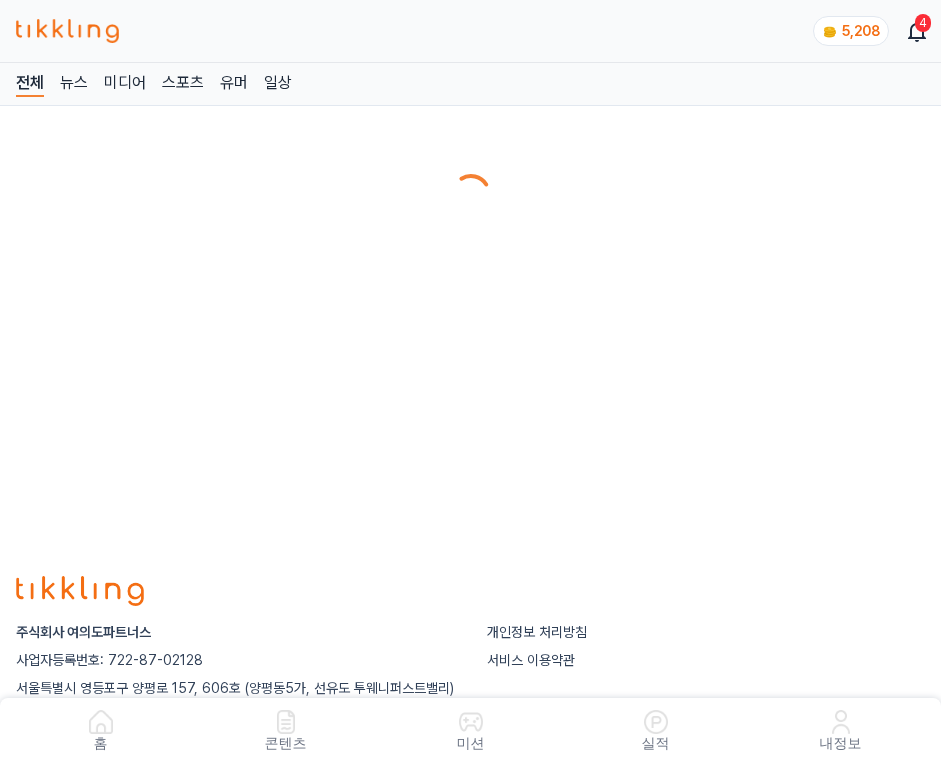 scroll, scrollTop: 0, scrollLeft: 0, axis: both 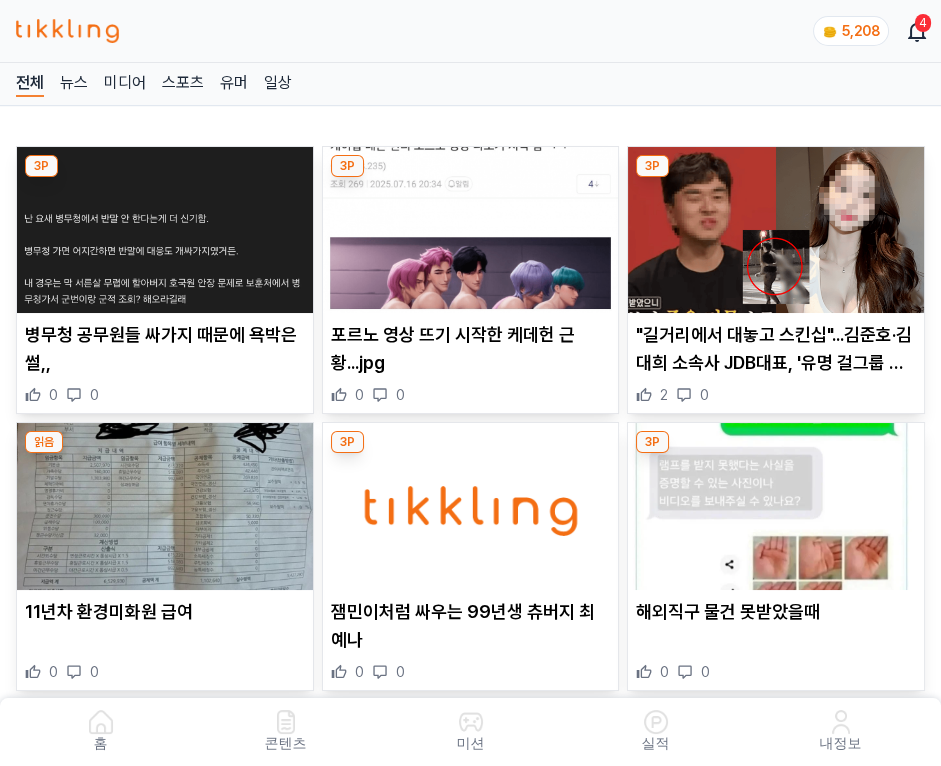 click at bounding box center (471, 230) 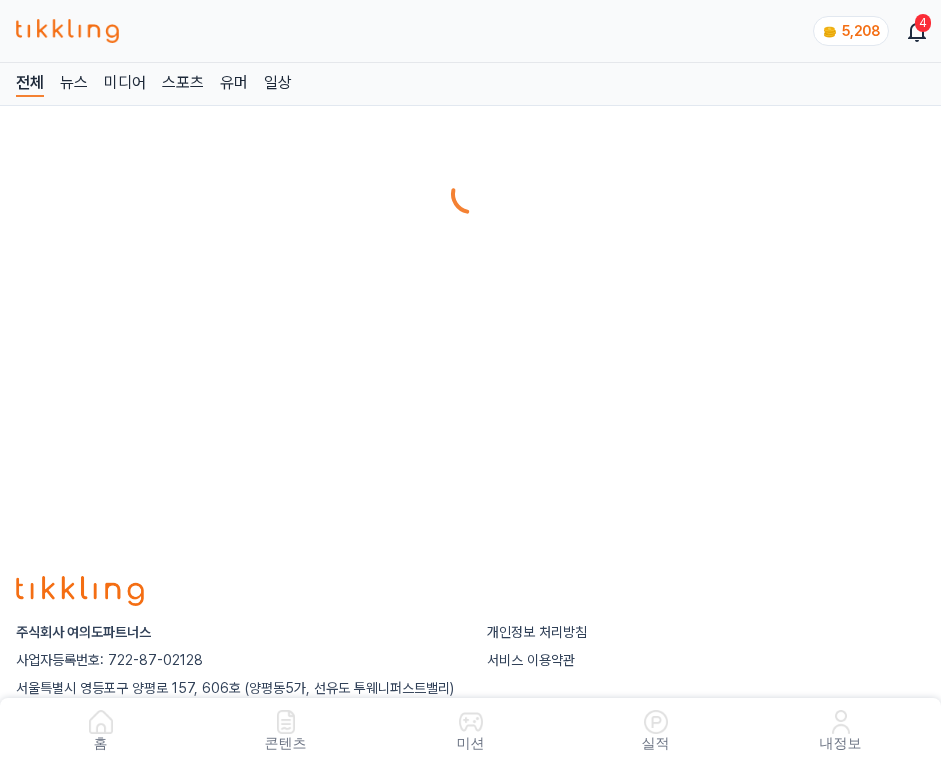 scroll, scrollTop: 0, scrollLeft: 0, axis: both 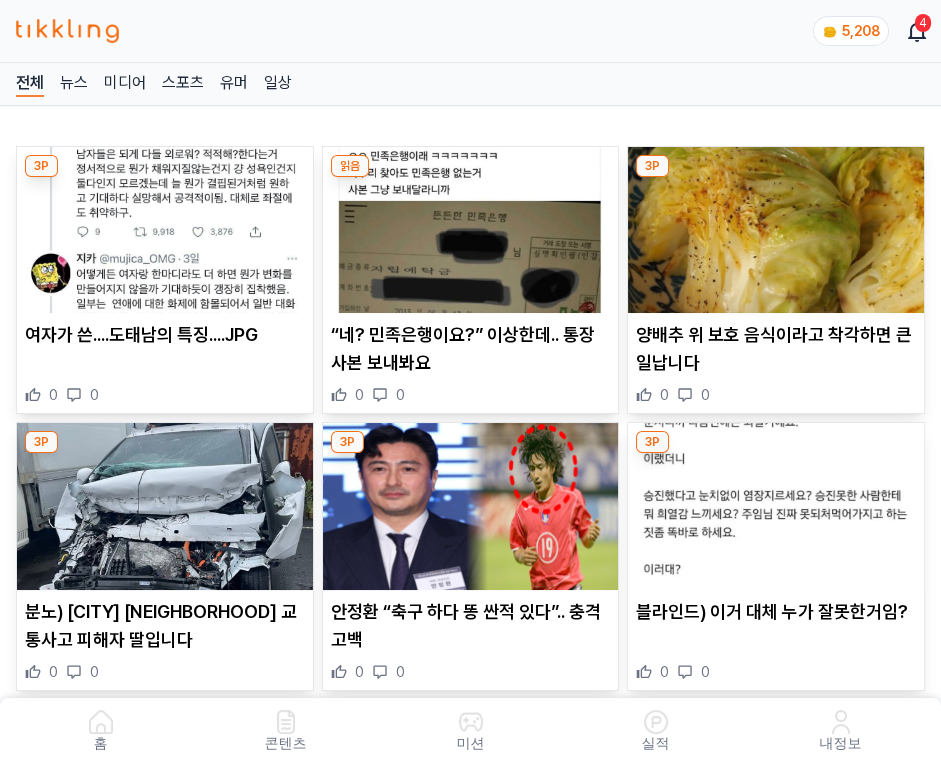 click at bounding box center (471, 230) 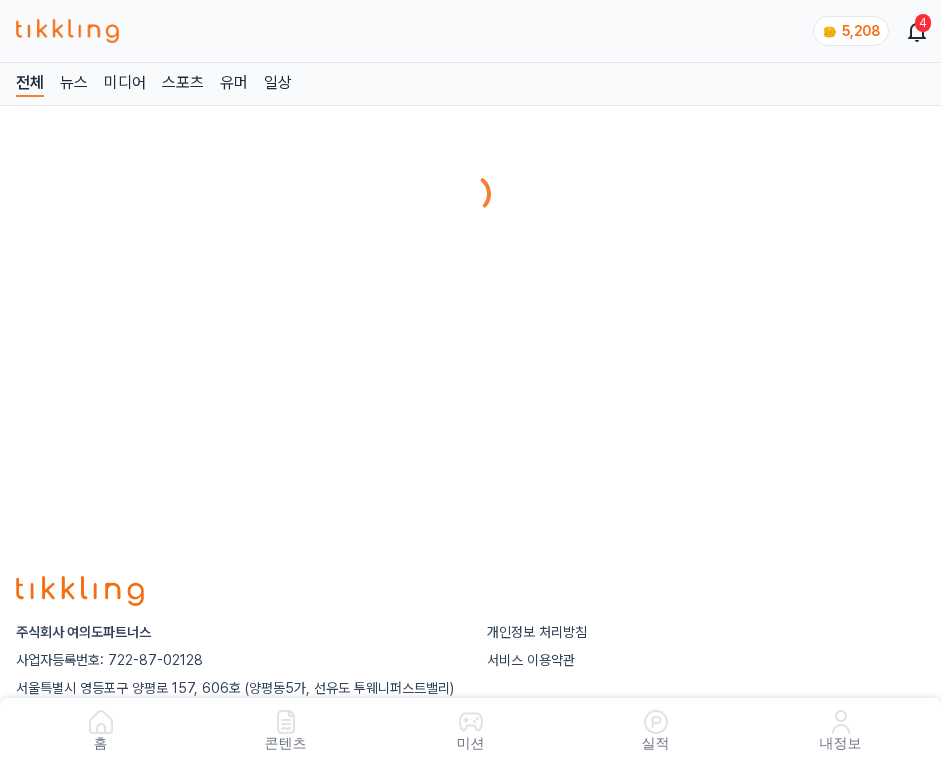 scroll, scrollTop: 0, scrollLeft: 0, axis: both 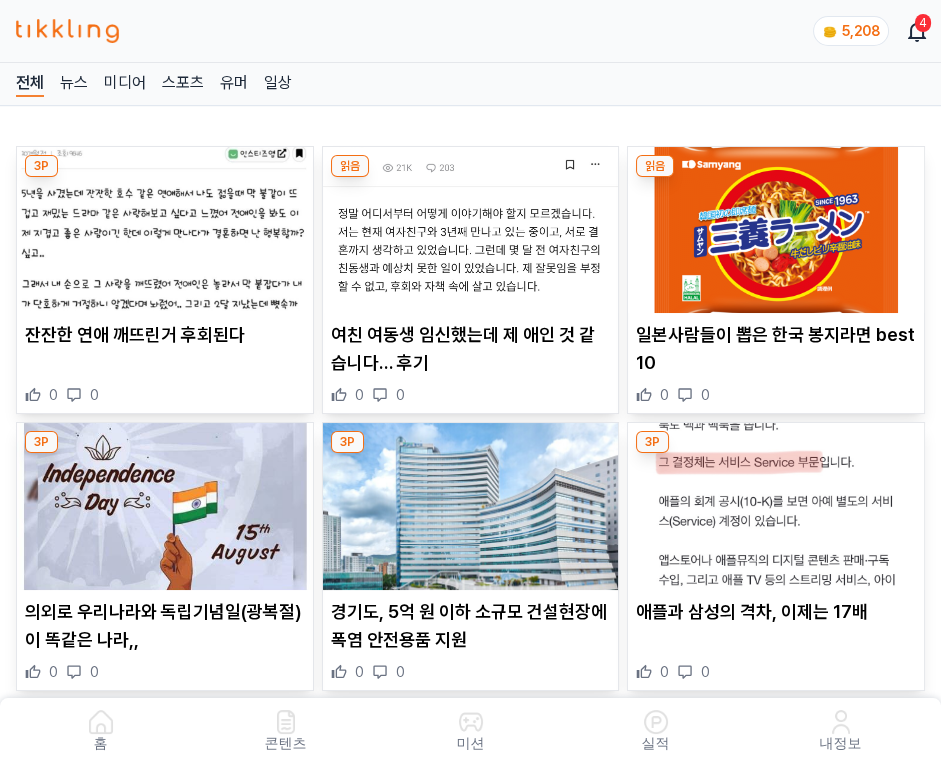 click at bounding box center (471, 230) 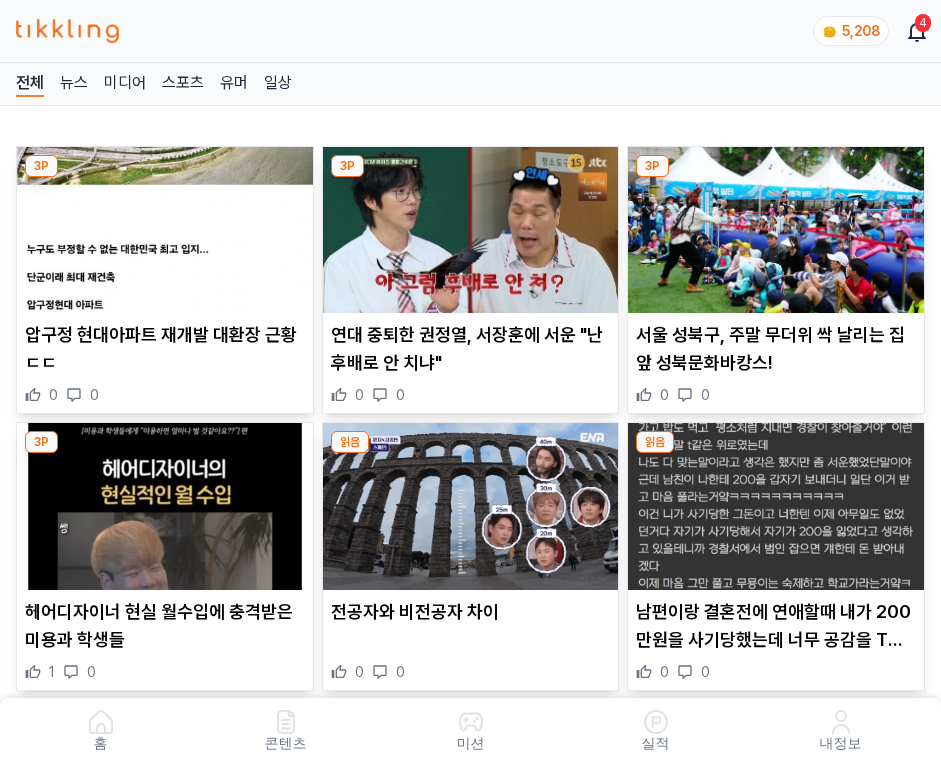 scroll, scrollTop: 0, scrollLeft: 0, axis: both 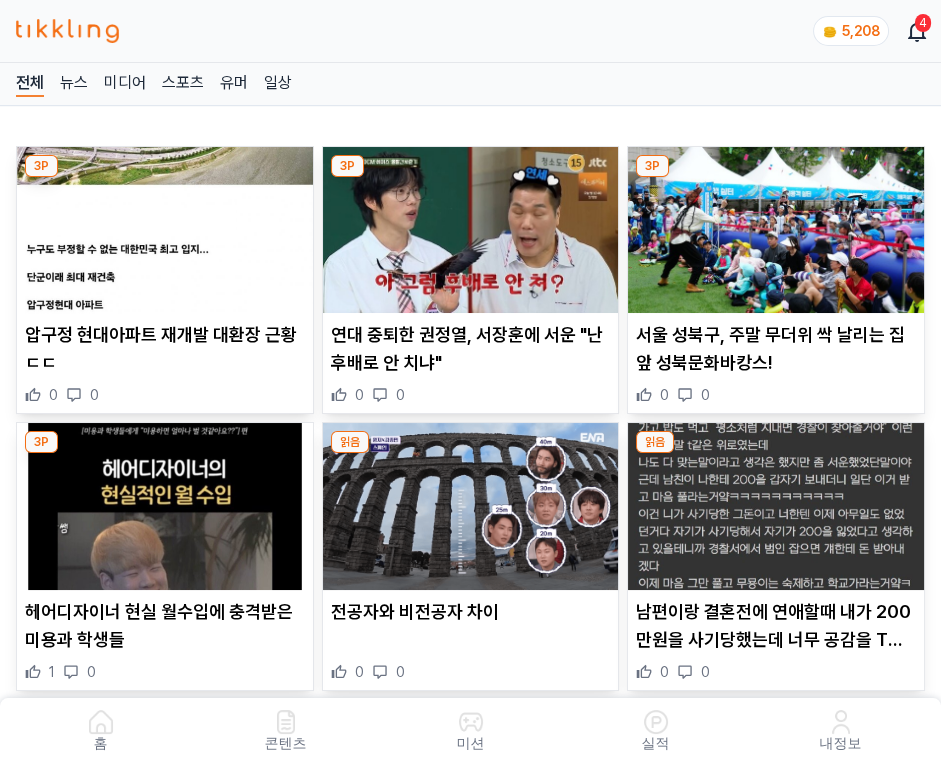 click at bounding box center (471, 230) 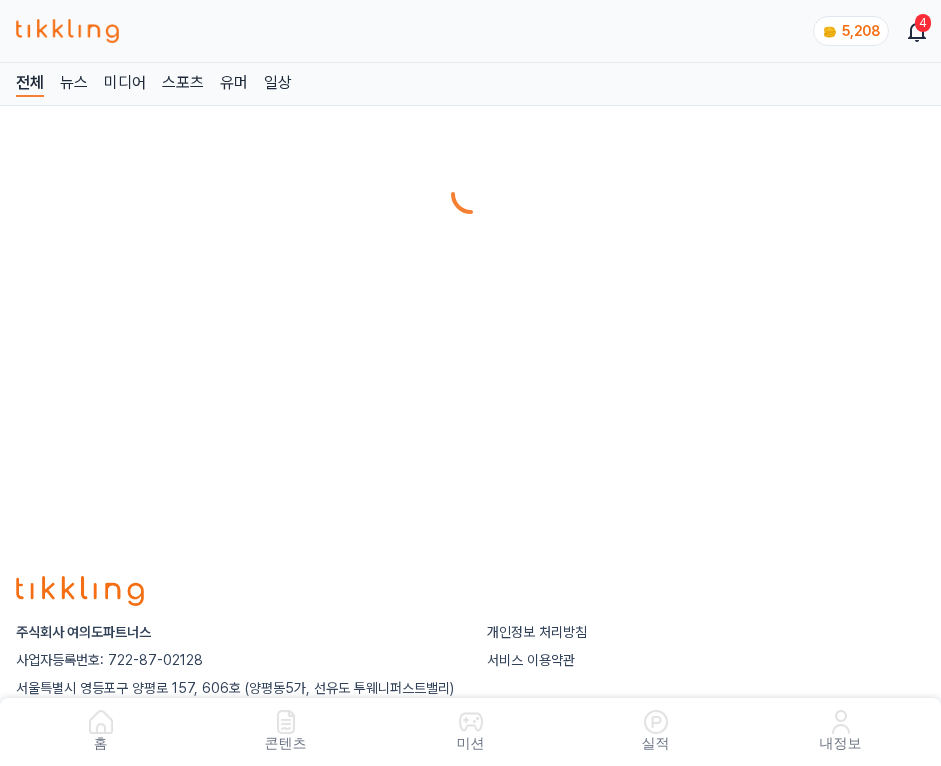 scroll, scrollTop: 0, scrollLeft: 0, axis: both 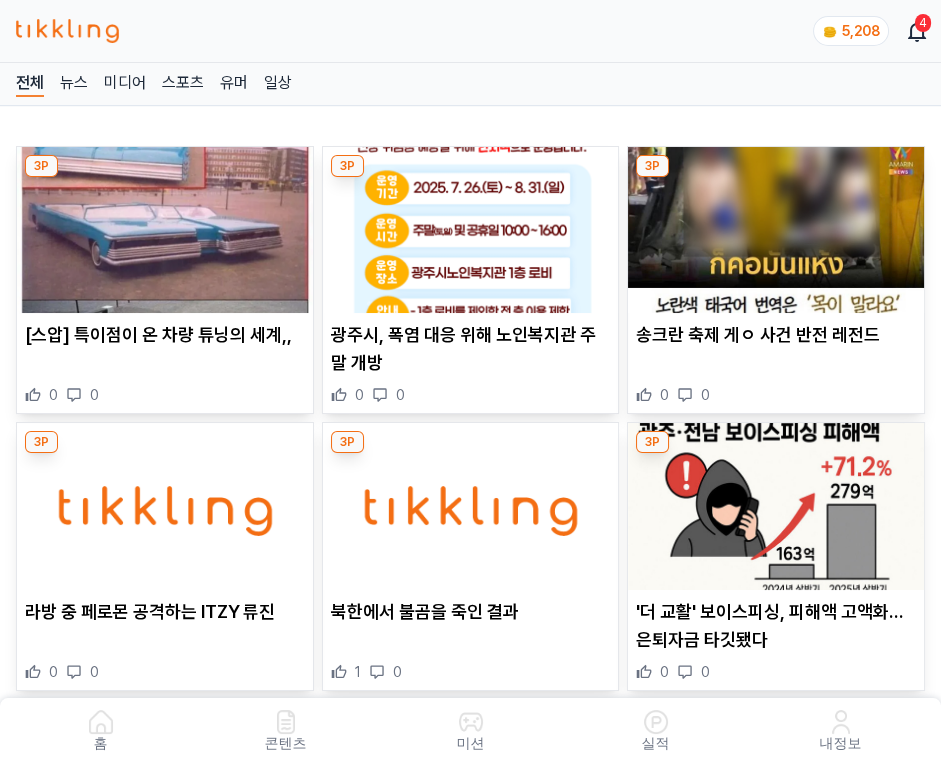 click at bounding box center [471, 230] 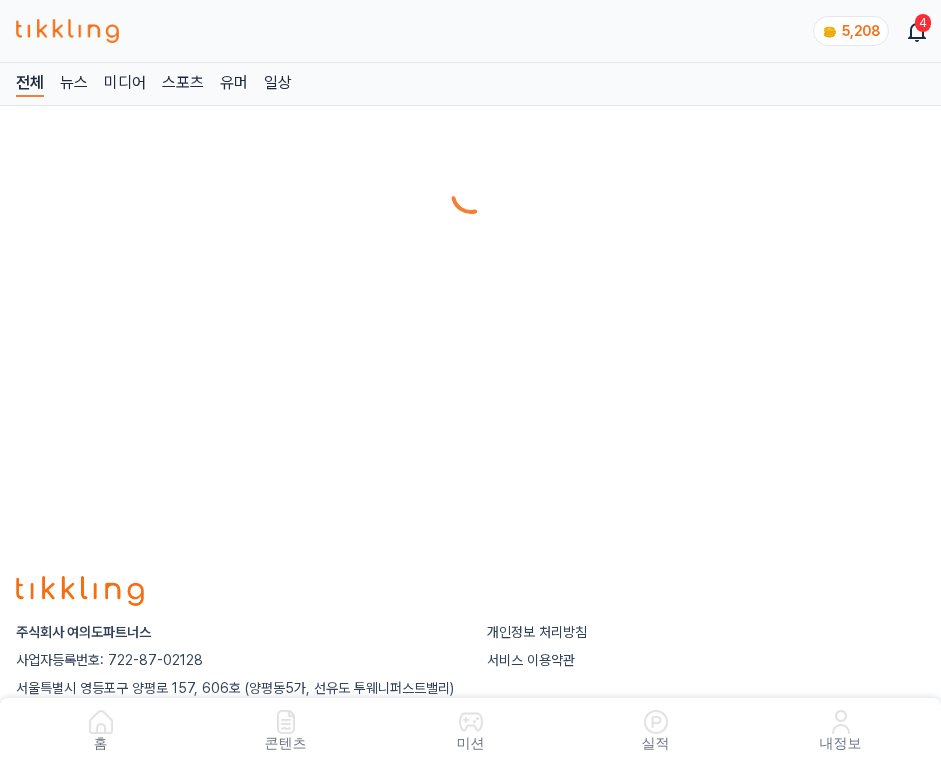 scroll, scrollTop: 0, scrollLeft: 0, axis: both 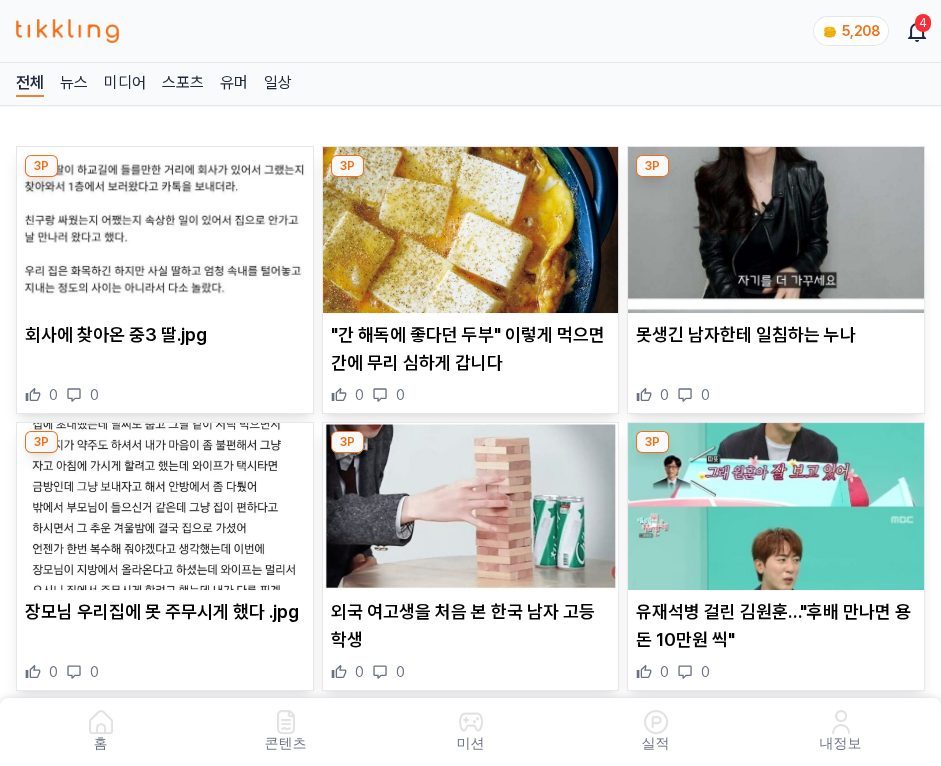 click at bounding box center (471, 230) 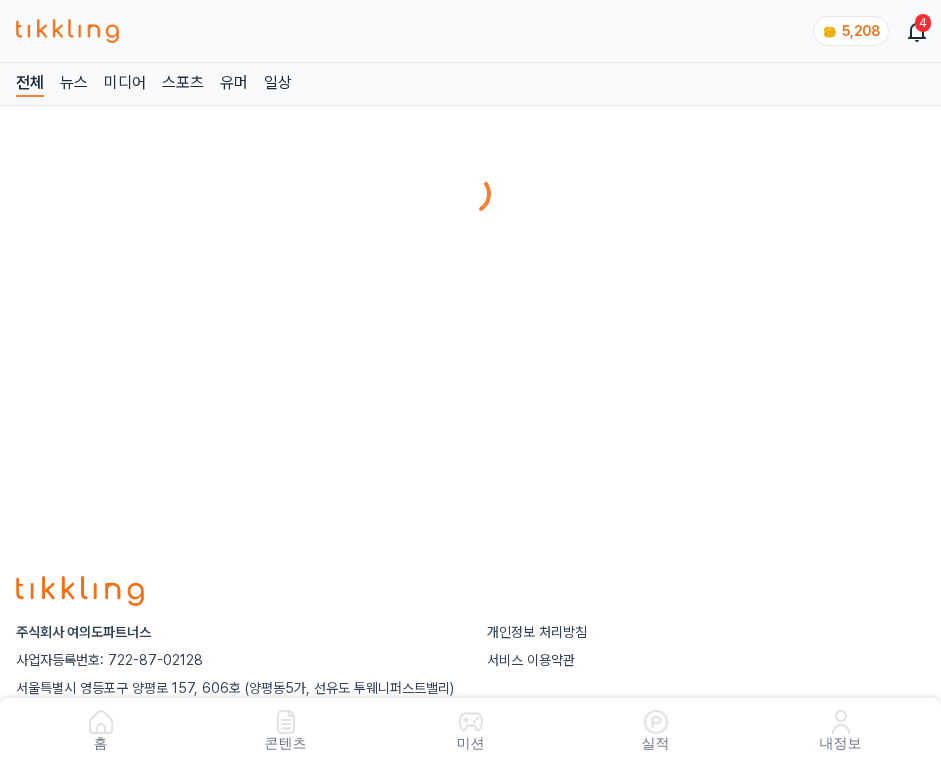 scroll, scrollTop: 0, scrollLeft: 0, axis: both 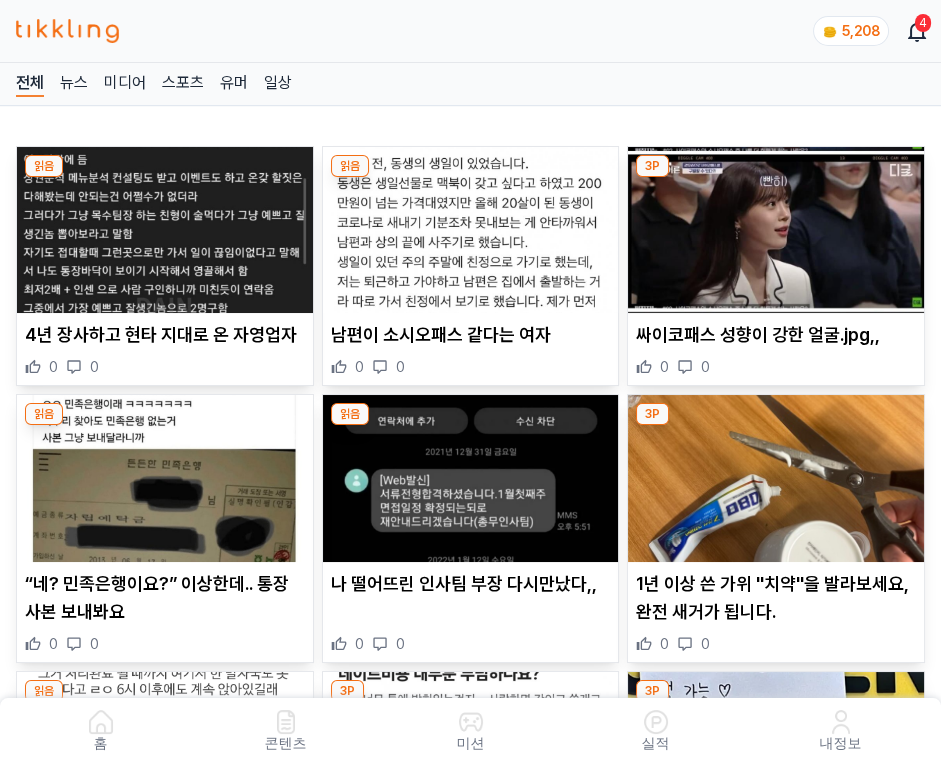 click at bounding box center [471, 230] 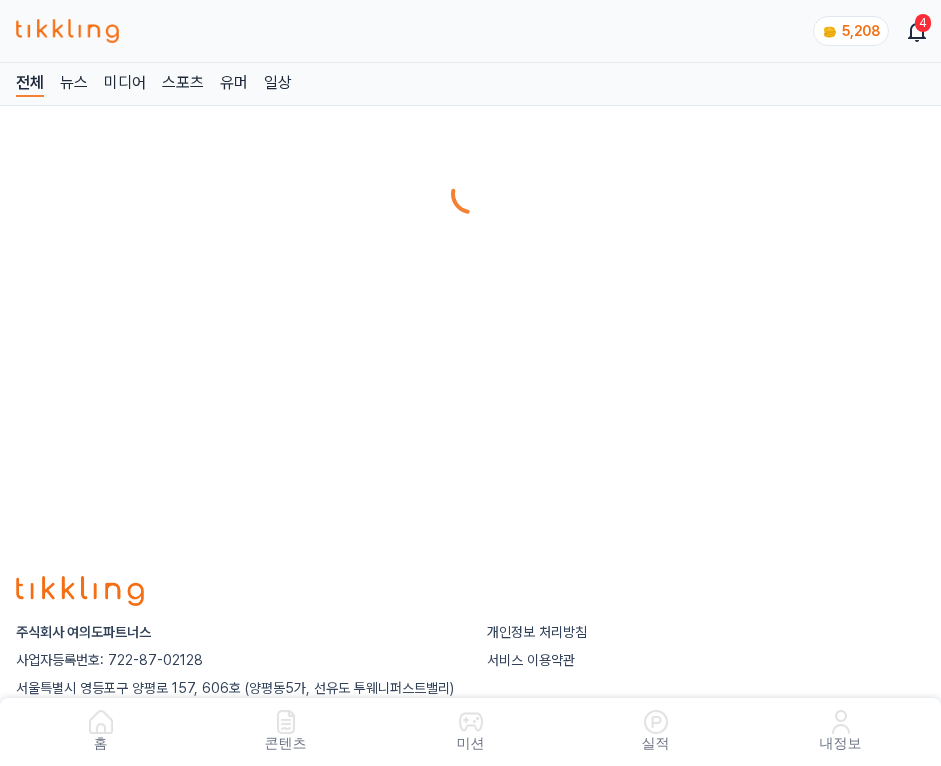 scroll, scrollTop: 0, scrollLeft: 0, axis: both 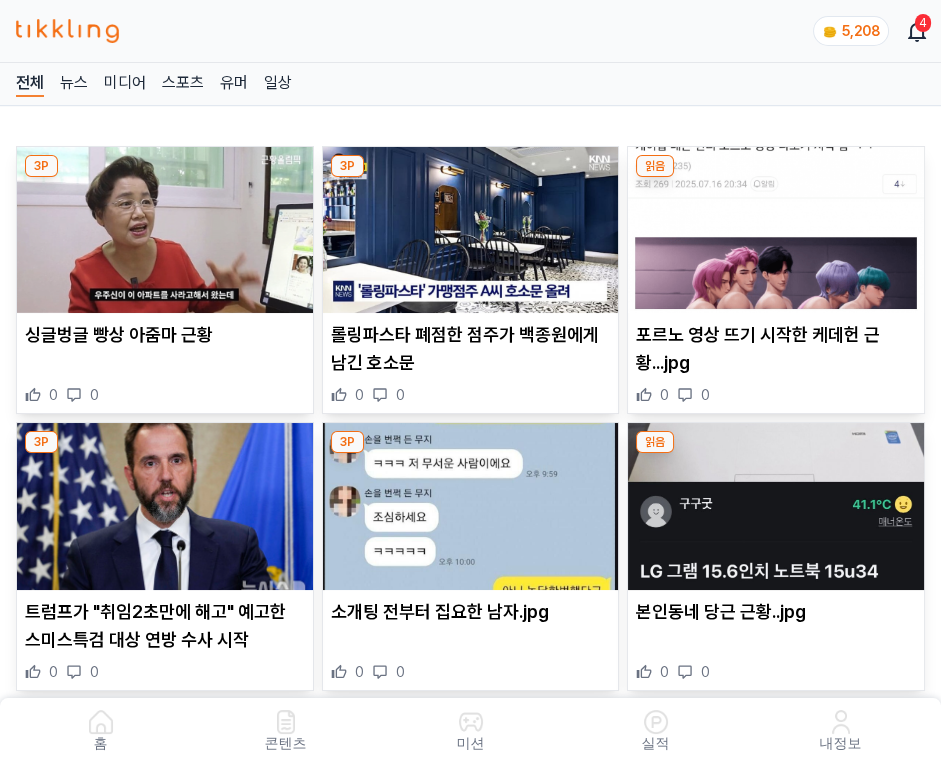 click at bounding box center [471, 230] 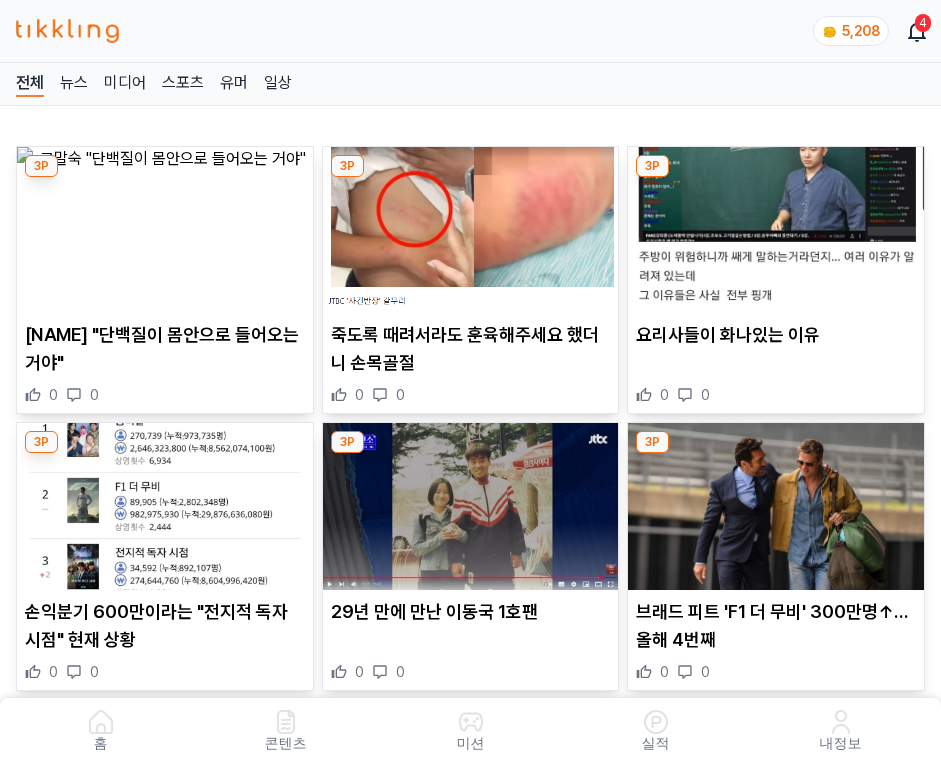 scroll, scrollTop: 0, scrollLeft: 0, axis: both 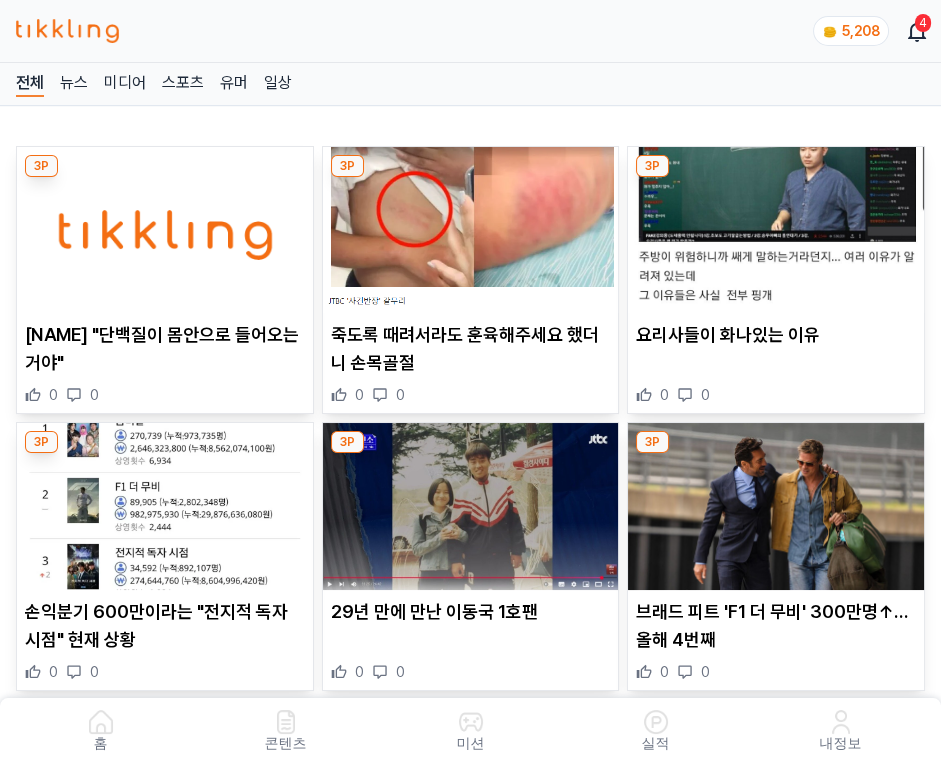 click at bounding box center (471, 230) 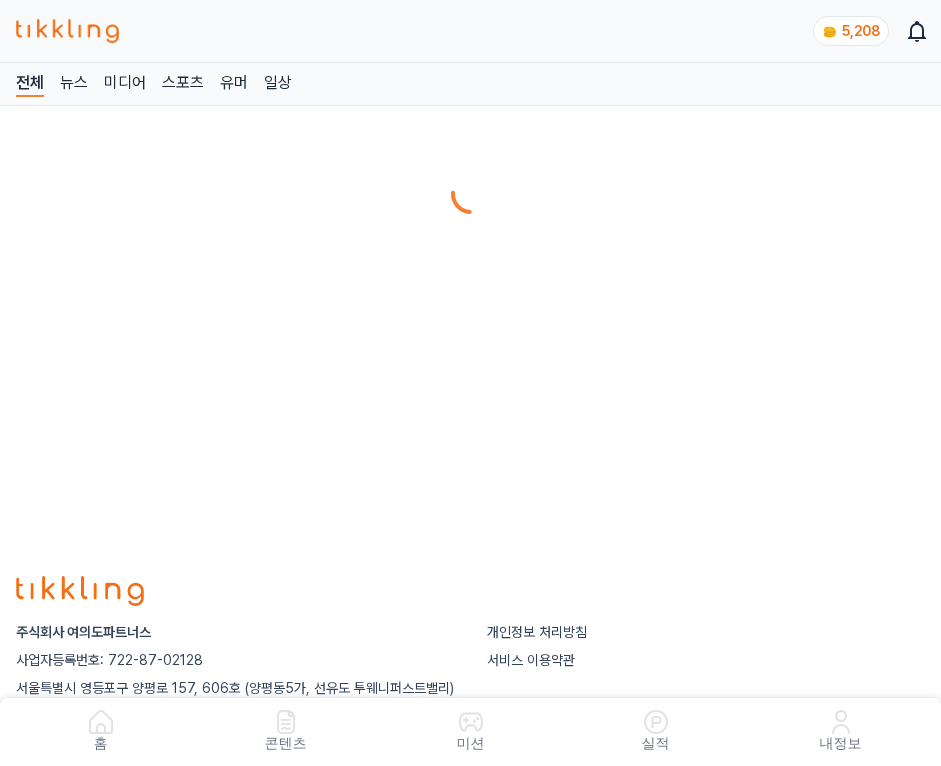scroll, scrollTop: 0, scrollLeft: 0, axis: both 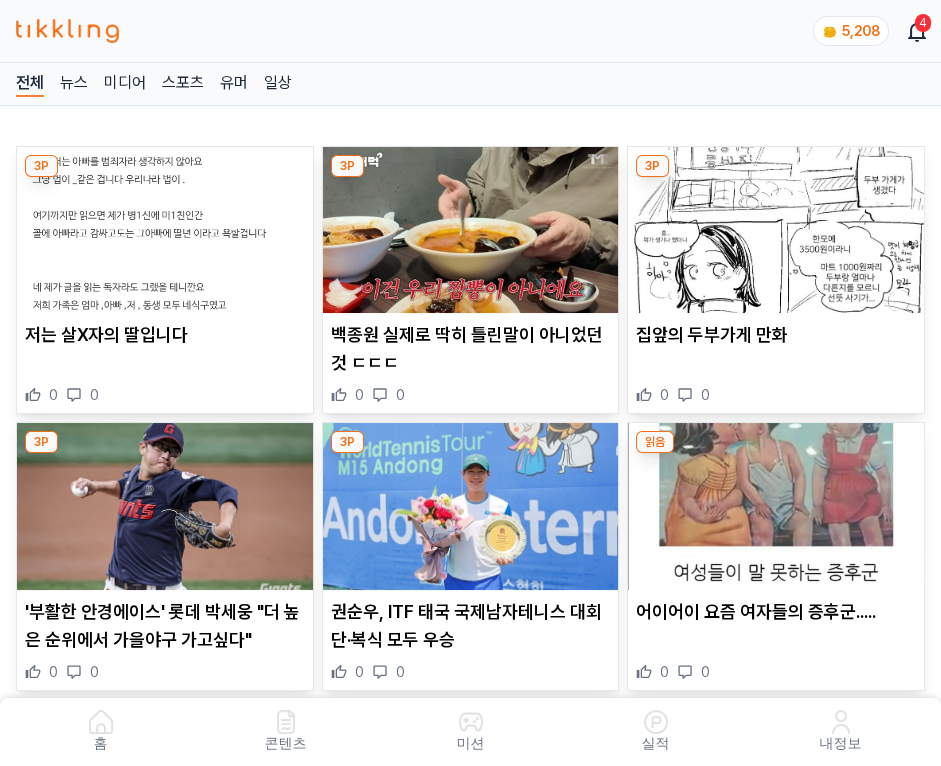 click at bounding box center (471, 230) 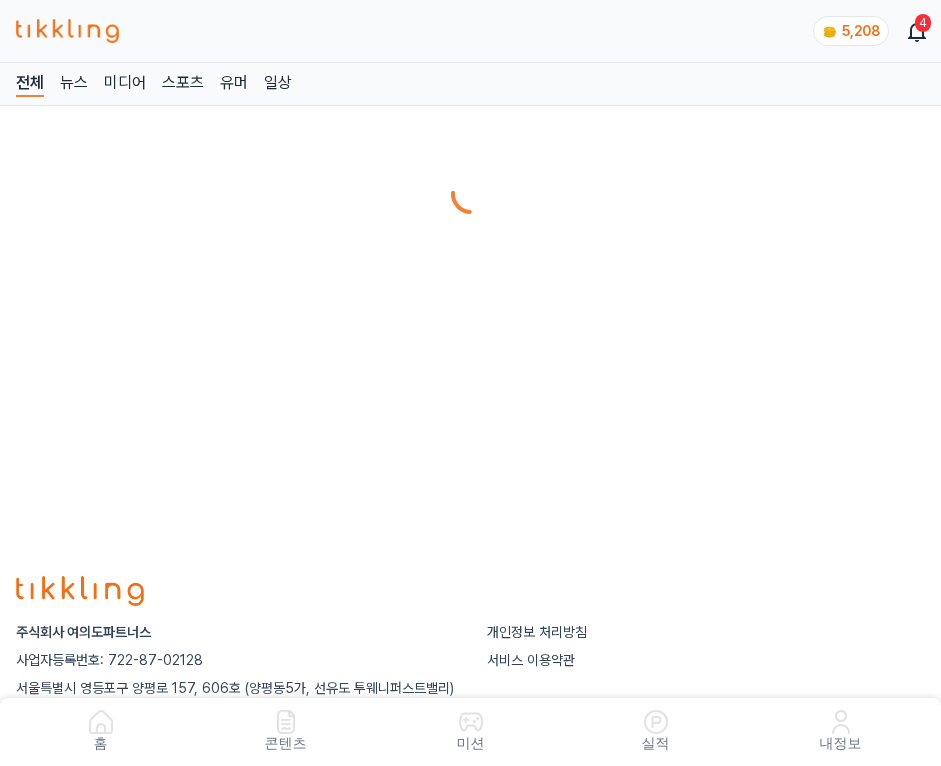 scroll, scrollTop: 0, scrollLeft: 0, axis: both 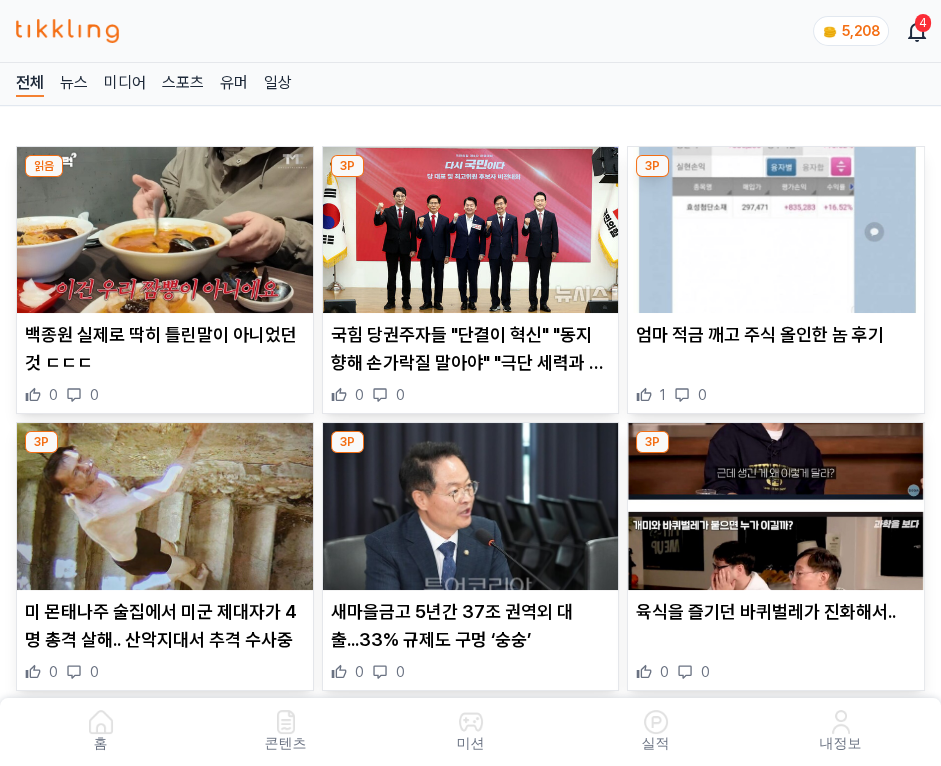 click at bounding box center (471, 230) 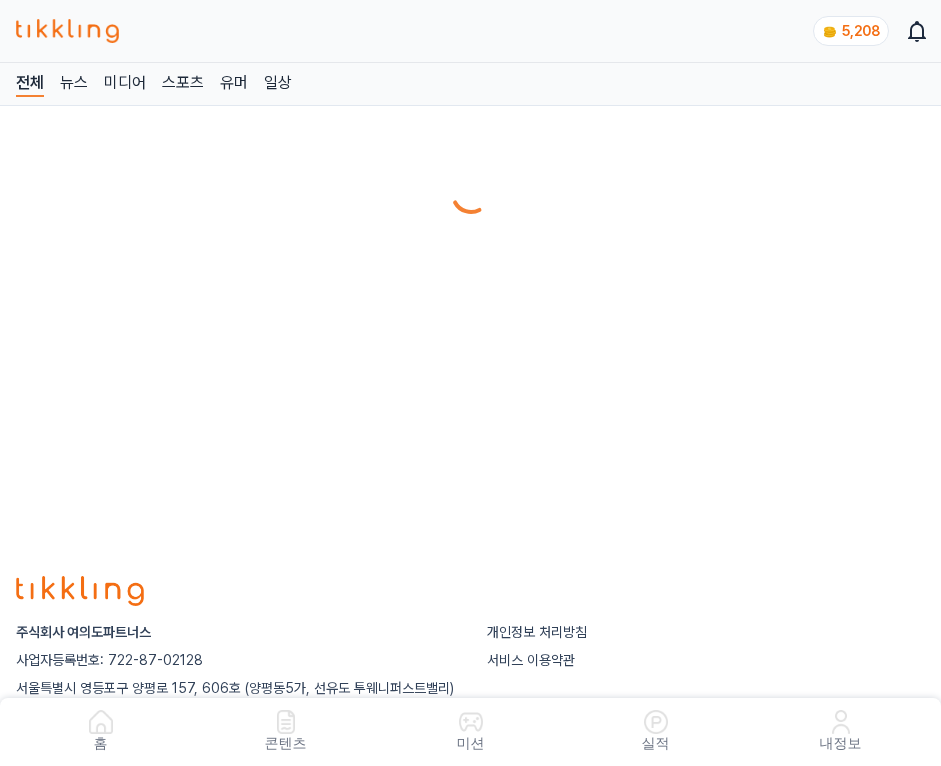 scroll, scrollTop: 0, scrollLeft: 0, axis: both 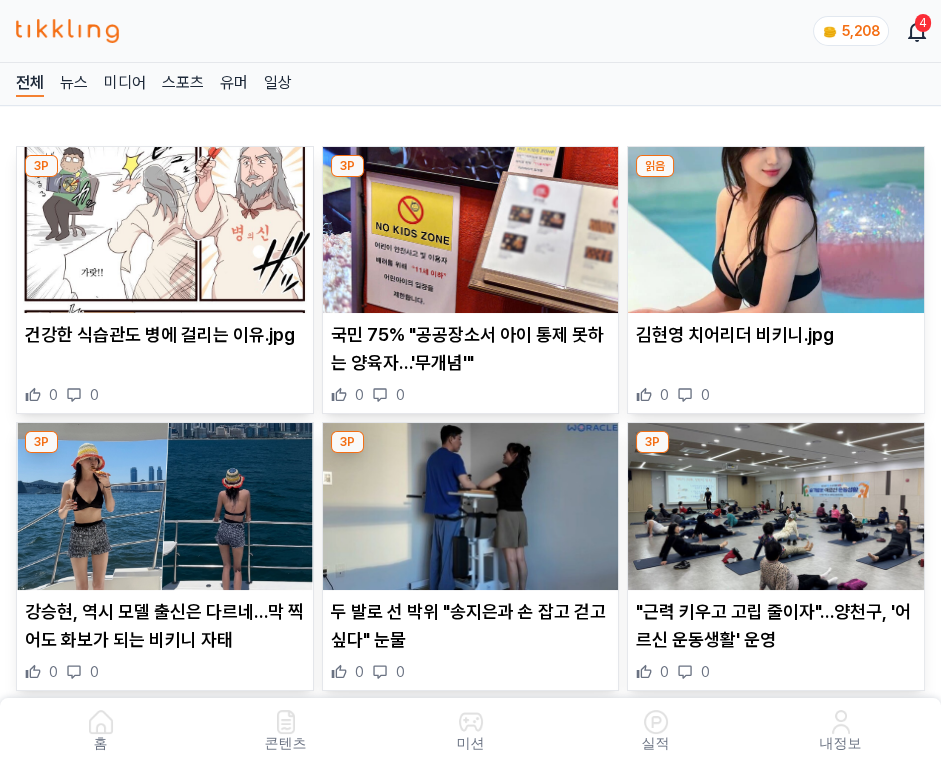 click at bounding box center (471, 230) 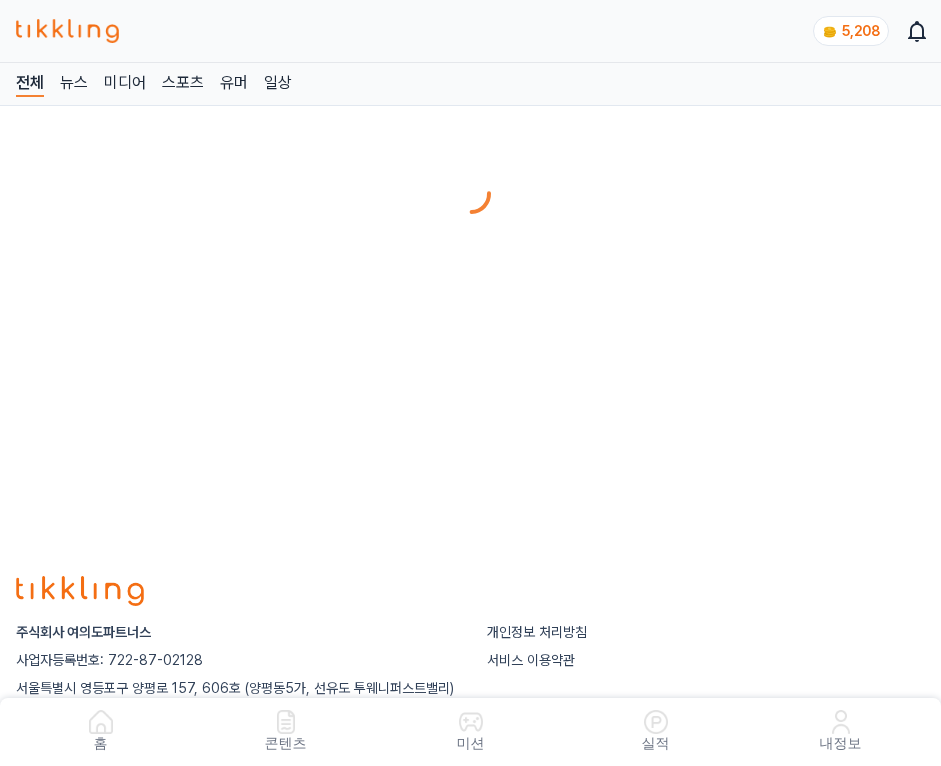 scroll, scrollTop: 0, scrollLeft: 0, axis: both 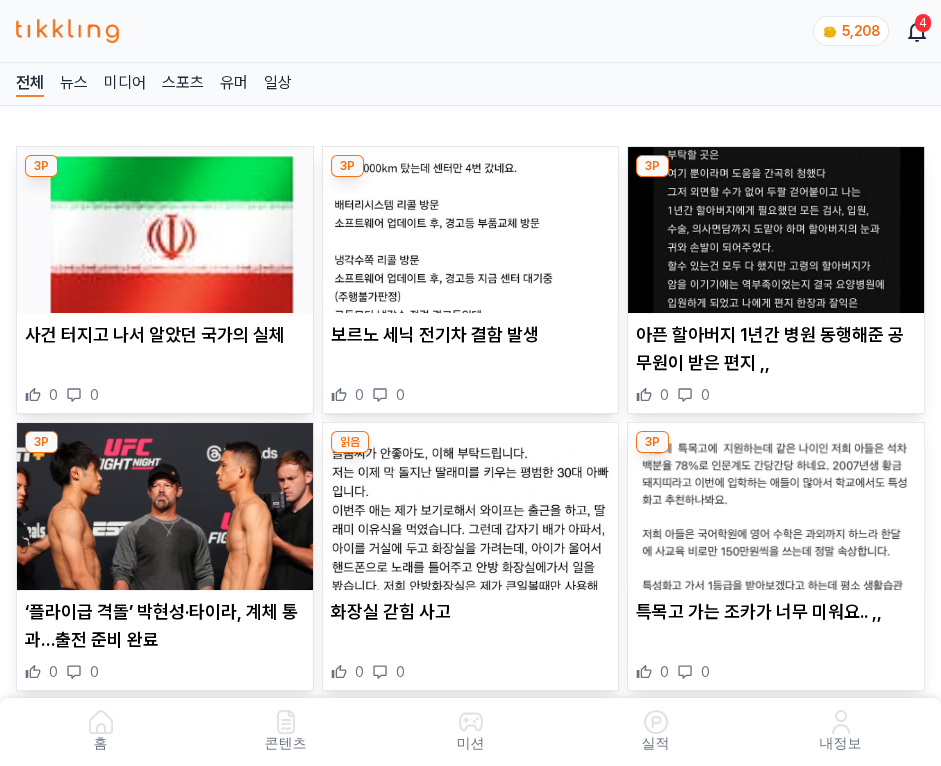 click at bounding box center [471, 230] 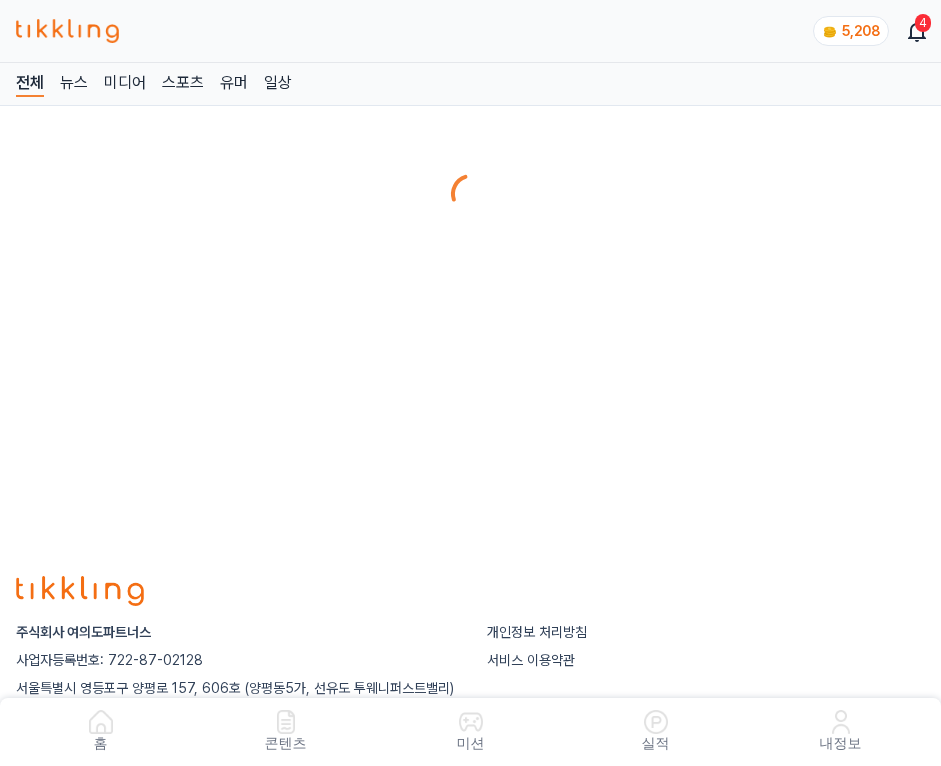 scroll, scrollTop: 0, scrollLeft: 0, axis: both 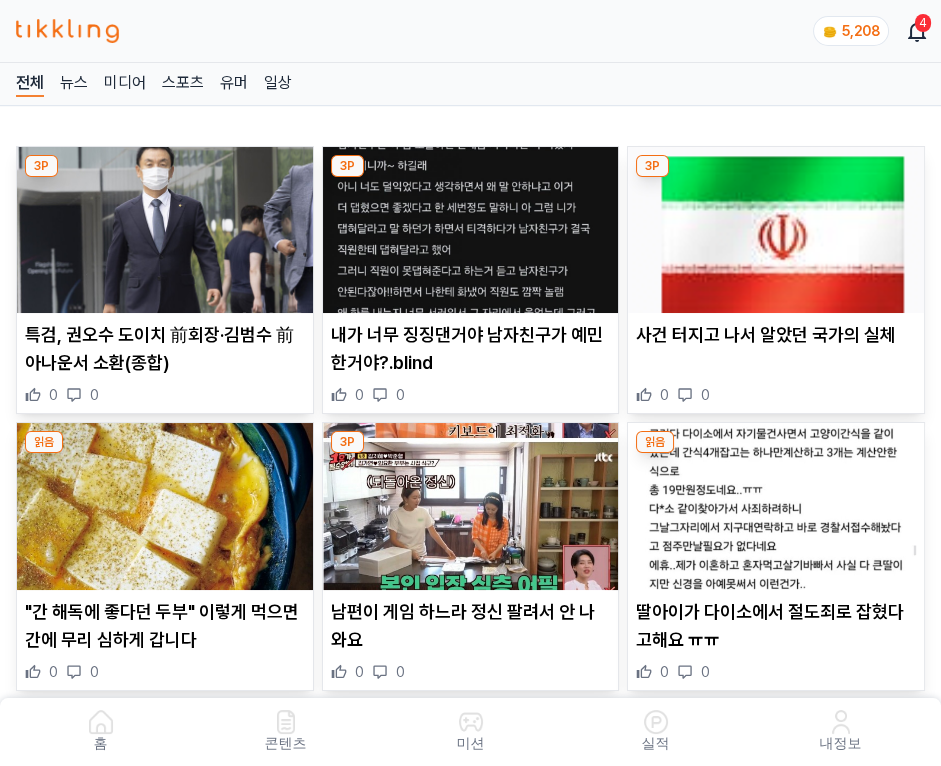 click at bounding box center [471, 230] 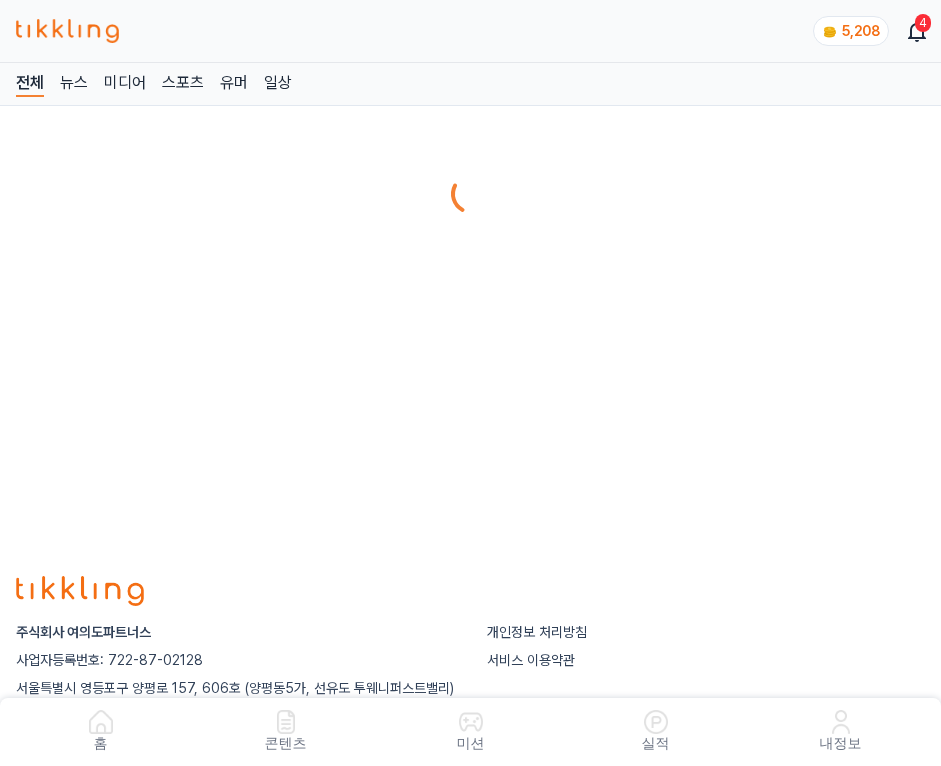 scroll, scrollTop: 0, scrollLeft: 0, axis: both 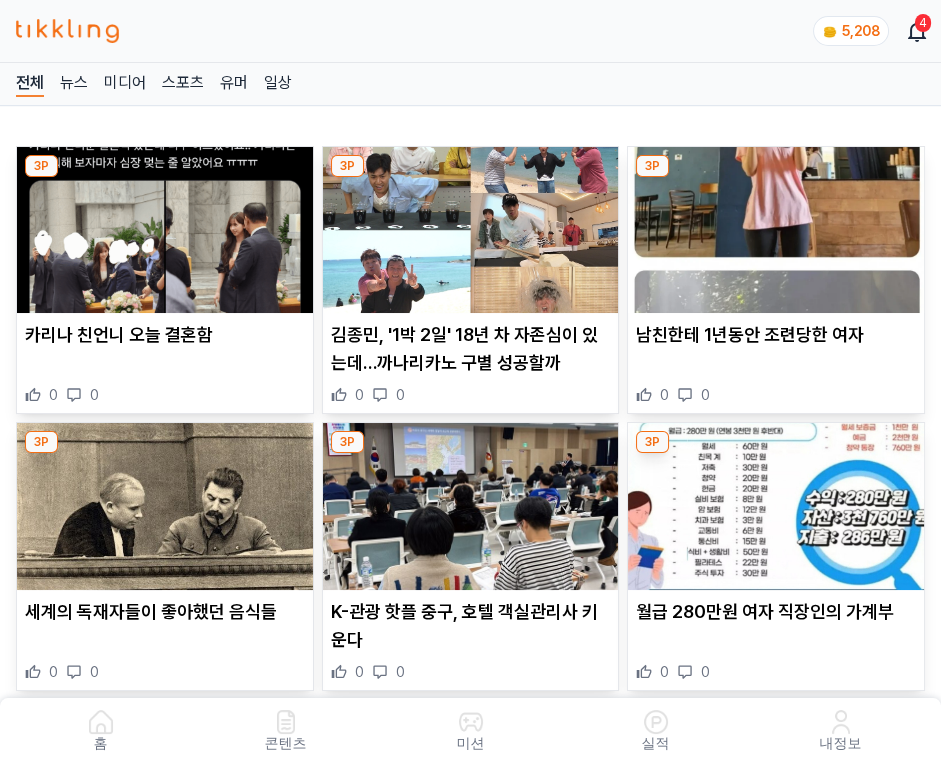 click at bounding box center (471, 230) 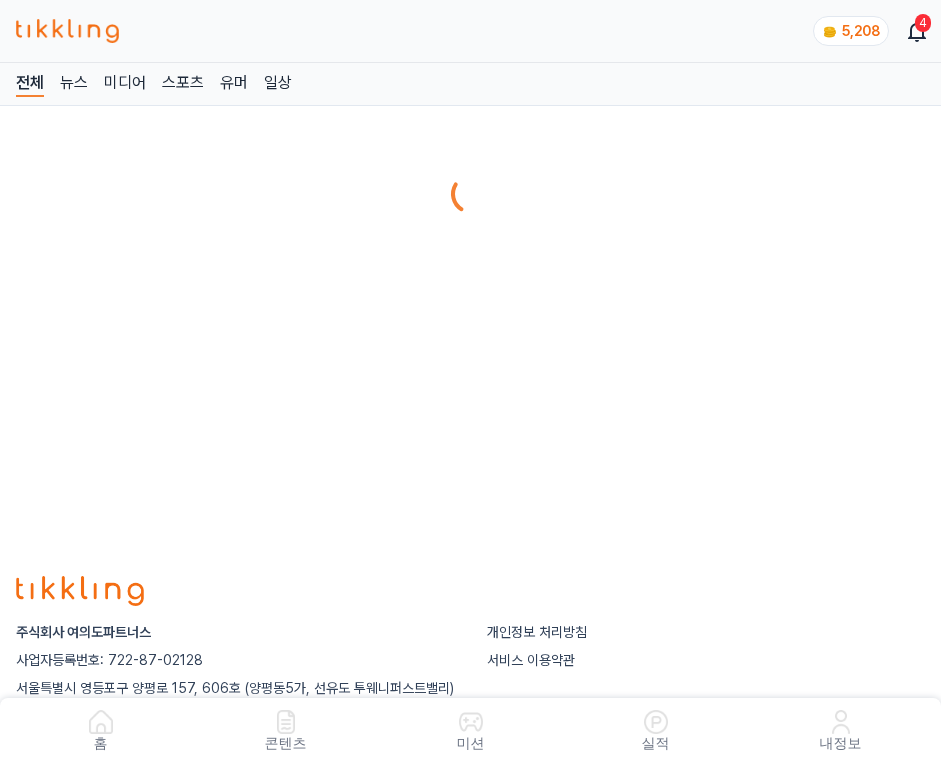 scroll, scrollTop: 0, scrollLeft: 0, axis: both 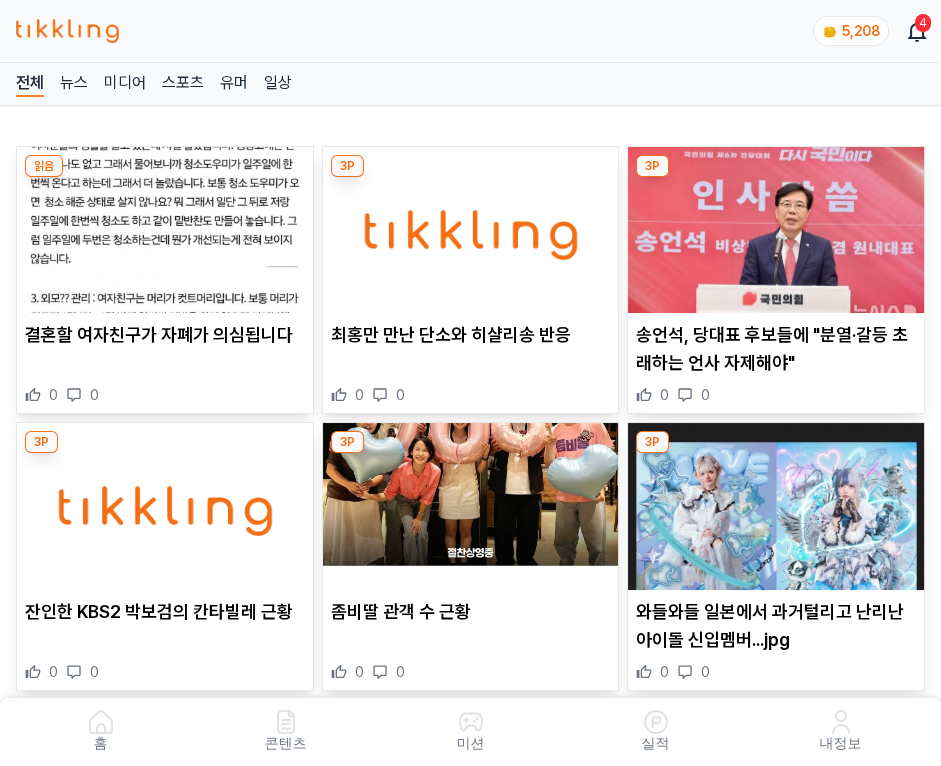 click at bounding box center [471, 230] 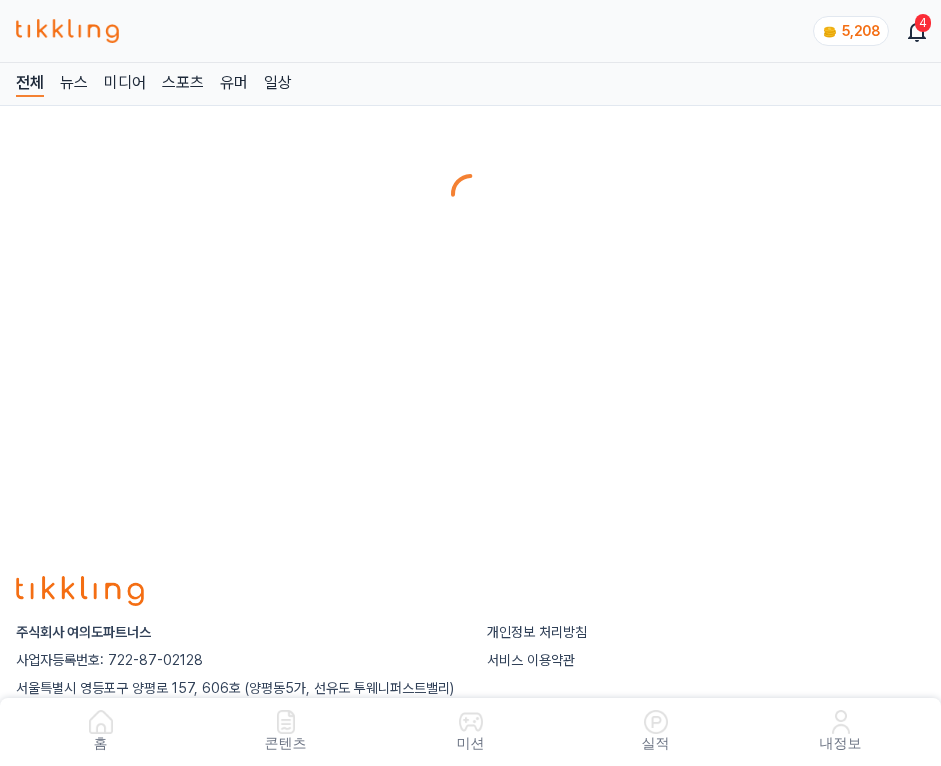 scroll, scrollTop: 0, scrollLeft: 0, axis: both 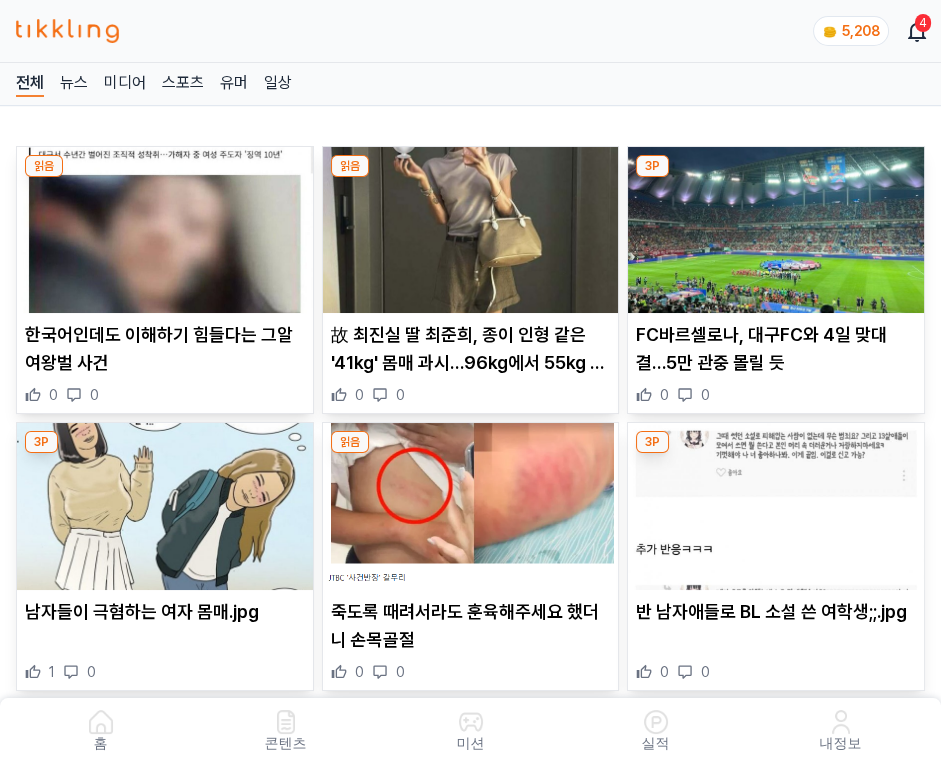 click at bounding box center (471, 230) 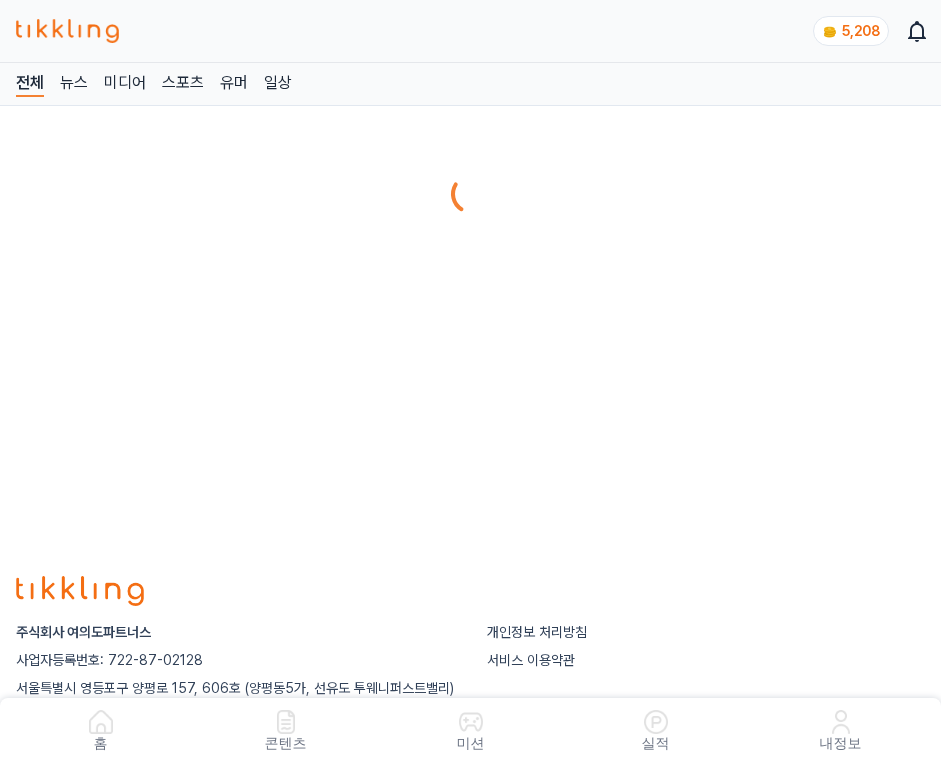 scroll, scrollTop: 0, scrollLeft: 0, axis: both 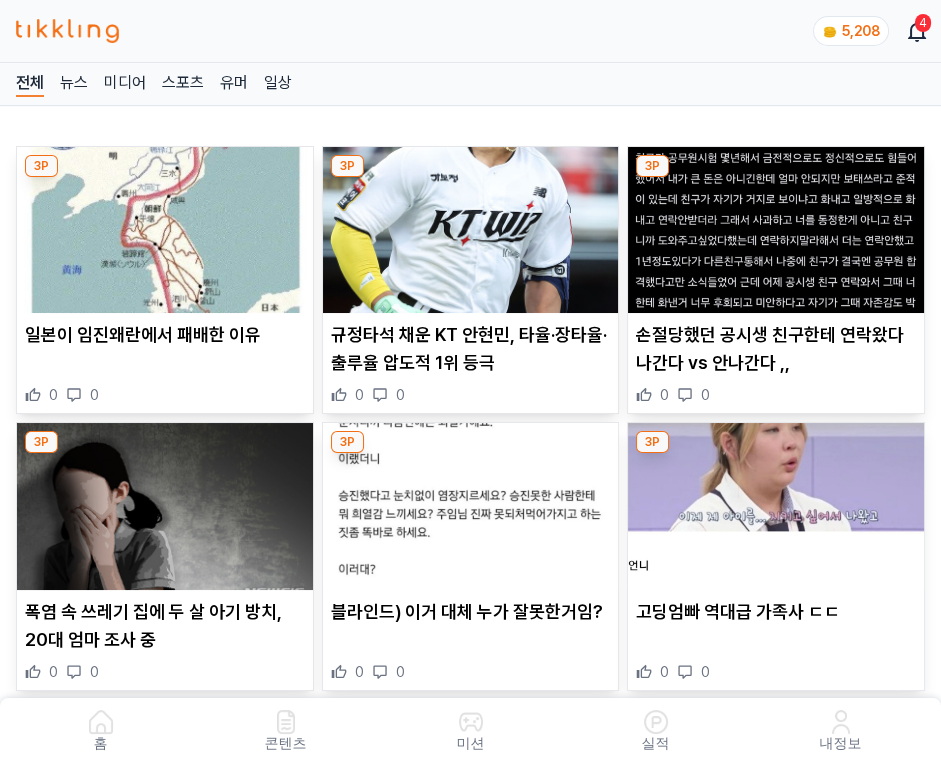 click at bounding box center (471, 230) 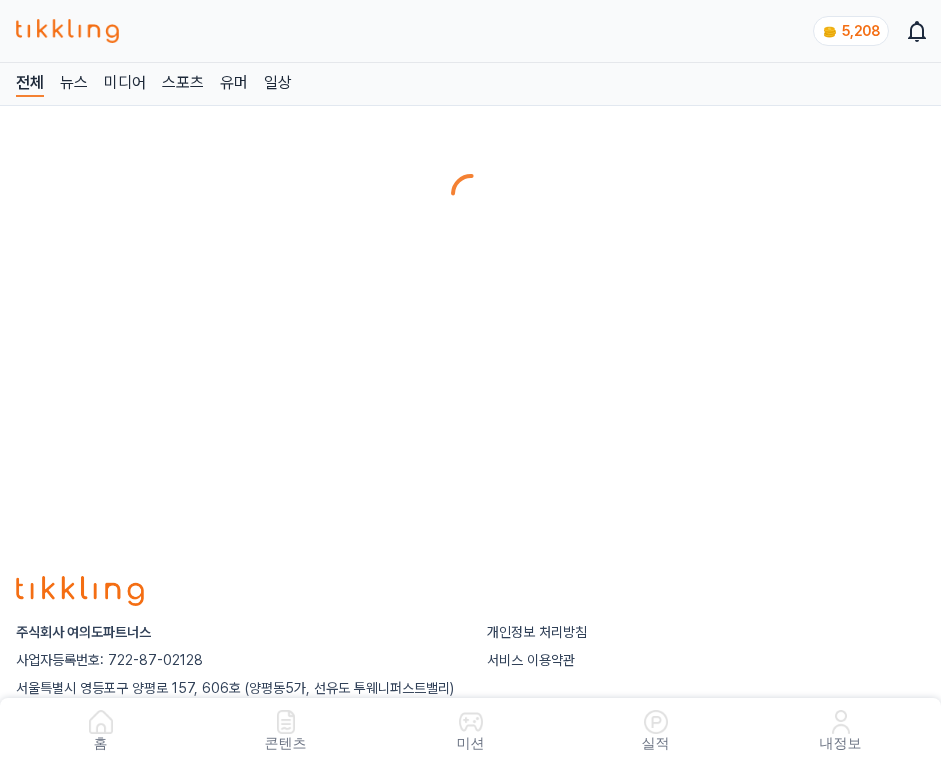 scroll, scrollTop: 0, scrollLeft: 0, axis: both 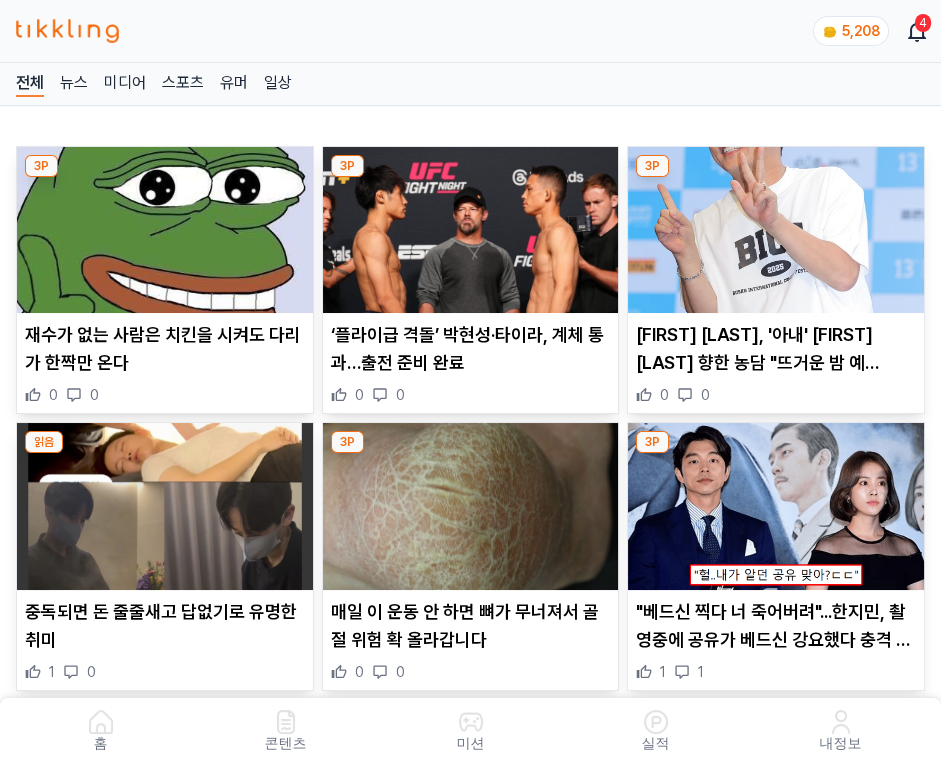 click at bounding box center [471, 230] 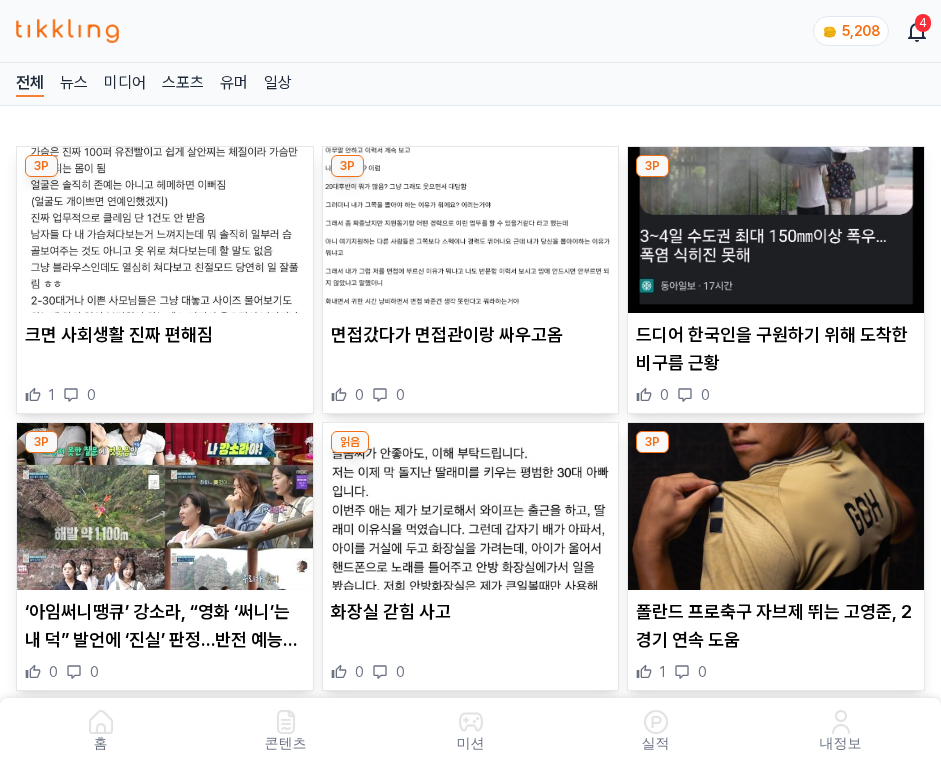 scroll, scrollTop: 0, scrollLeft: 0, axis: both 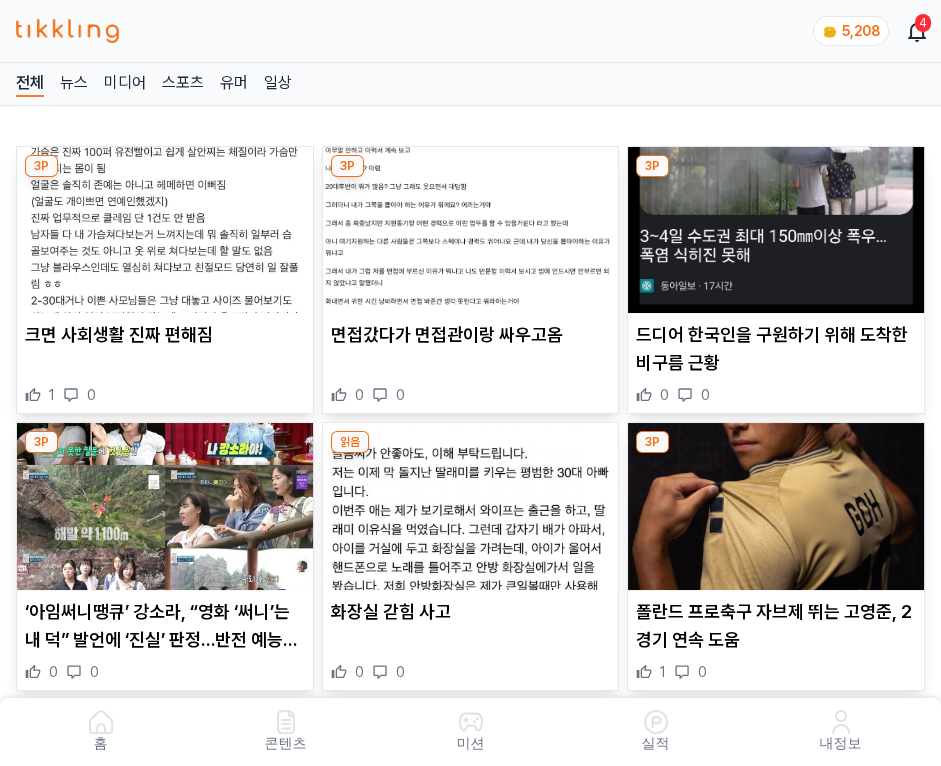 click at bounding box center [471, 230] 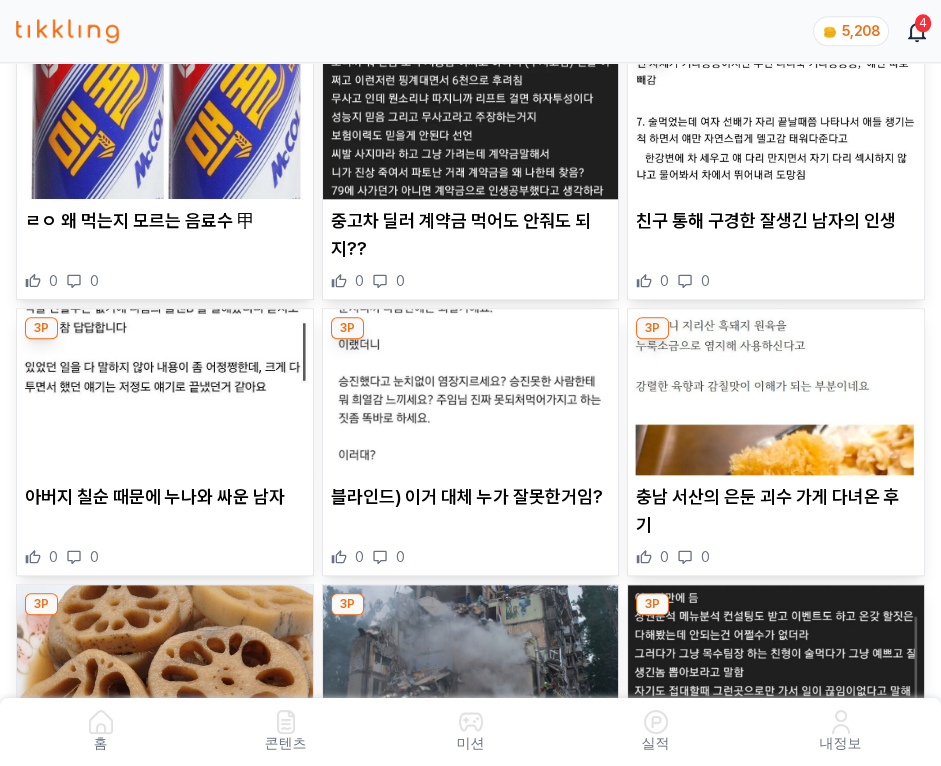 scroll, scrollTop: 4020, scrollLeft: 0, axis: vertical 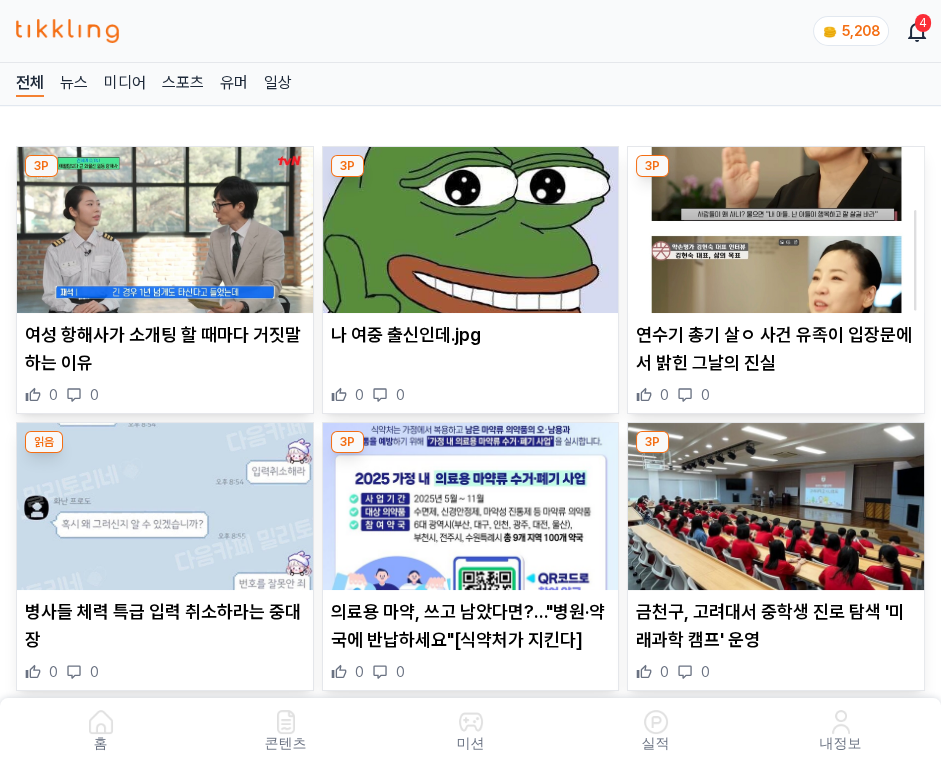 click at bounding box center (471, 230) 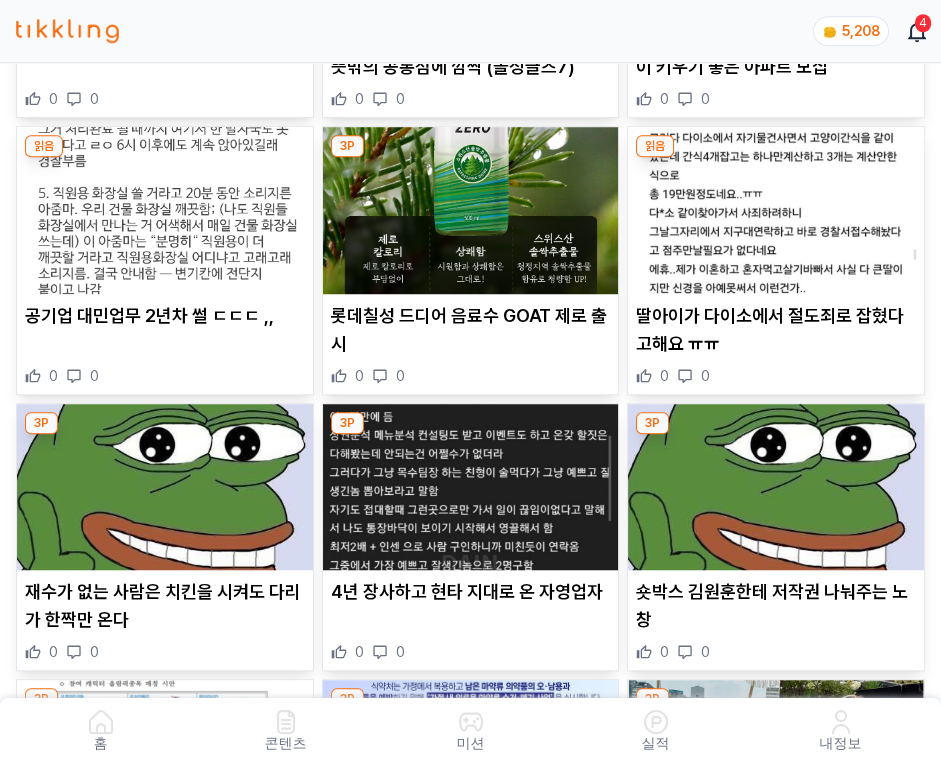 scroll, scrollTop: 4017, scrollLeft: 0, axis: vertical 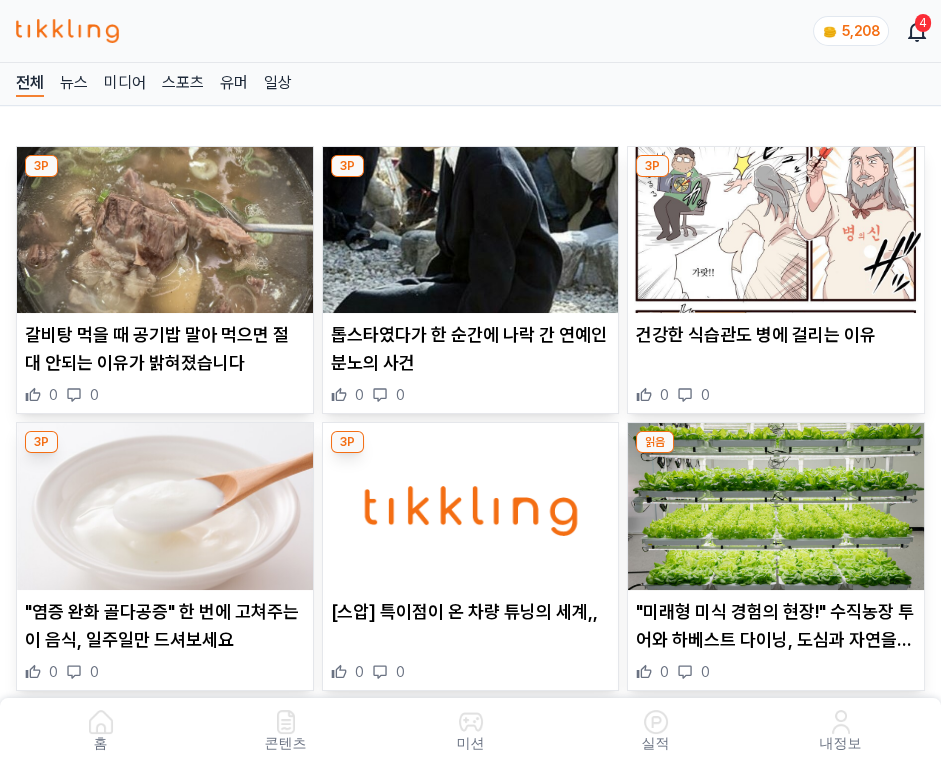 click at bounding box center [471, 230] 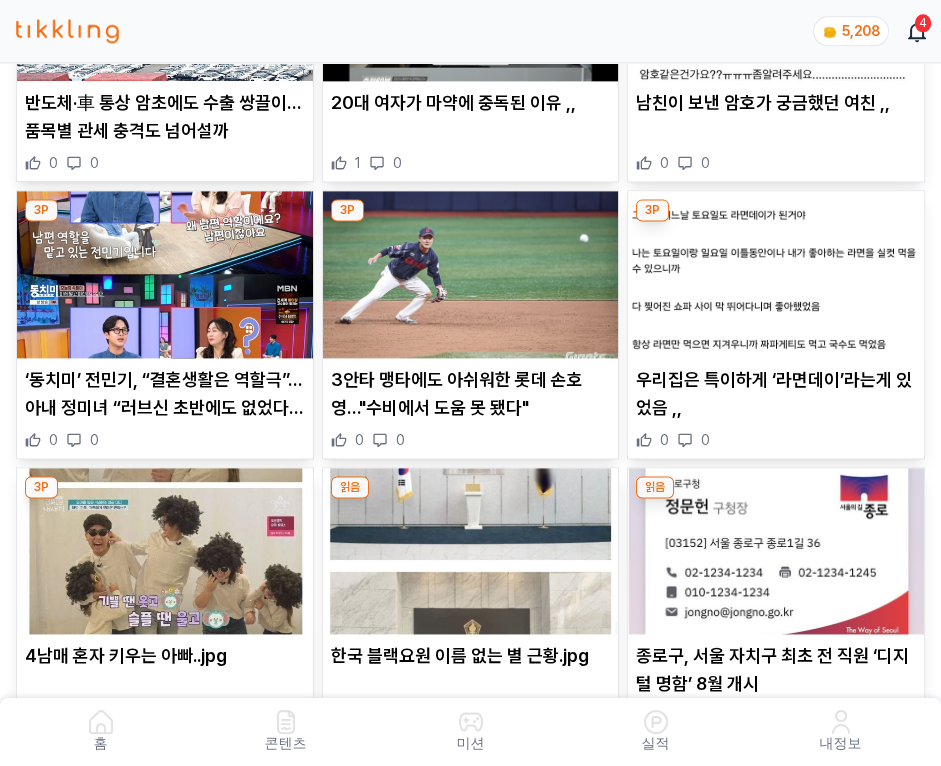 scroll, scrollTop: 4019, scrollLeft: 0, axis: vertical 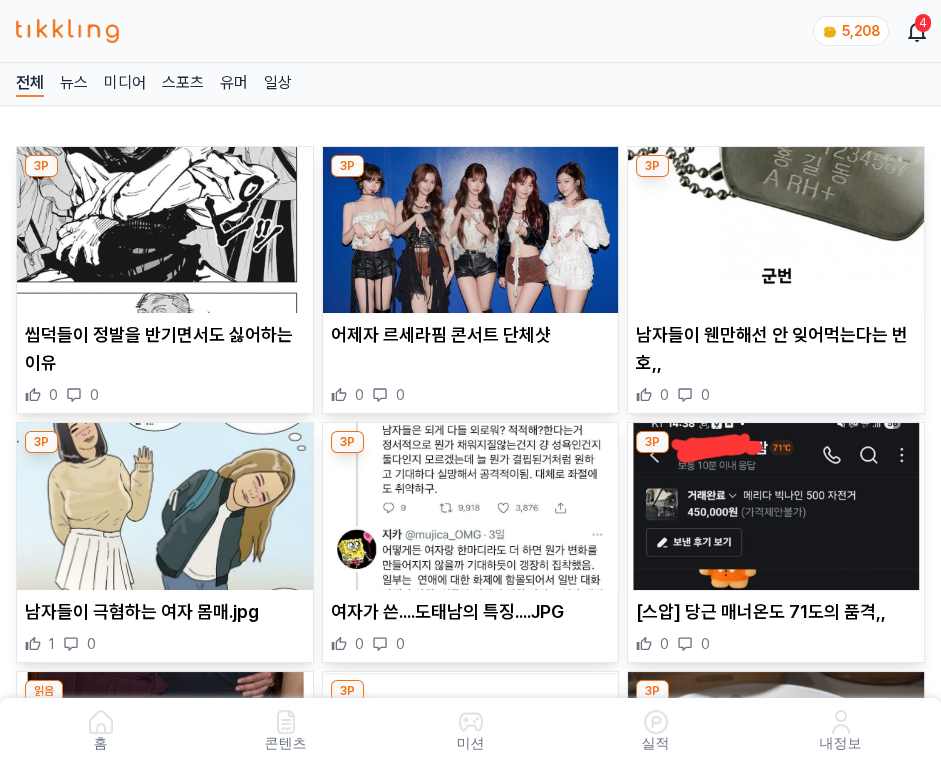 click at bounding box center (471, 230) 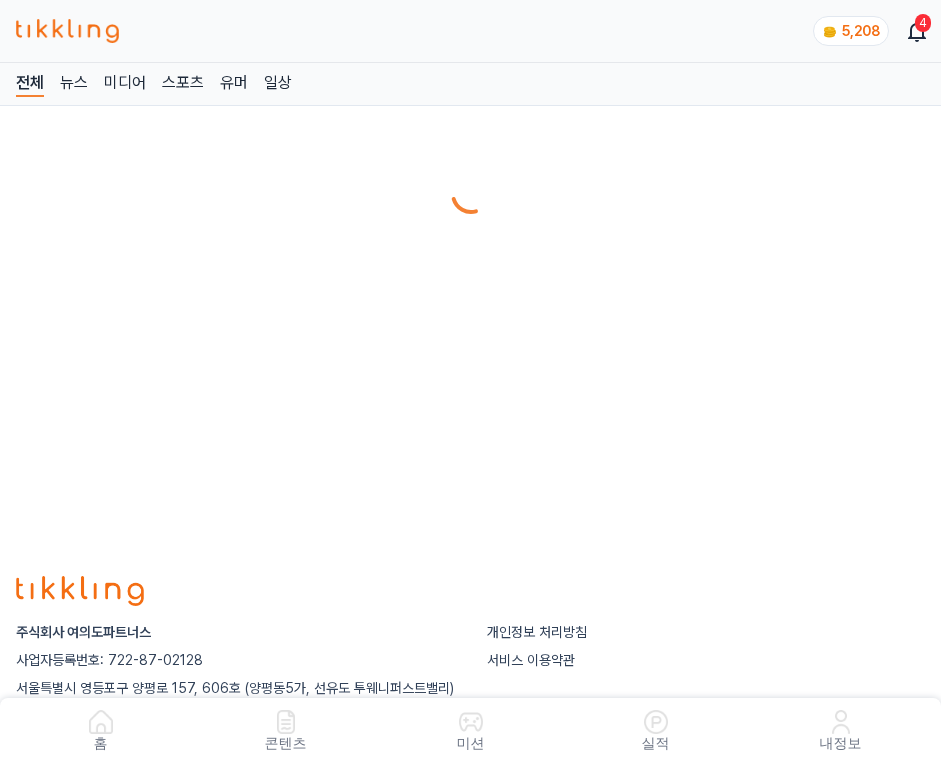 scroll, scrollTop: 0, scrollLeft: 0, axis: both 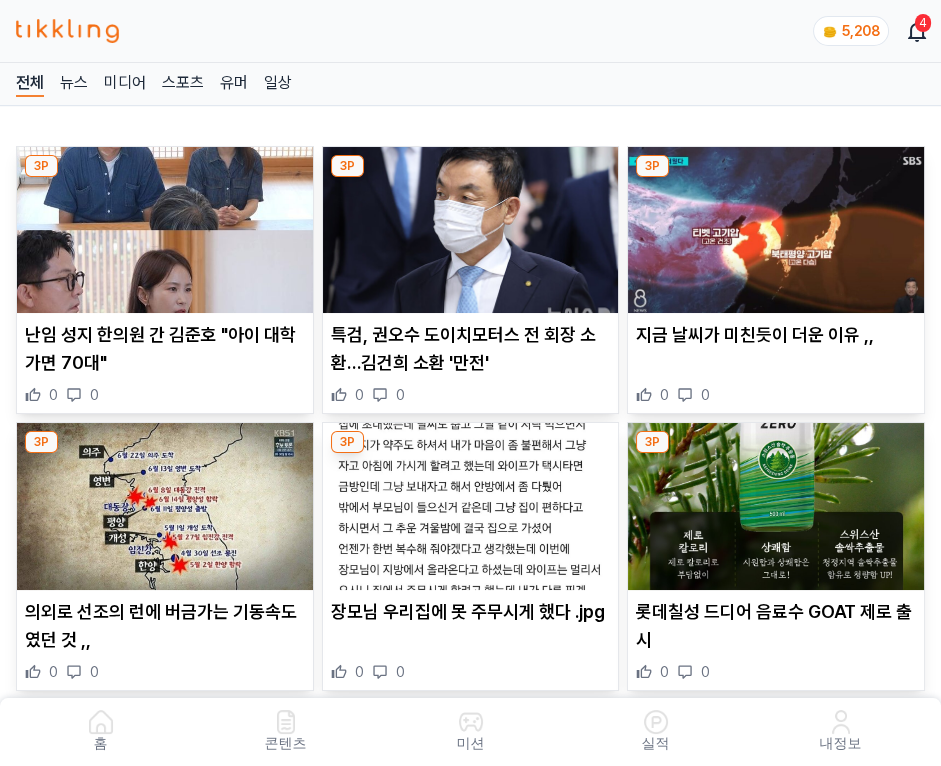 click at bounding box center (471, 230) 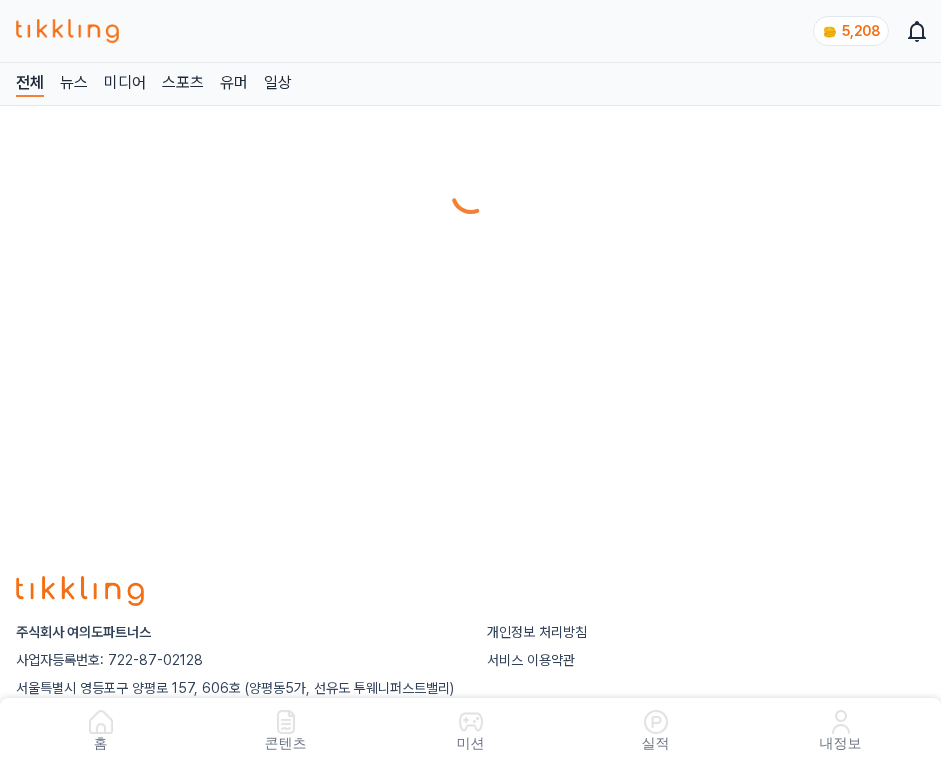 scroll, scrollTop: 0, scrollLeft: 0, axis: both 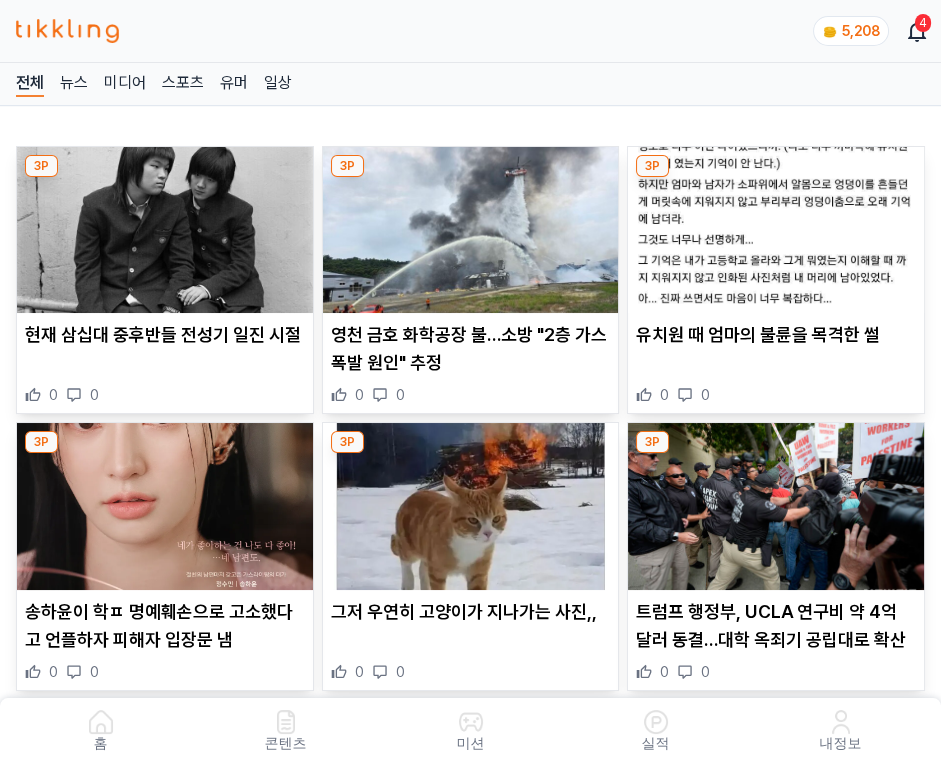 click at bounding box center [471, 230] 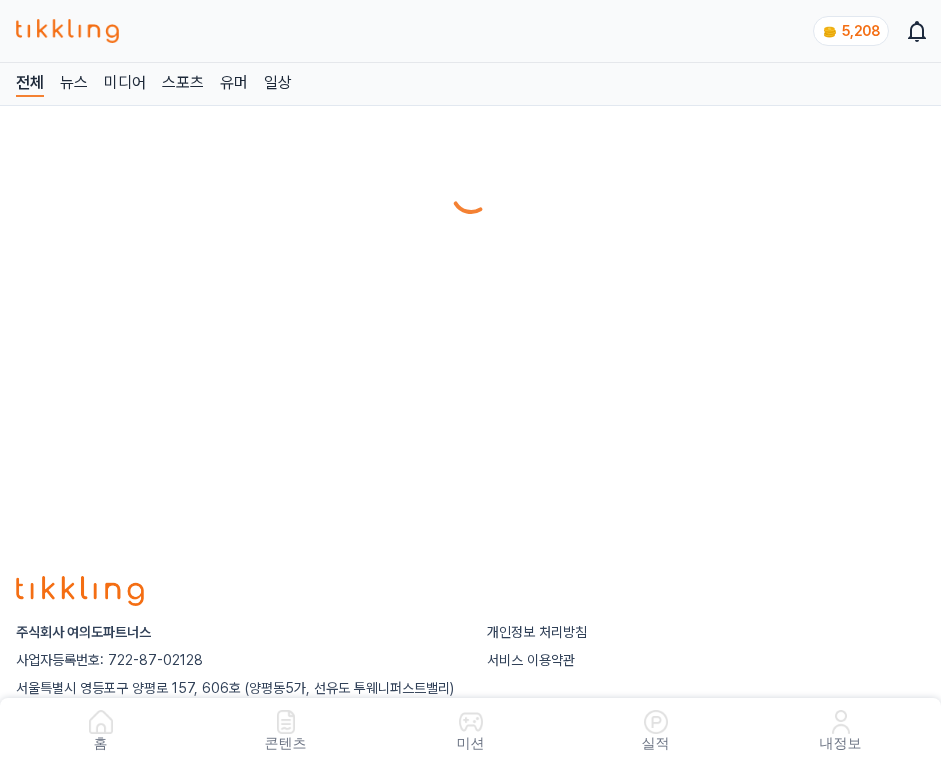 scroll, scrollTop: 0, scrollLeft: 0, axis: both 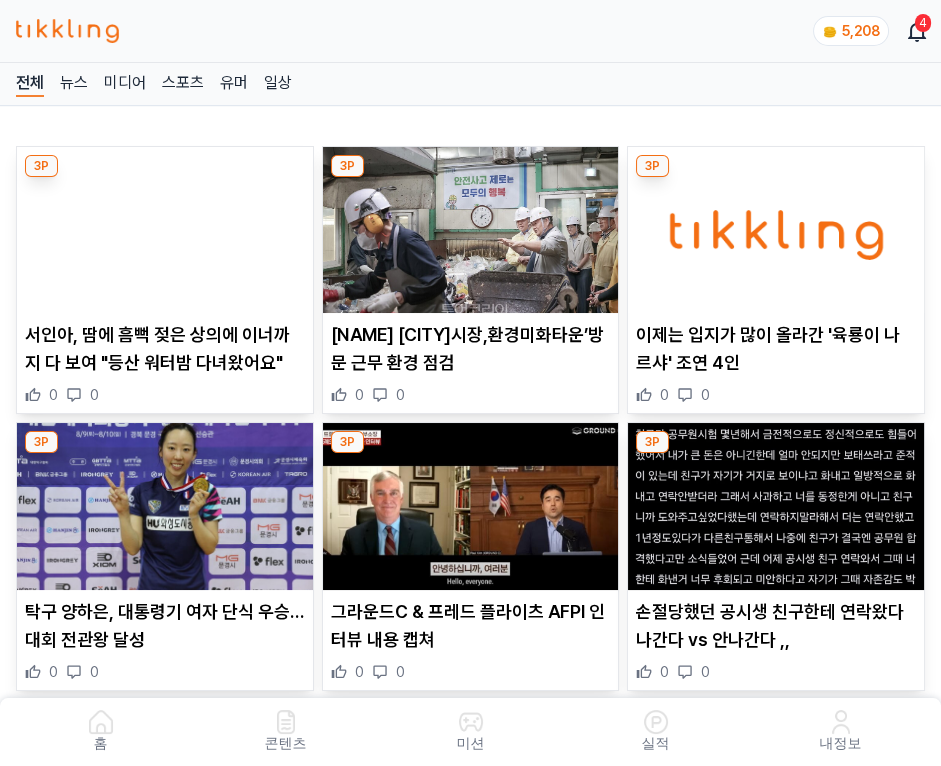 click at bounding box center [471, 230] 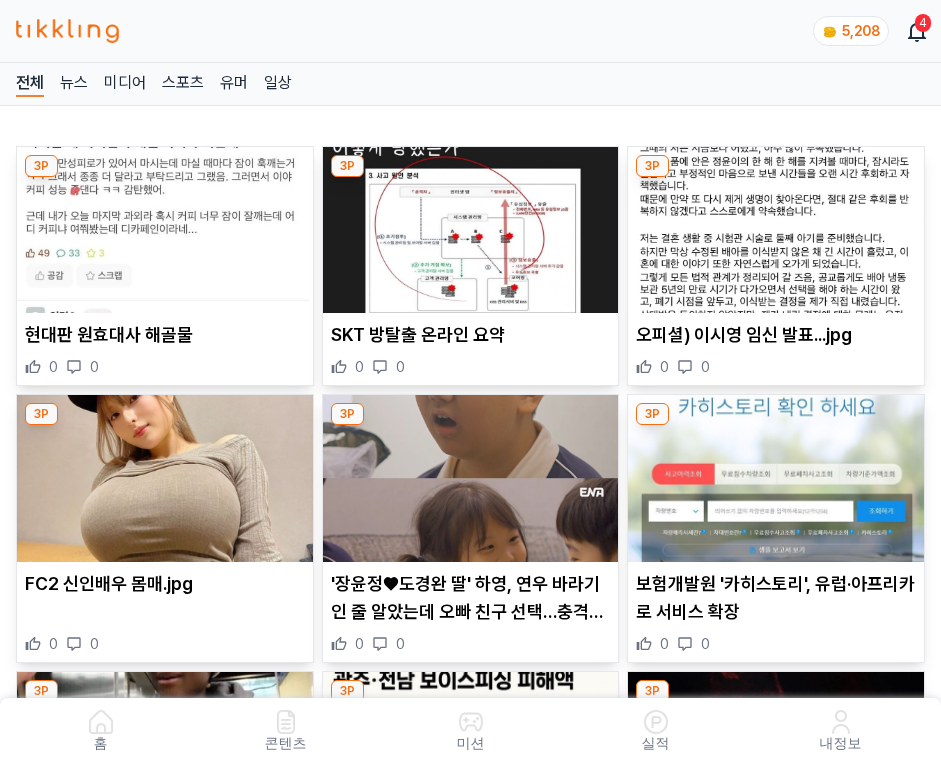 scroll, scrollTop: 0, scrollLeft: 0, axis: both 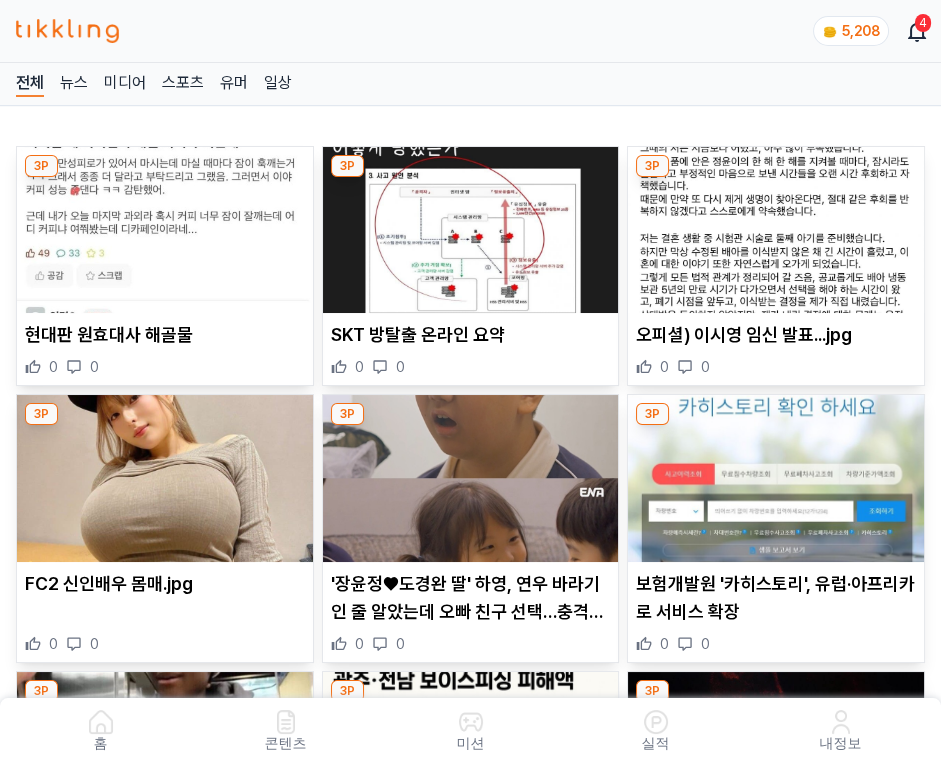 click at bounding box center (471, 230) 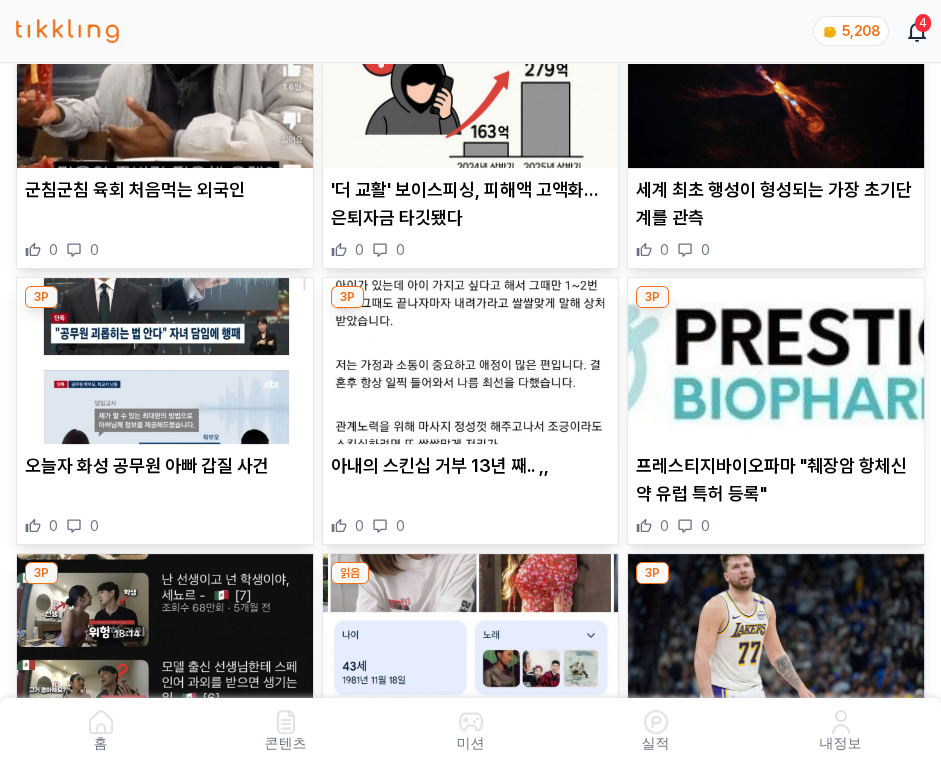 scroll, scrollTop: 4017, scrollLeft: 0, axis: vertical 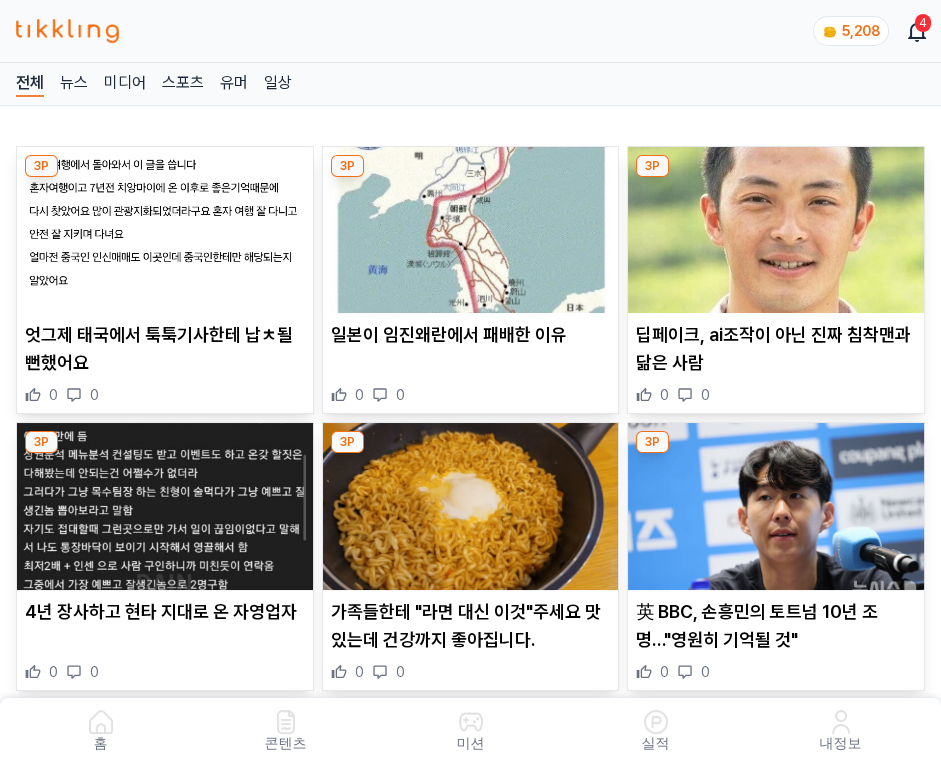 click at bounding box center (471, 230) 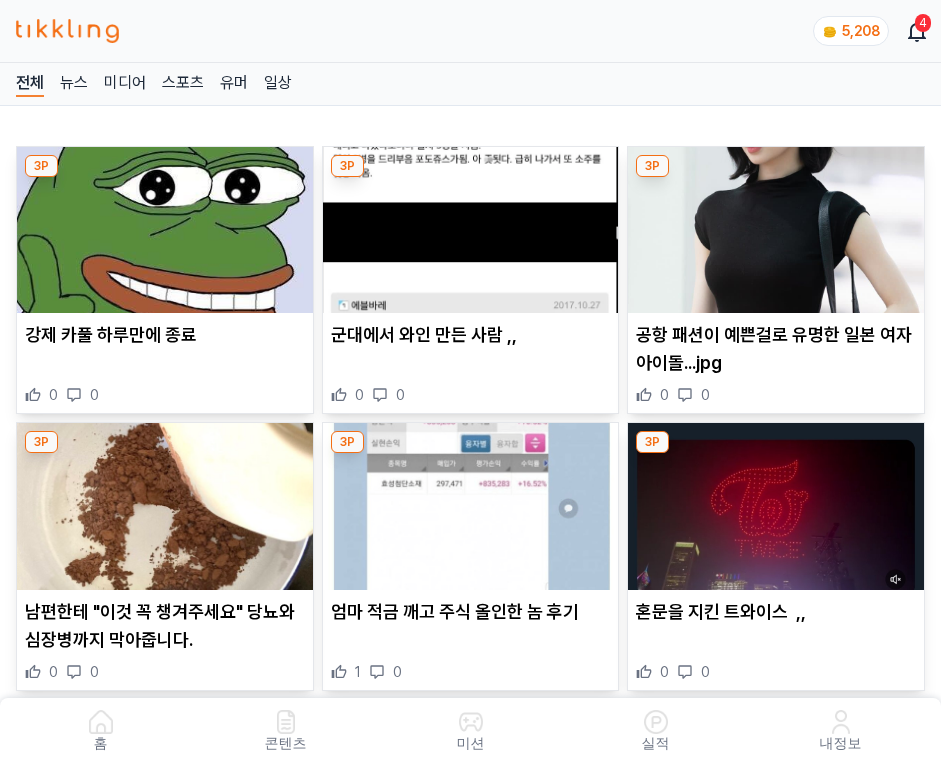 scroll, scrollTop: 0, scrollLeft: 0, axis: both 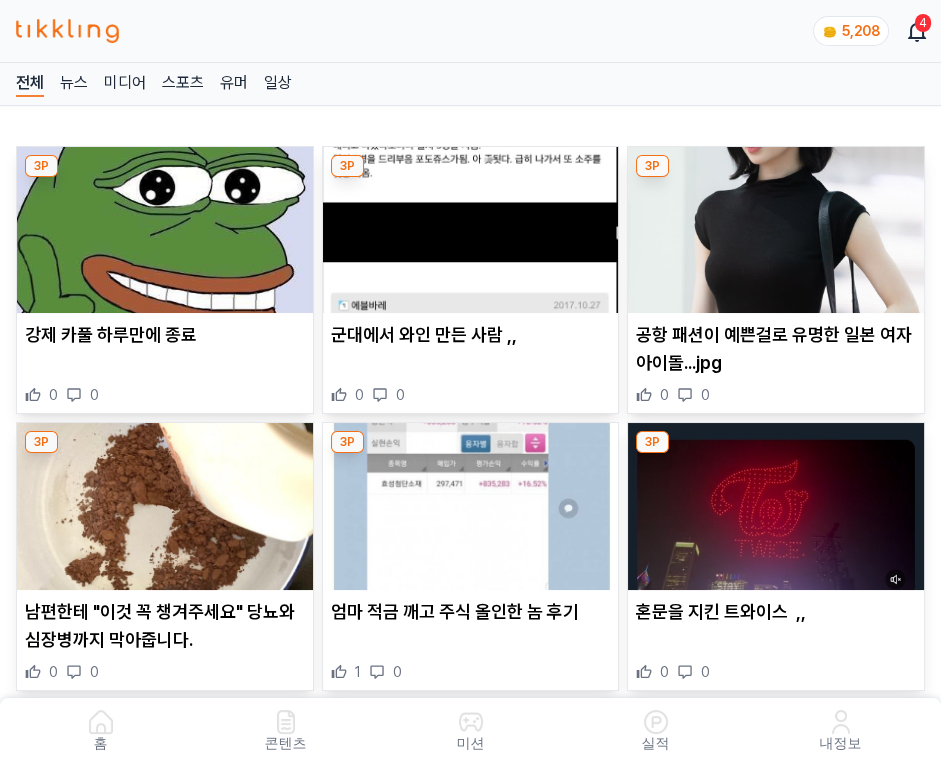 click at bounding box center (471, 230) 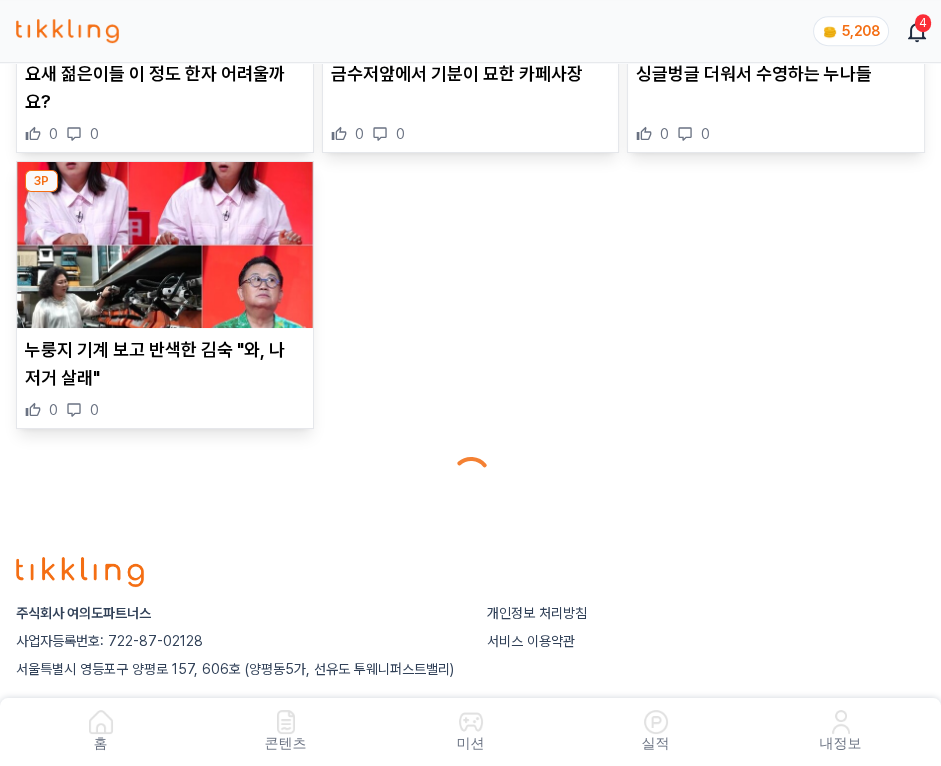 scroll, scrollTop: 2679, scrollLeft: 0, axis: vertical 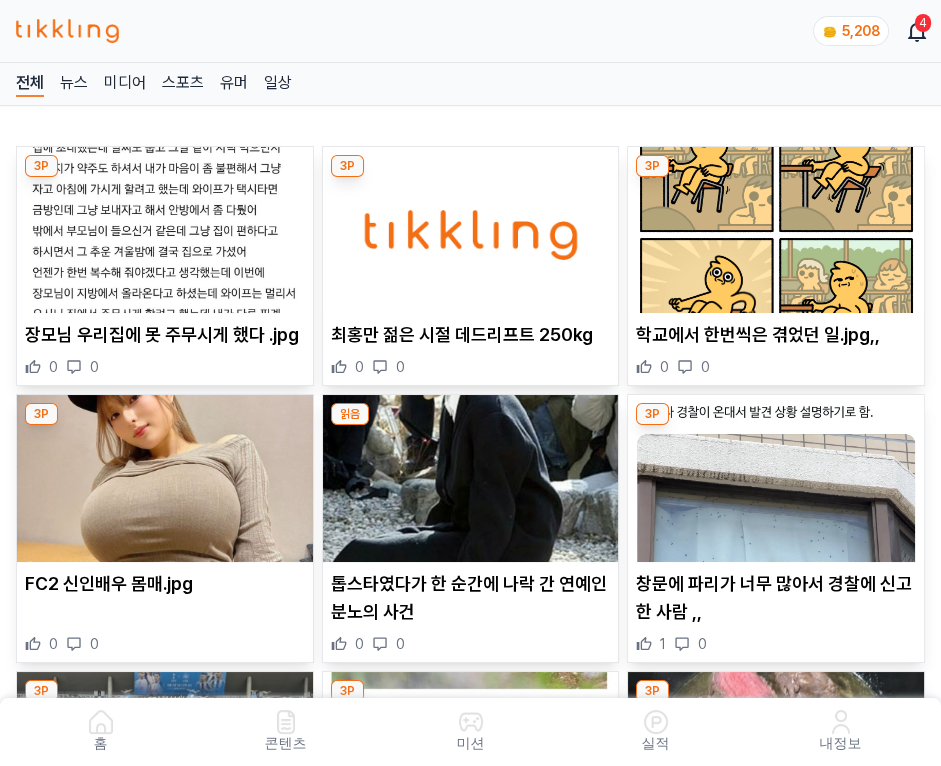 click at bounding box center [471, 230] 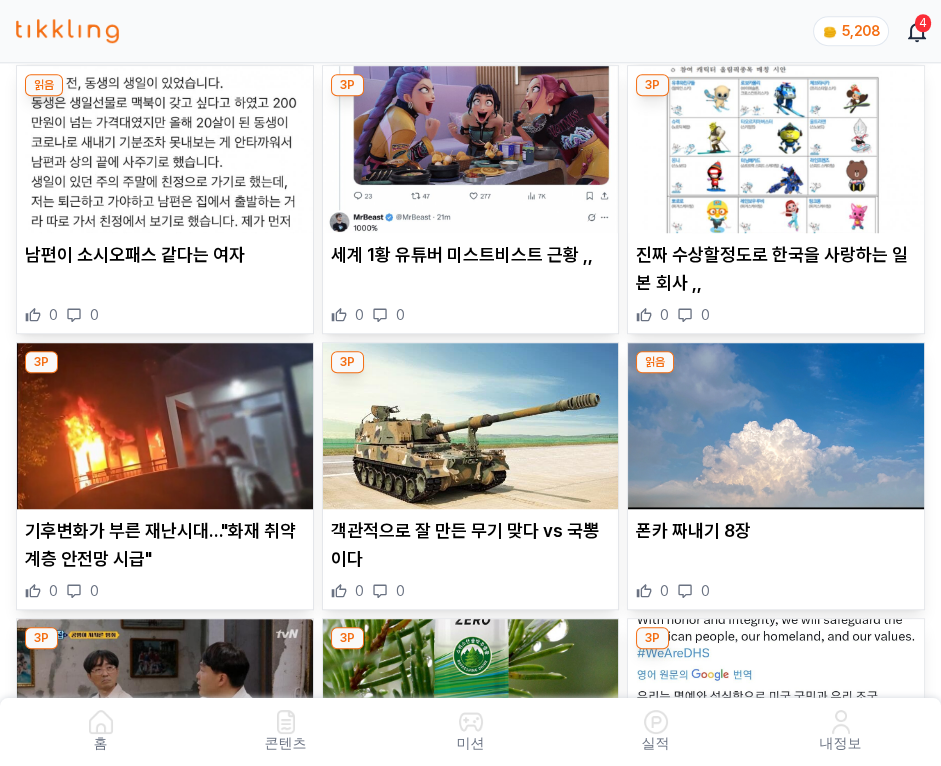 scroll, scrollTop: 4020, scrollLeft: 0, axis: vertical 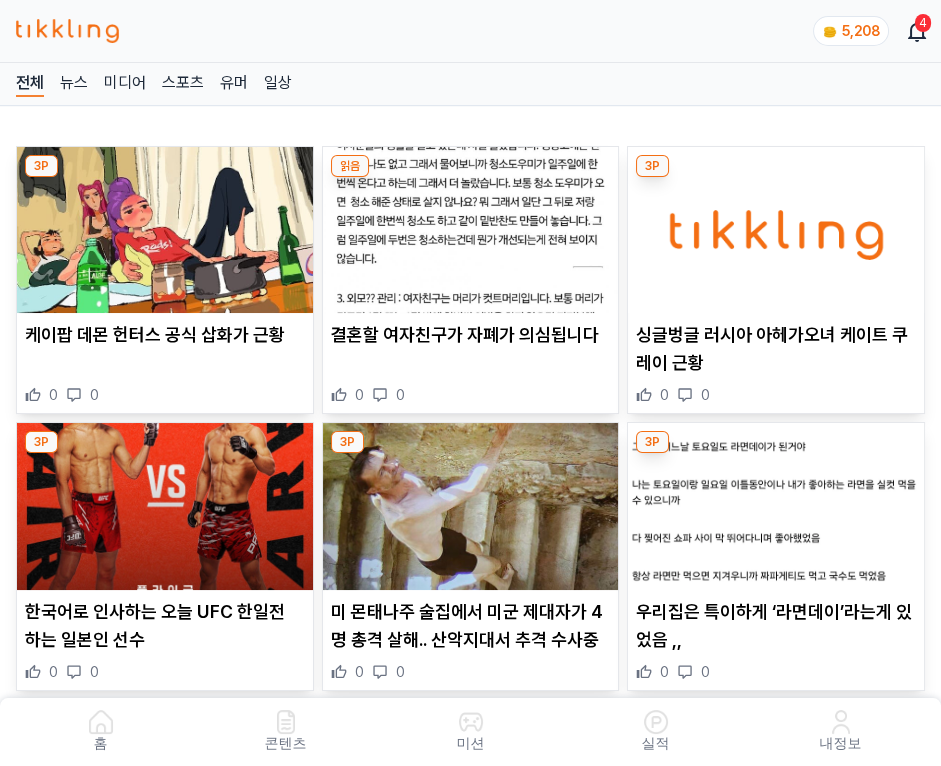 click at bounding box center (471, 230) 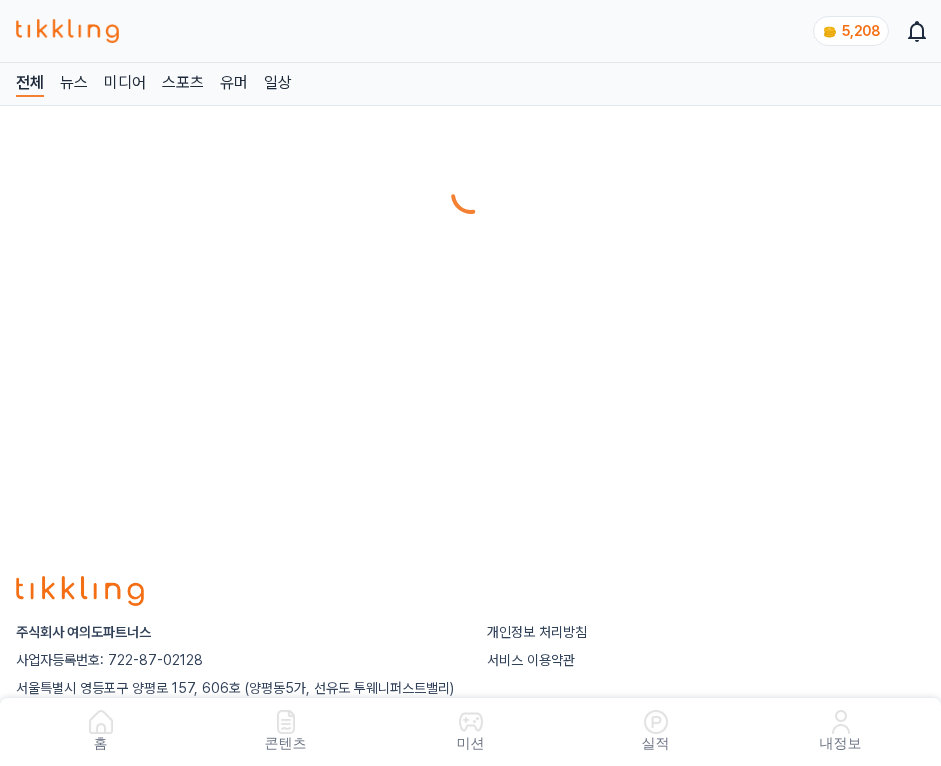 scroll, scrollTop: 0, scrollLeft: 0, axis: both 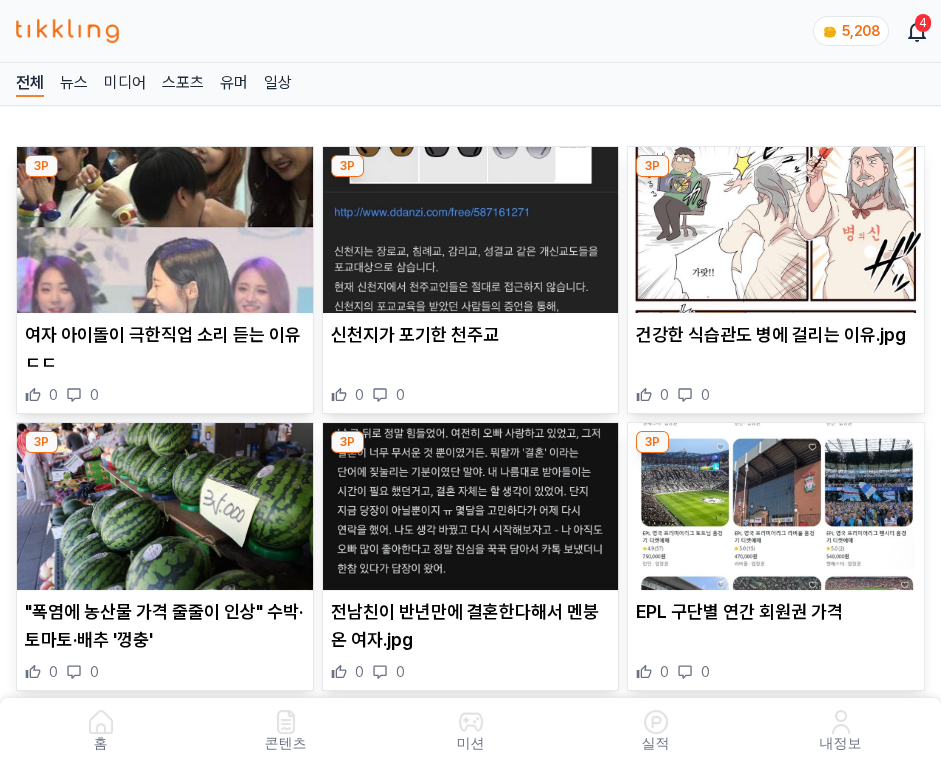 click at bounding box center [471, 230] 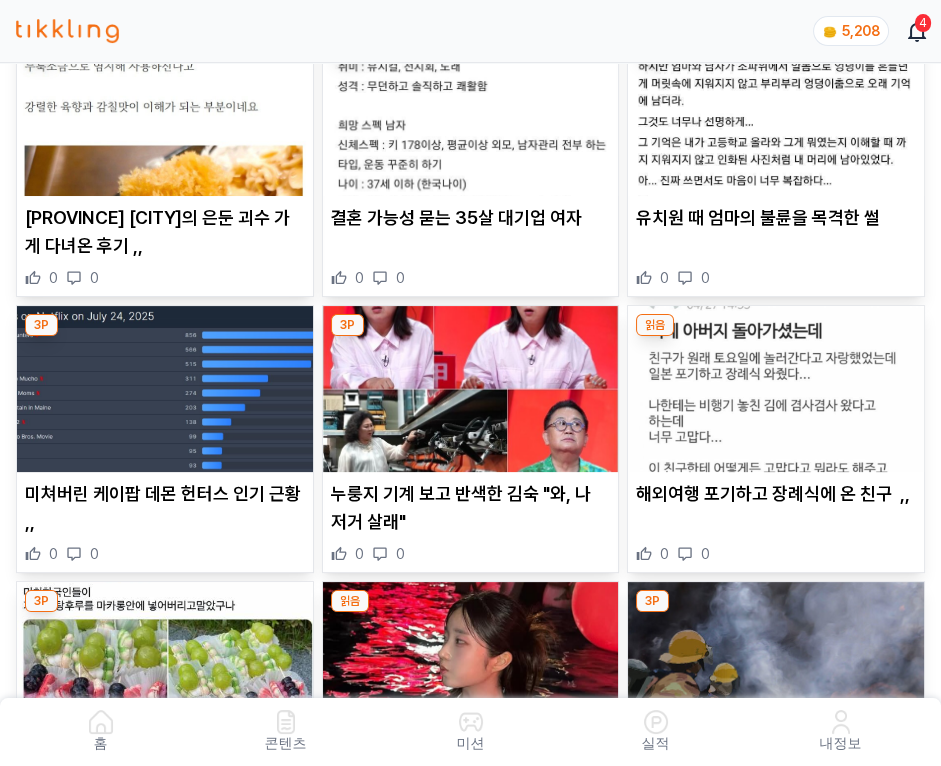 scroll, scrollTop: 4018, scrollLeft: 0, axis: vertical 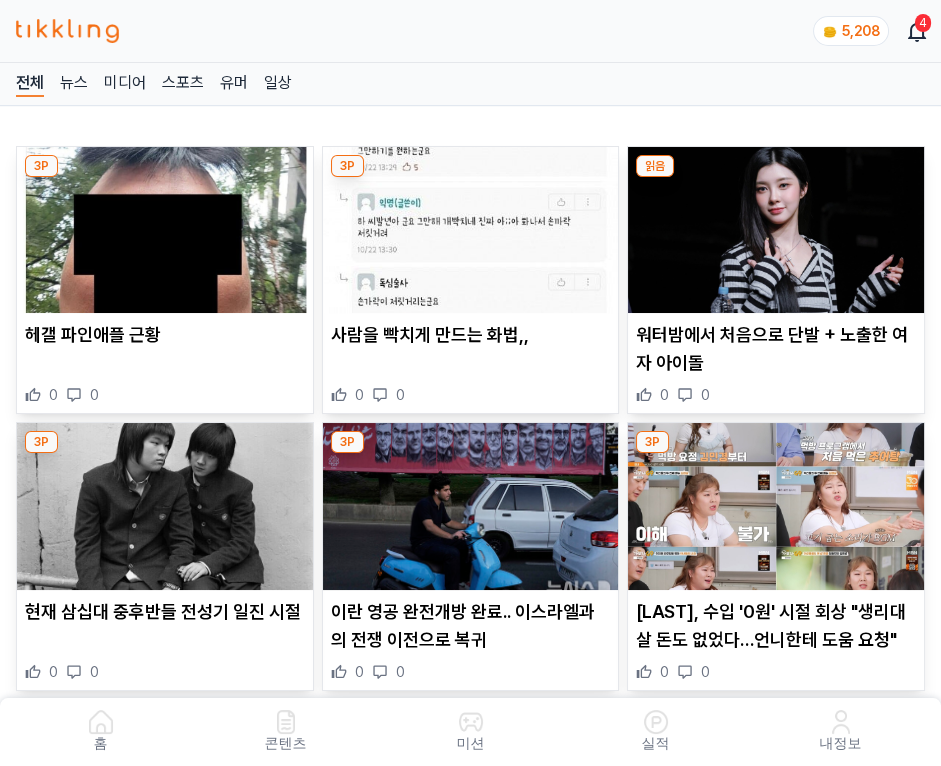 click at bounding box center [471, 230] 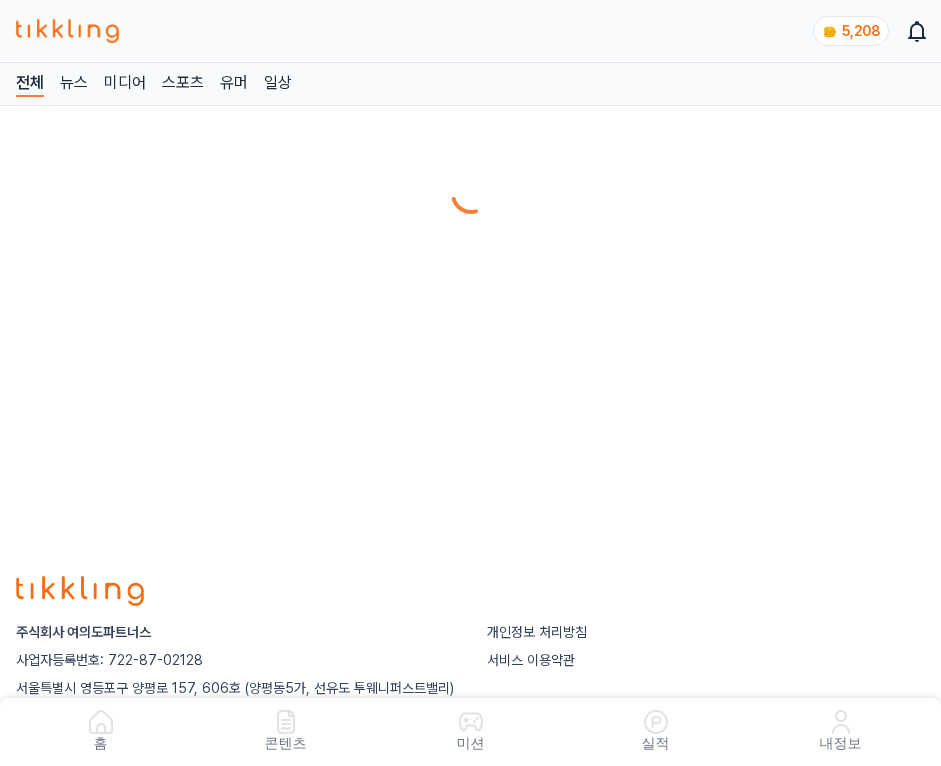 scroll, scrollTop: 0, scrollLeft: 0, axis: both 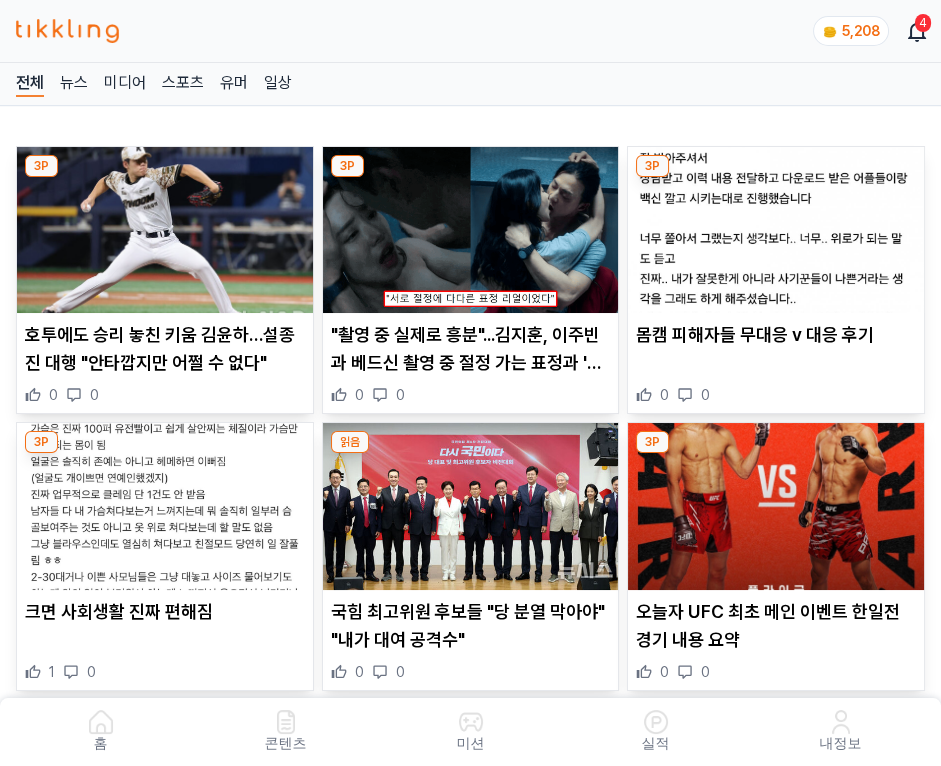 click at bounding box center (471, 230) 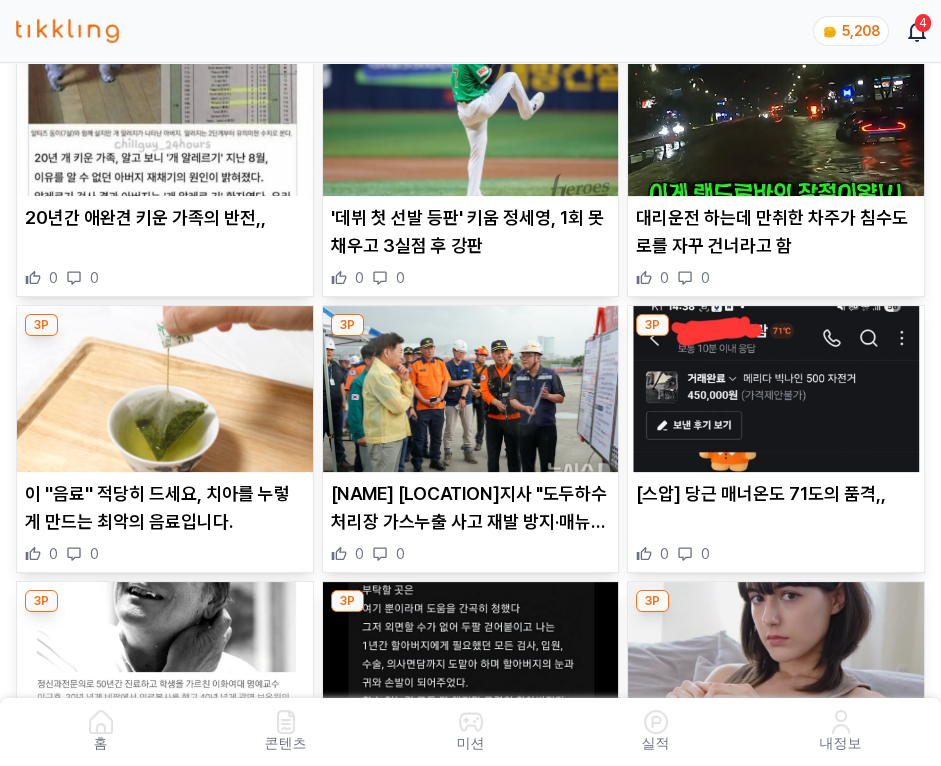 scroll, scrollTop: 4017, scrollLeft: 0, axis: vertical 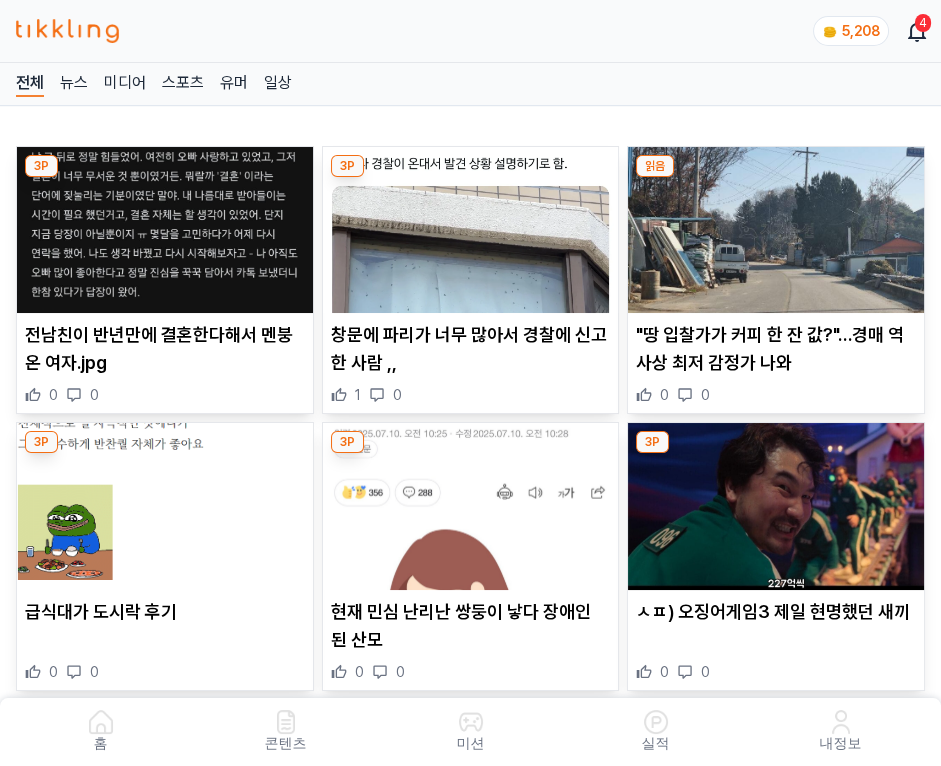click at bounding box center (471, 230) 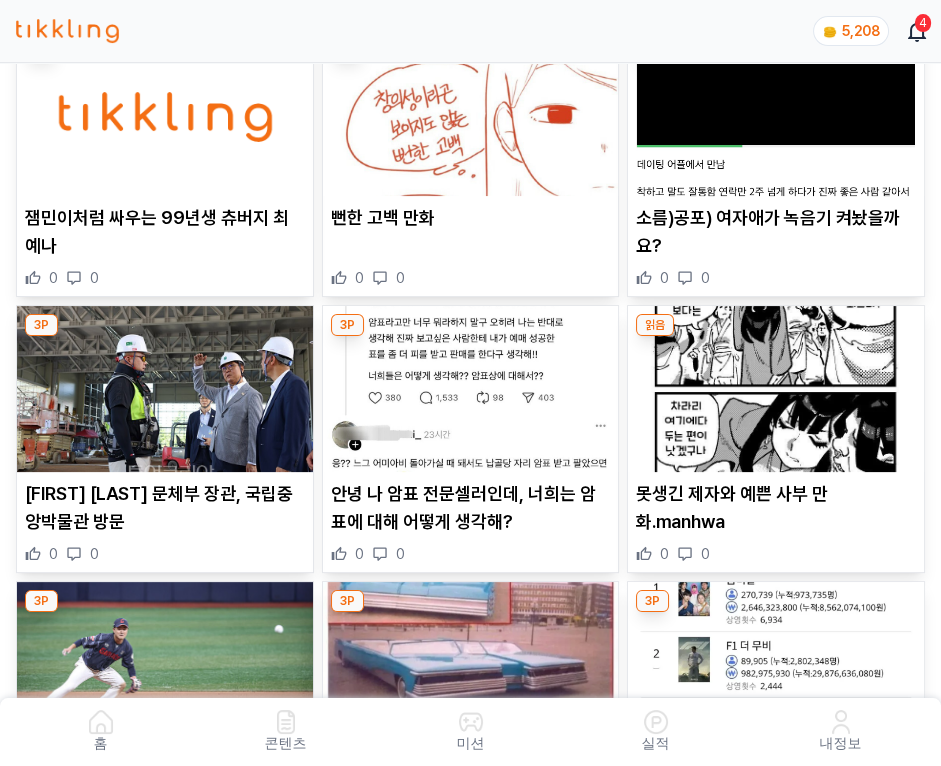scroll, scrollTop: 2678, scrollLeft: 0, axis: vertical 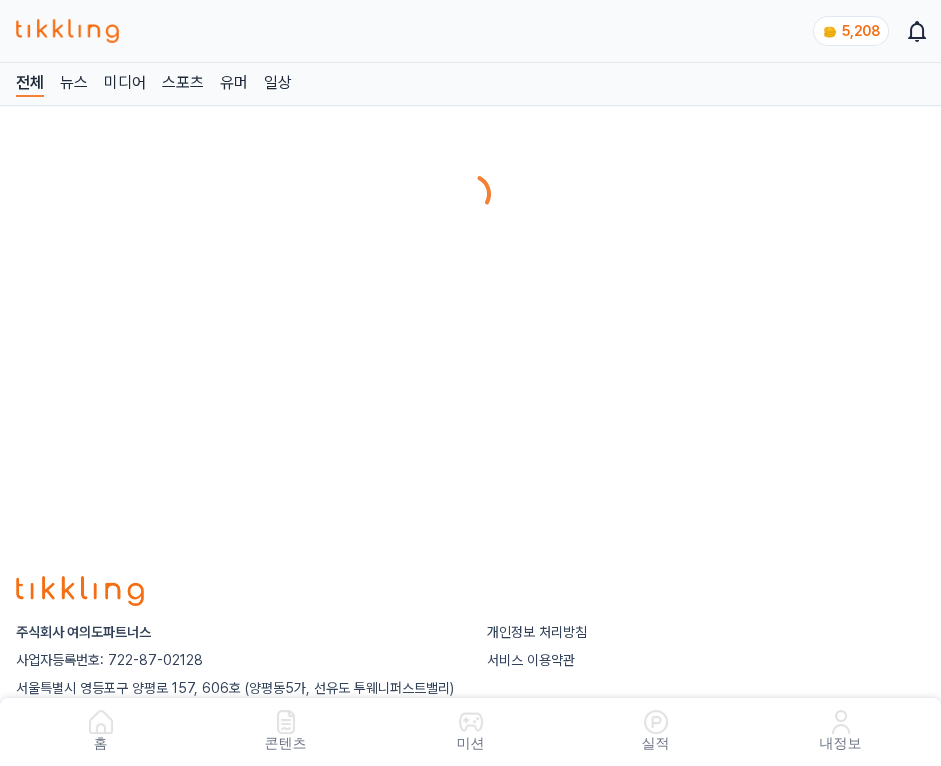 click on "전체 뉴스 미디어 스포츠 유머 일상" at bounding box center [470, 303] 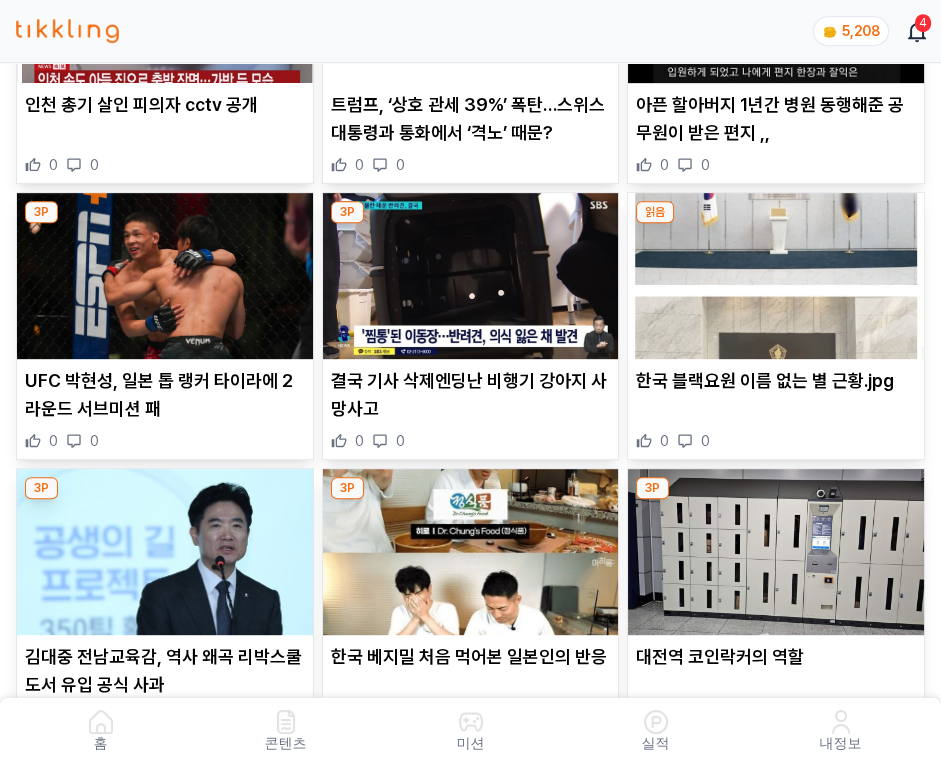 scroll, scrollTop: 2676, scrollLeft: 0, axis: vertical 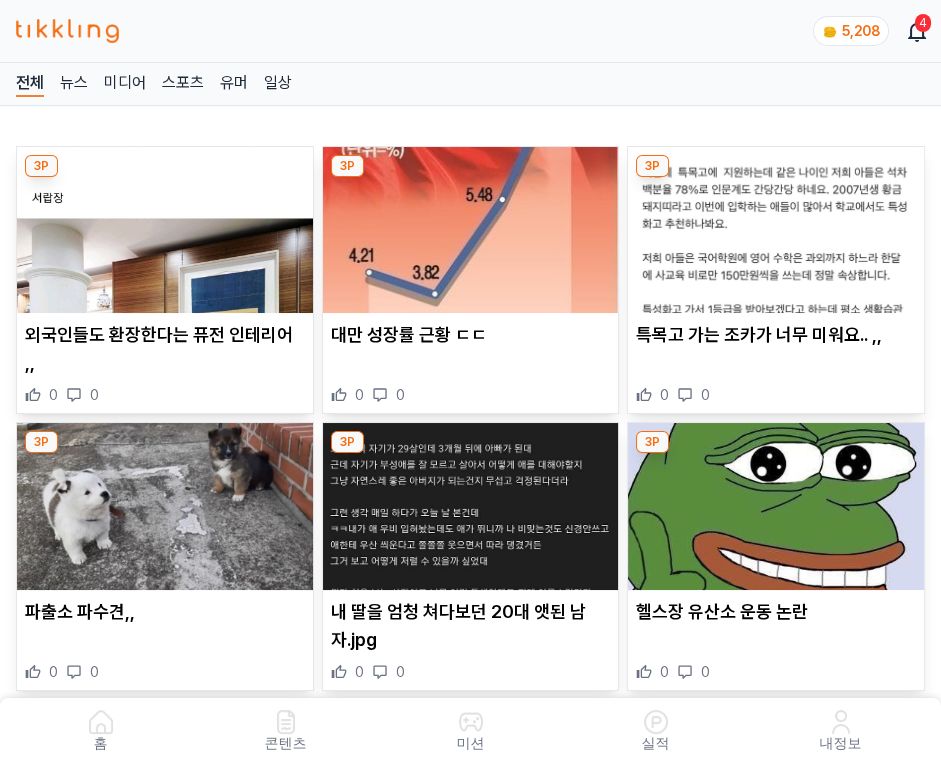 click at bounding box center [471, 230] 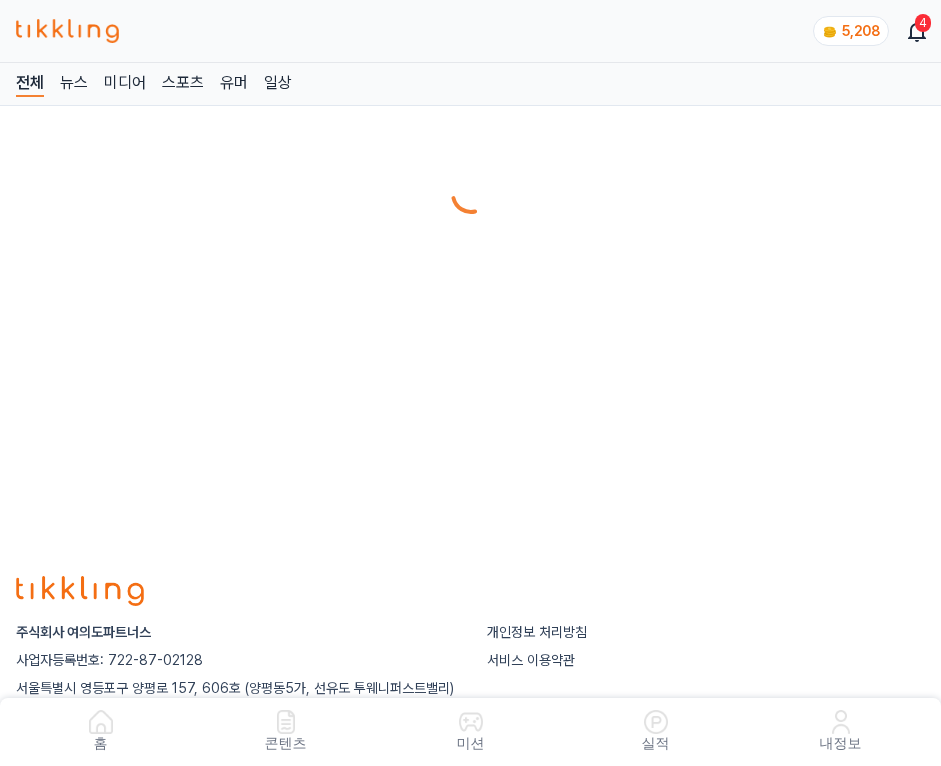 scroll, scrollTop: 0, scrollLeft: 0, axis: both 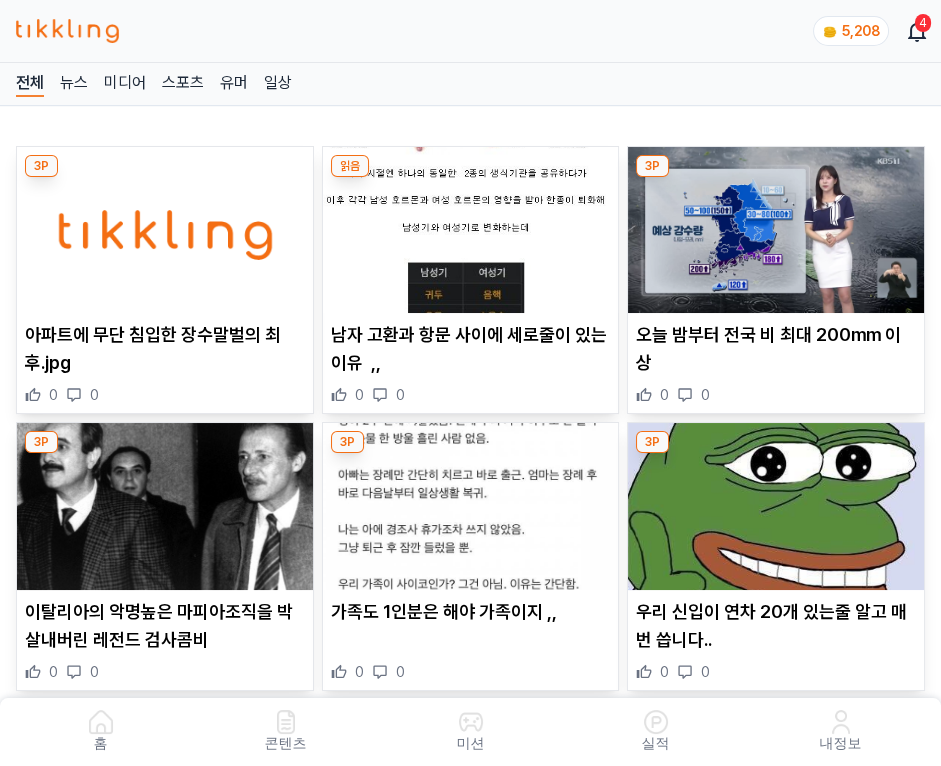 click at bounding box center [471, 230] 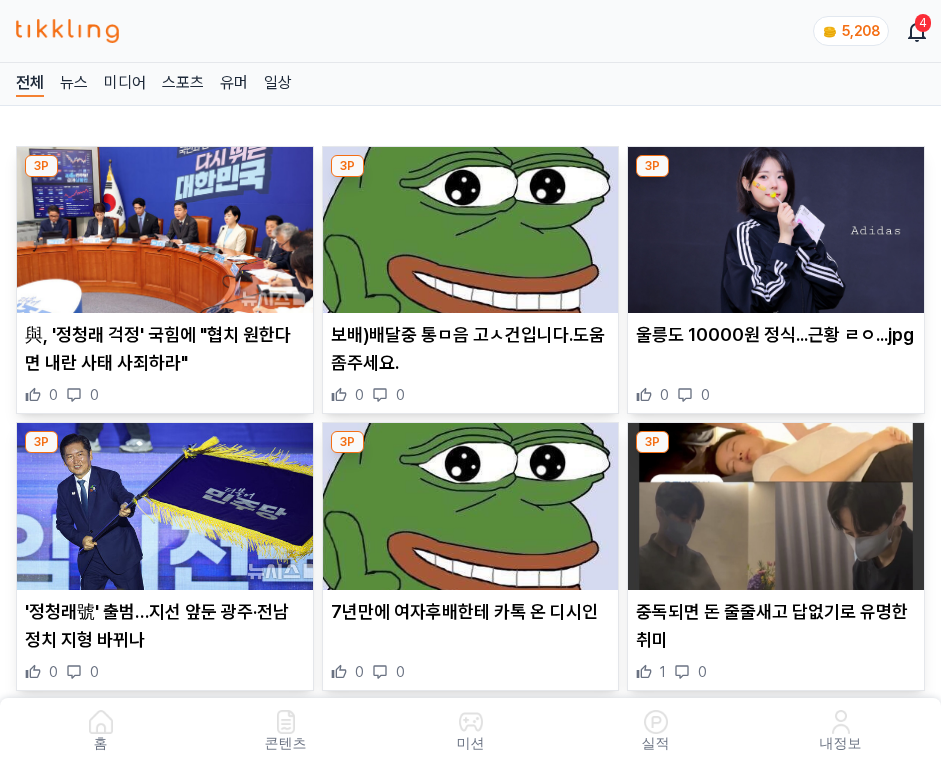 scroll, scrollTop: 0, scrollLeft: 0, axis: both 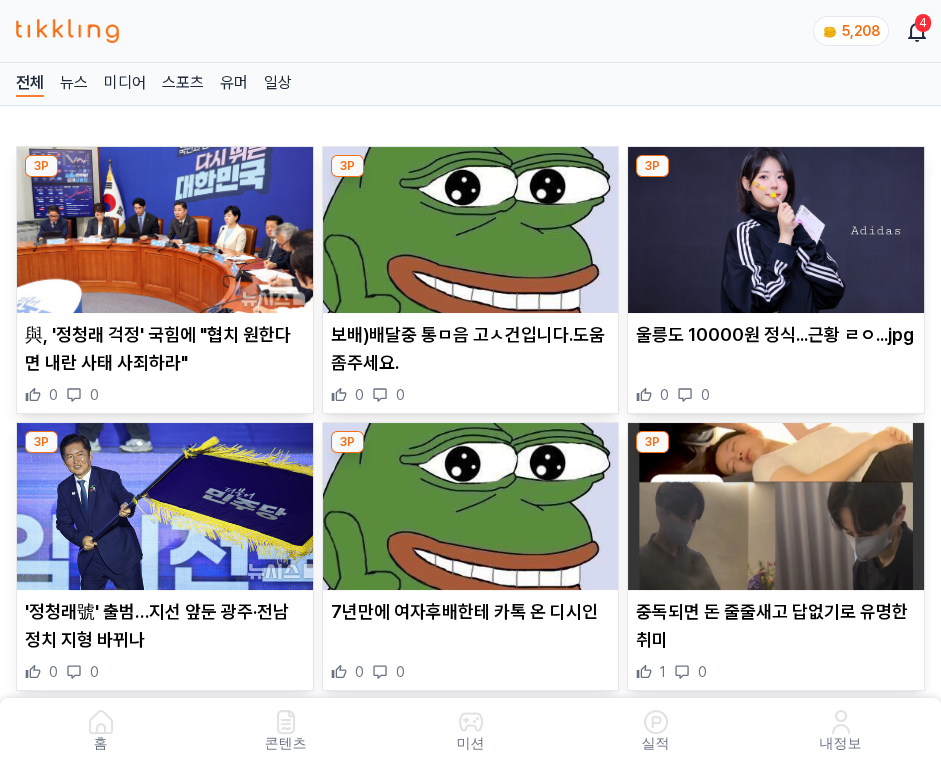click at bounding box center (471, 230) 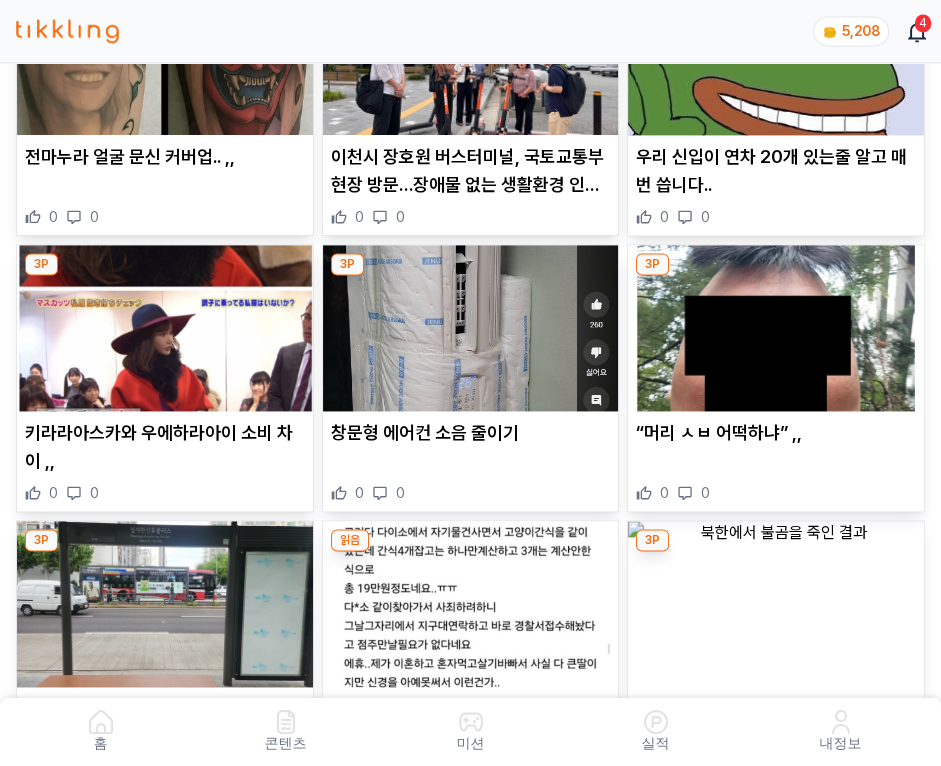 scroll, scrollTop: 6922, scrollLeft: 0, axis: vertical 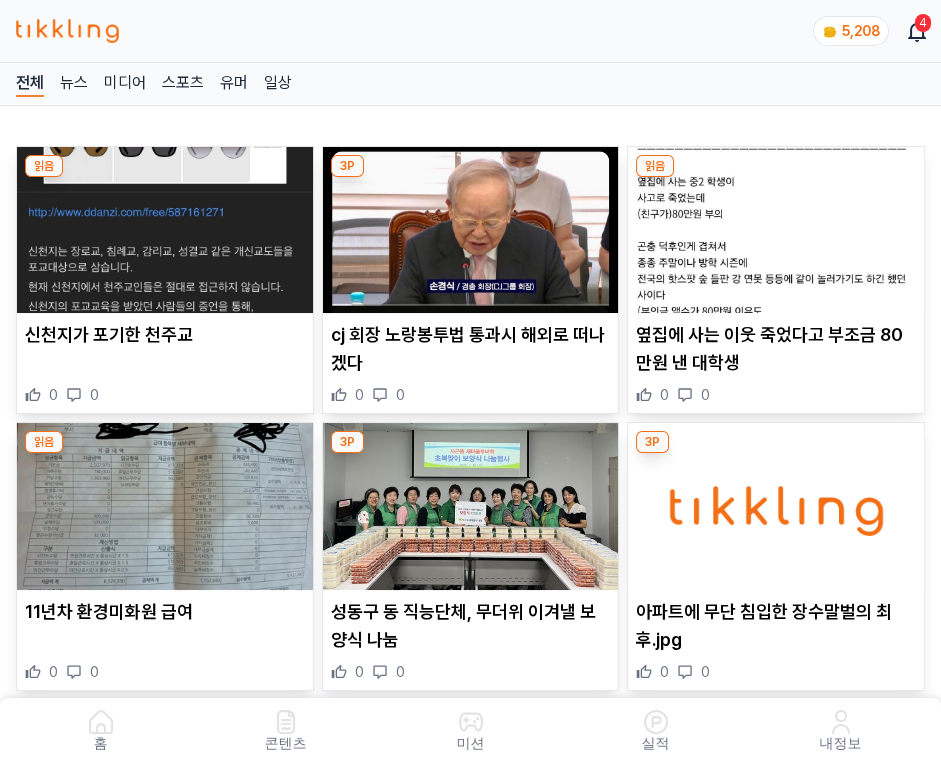 click at bounding box center (471, 230) 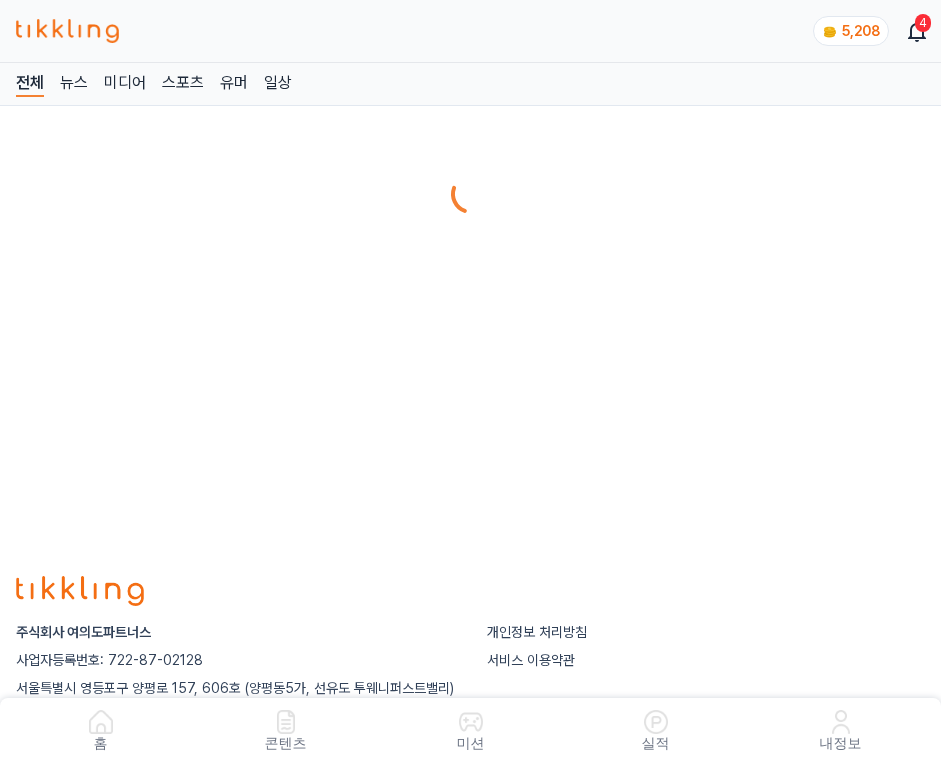 scroll, scrollTop: 0, scrollLeft: 0, axis: both 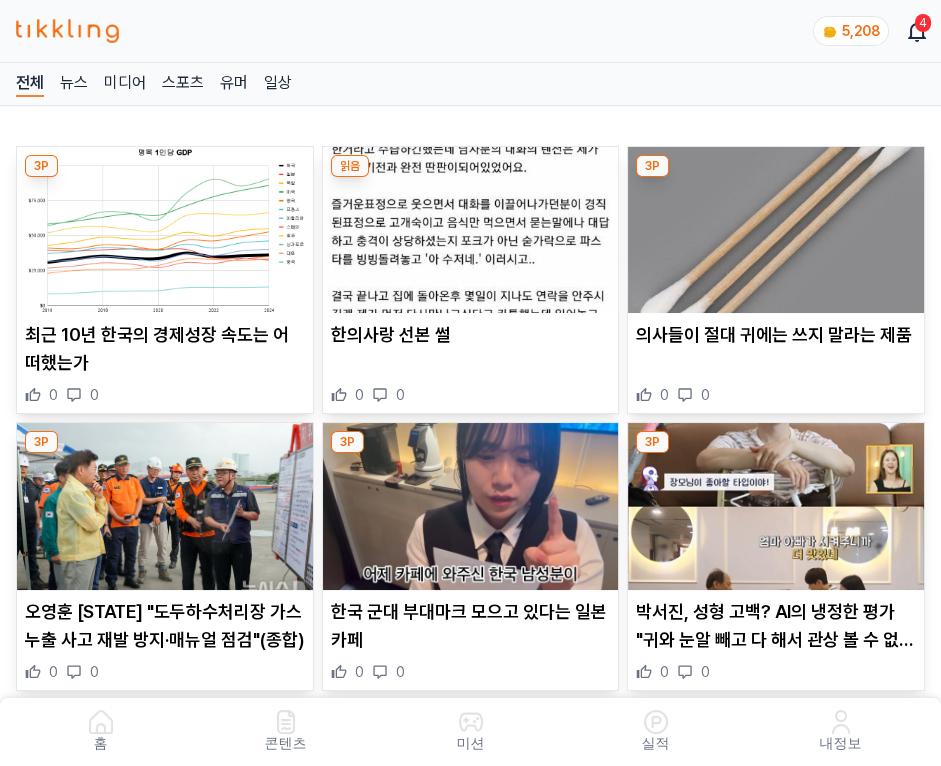 click at bounding box center (471, 230) 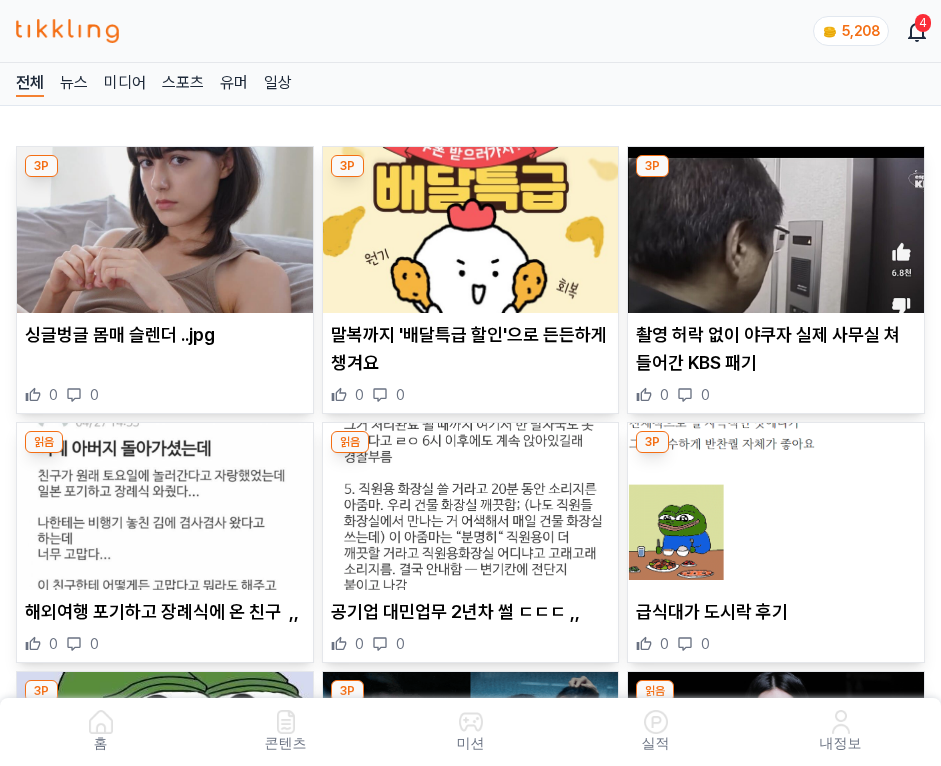 scroll, scrollTop: 0, scrollLeft: 0, axis: both 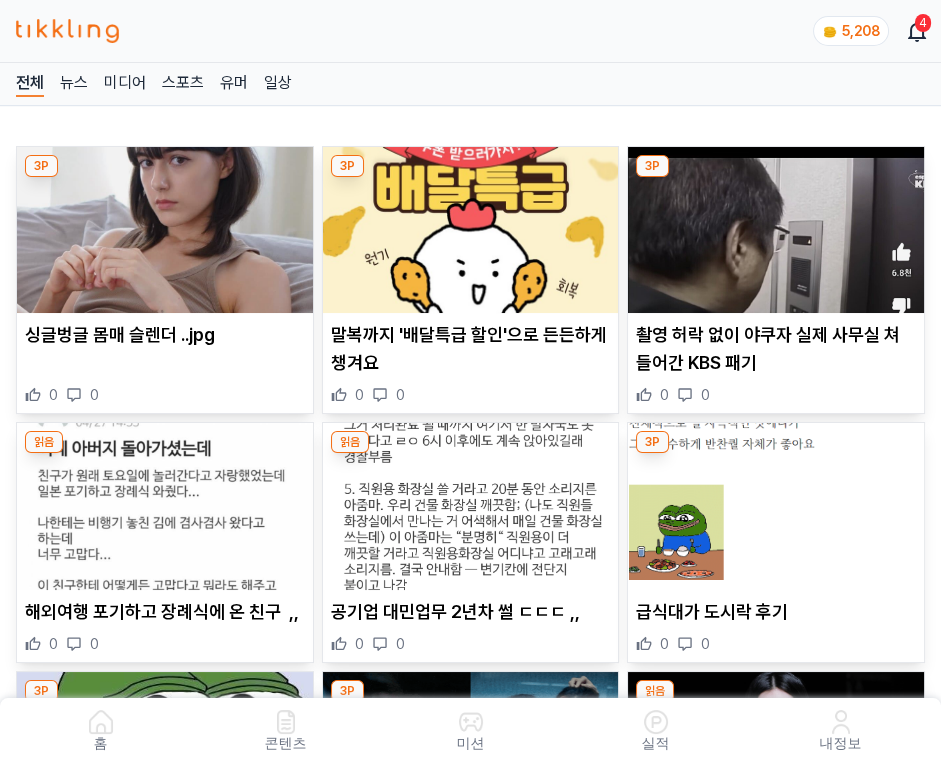 click at bounding box center [471, 230] 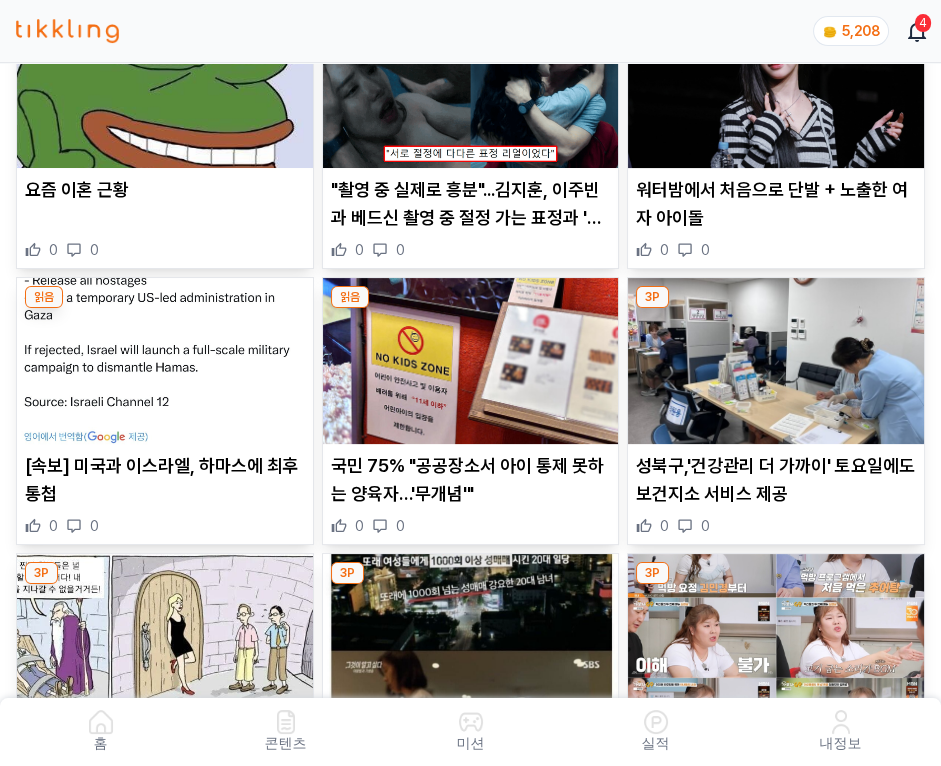 scroll, scrollTop: 3348, scrollLeft: 0, axis: vertical 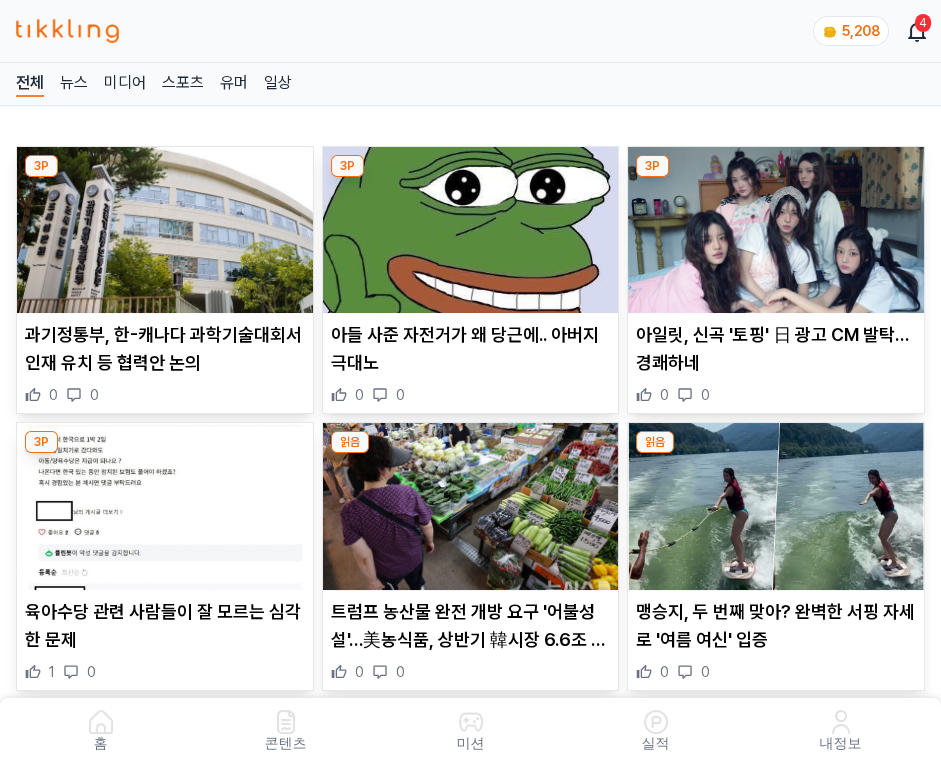 click at bounding box center [471, 230] 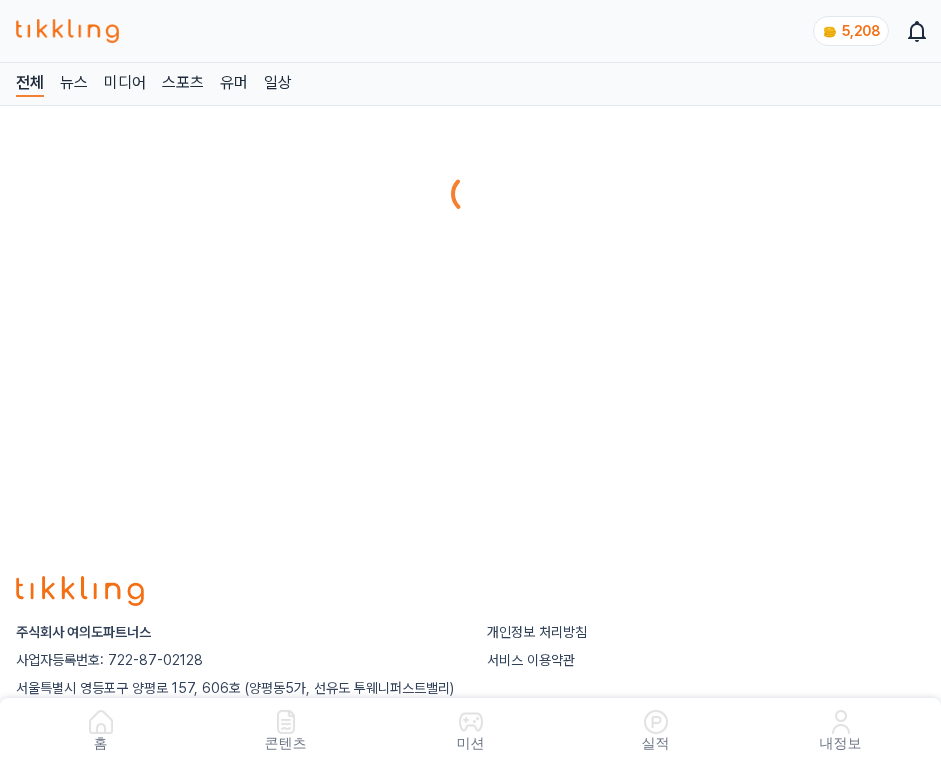 scroll, scrollTop: 0, scrollLeft: 0, axis: both 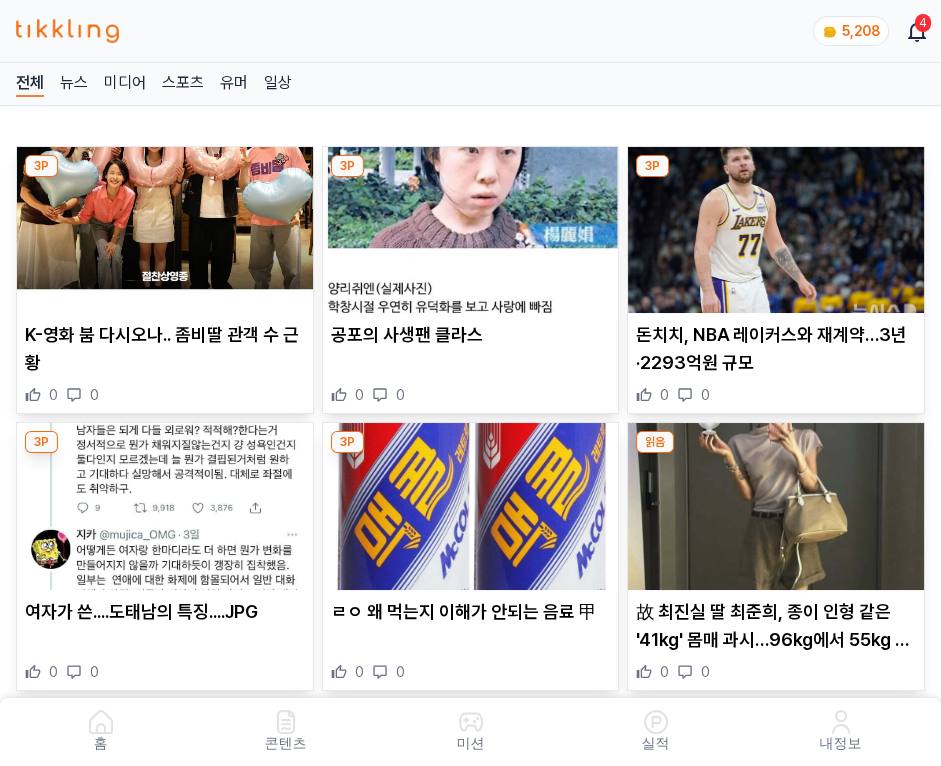 click at bounding box center (471, 230) 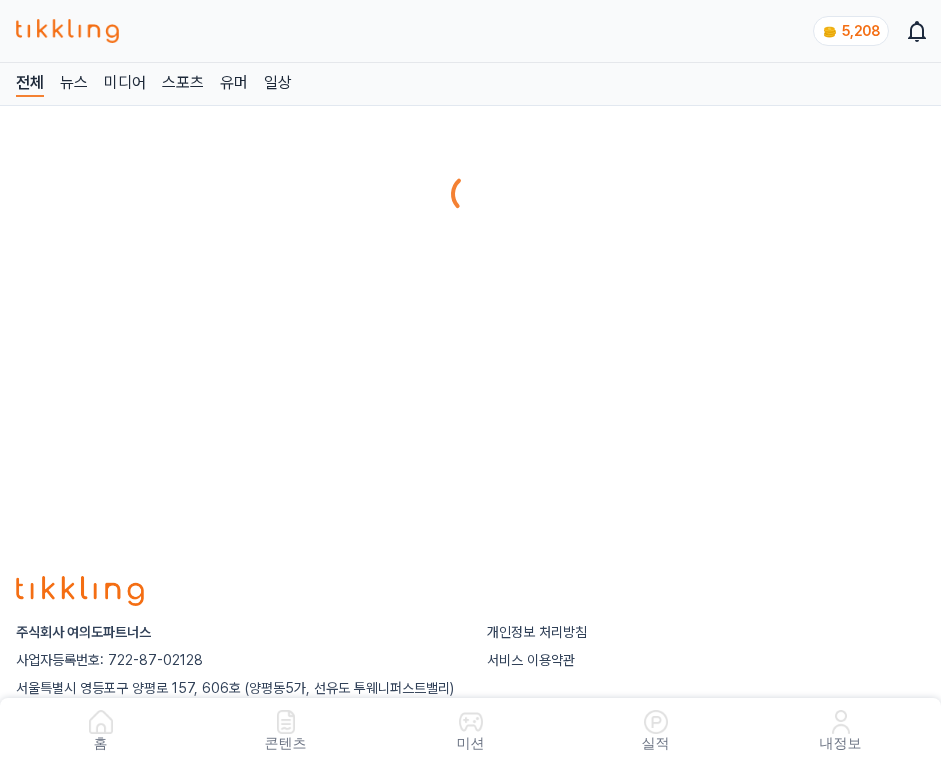 scroll, scrollTop: 0, scrollLeft: 0, axis: both 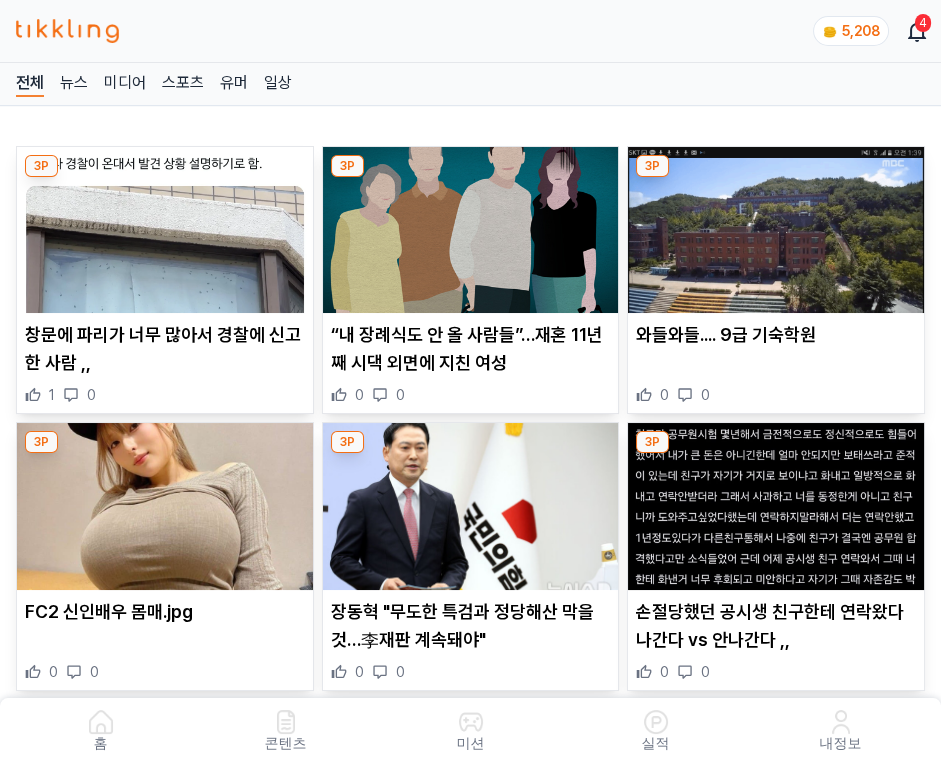 click at bounding box center [471, 230] 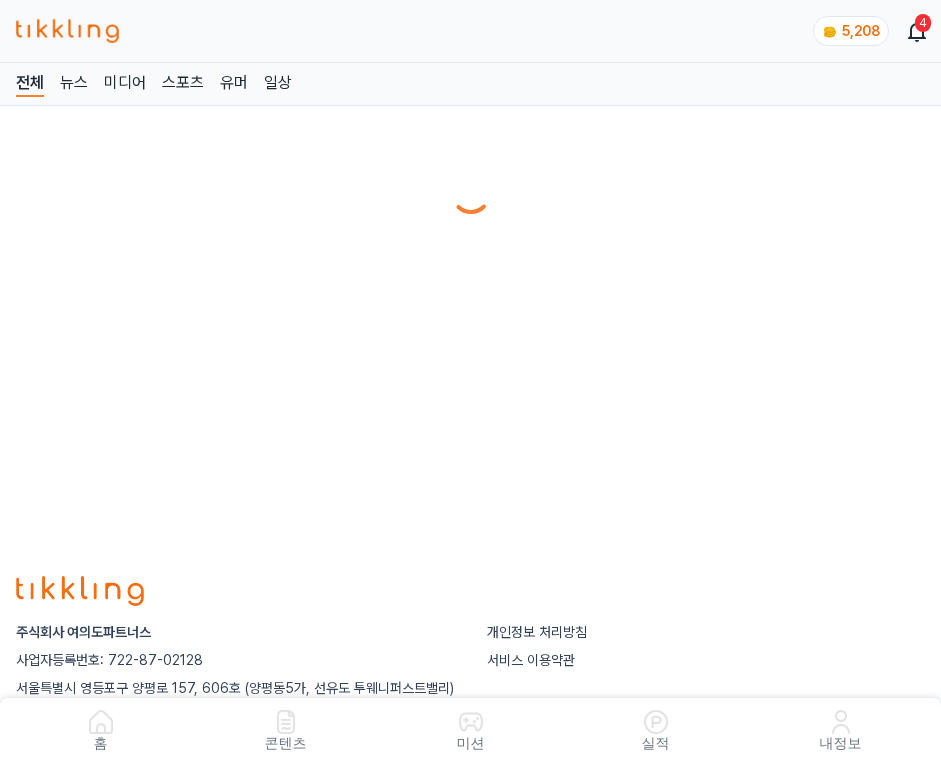 scroll, scrollTop: 0, scrollLeft: 0, axis: both 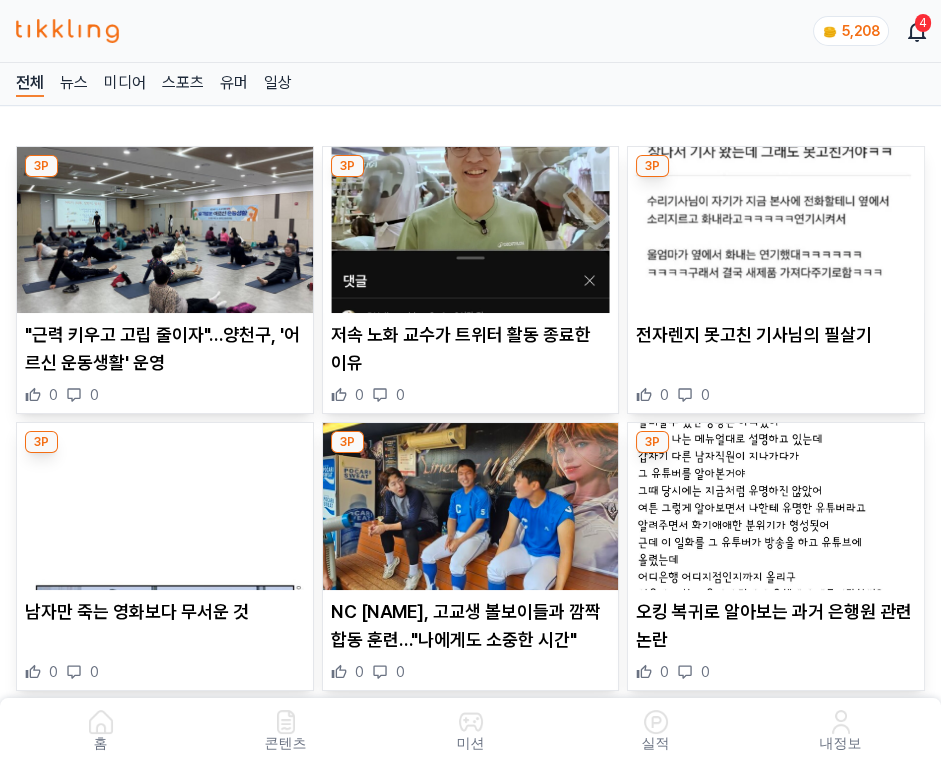 click at bounding box center [471, 230] 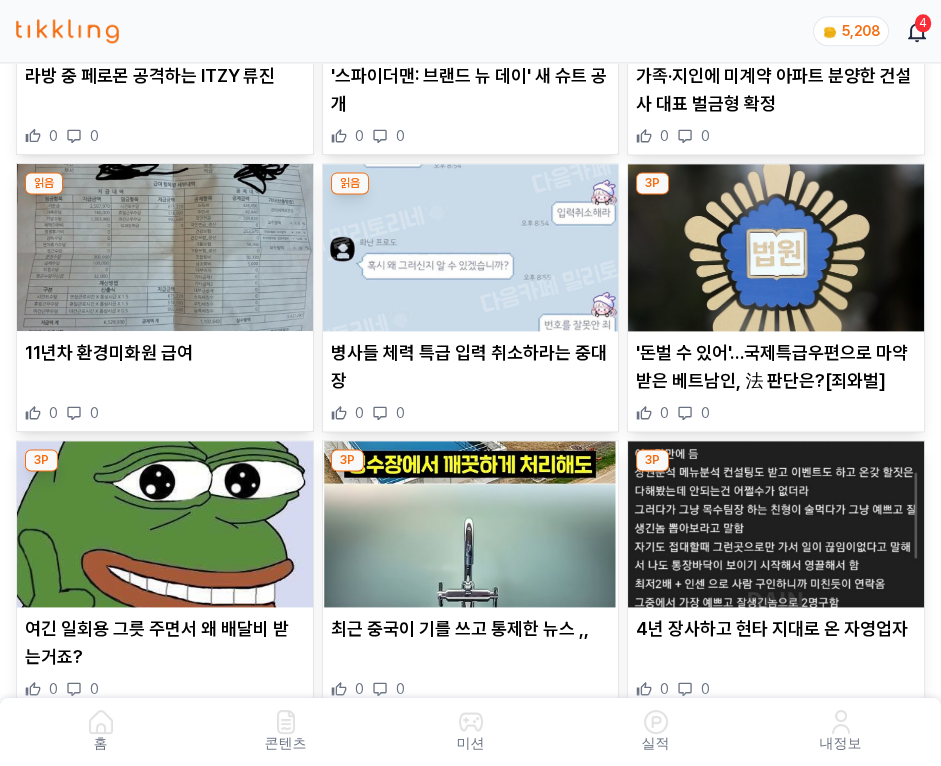 scroll, scrollTop: 4018, scrollLeft: 0, axis: vertical 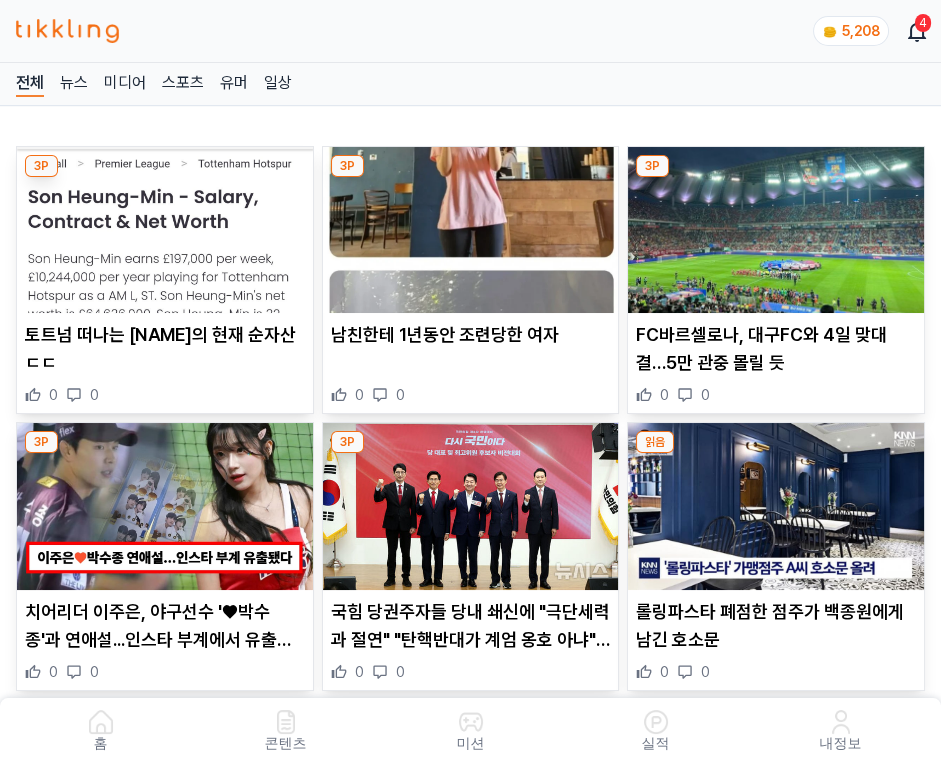click at bounding box center (471, 230) 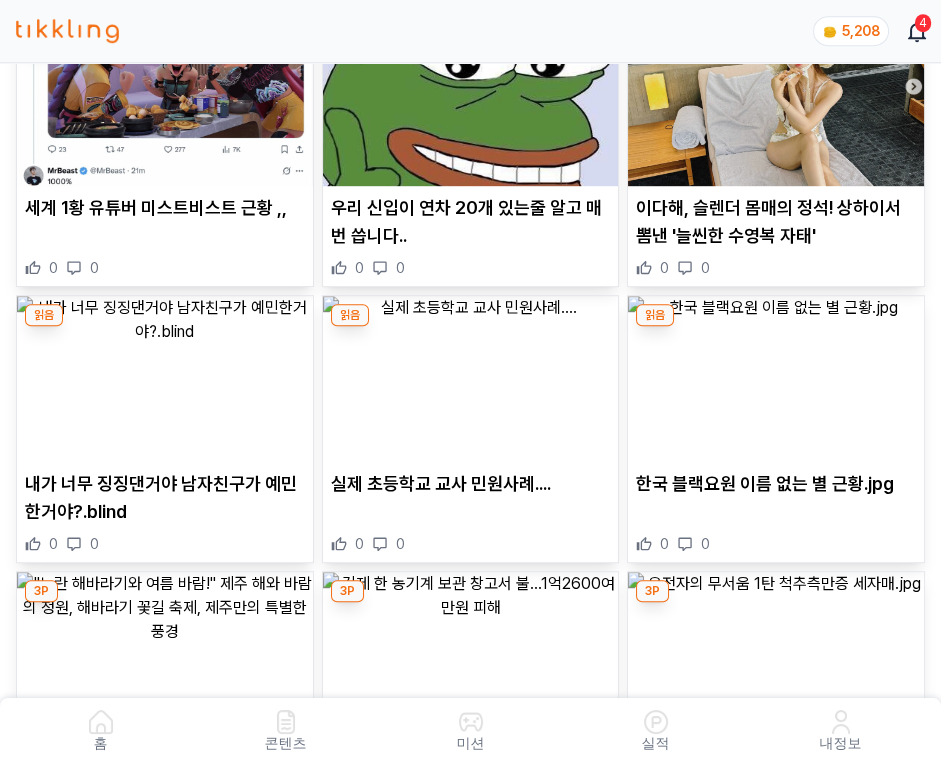 scroll, scrollTop: 4019, scrollLeft: 0, axis: vertical 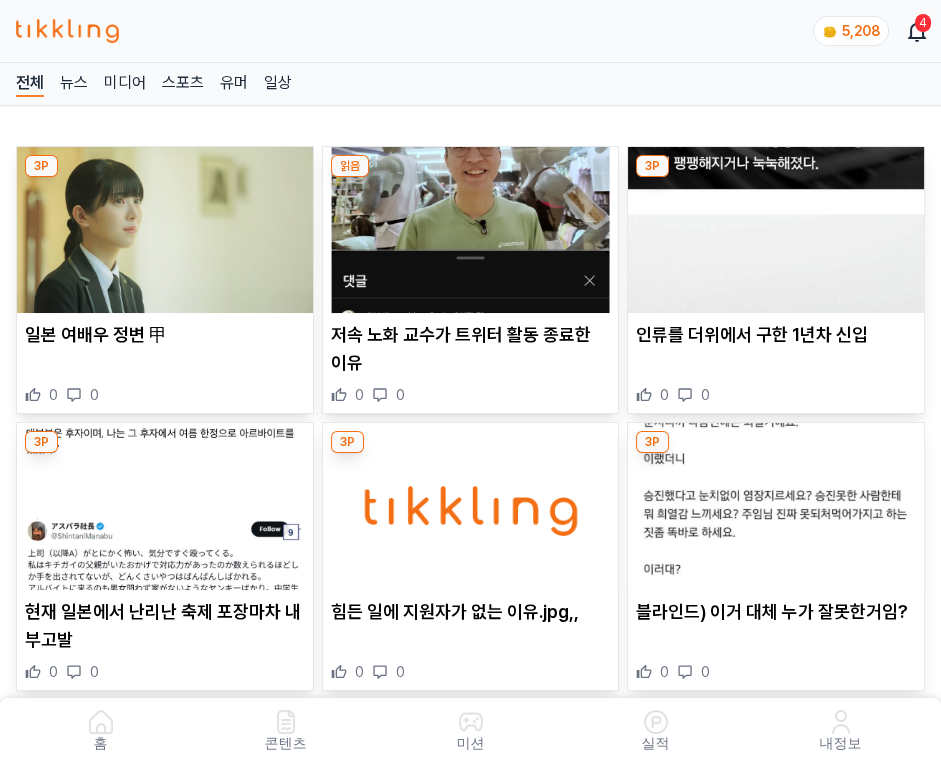 click at bounding box center [471, 230] 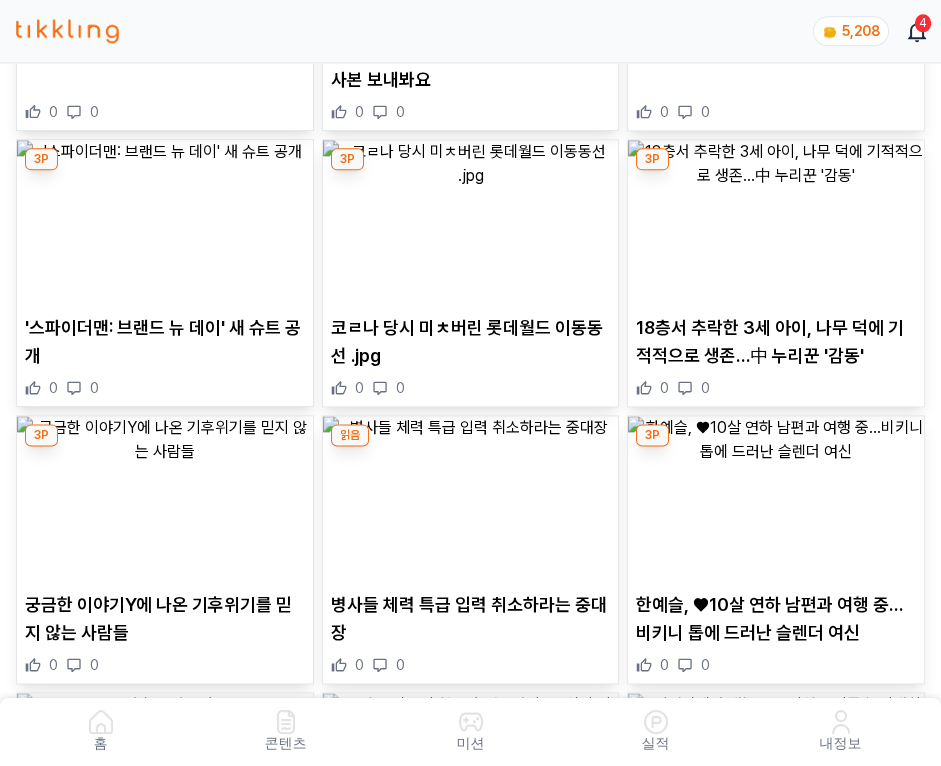 scroll, scrollTop: 4018, scrollLeft: 0, axis: vertical 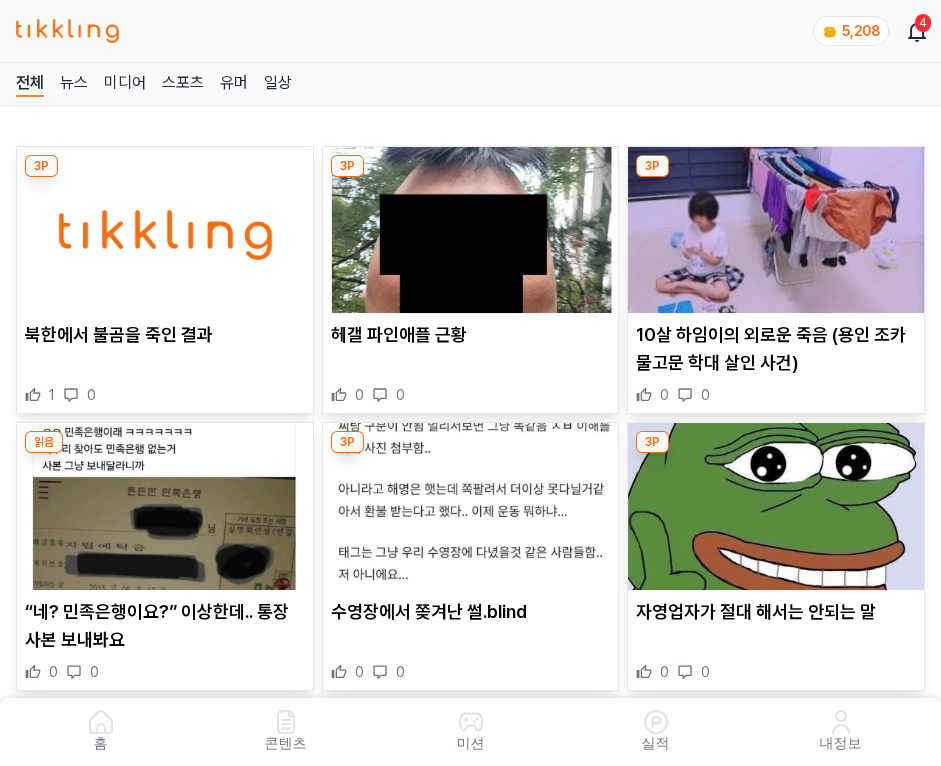 click at bounding box center [471, 230] 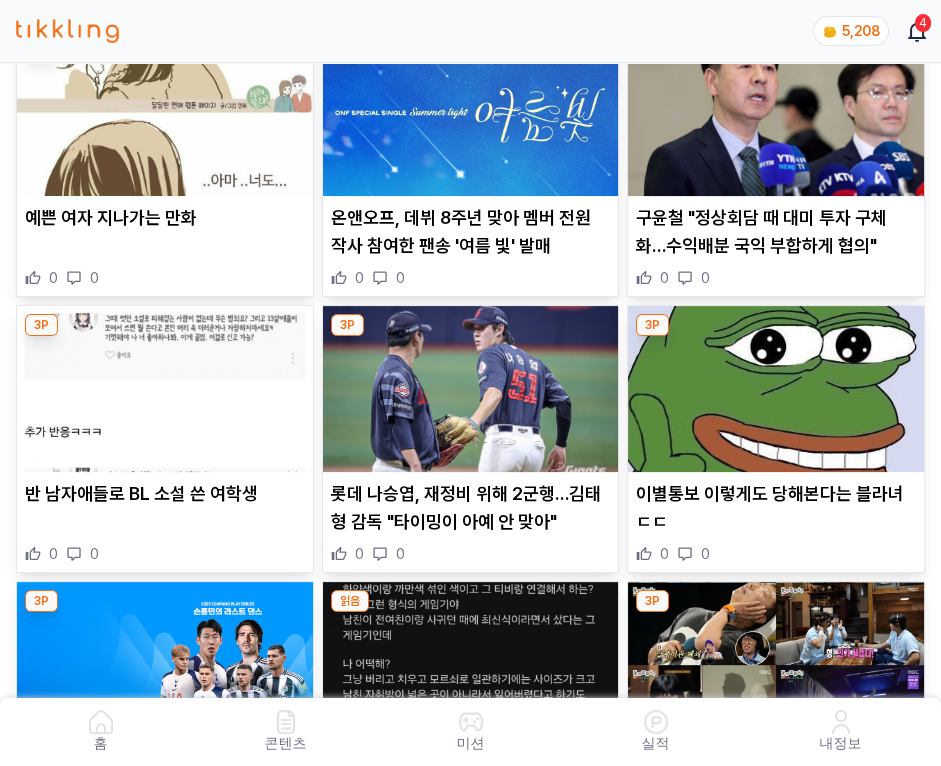 scroll, scrollTop: 4020, scrollLeft: 0, axis: vertical 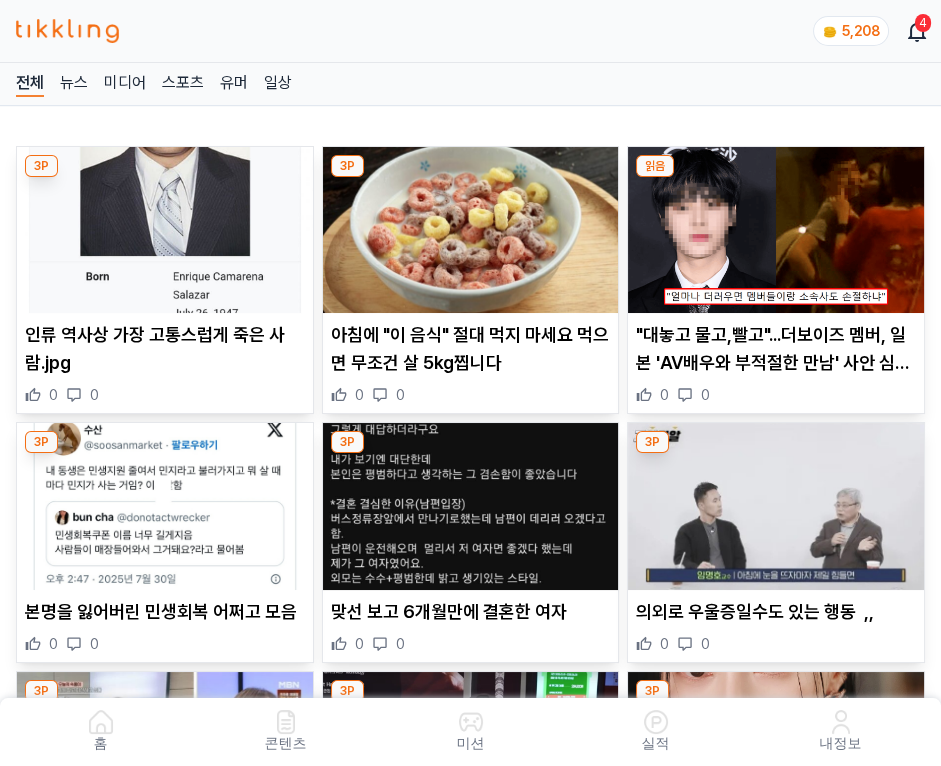 click at bounding box center [471, 230] 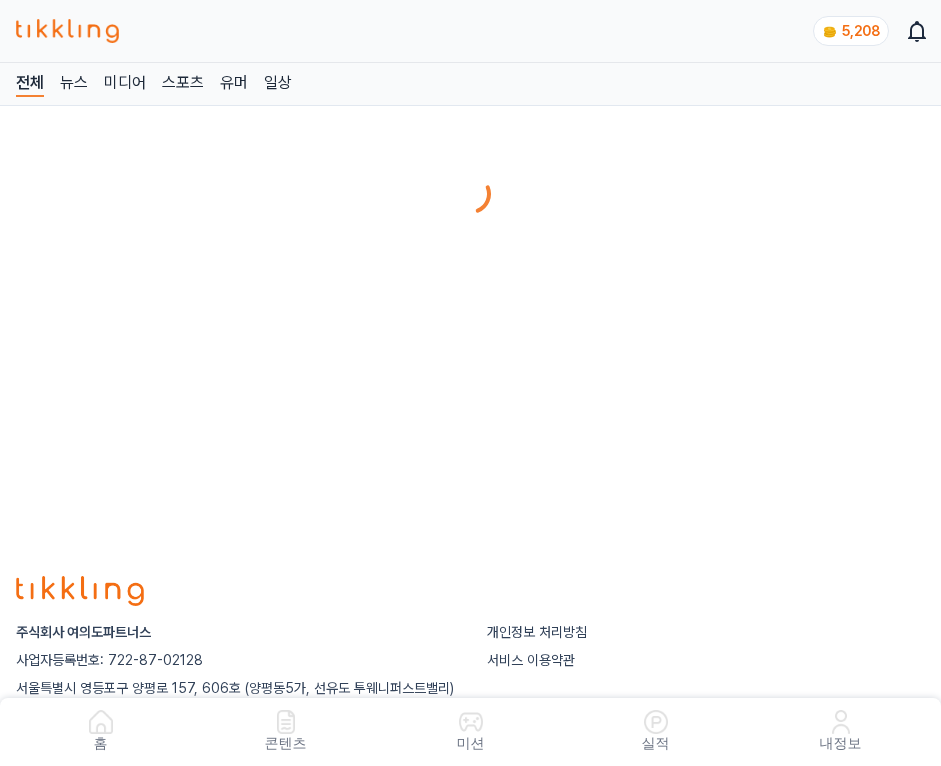 scroll, scrollTop: 0, scrollLeft: 0, axis: both 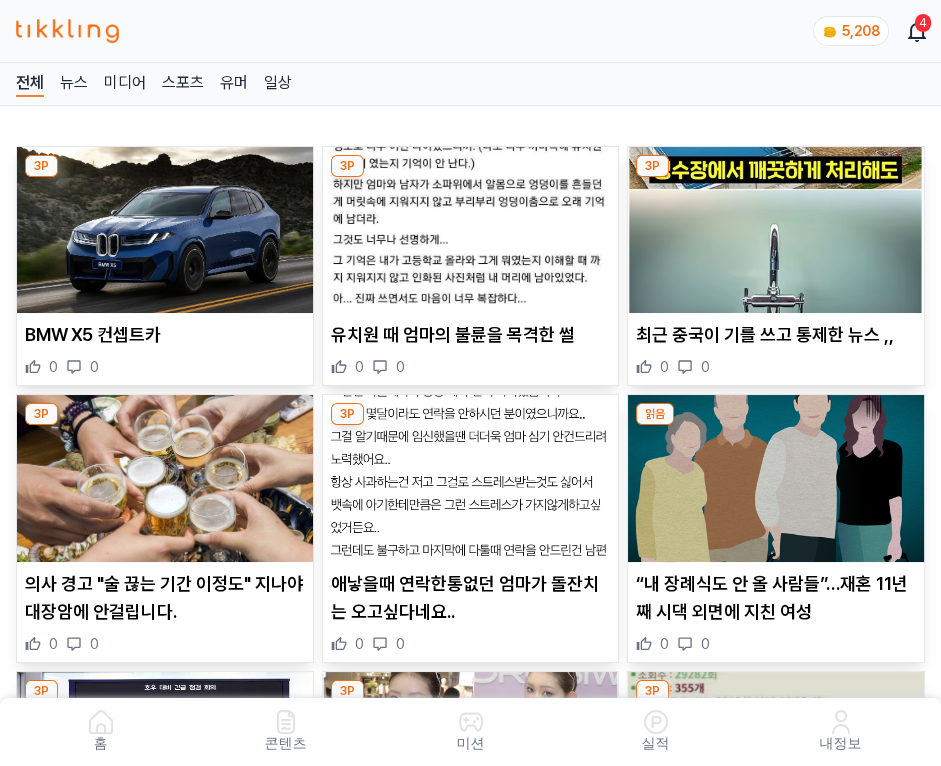 click at bounding box center [471, 230] 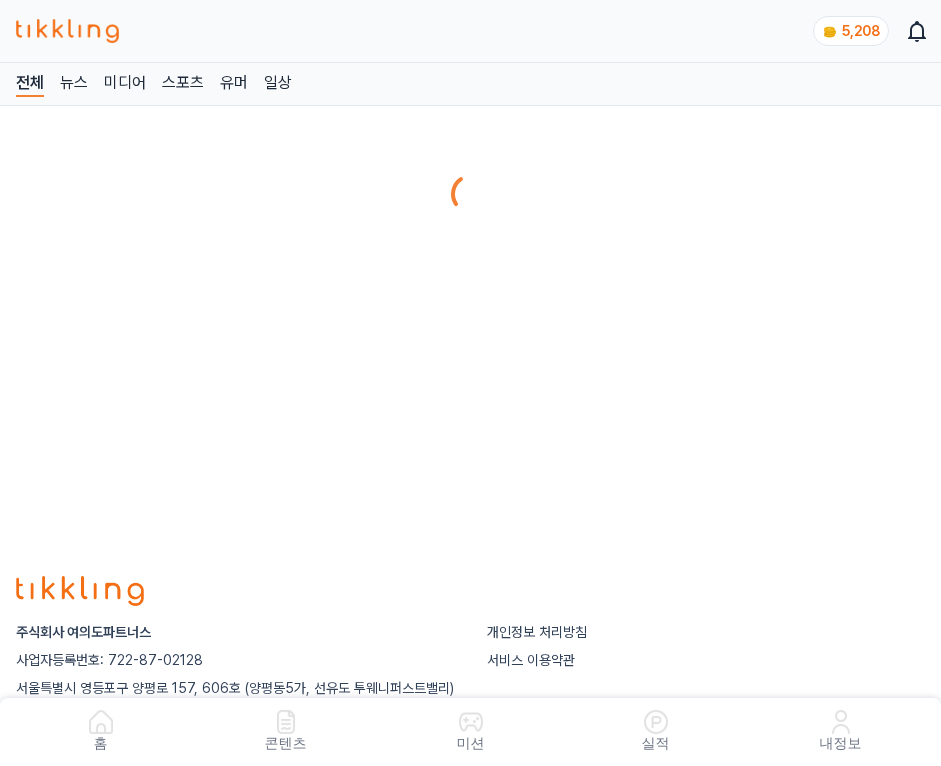 scroll, scrollTop: 0, scrollLeft: 0, axis: both 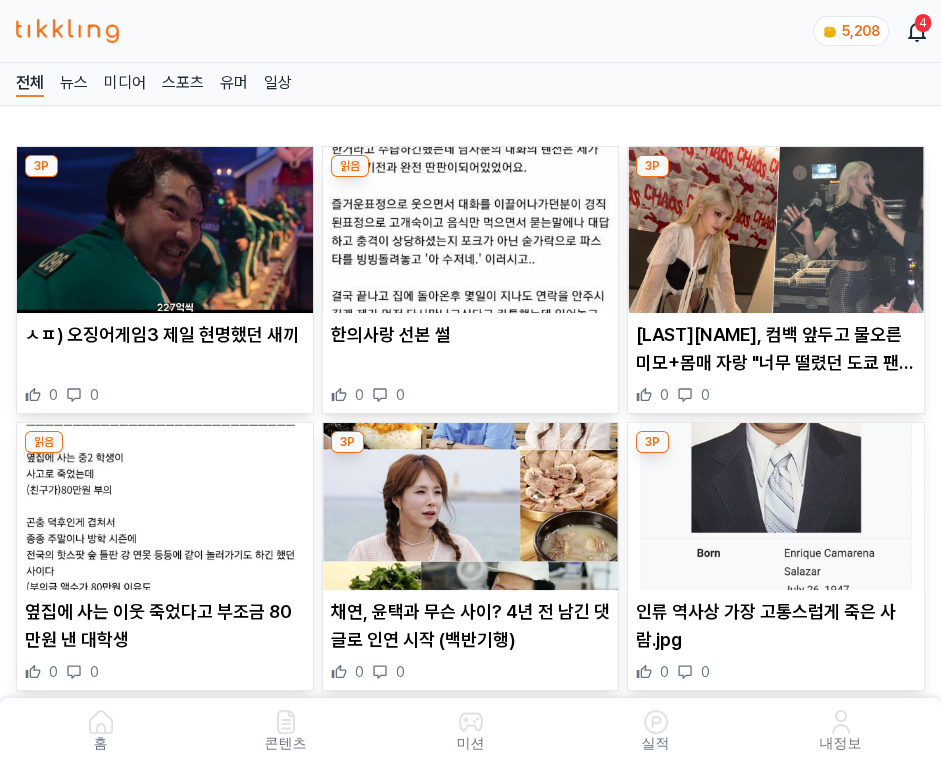 click at bounding box center (471, 230) 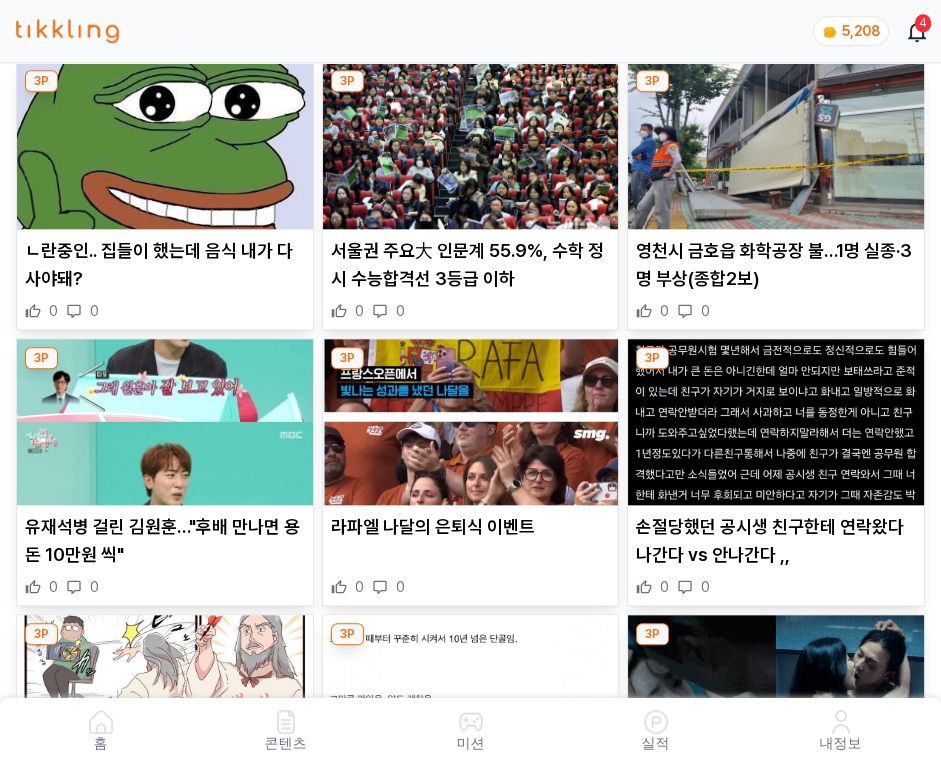 scroll, scrollTop: 4018, scrollLeft: 0, axis: vertical 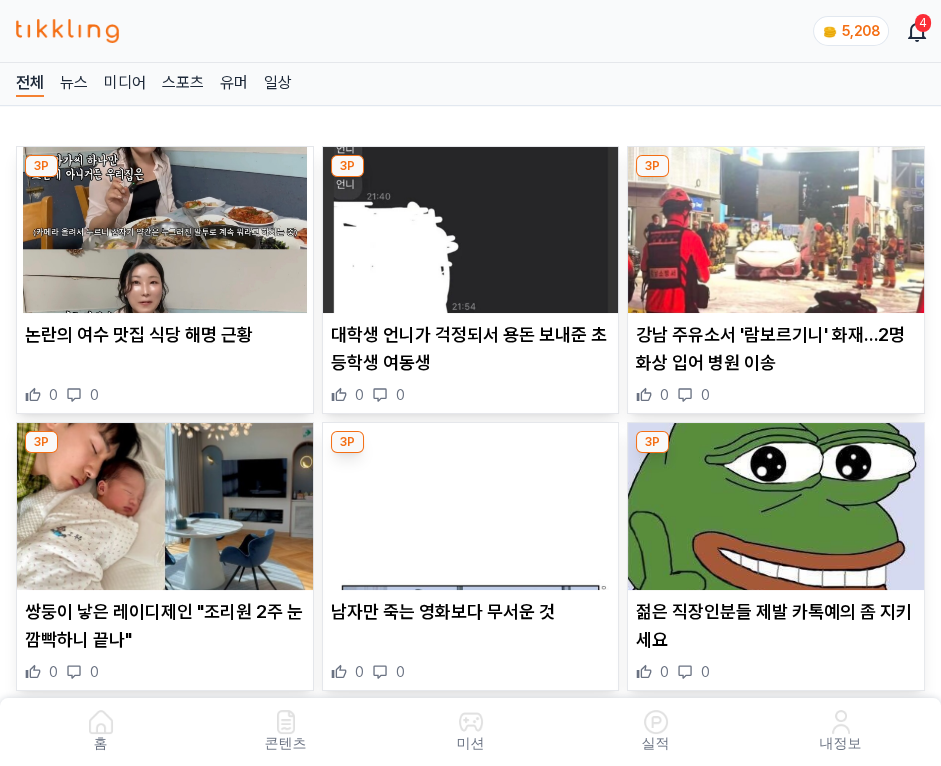 click at bounding box center (471, 230) 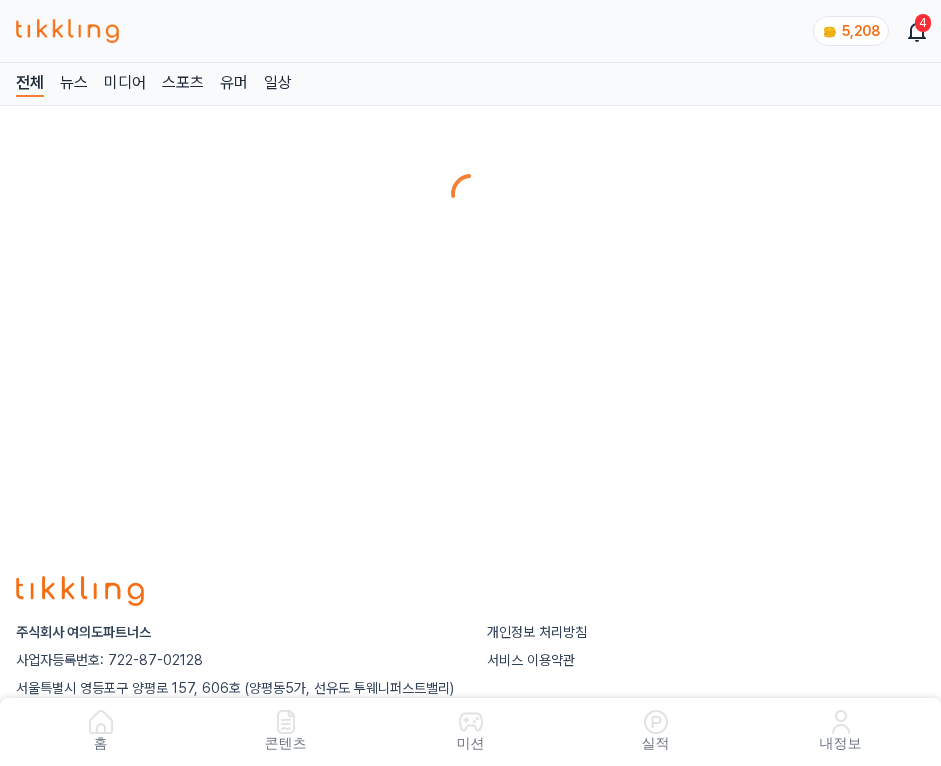 scroll, scrollTop: 0, scrollLeft: 0, axis: both 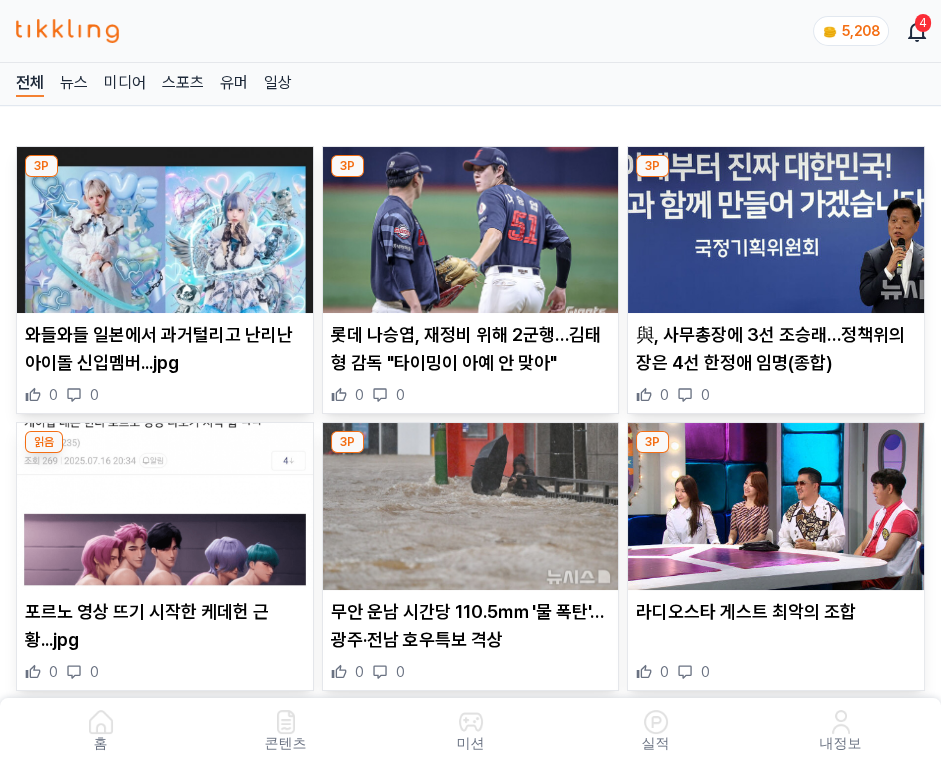 click at bounding box center (471, 230) 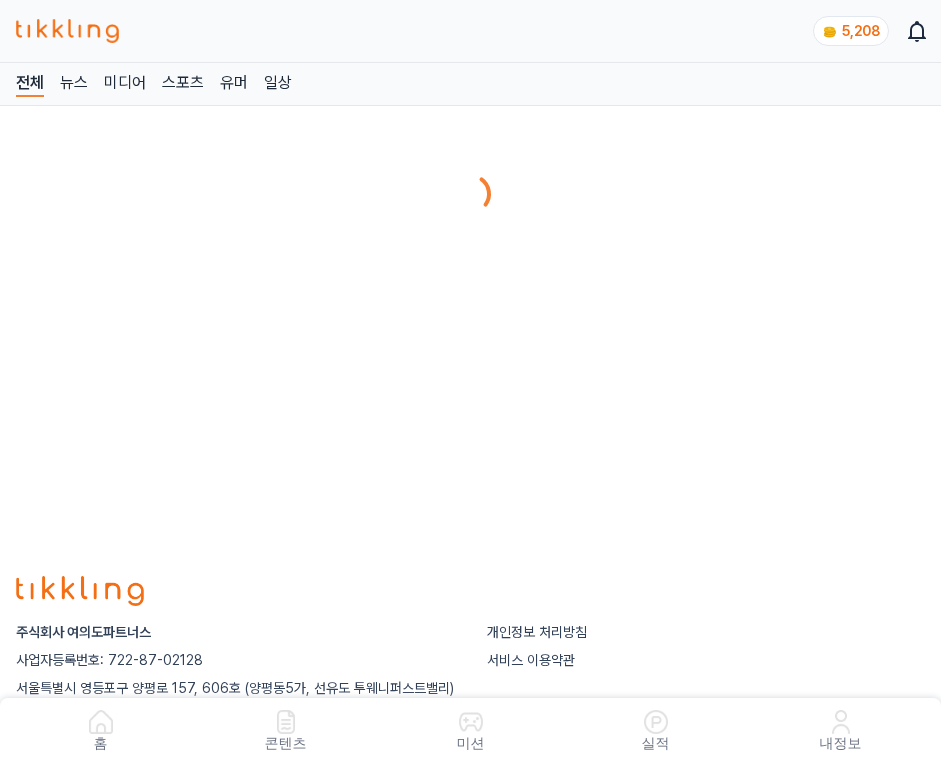 scroll, scrollTop: 0, scrollLeft: 0, axis: both 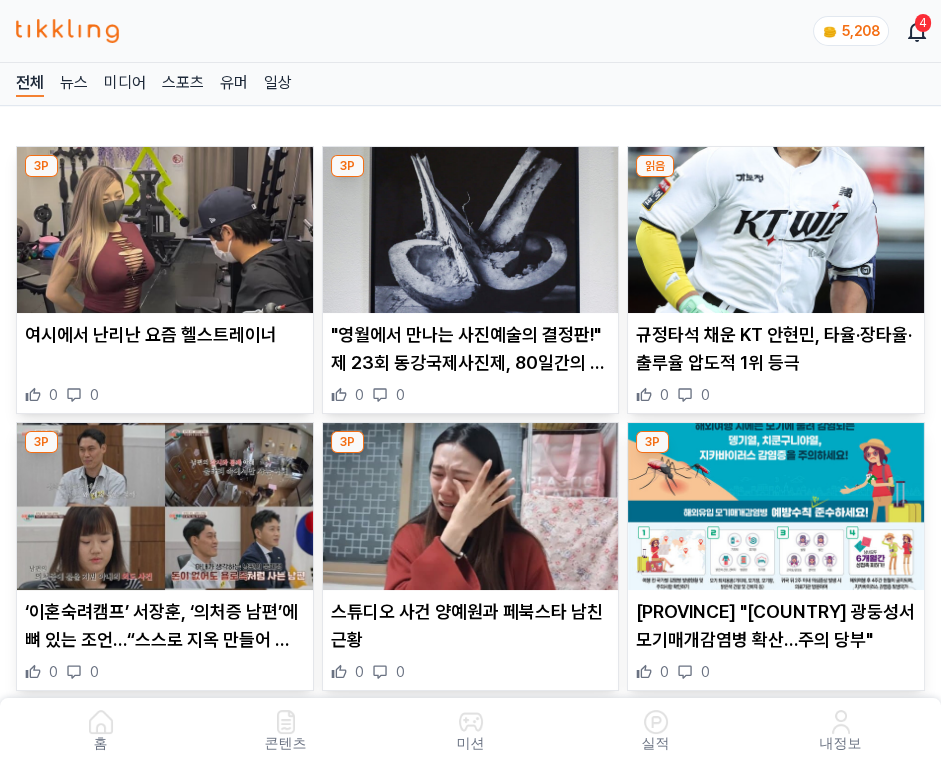 click at bounding box center (471, 230) 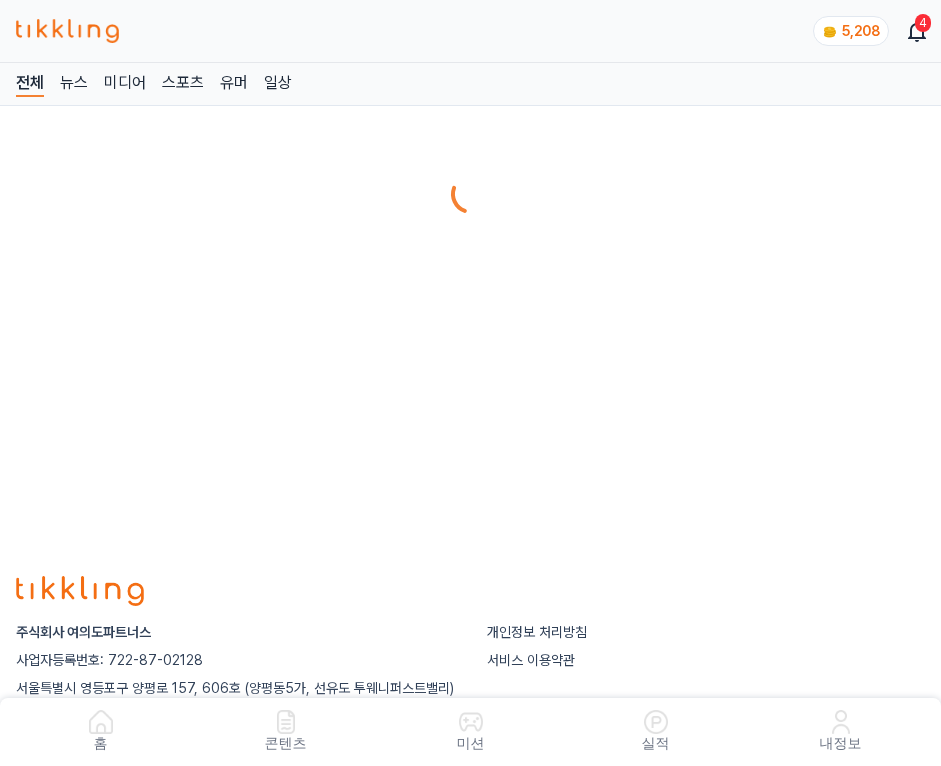 scroll, scrollTop: 0, scrollLeft: 0, axis: both 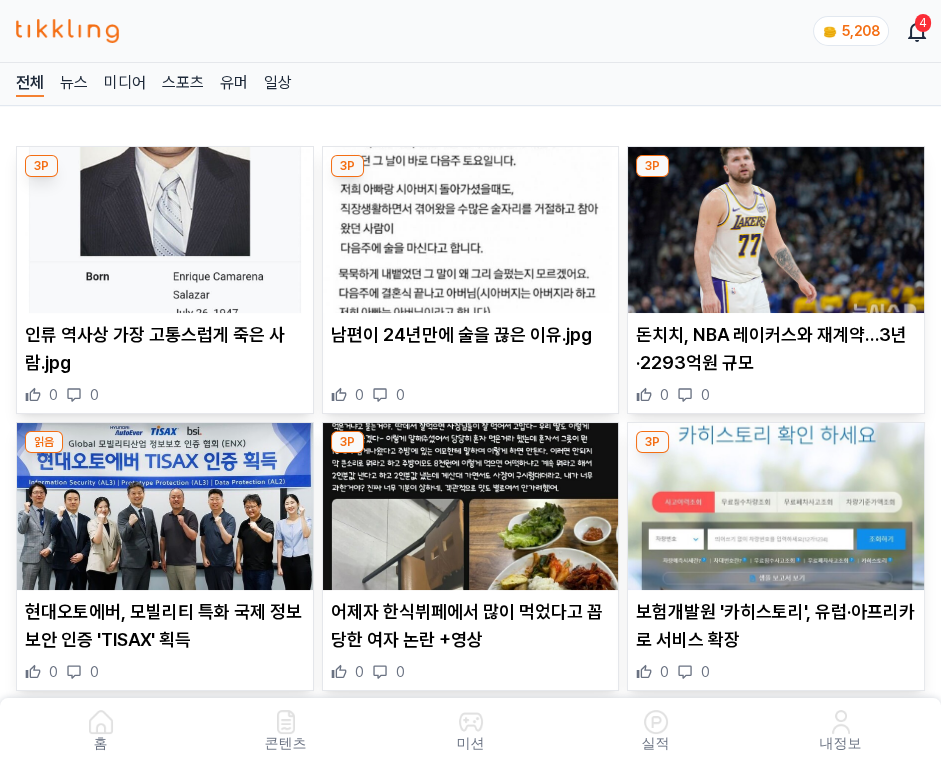 click at bounding box center [471, 230] 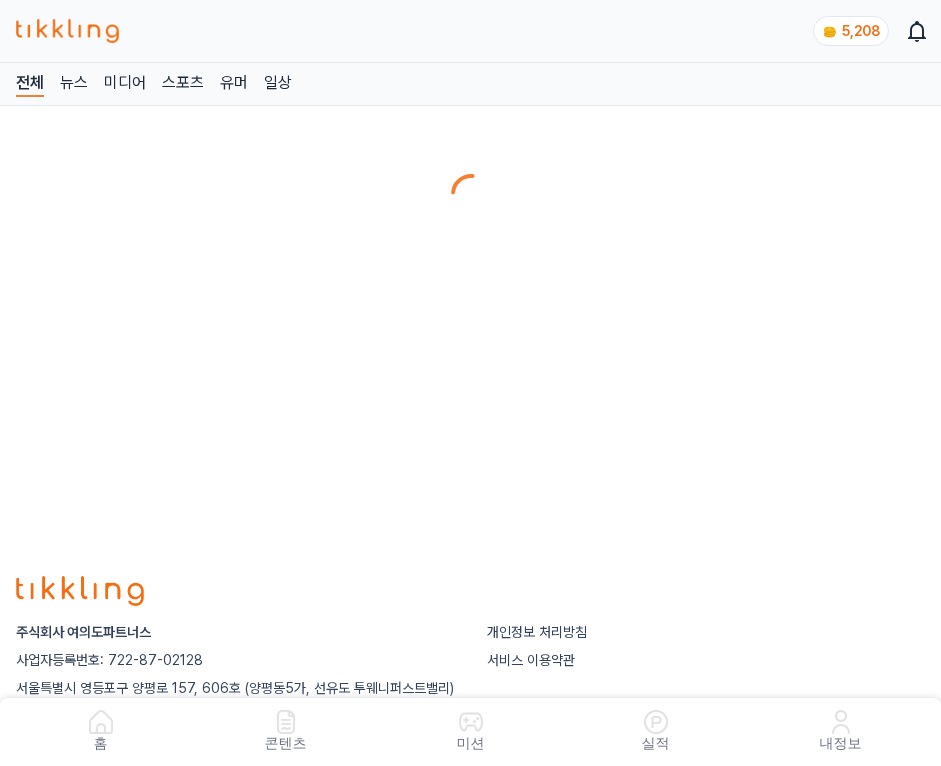scroll, scrollTop: 0, scrollLeft: 0, axis: both 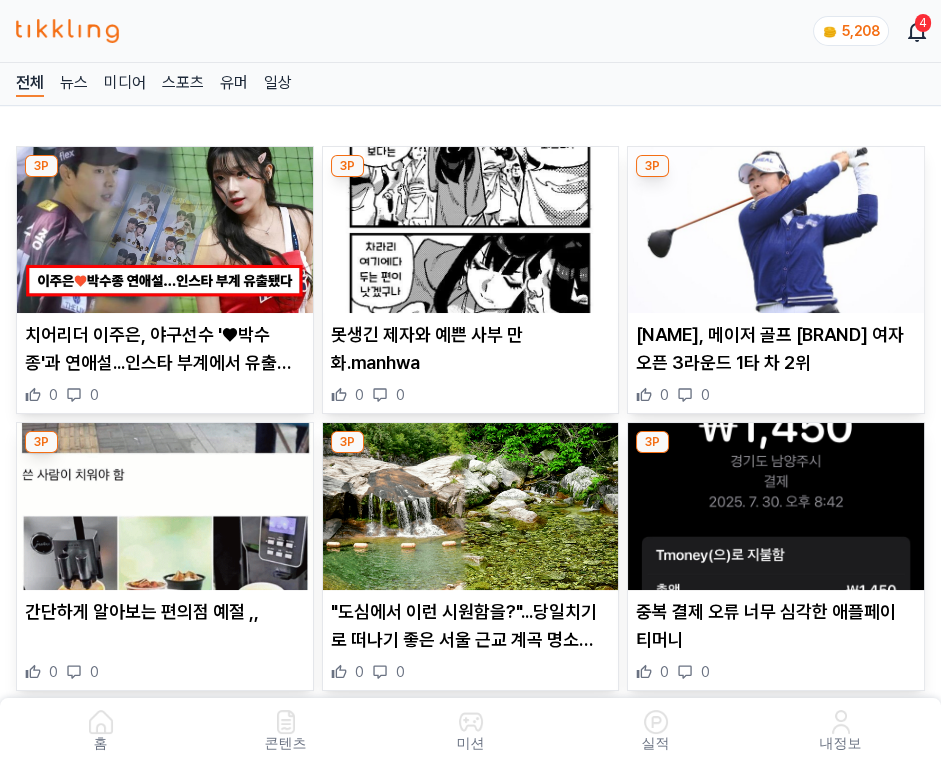 click at bounding box center [471, 230] 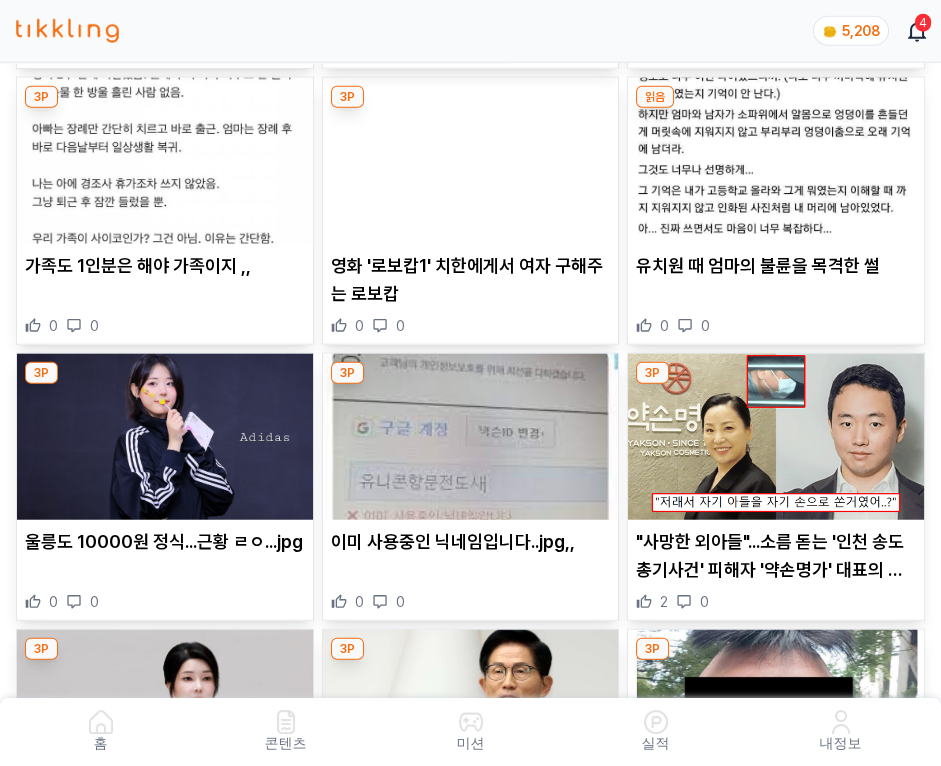 scroll, scrollTop: 8262, scrollLeft: 0, axis: vertical 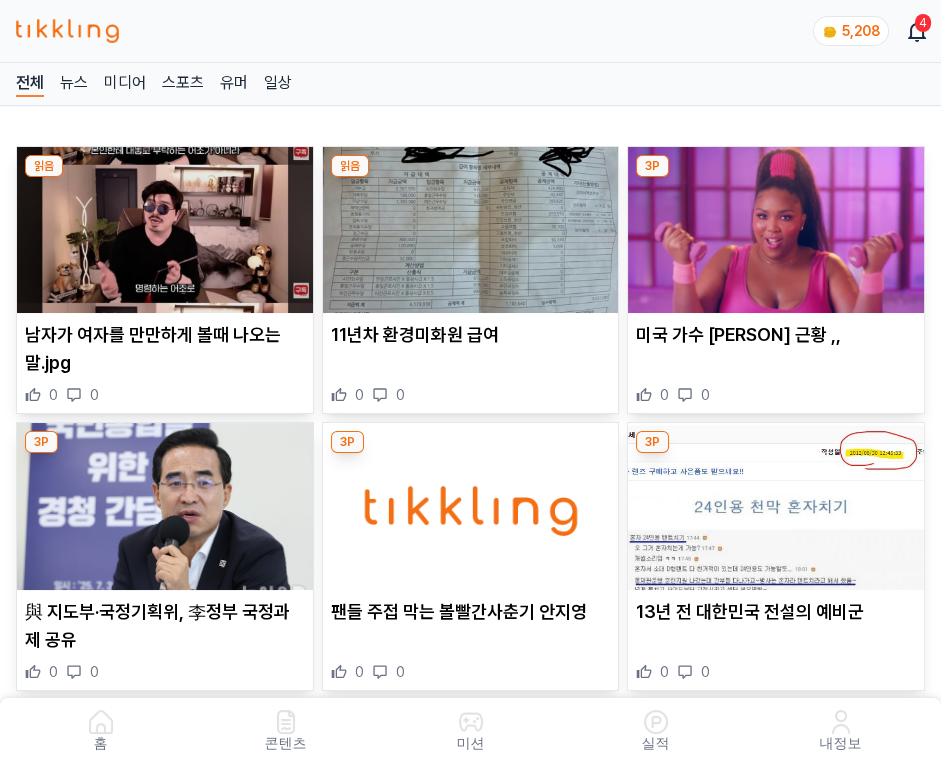 click at bounding box center (471, 230) 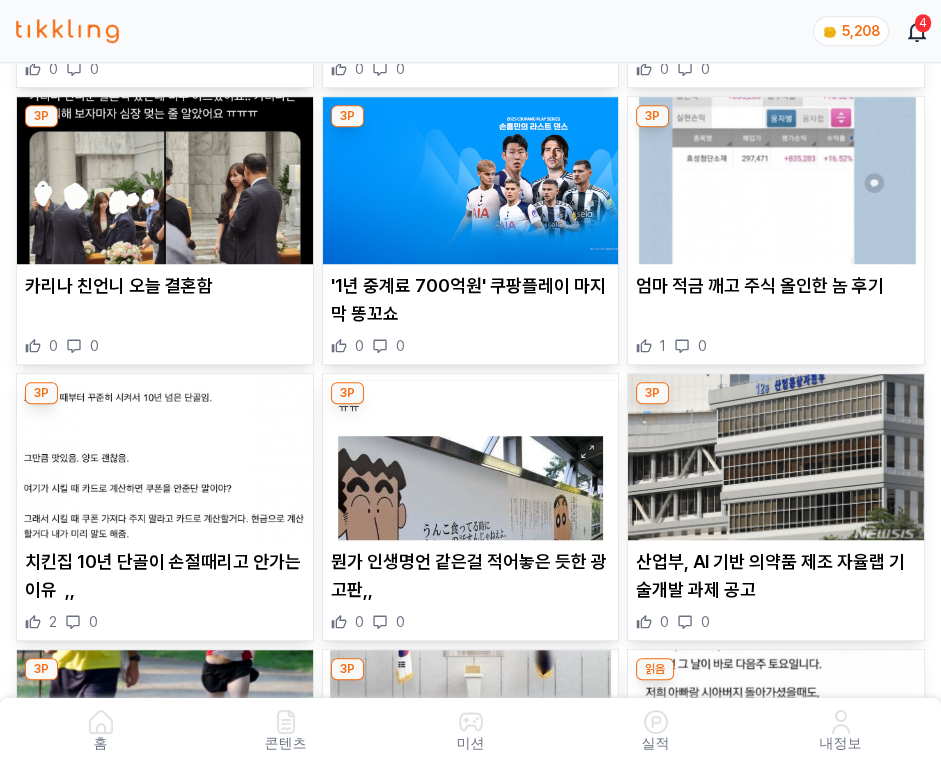 scroll, scrollTop: 3350, scrollLeft: 0, axis: vertical 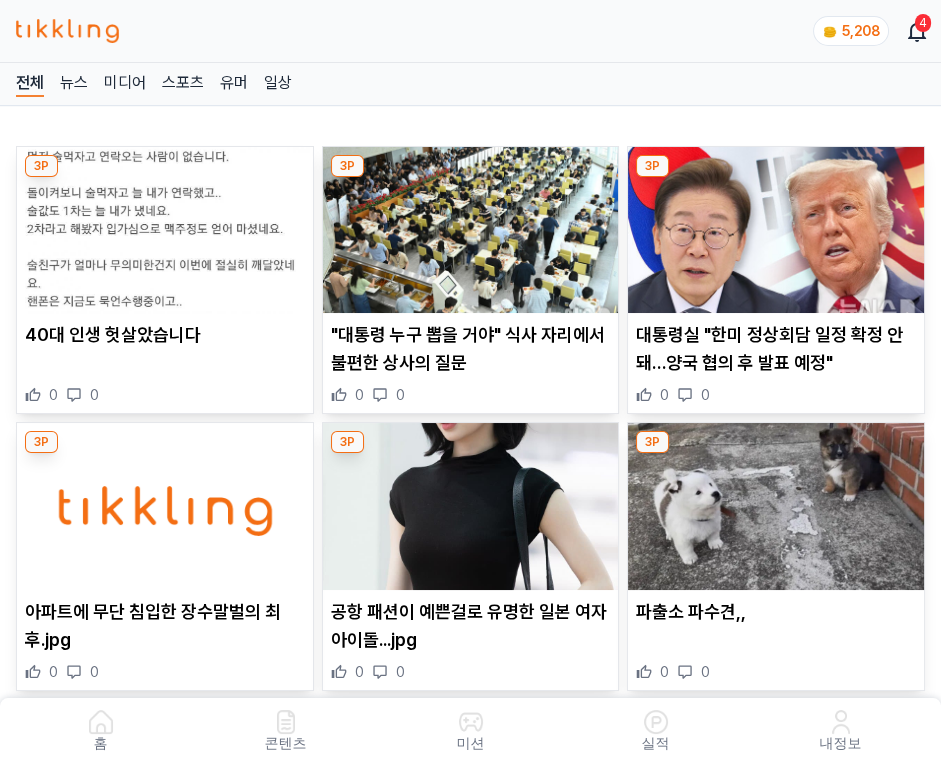 click at bounding box center [471, 230] 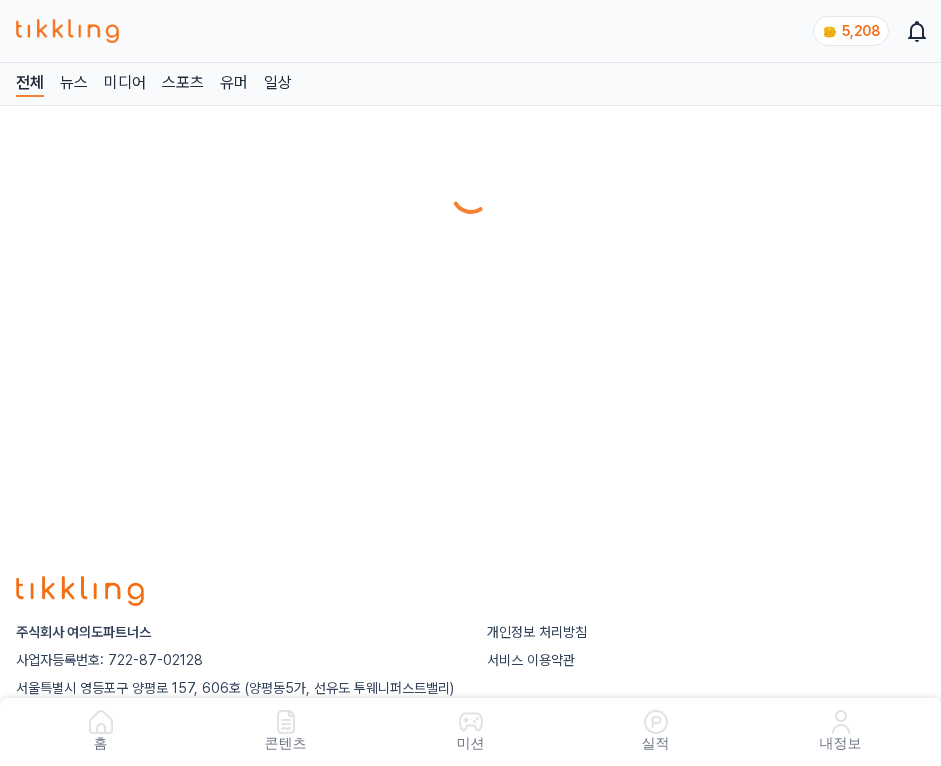 scroll, scrollTop: 0, scrollLeft: 0, axis: both 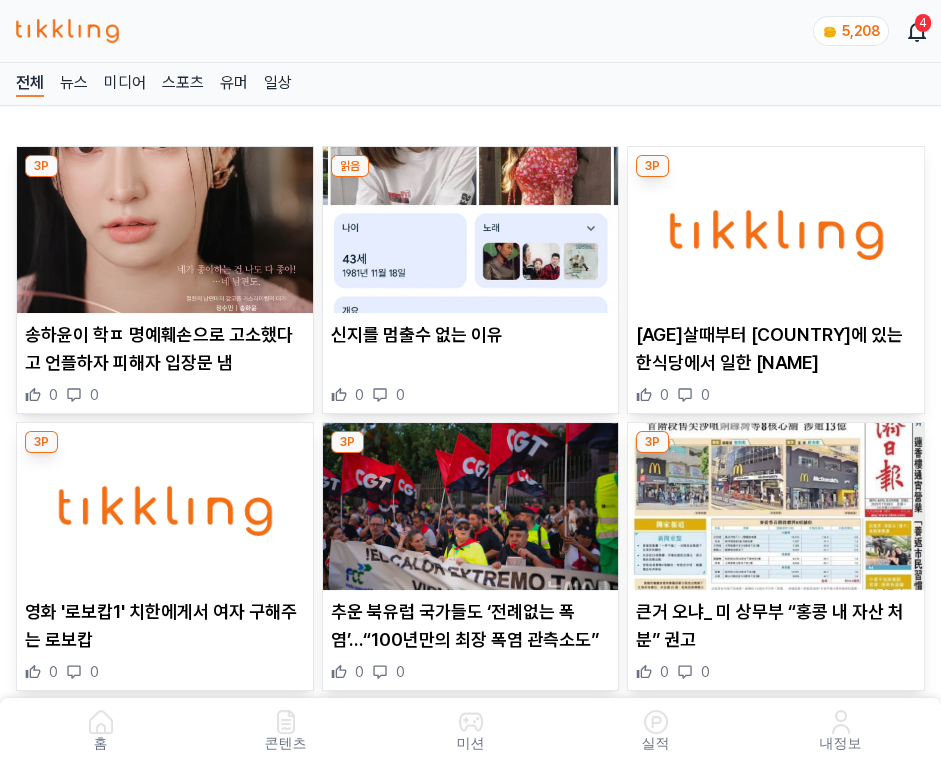click at bounding box center [471, 230] 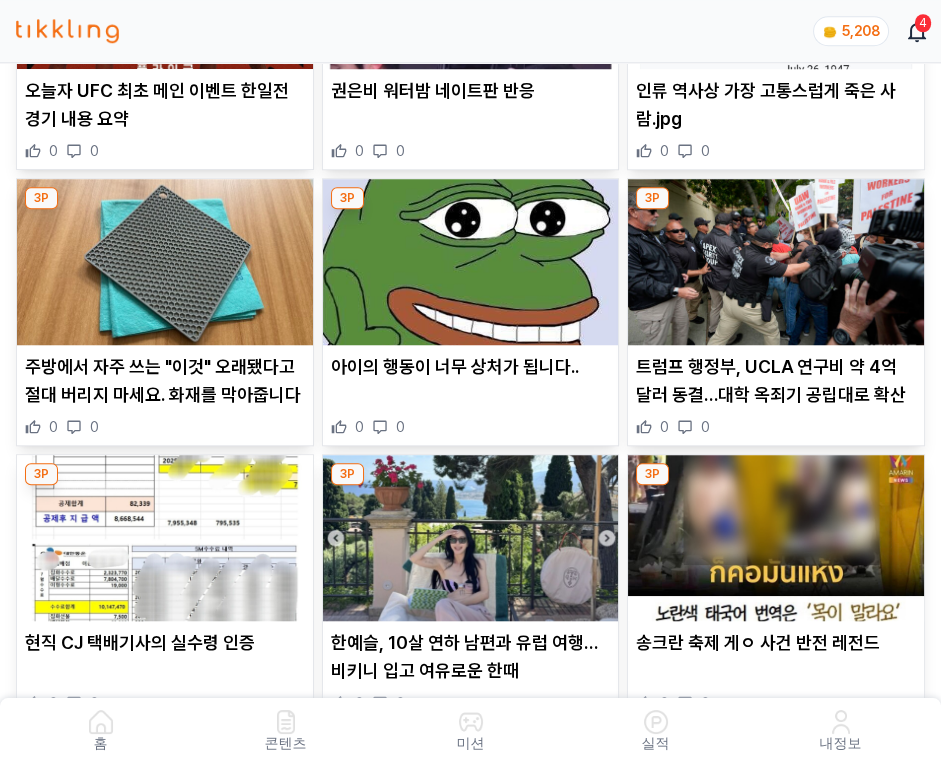 scroll, scrollTop: 4018, scrollLeft: 0, axis: vertical 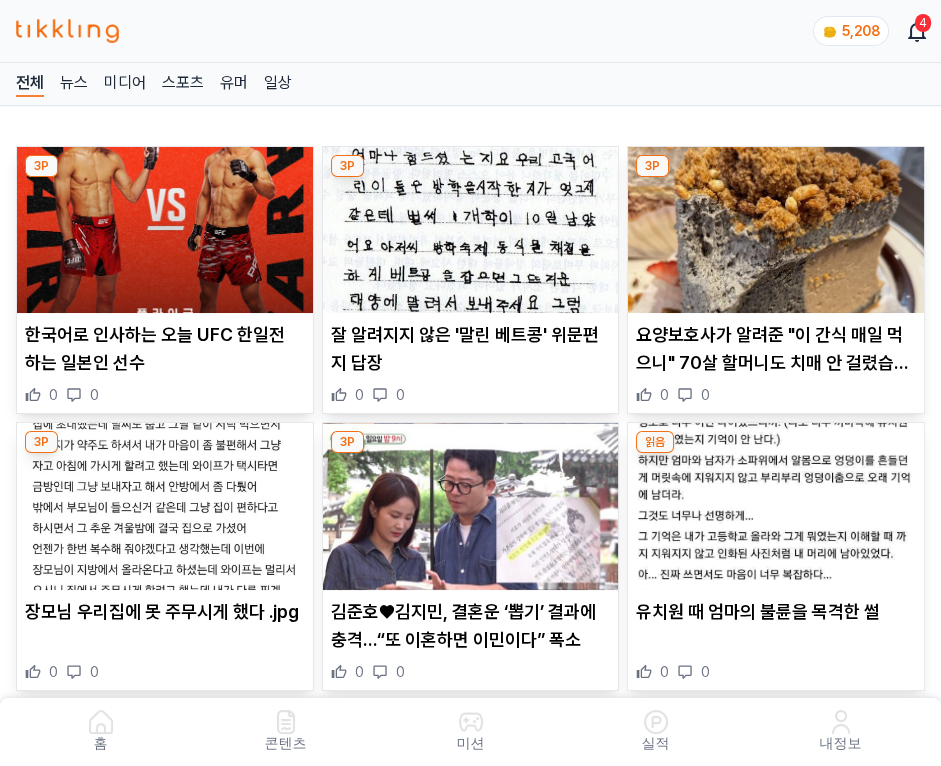 click at bounding box center [471, 230] 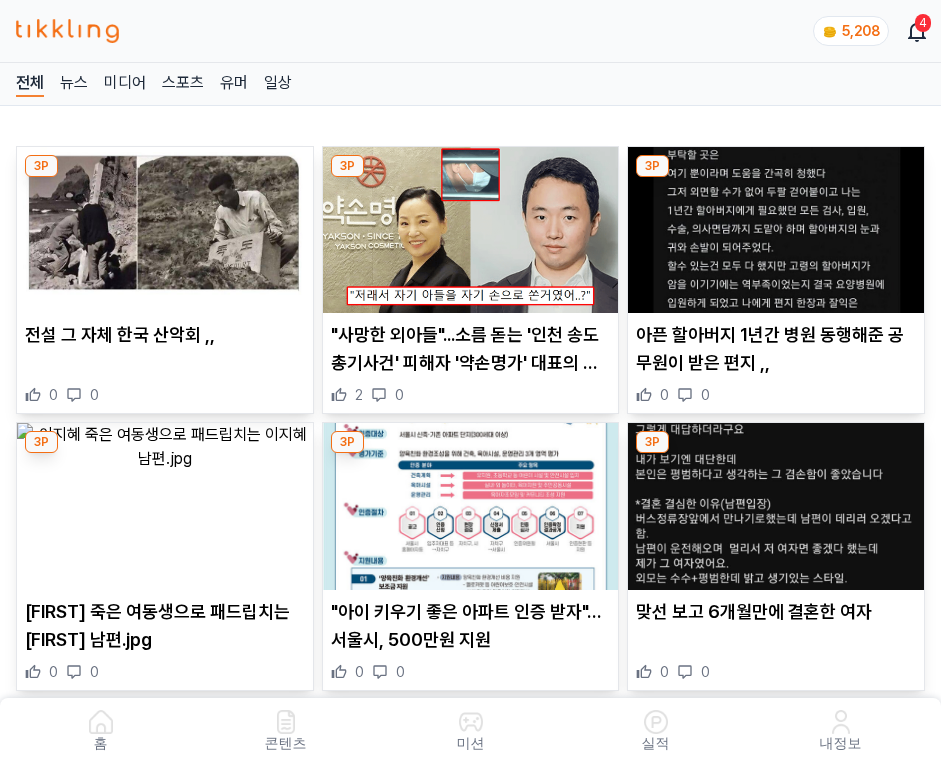 scroll, scrollTop: 0, scrollLeft: 0, axis: both 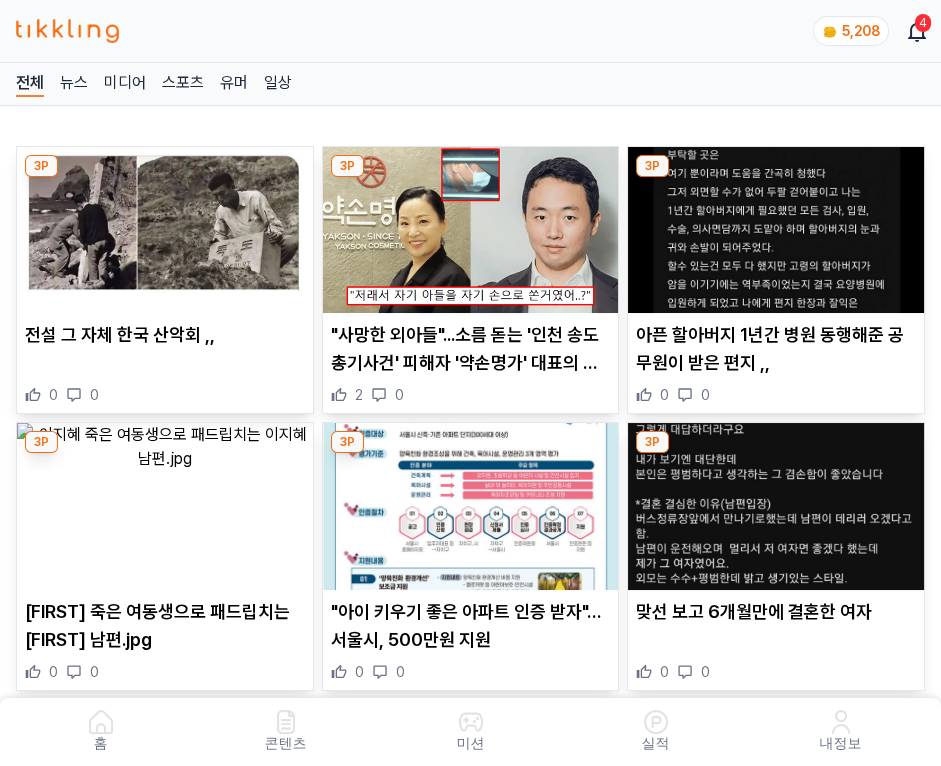 click at bounding box center (471, 230) 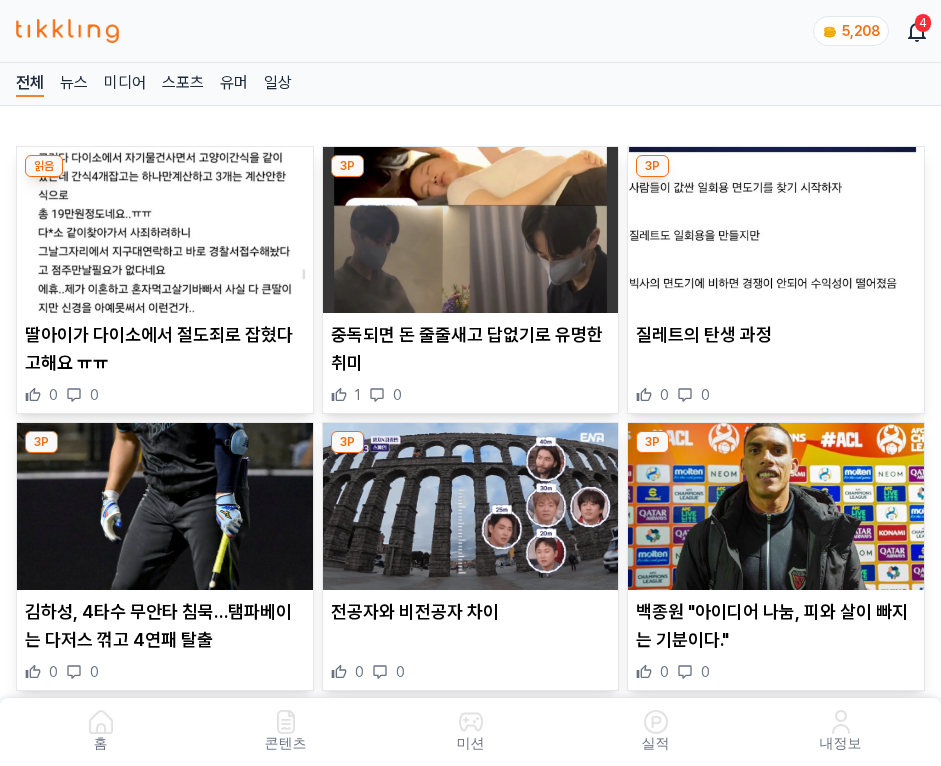 scroll, scrollTop: 0, scrollLeft: 0, axis: both 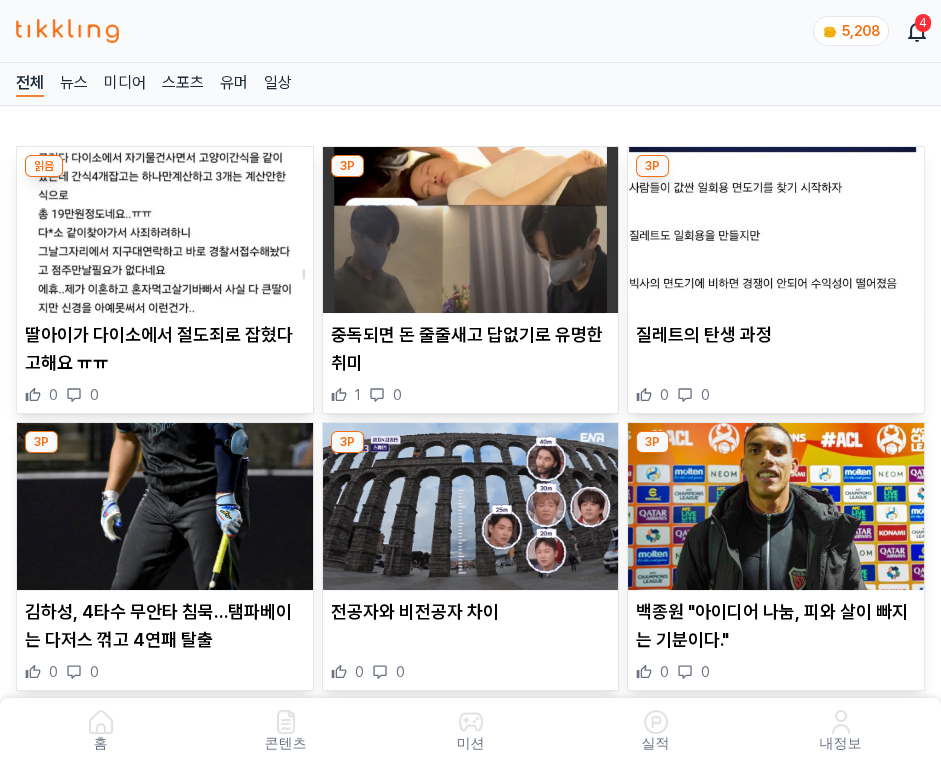 click at bounding box center (471, 230) 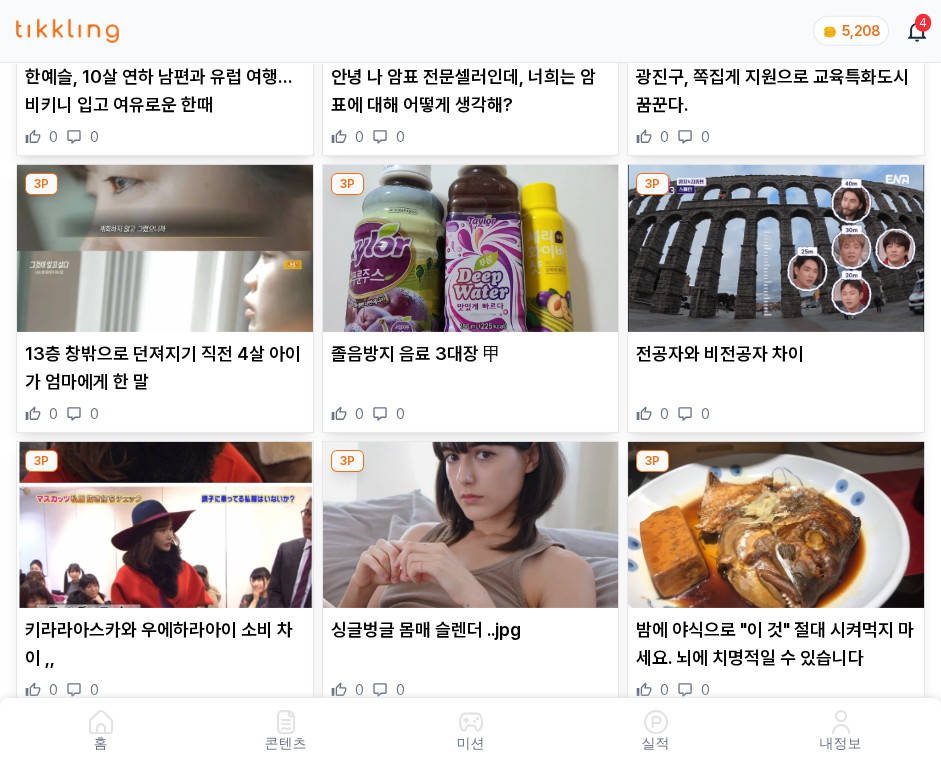 scroll, scrollTop: 10942, scrollLeft: 0, axis: vertical 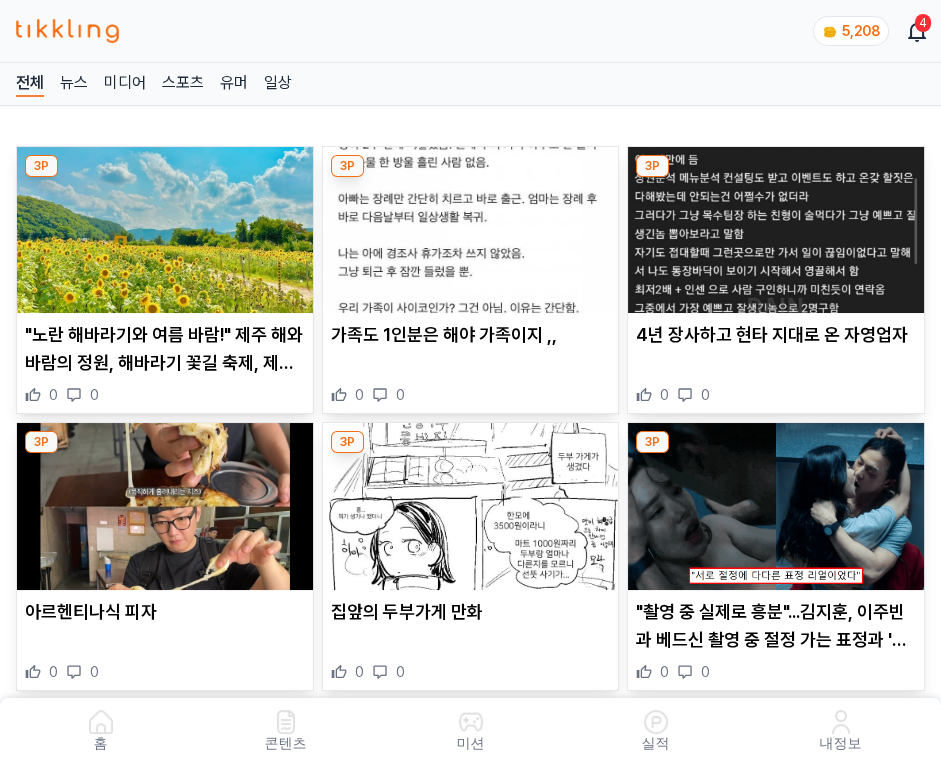 click at bounding box center (471, 230) 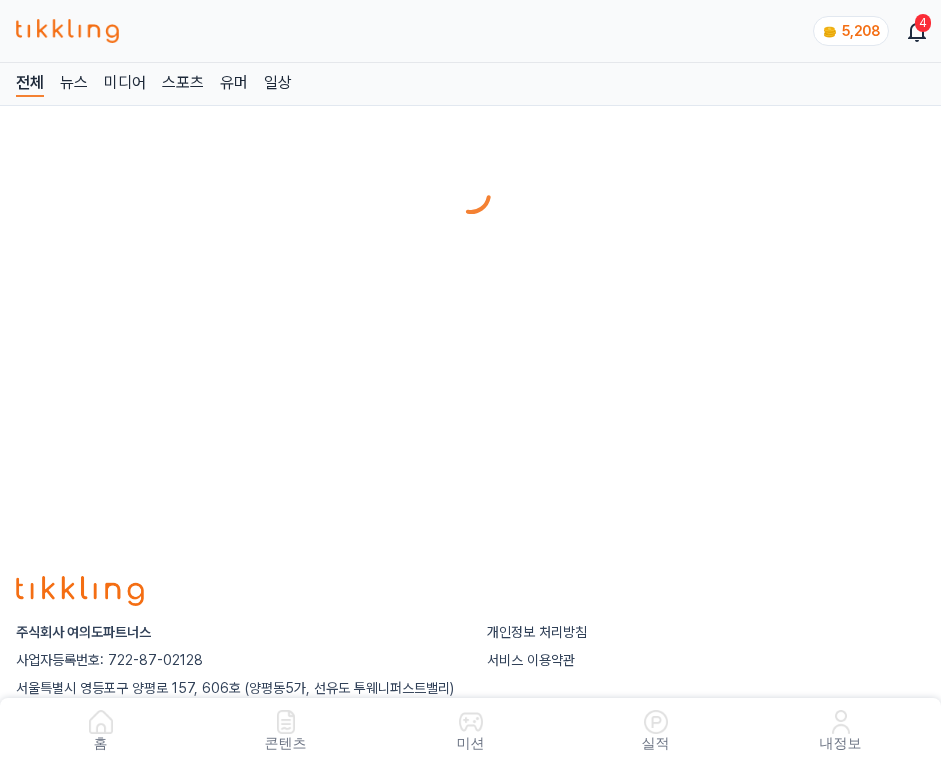 scroll, scrollTop: 0, scrollLeft: 0, axis: both 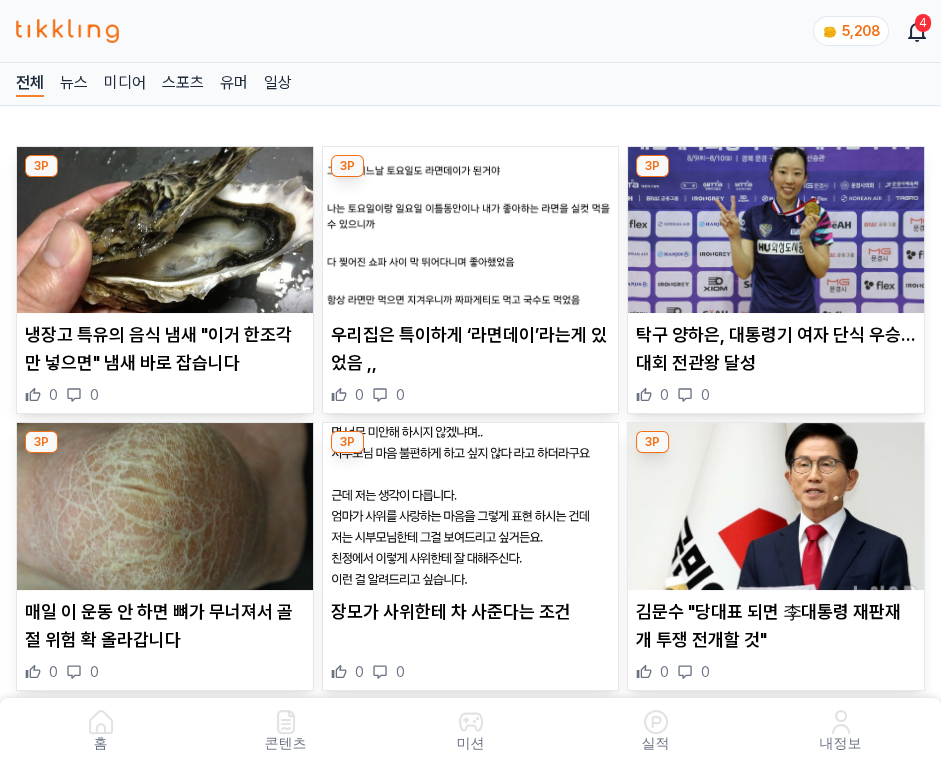 click at bounding box center (471, 230) 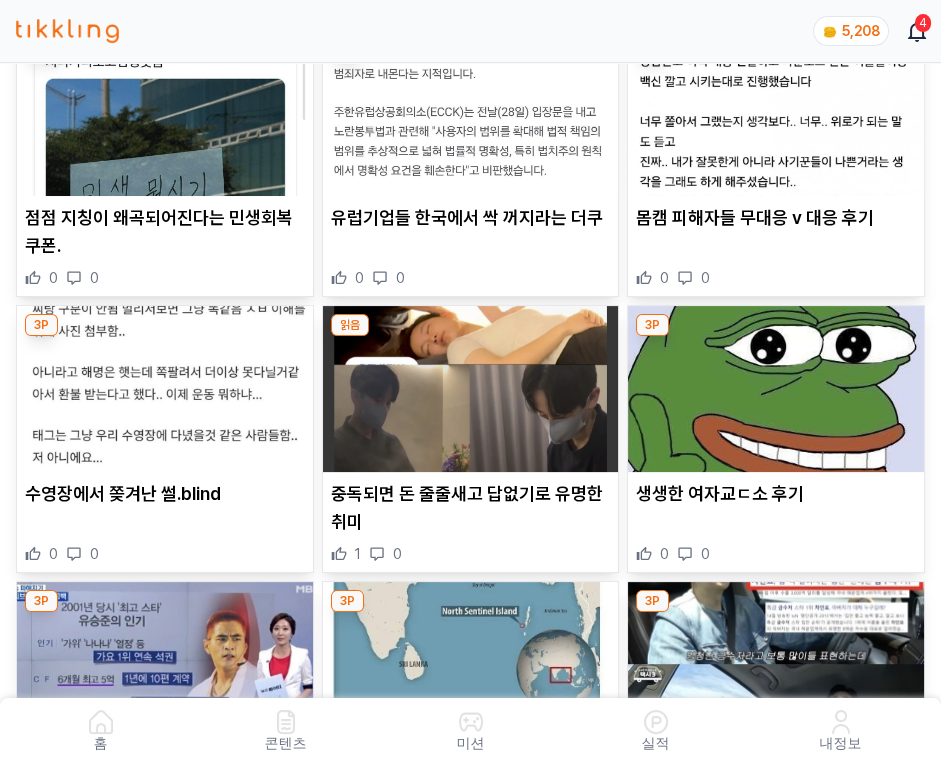 scroll, scrollTop: 4018, scrollLeft: 0, axis: vertical 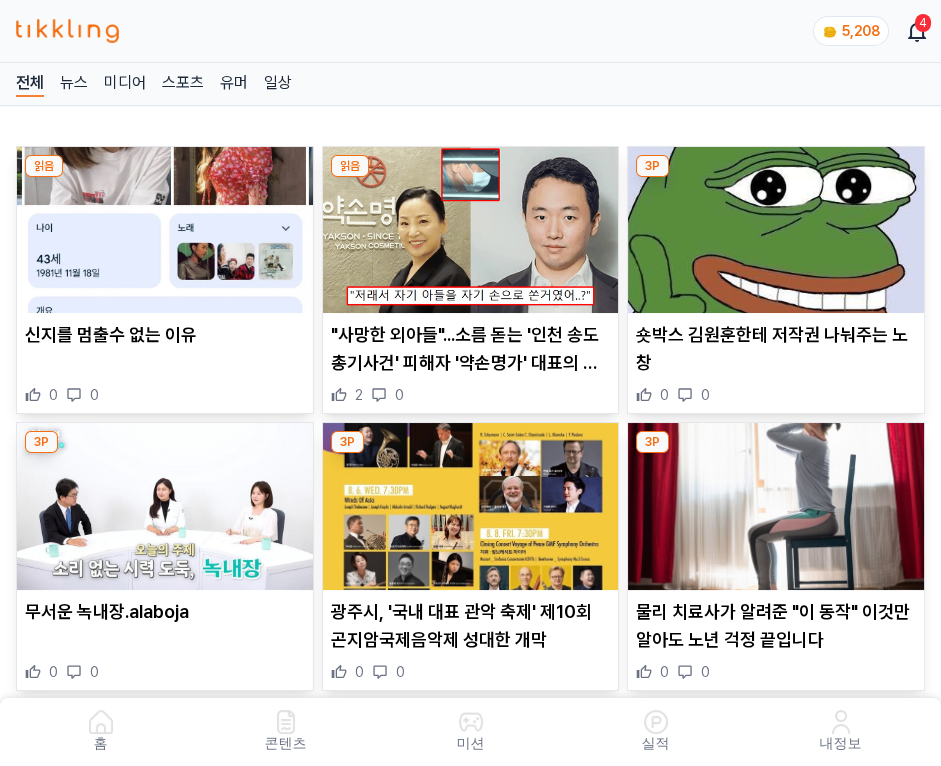 click at bounding box center (471, 230) 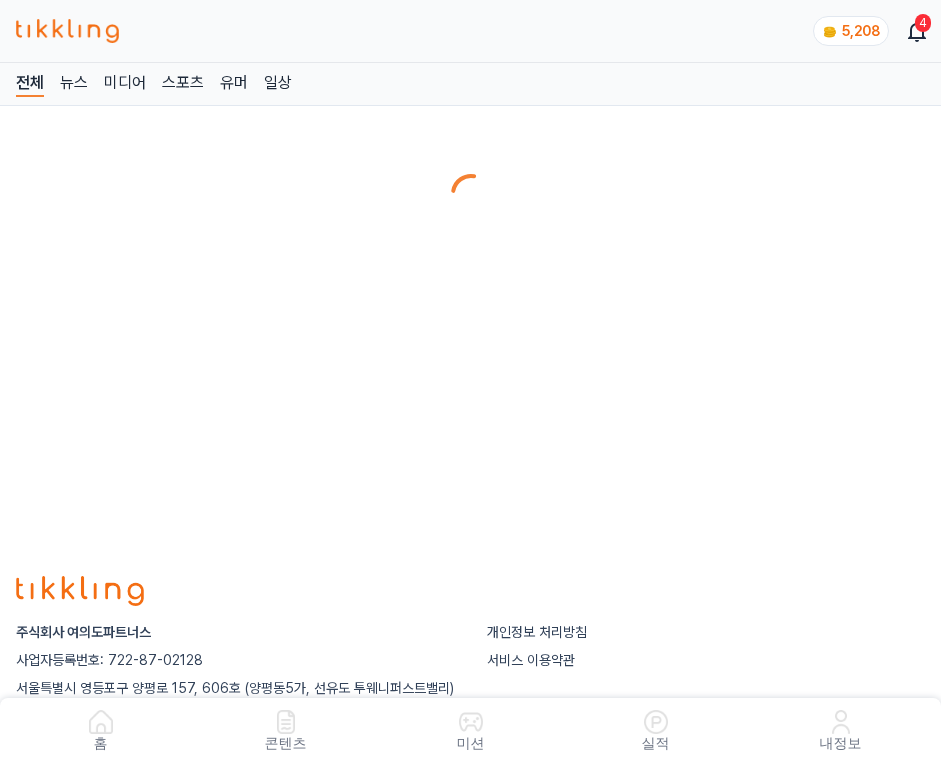 scroll, scrollTop: 0, scrollLeft: 0, axis: both 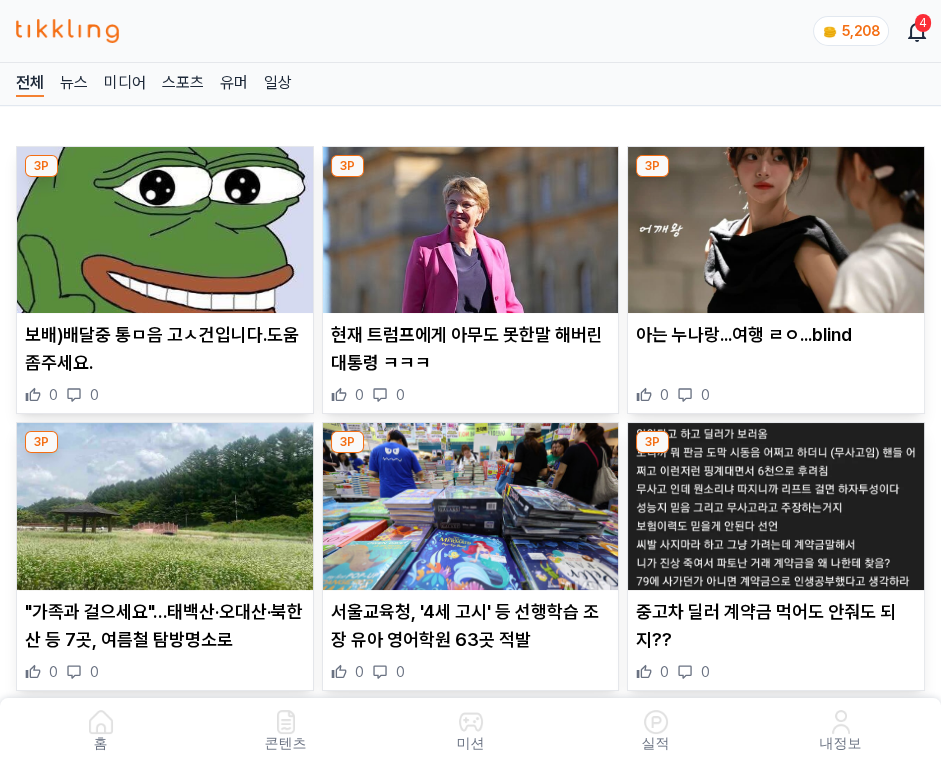 click at bounding box center (471, 230) 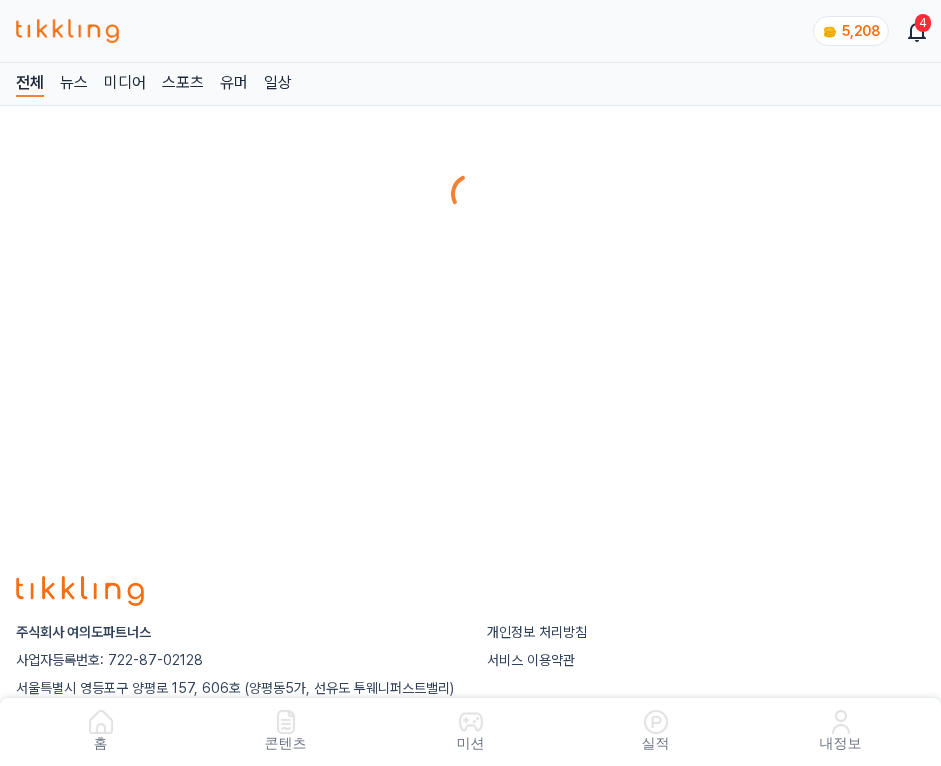 scroll, scrollTop: 0, scrollLeft: 0, axis: both 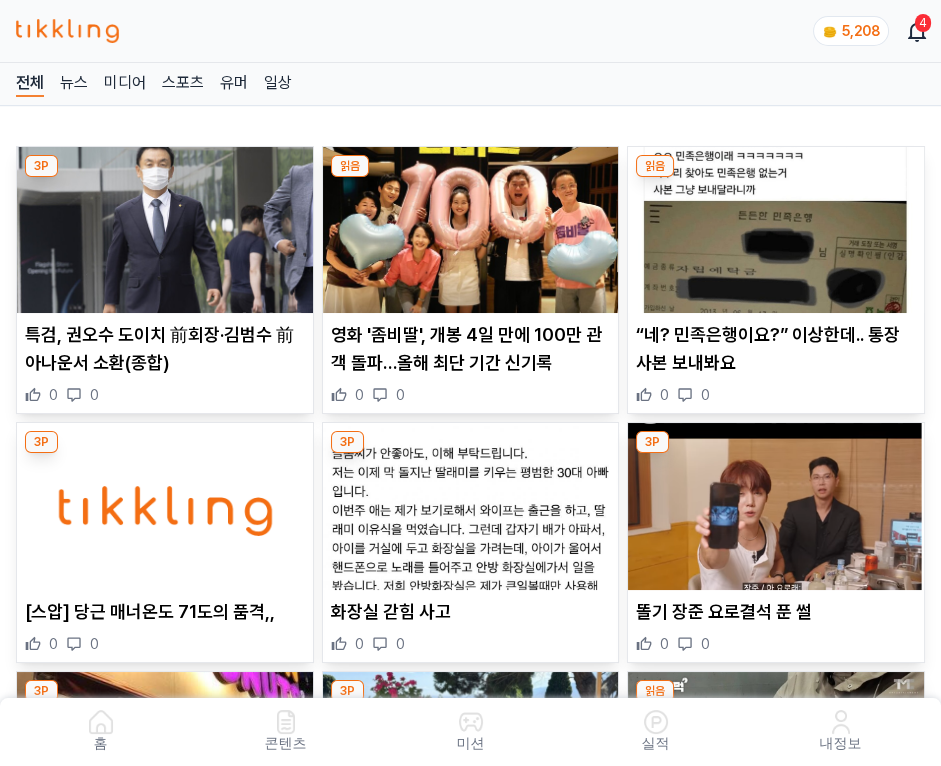 click at bounding box center [471, 230] 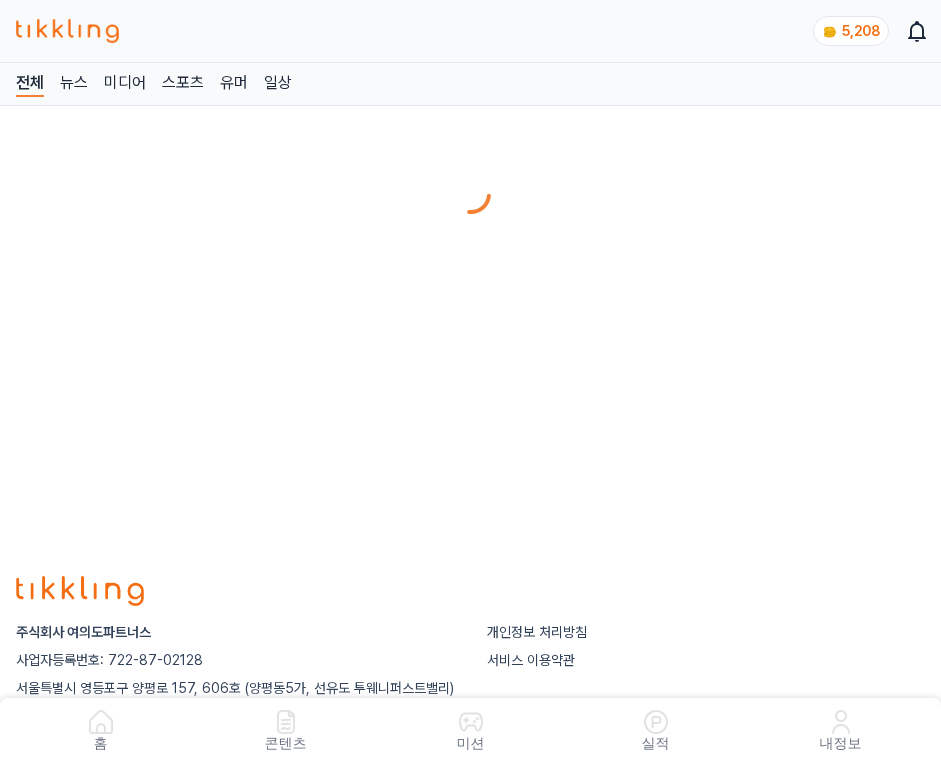 scroll, scrollTop: 0, scrollLeft: 0, axis: both 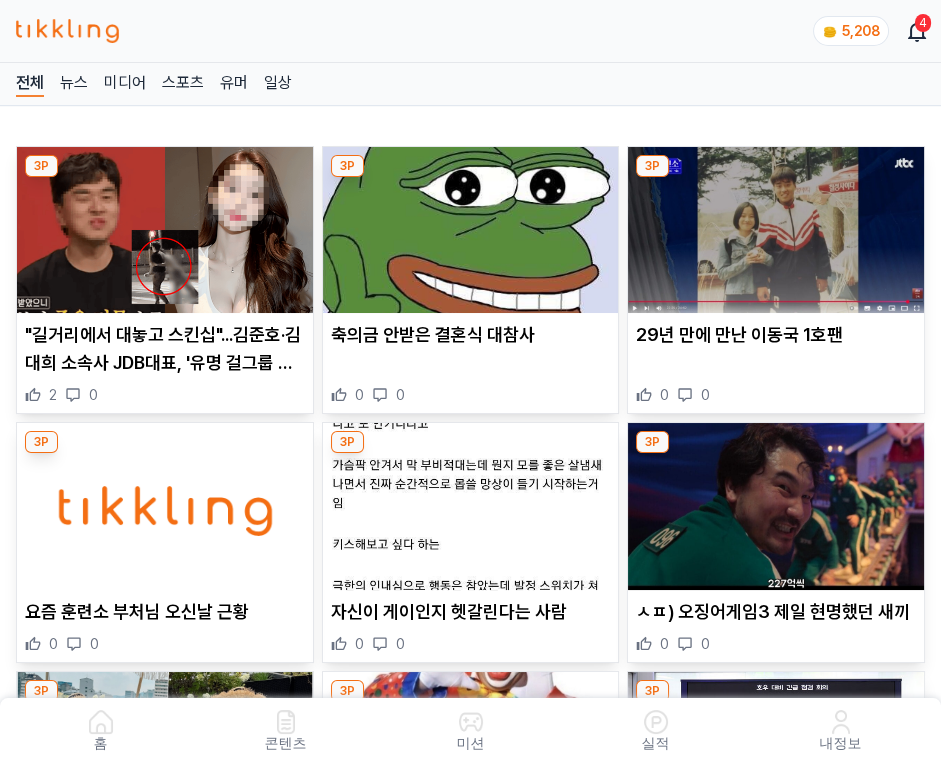 click at bounding box center (471, 230) 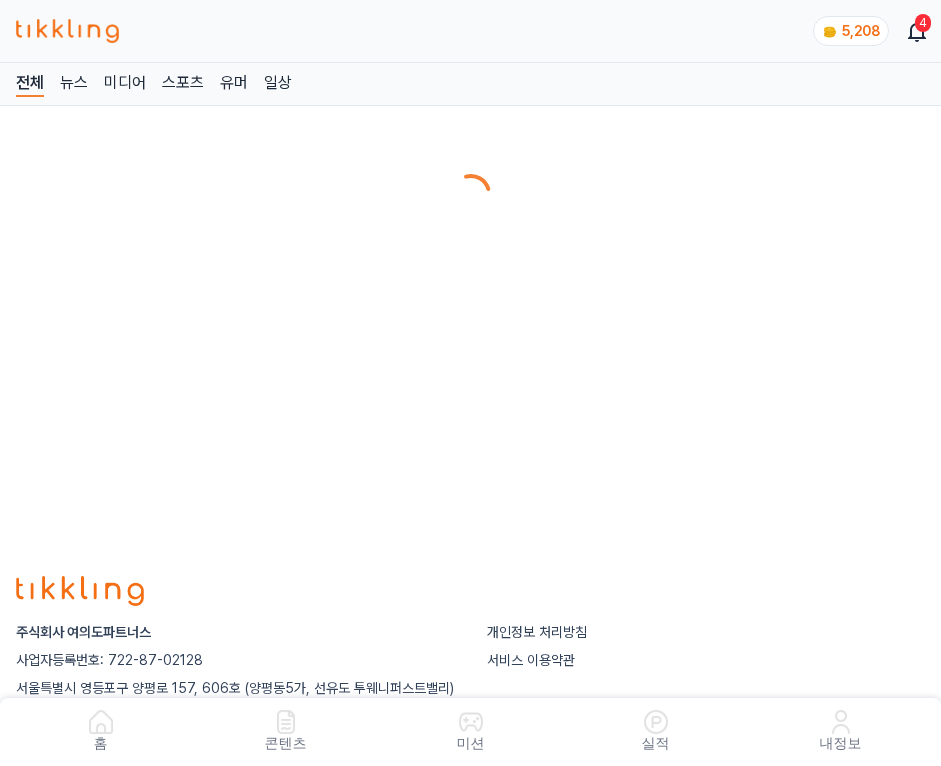 scroll, scrollTop: 0, scrollLeft: 0, axis: both 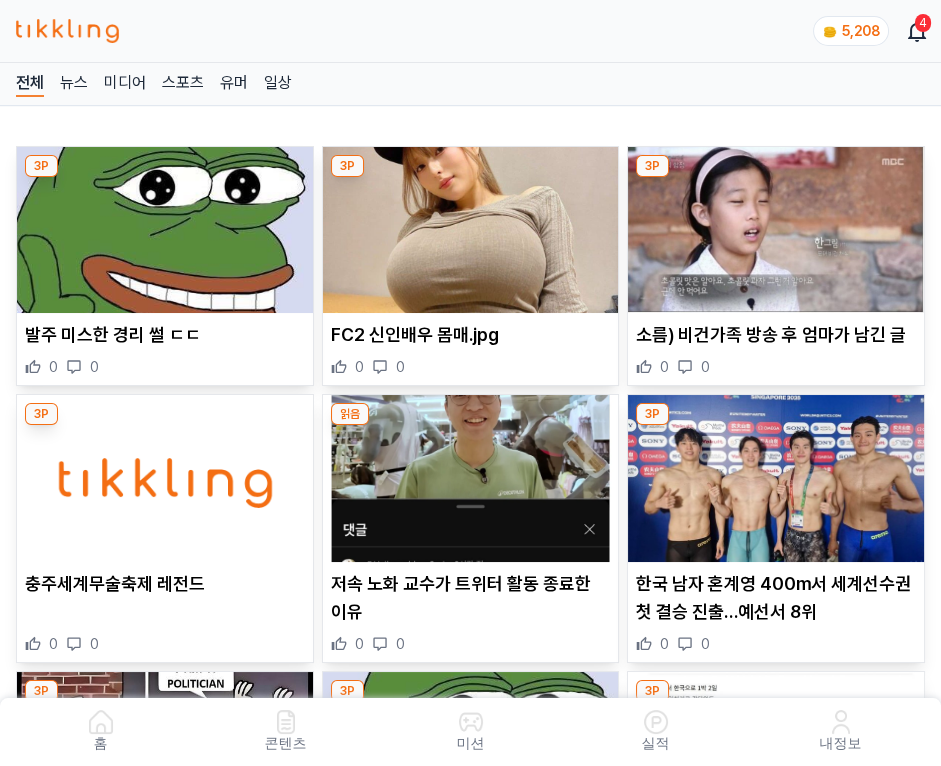 click at bounding box center (471, 230) 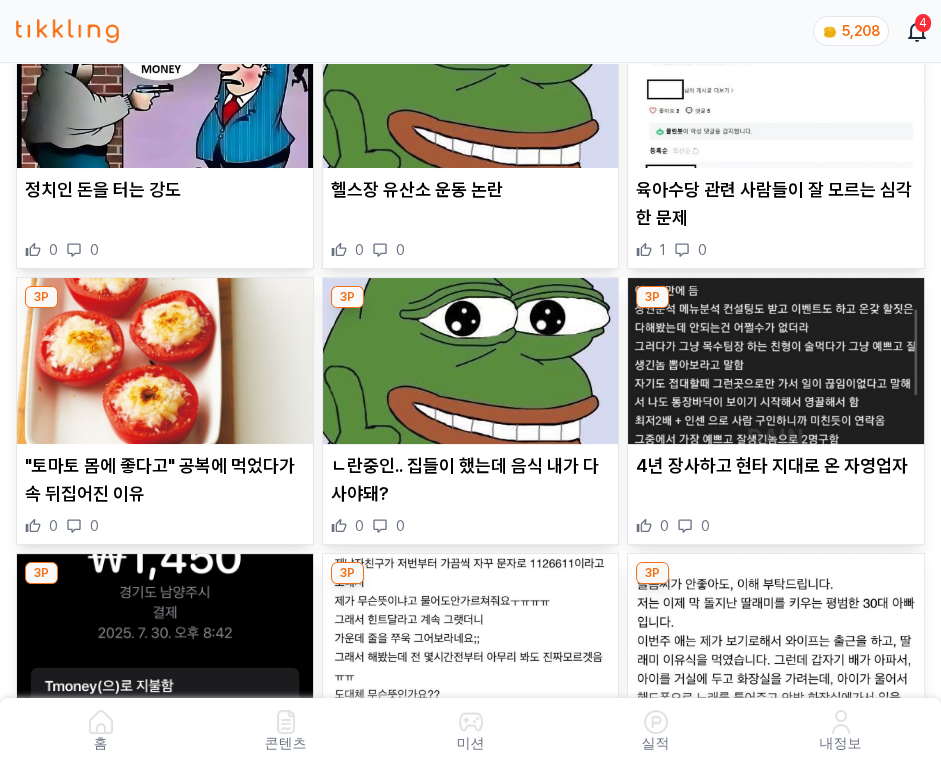 scroll, scrollTop: 2677, scrollLeft: 0, axis: vertical 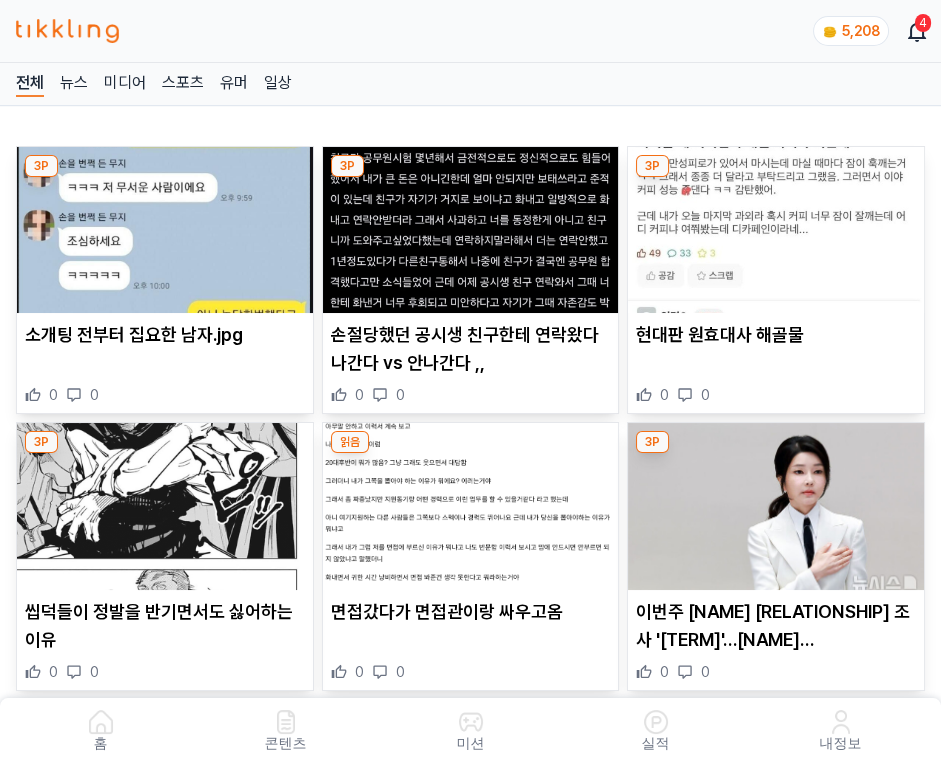 click at bounding box center [471, 230] 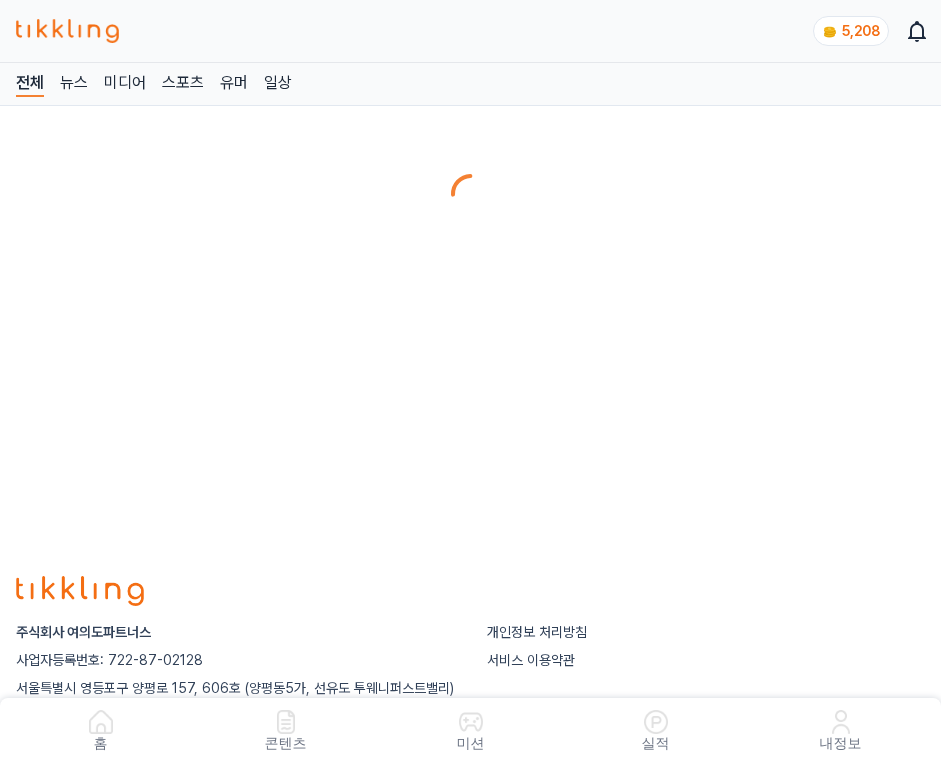 scroll, scrollTop: 0, scrollLeft: 0, axis: both 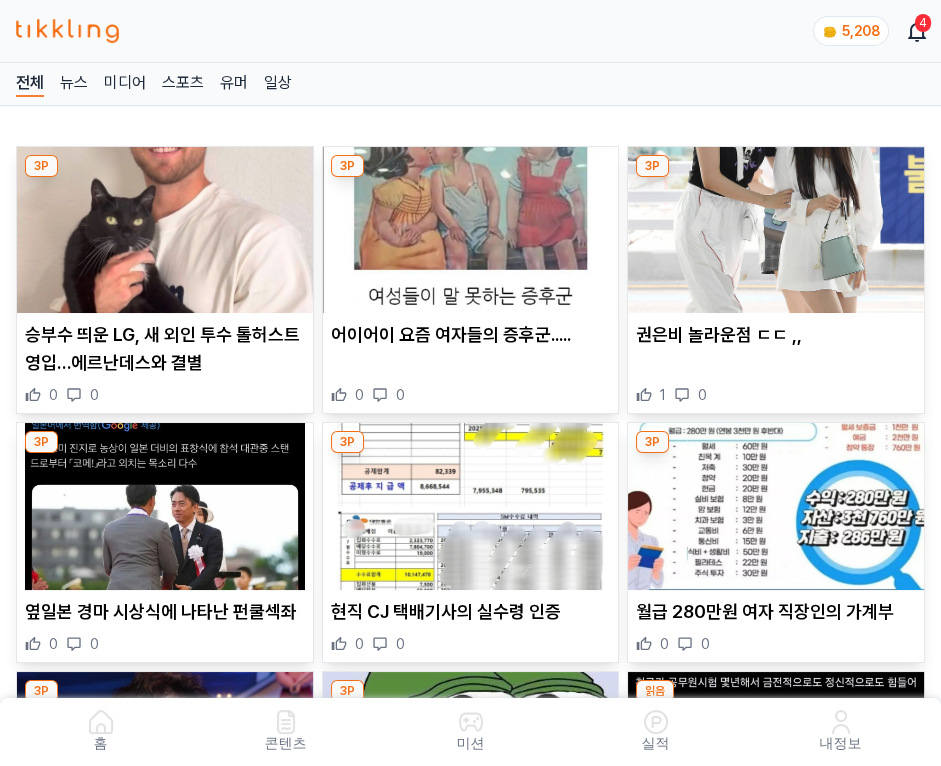 click at bounding box center (471, 230) 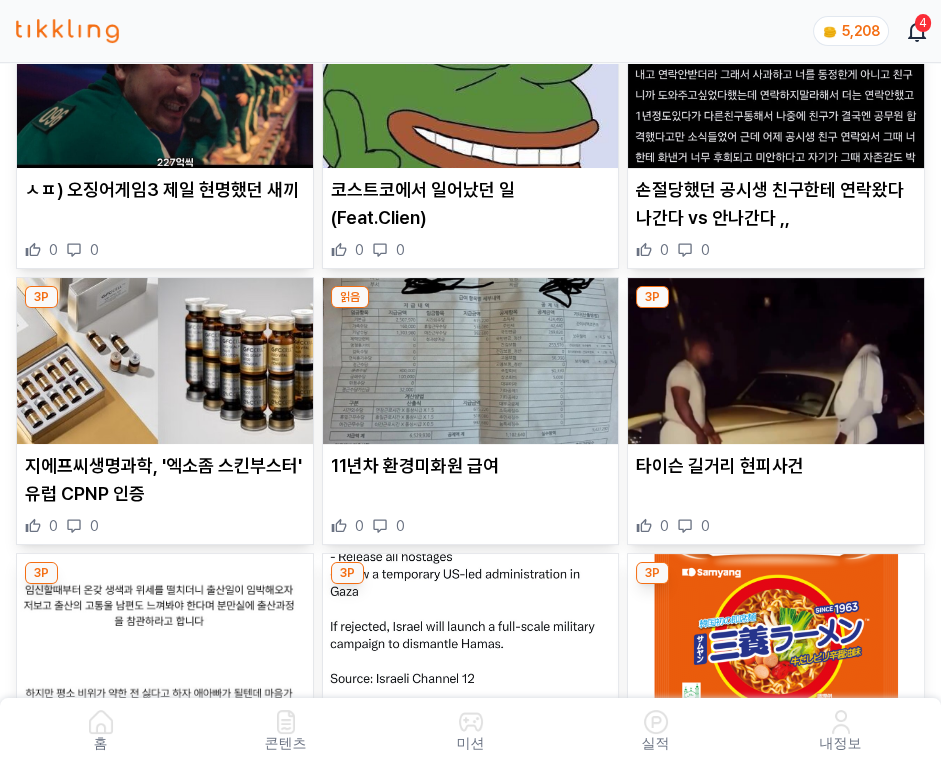 scroll, scrollTop: 4017, scrollLeft: 0, axis: vertical 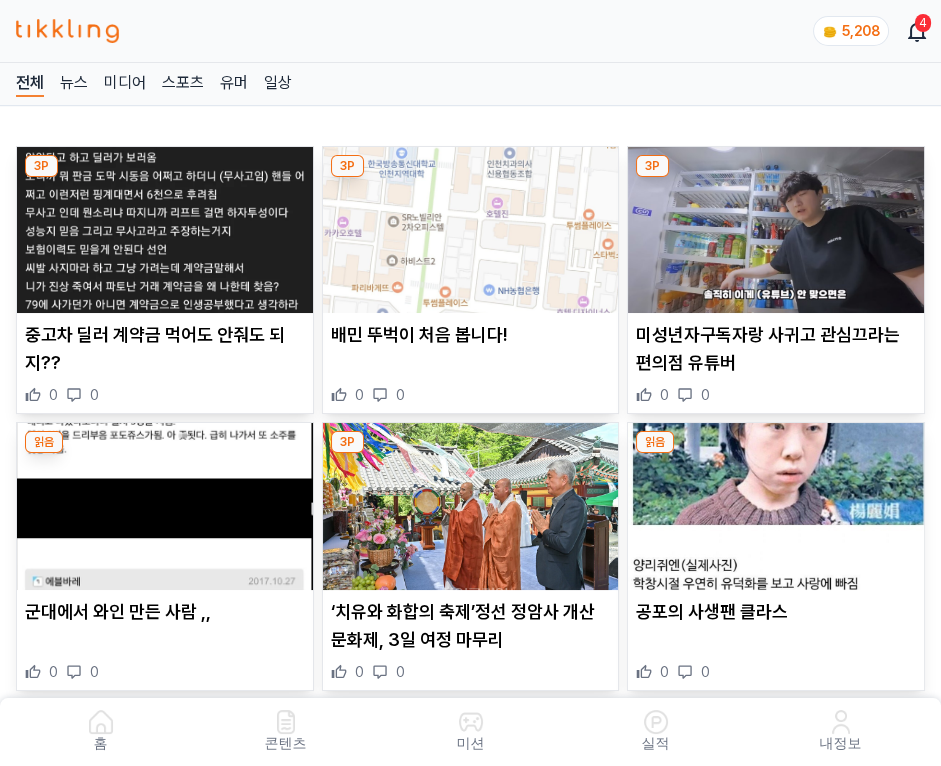 click at bounding box center [471, 230] 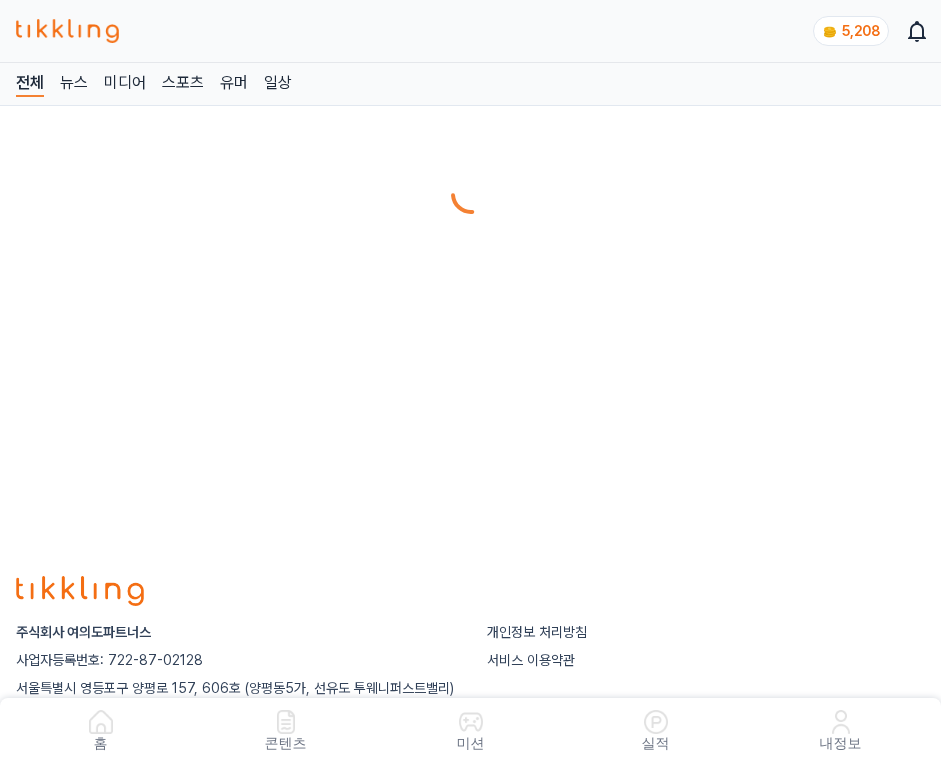 scroll, scrollTop: 0, scrollLeft: 0, axis: both 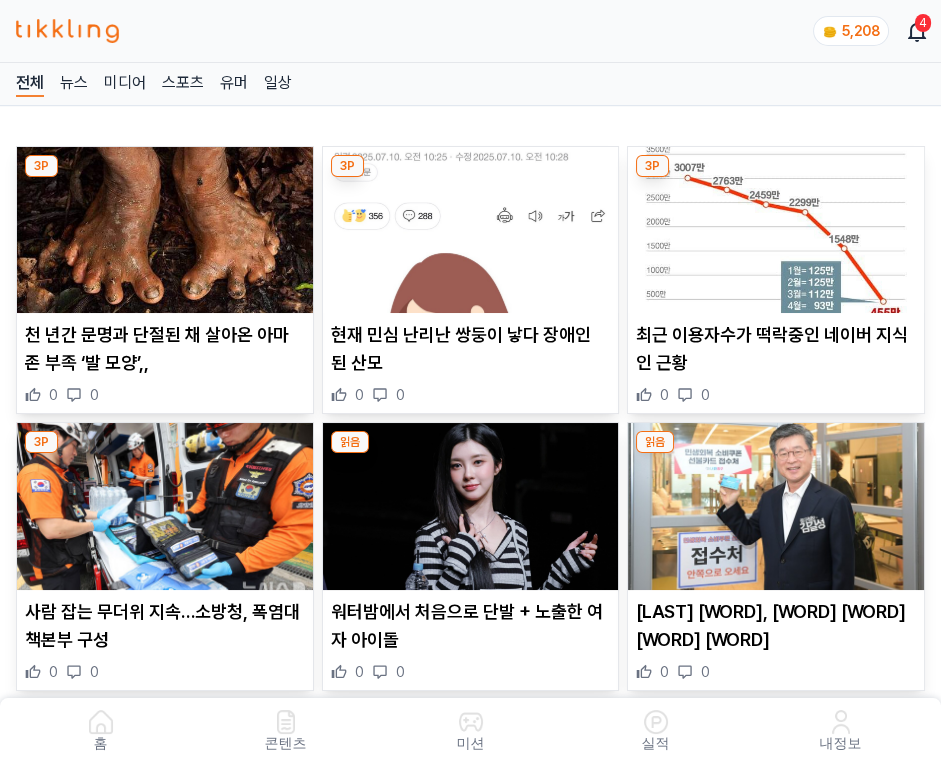 click at bounding box center [471, 230] 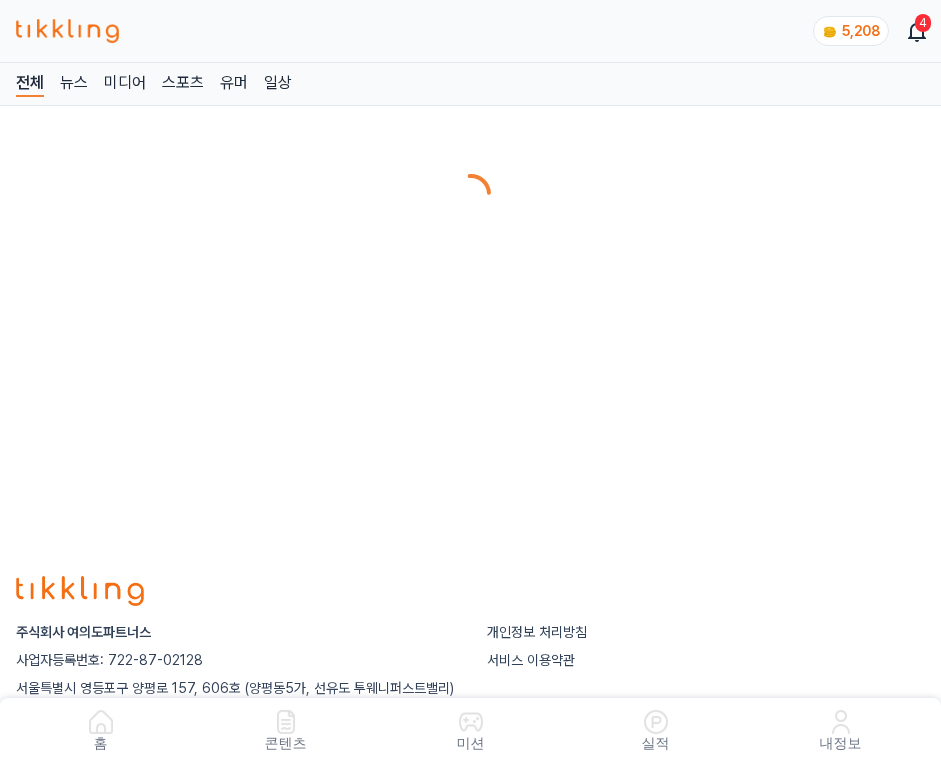 scroll, scrollTop: 0, scrollLeft: 0, axis: both 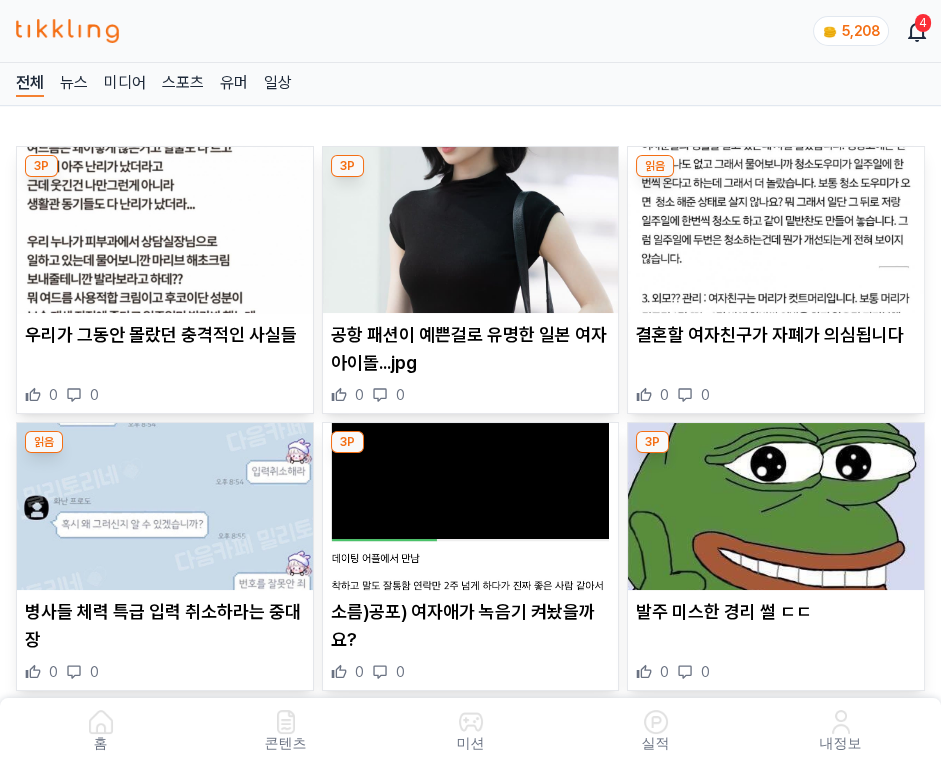 click at bounding box center [471, 230] 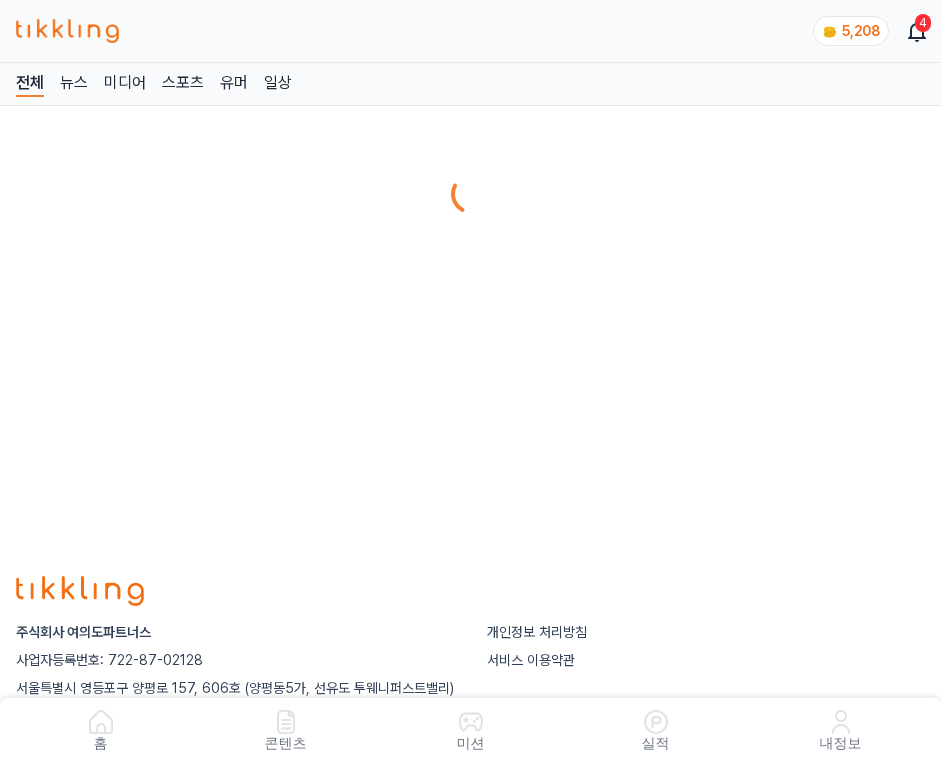 scroll, scrollTop: 0, scrollLeft: 0, axis: both 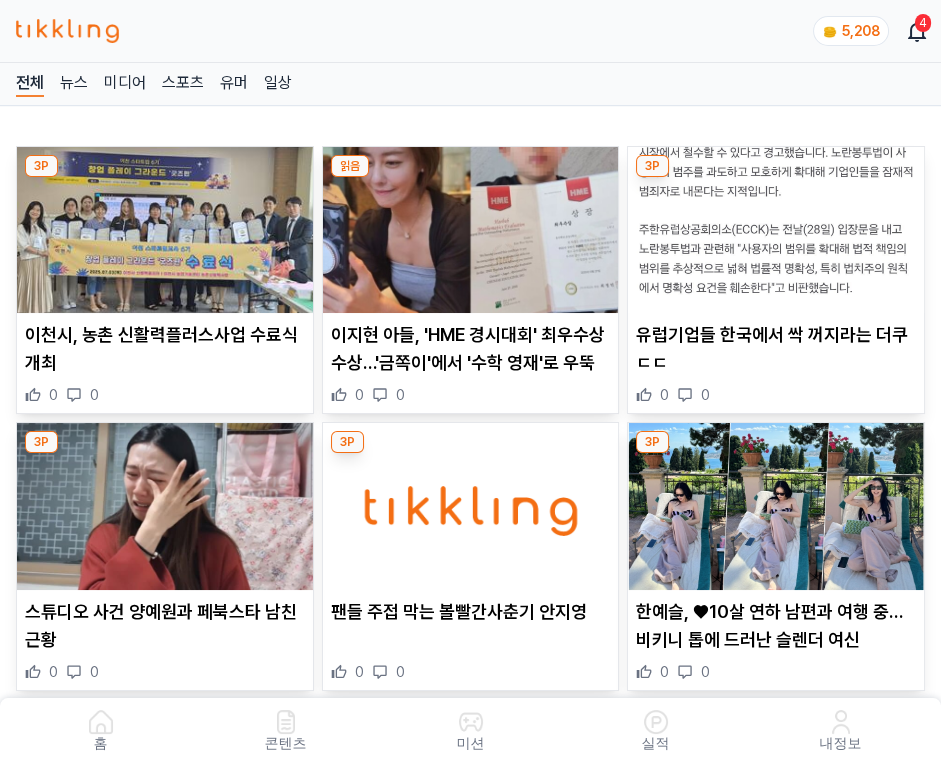 click at bounding box center (471, 230) 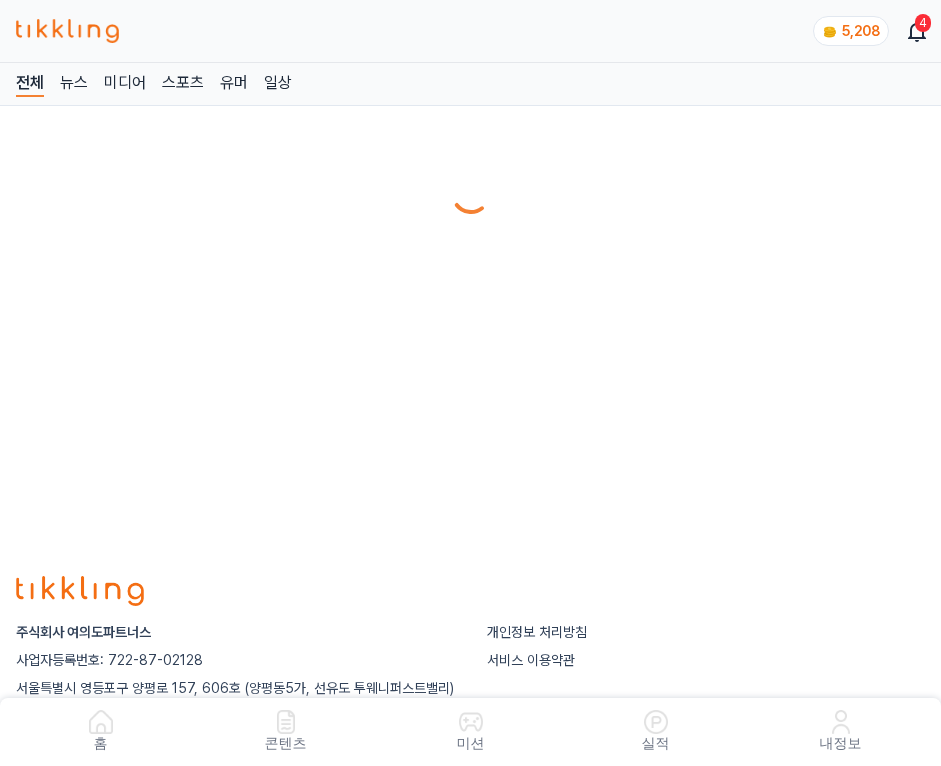 scroll, scrollTop: 0, scrollLeft: 0, axis: both 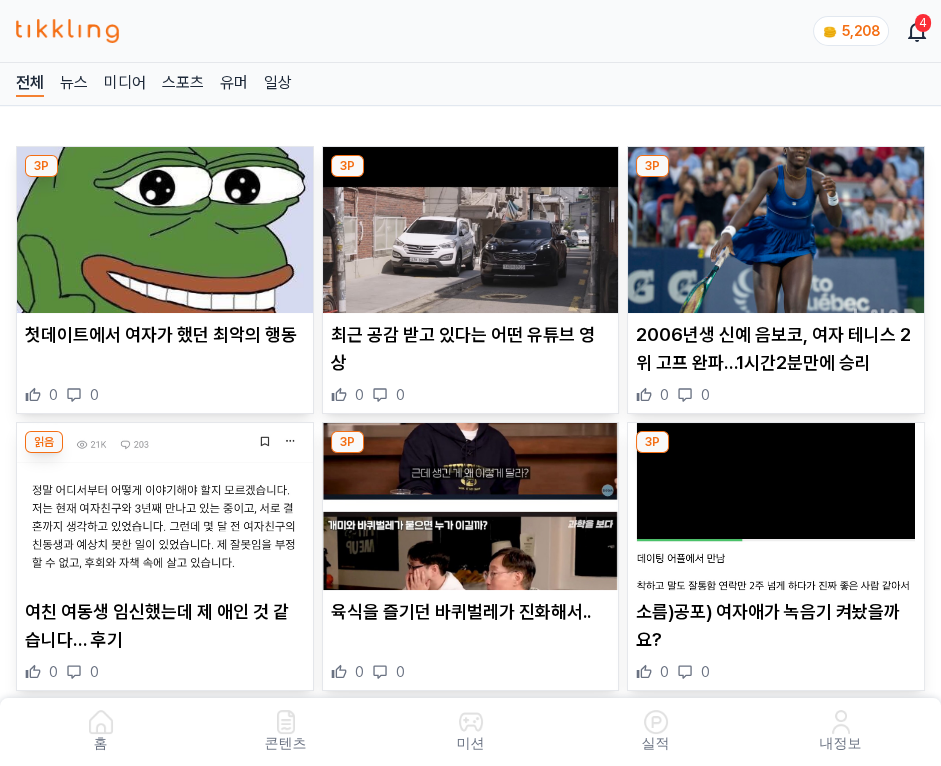 click at bounding box center (471, 230) 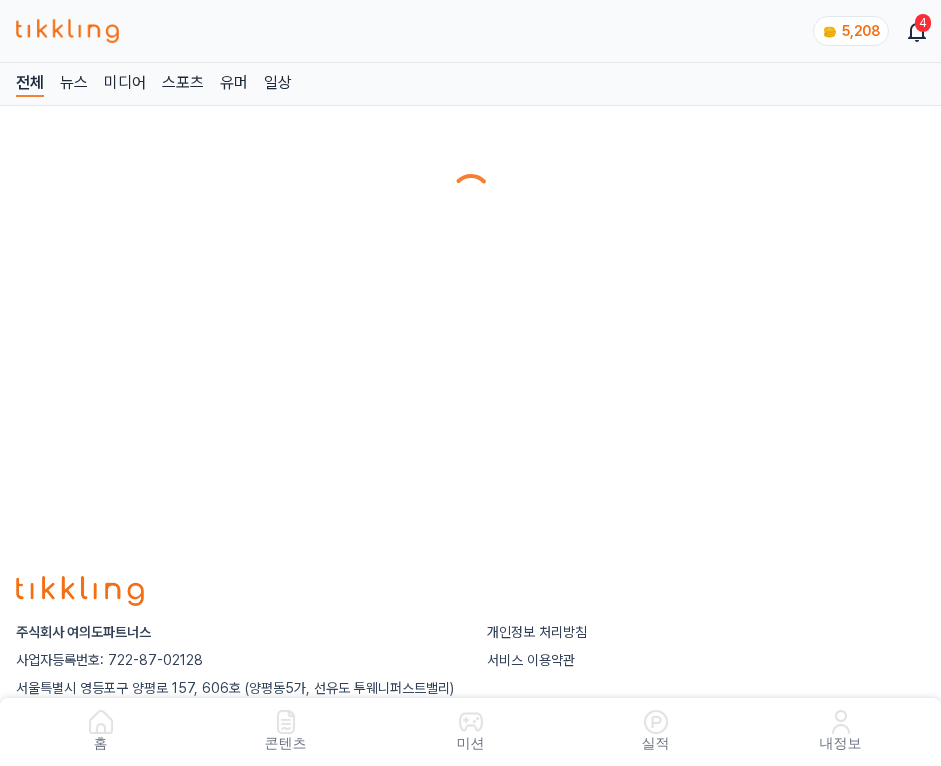scroll, scrollTop: 0, scrollLeft: 0, axis: both 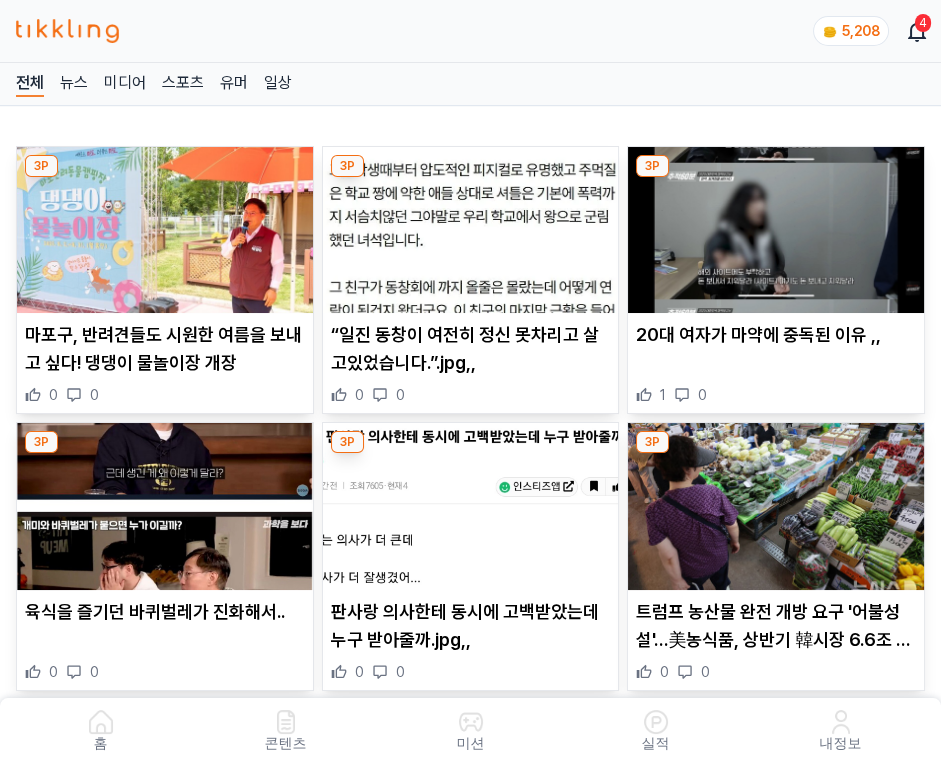 click at bounding box center [471, 230] 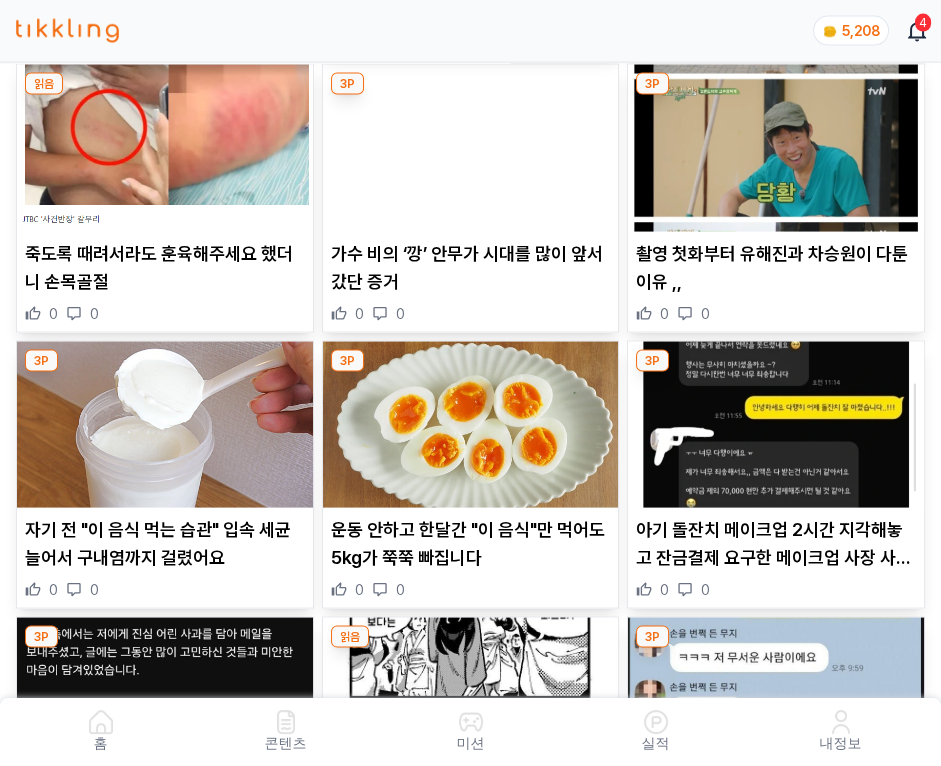 scroll, scrollTop: 6920, scrollLeft: 0, axis: vertical 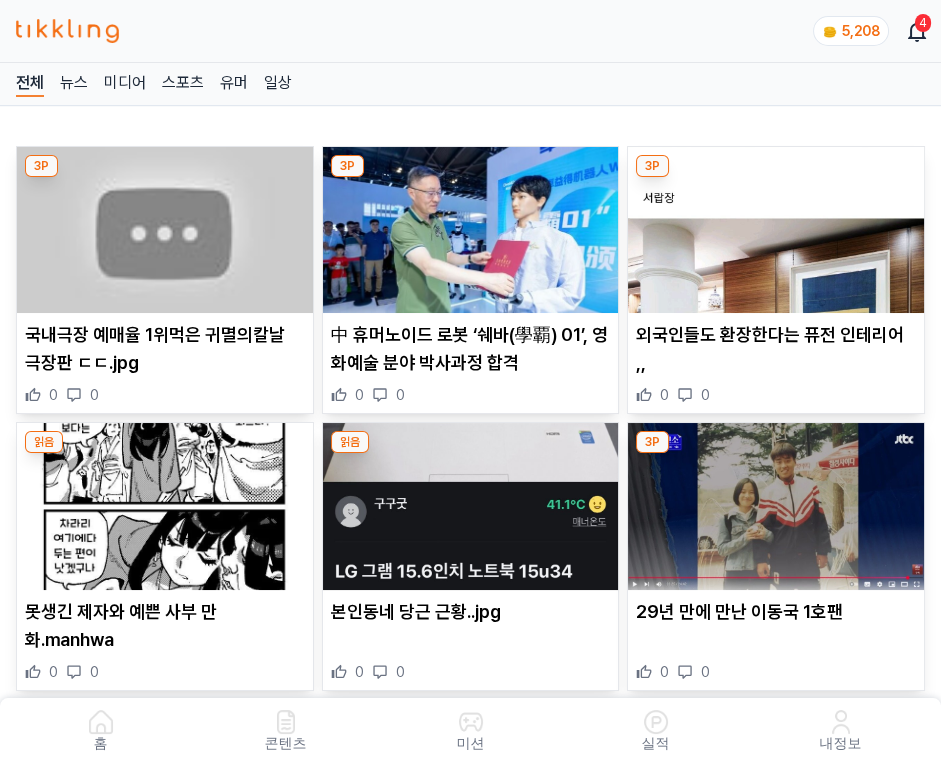click at bounding box center (471, 230) 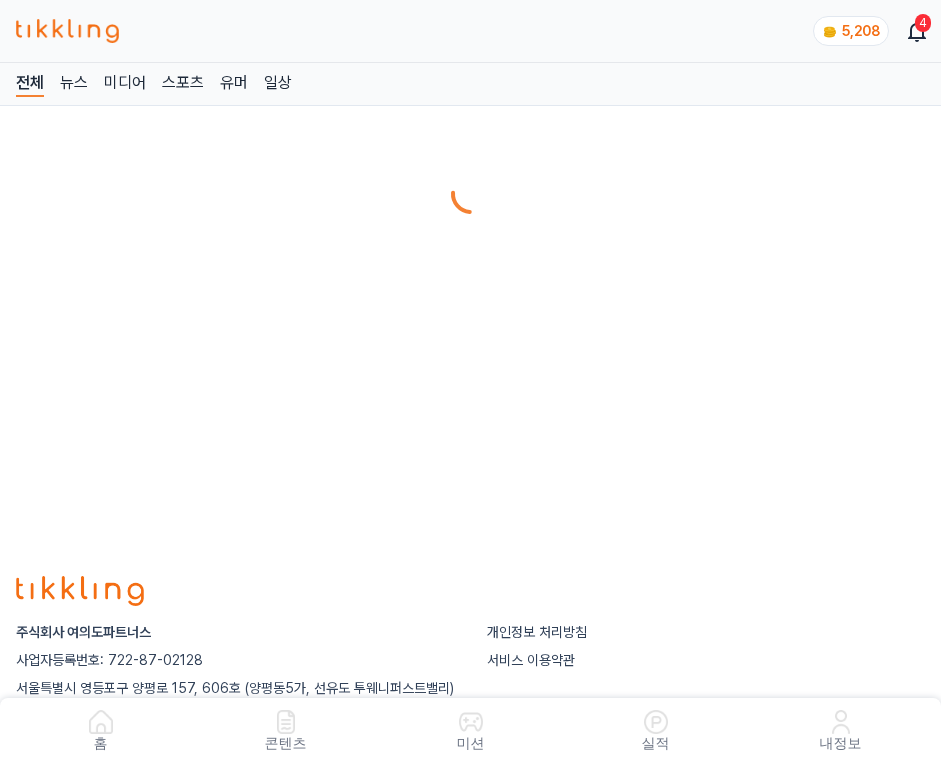 scroll, scrollTop: 0, scrollLeft: 0, axis: both 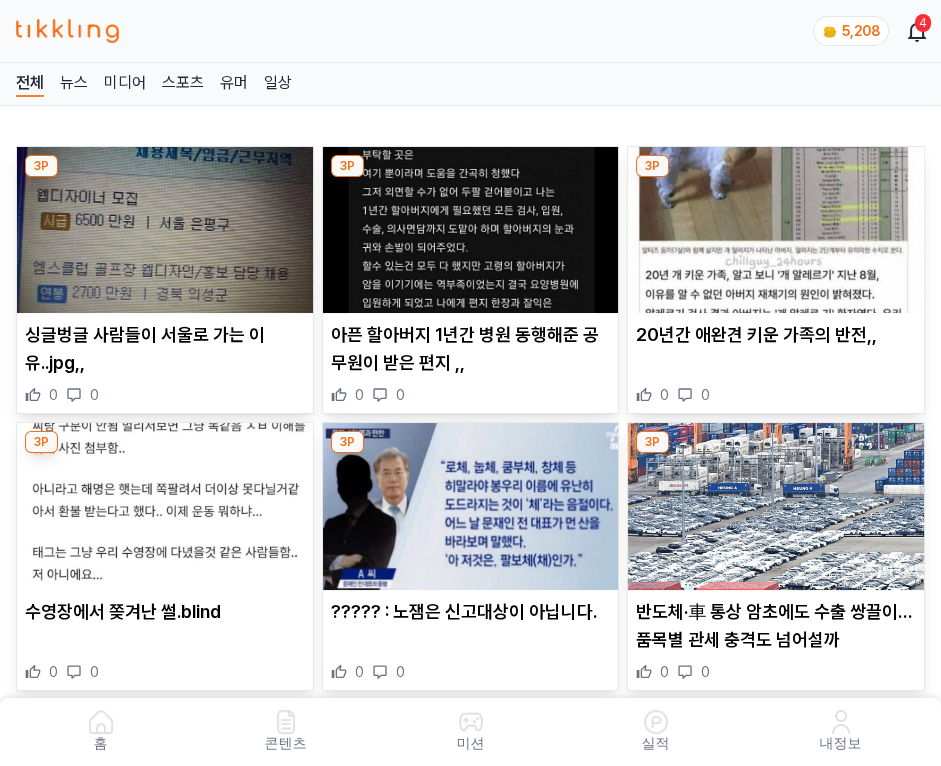 click at bounding box center [471, 230] 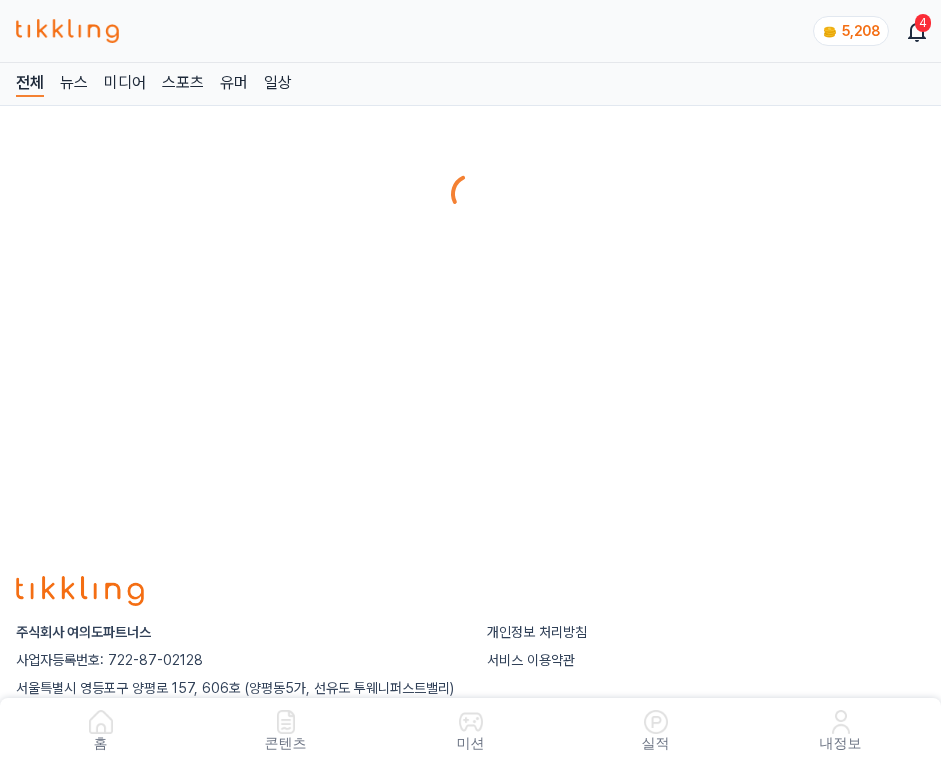 scroll, scrollTop: 0, scrollLeft: 0, axis: both 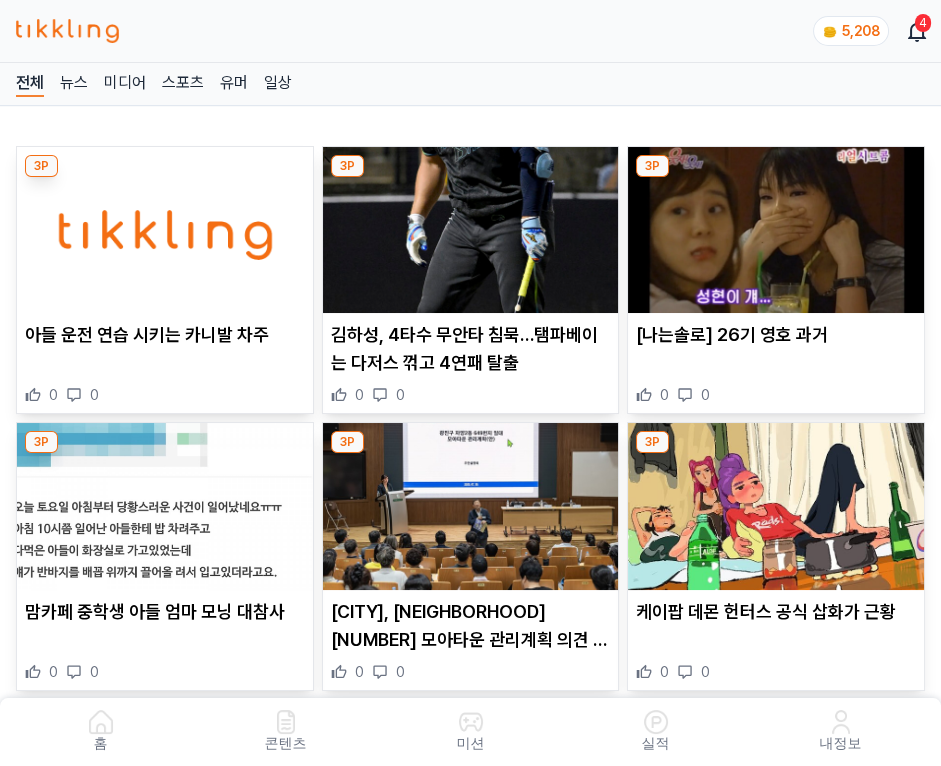 click at bounding box center (471, 230) 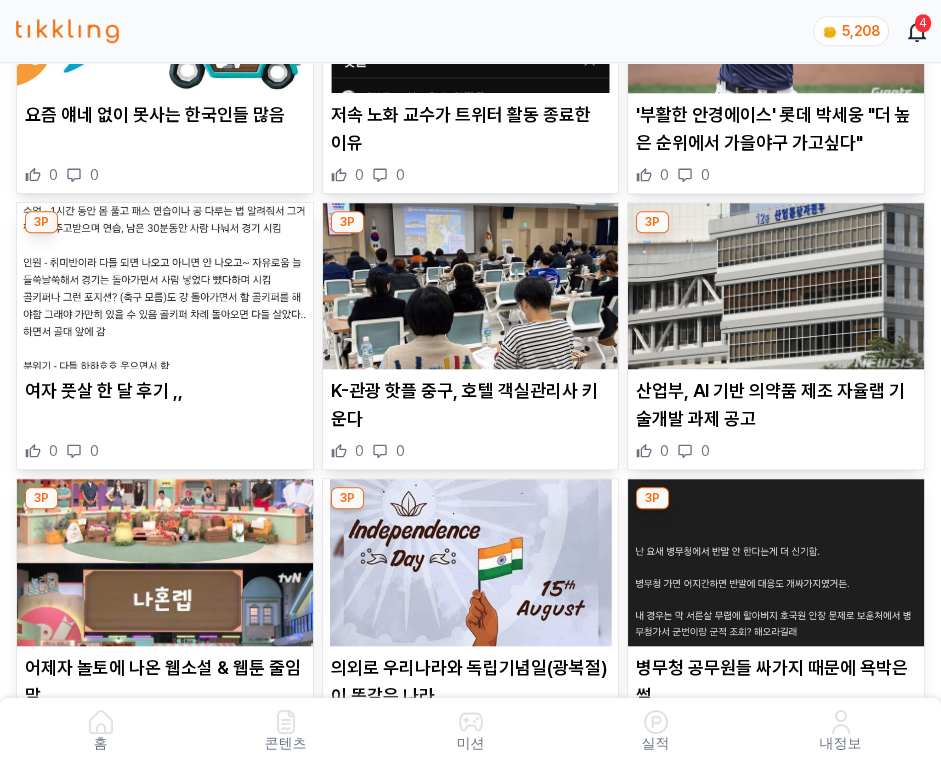 scroll, scrollTop: 4020, scrollLeft: 0, axis: vertical 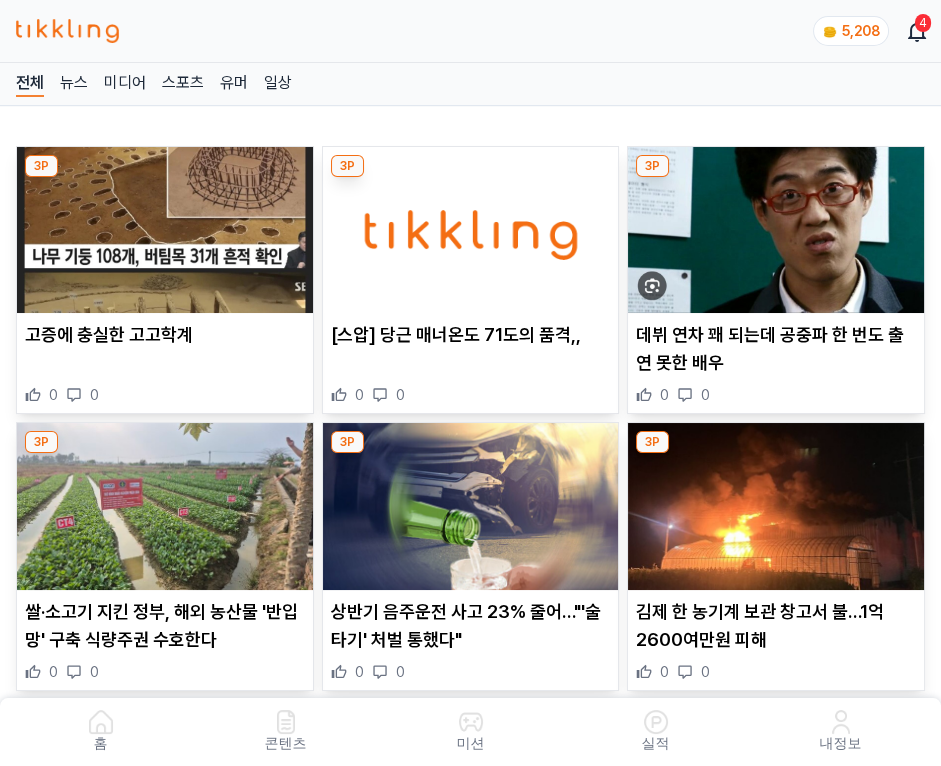 click at bounding box center (471, 230) 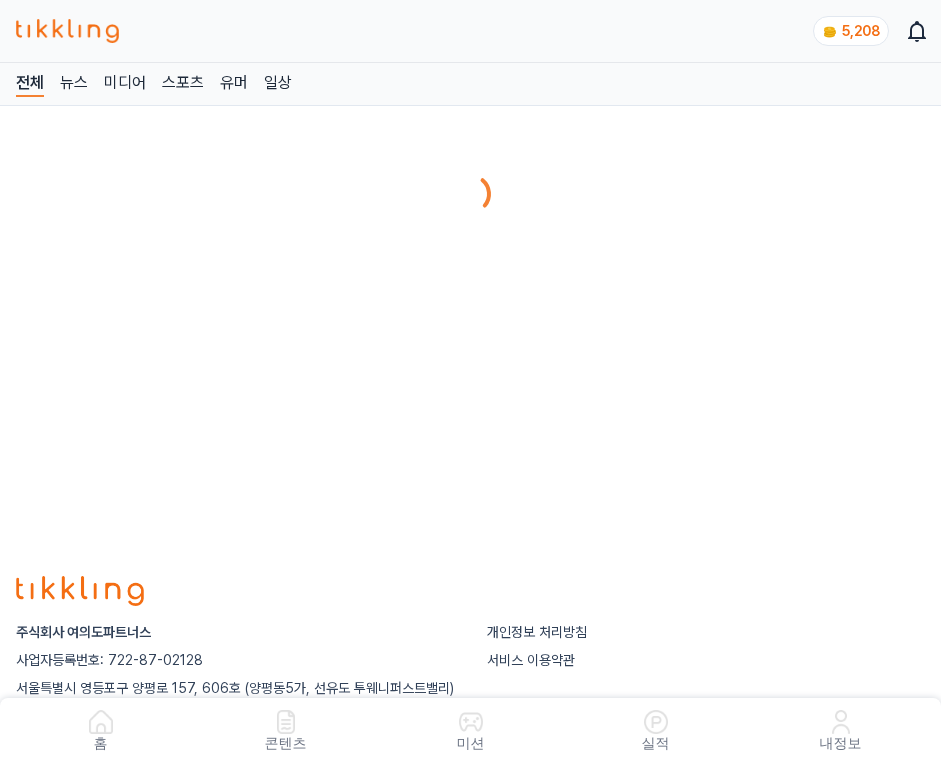 scroll, scrollTop: 0, scrollLeft: 0, axis: both 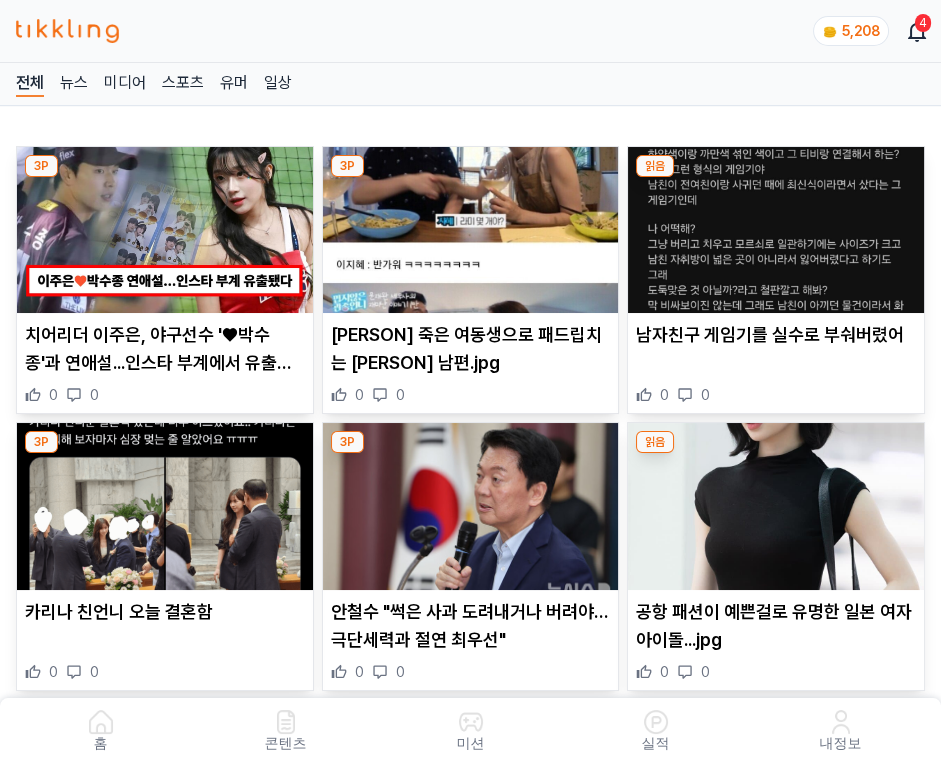 click at bounding box center (471, 230) 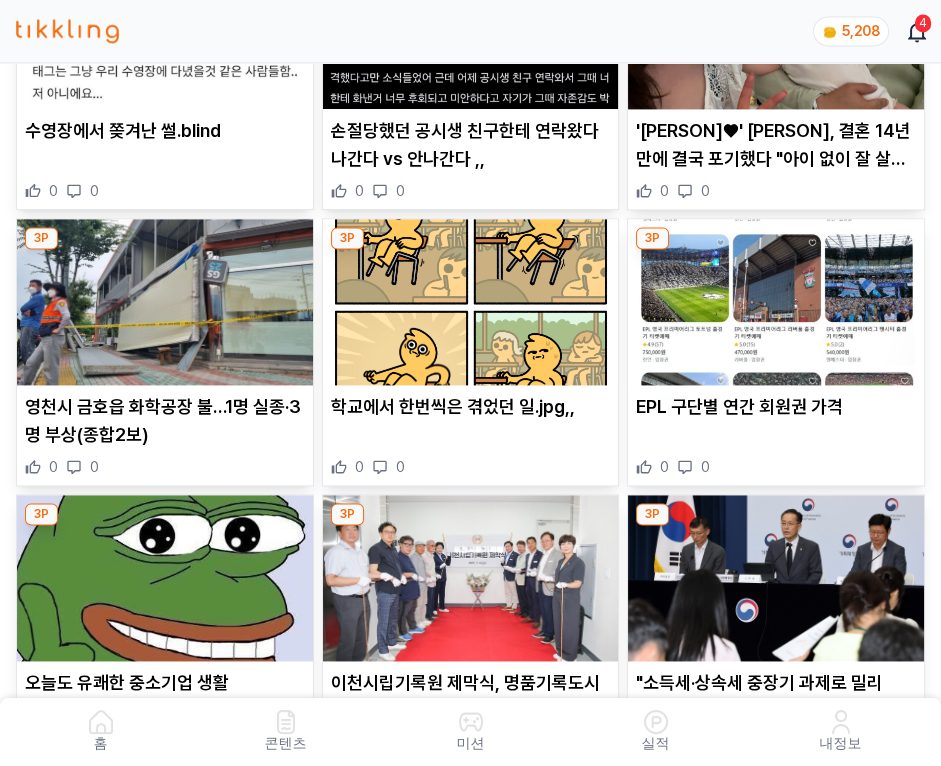 scroll, scrollTop: 6921, scrollLeft: 0, axis: vertical 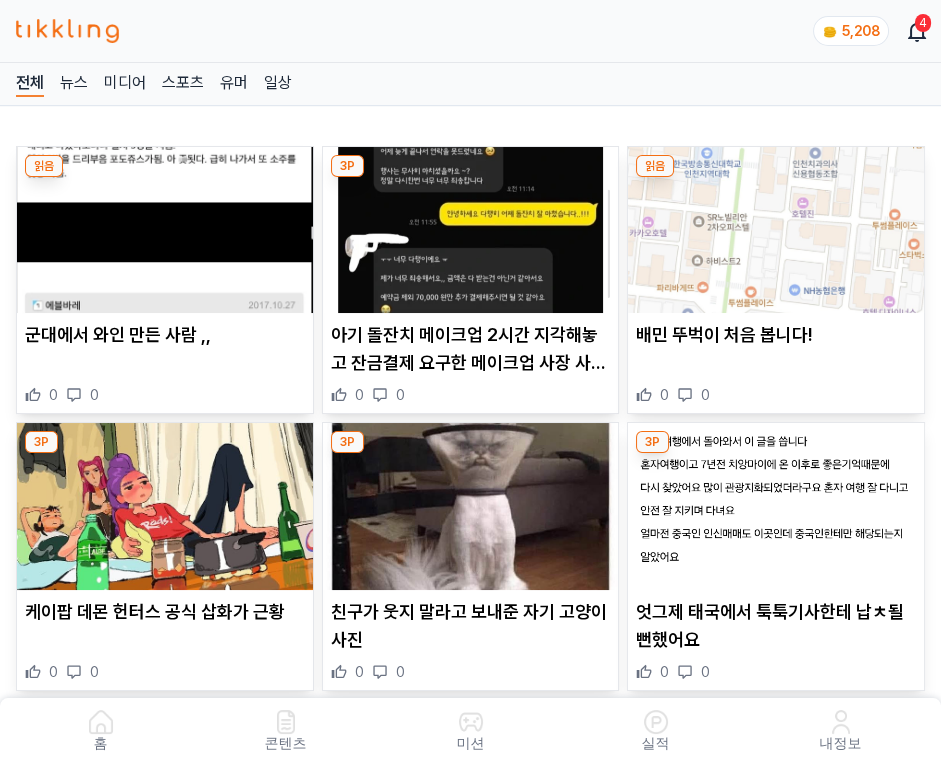 click at bounding box center [471, 230] 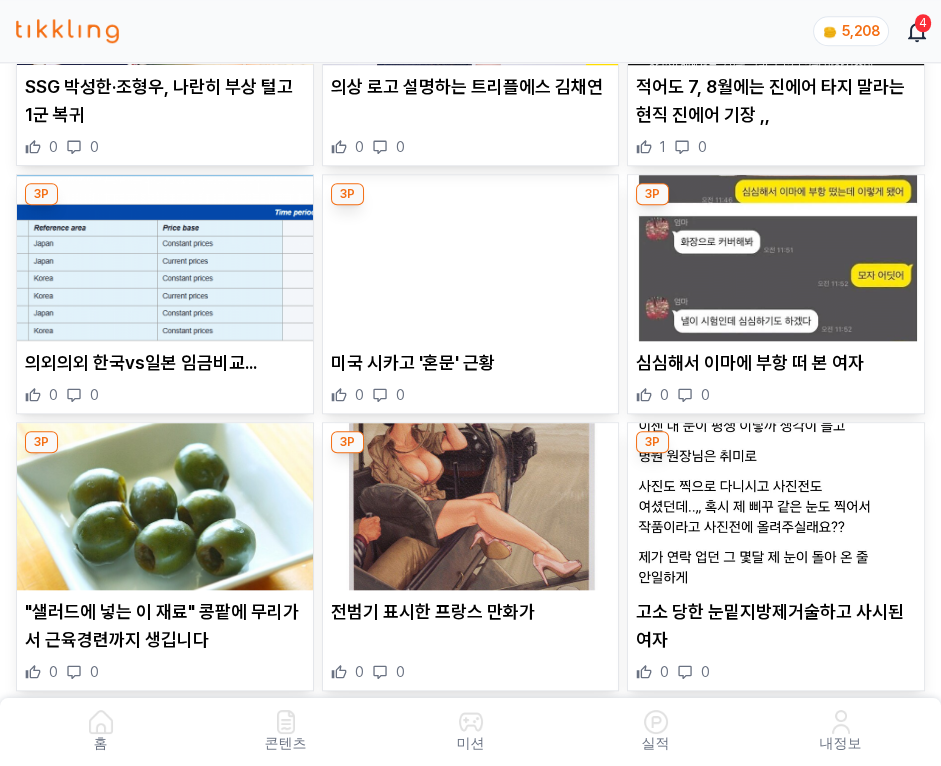 scroll, scrollTop: 4020, scrollLeft: 0, axis: vertical 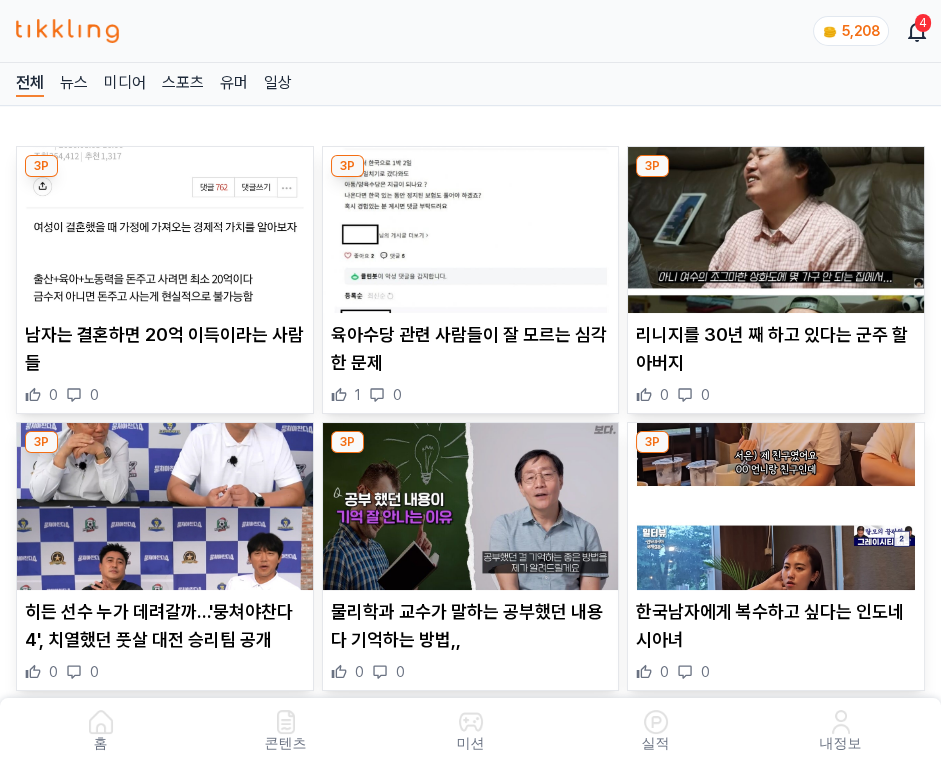 click at bounding box center [471, 230] 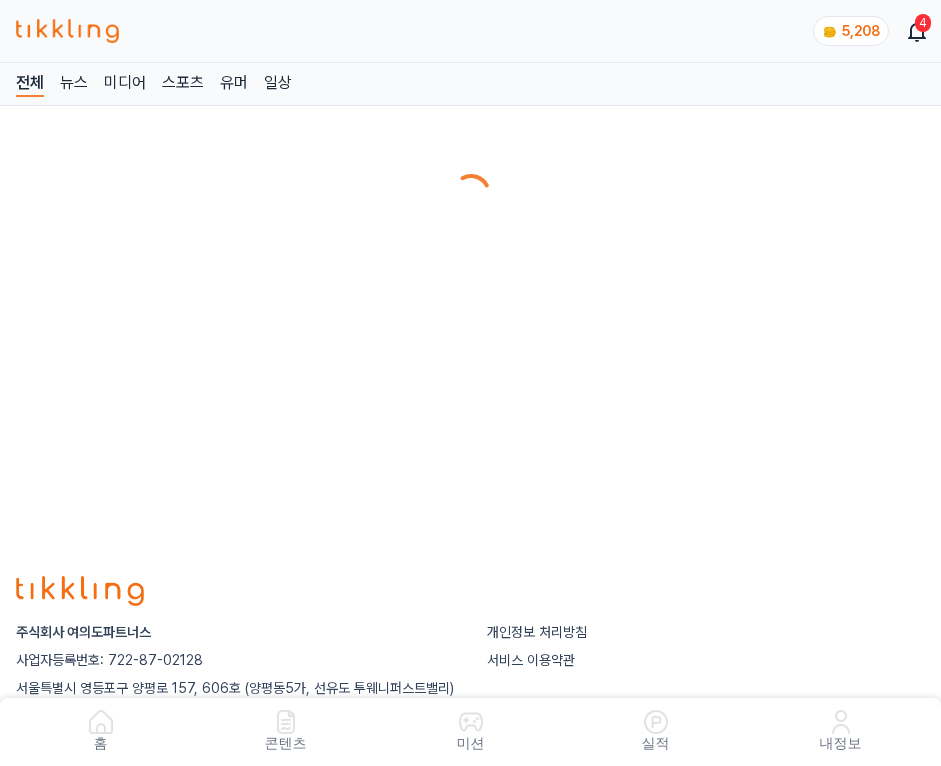 scroll, scrollTop: 0, scrollLeft: 0, axis: both 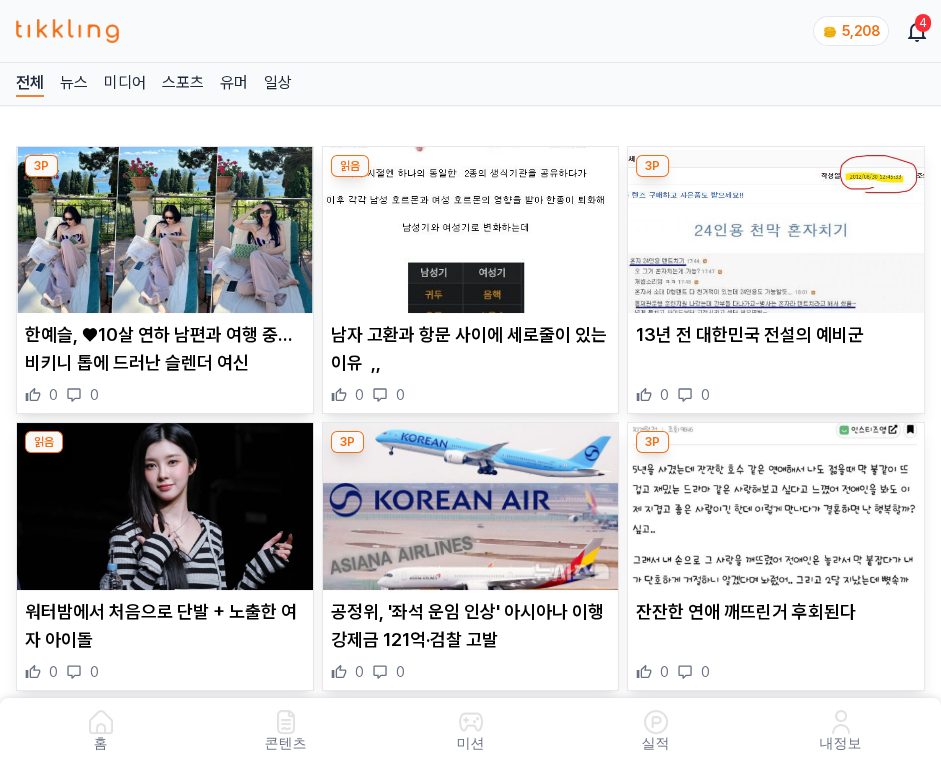 click at bounding box center (471, 230) 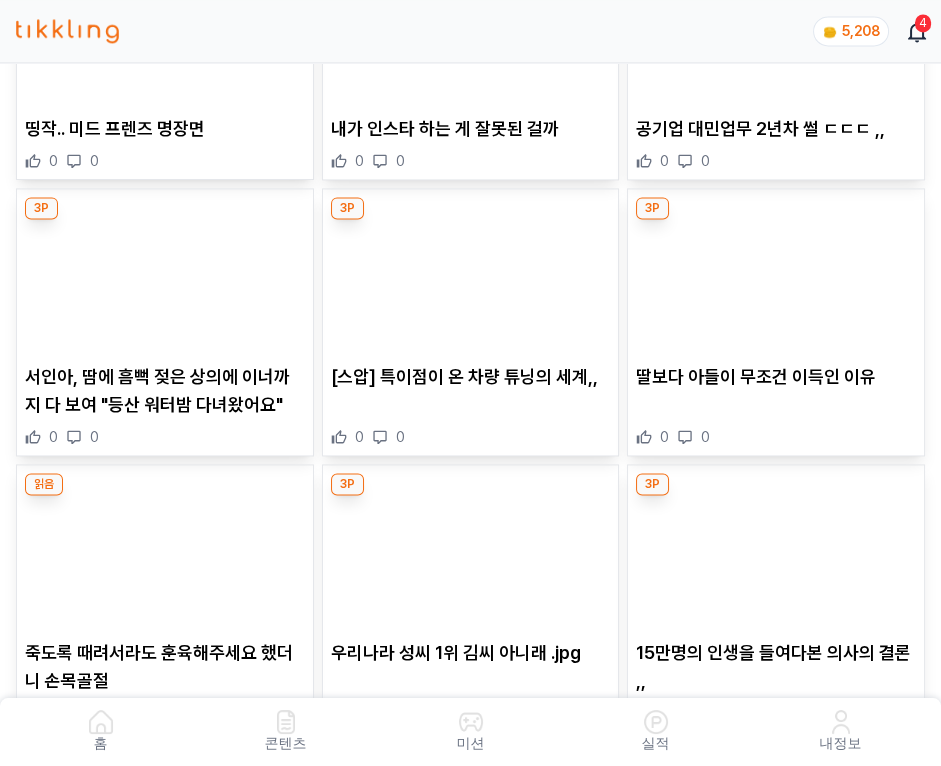 scroll, scrollTop: 6254, scrollLeft: 0, axis: vertical 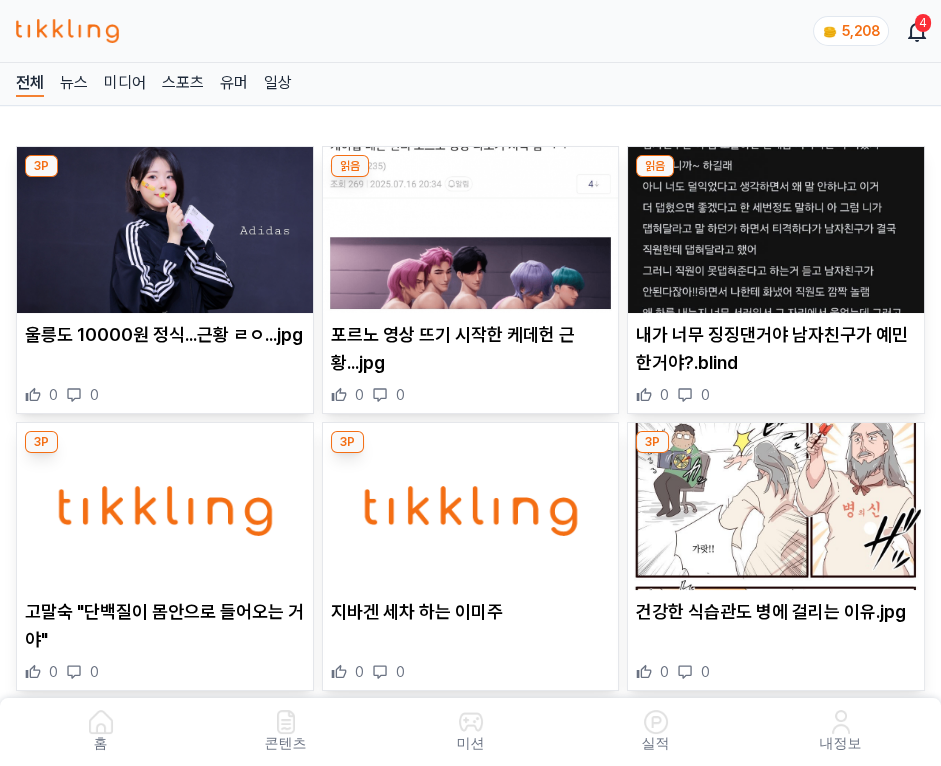 click at bounding box center [471, 230] 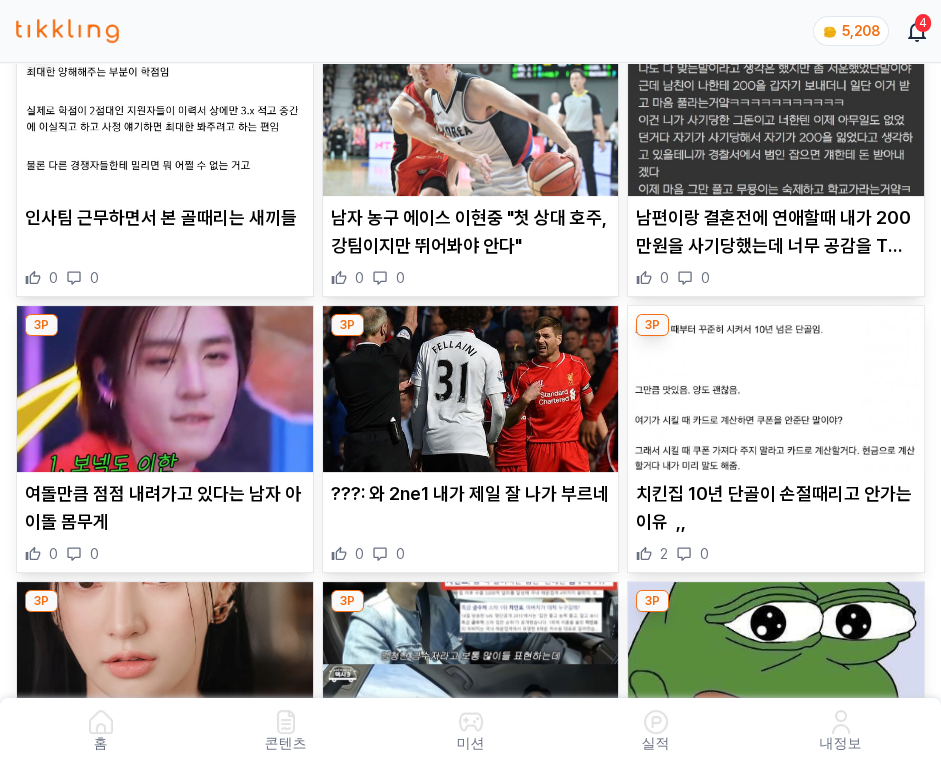 scroll, scrollTop: 4018, scrollLeft: 0, axis: vertical 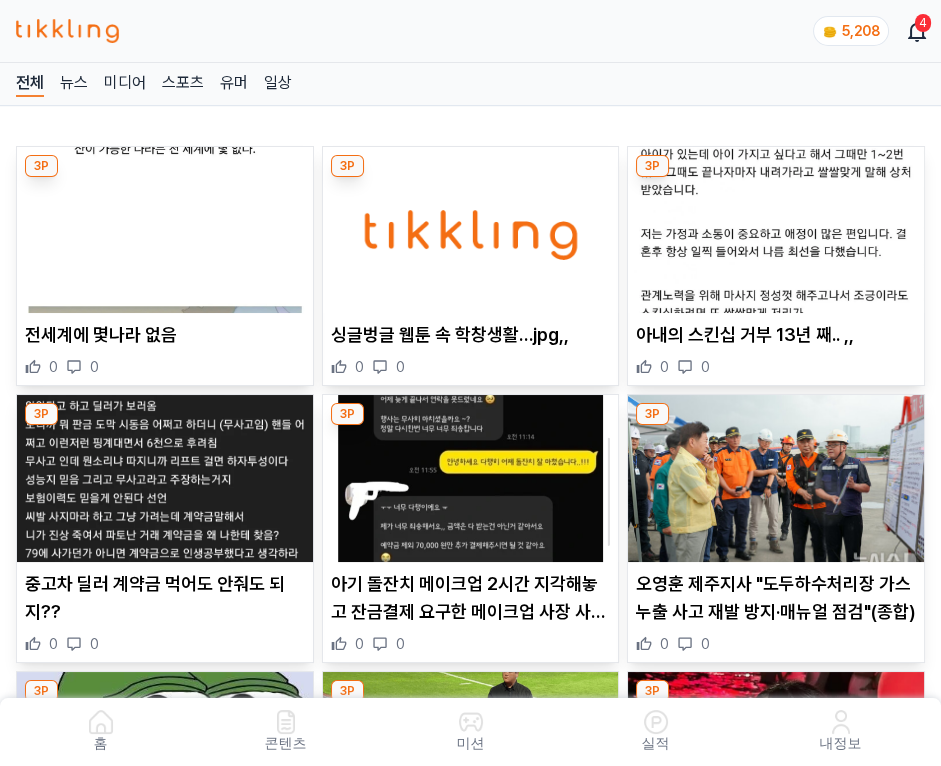 click at bounding box center [471, 230] 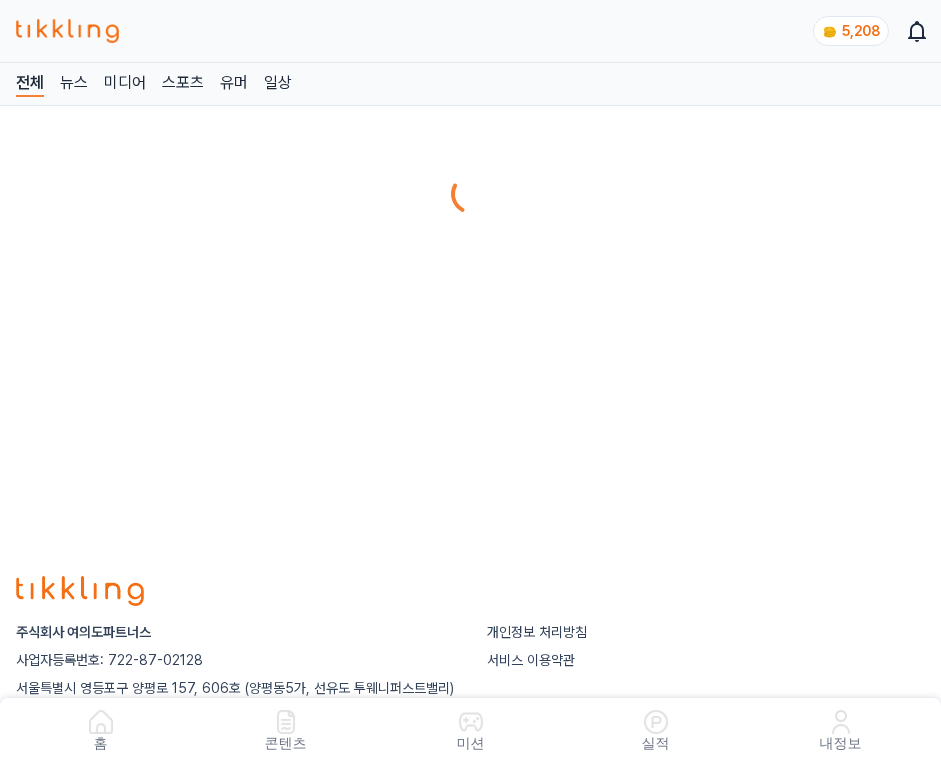 scroll, scrollTop: 0, scrollLeft: 0, axis: both 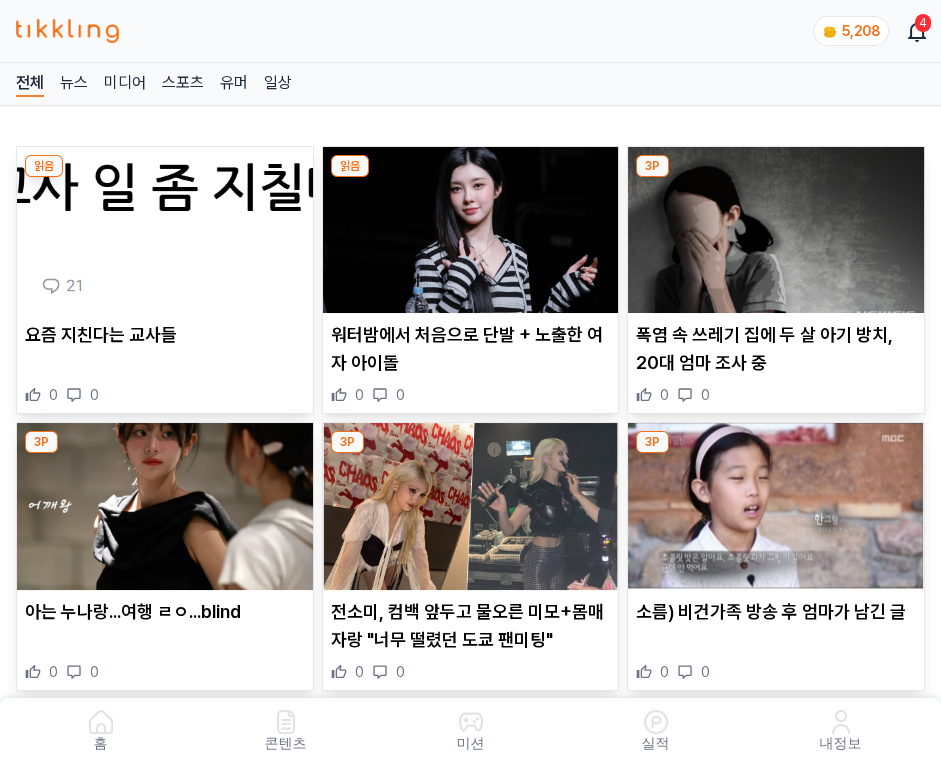click at bounding box center [471, 230] 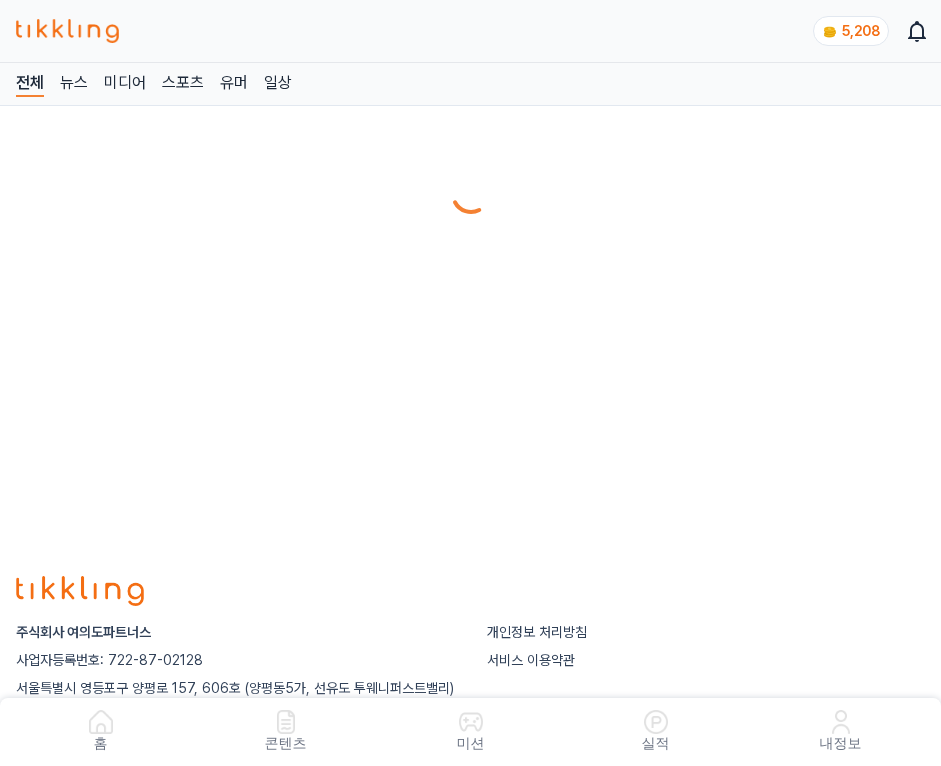 scroll, scrollTop: 0, scrollLeft: 0, axis: both 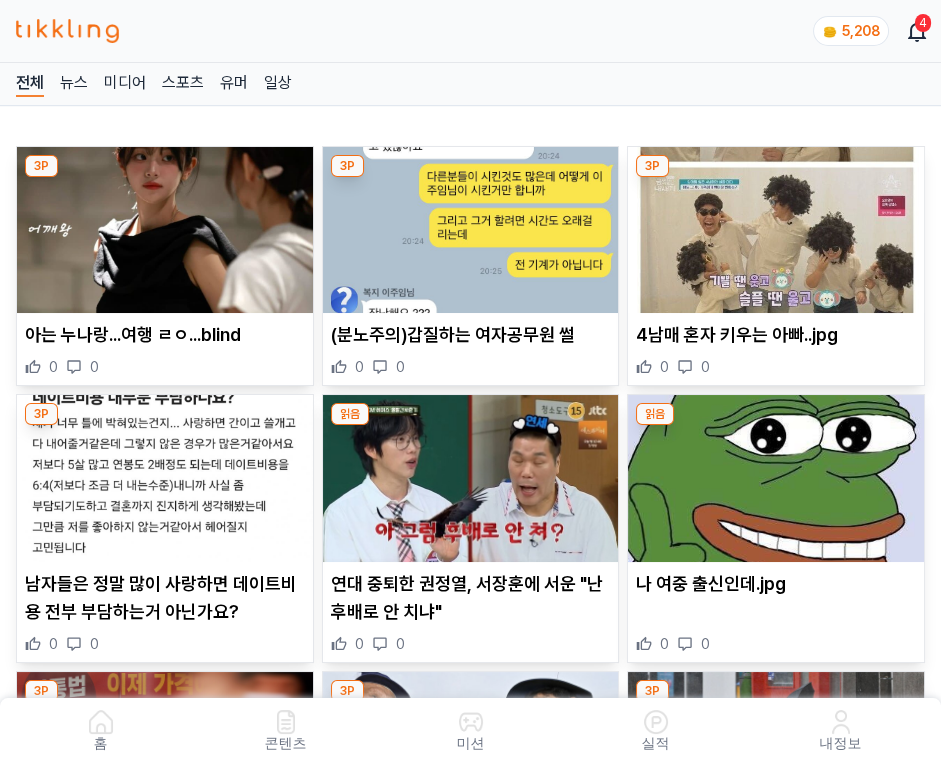 click at bounding box center [471, 230] 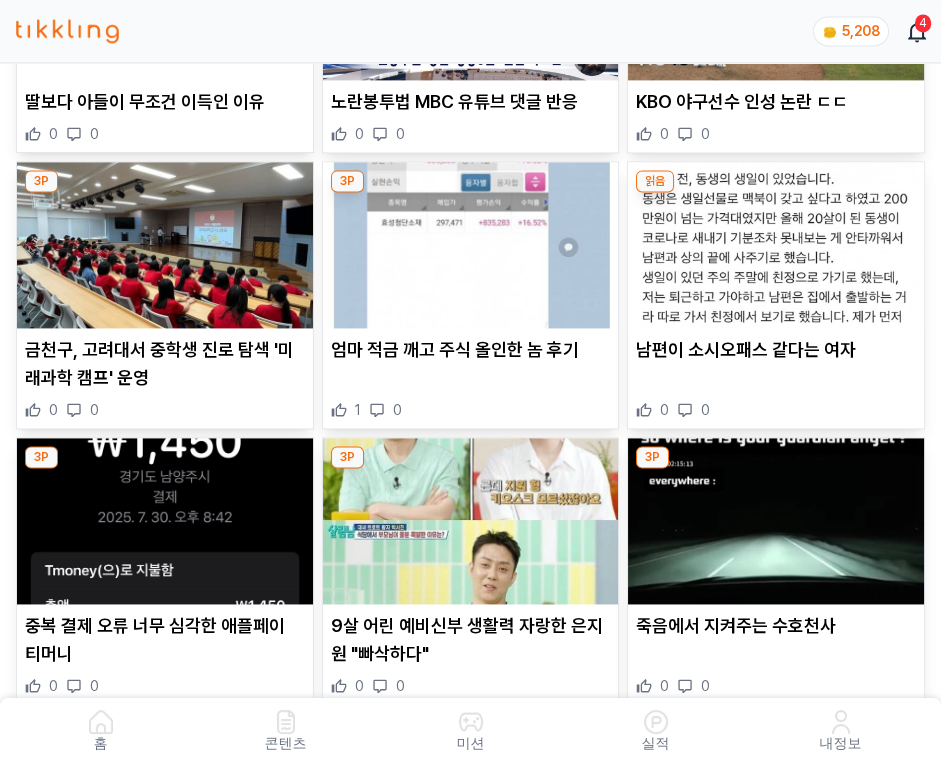 scroll, scrollTop: 5580, scrollLeft: 0, axis: vertical 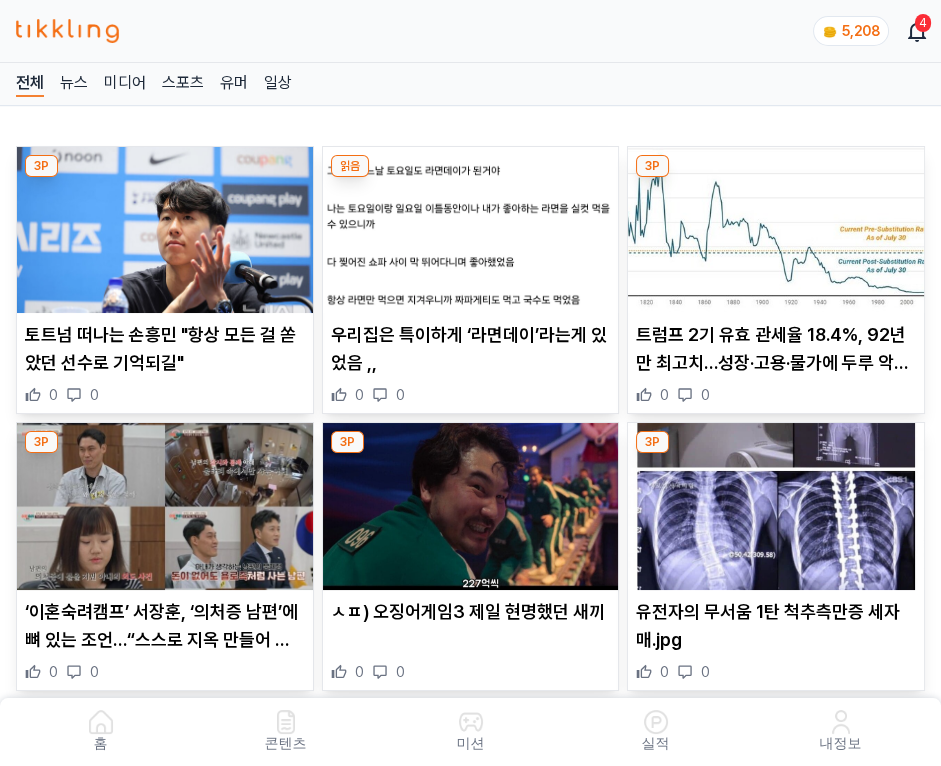 click at bounding box center [471, 230] 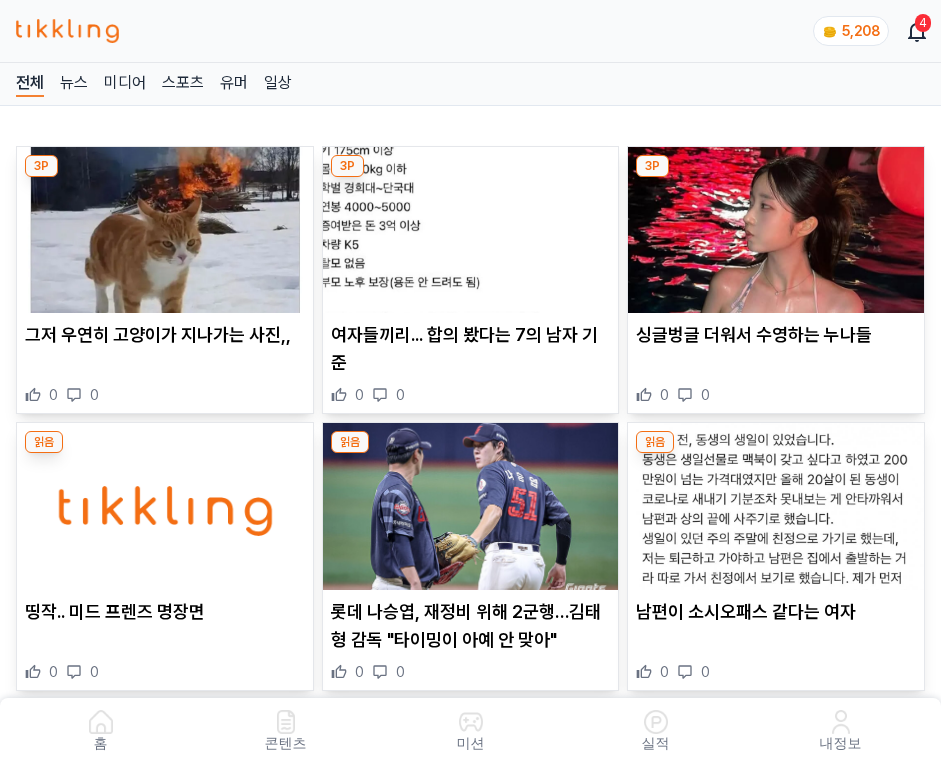 scroll, scrollTop: 0, scrollLeft: 0, axis: both 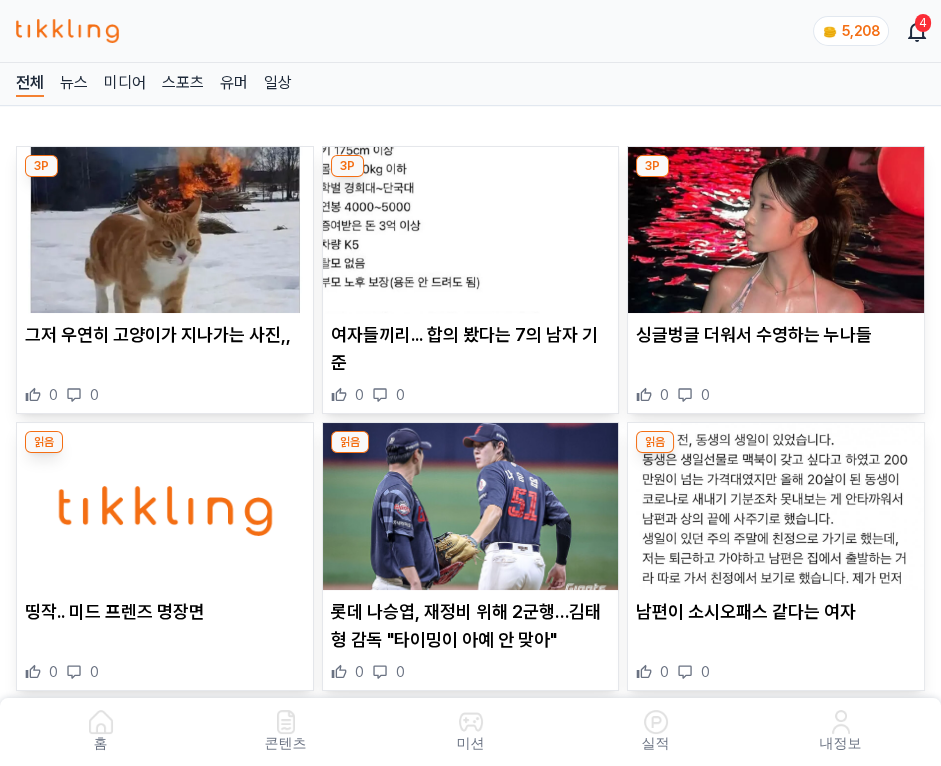 click at bounding box center (471, 230) 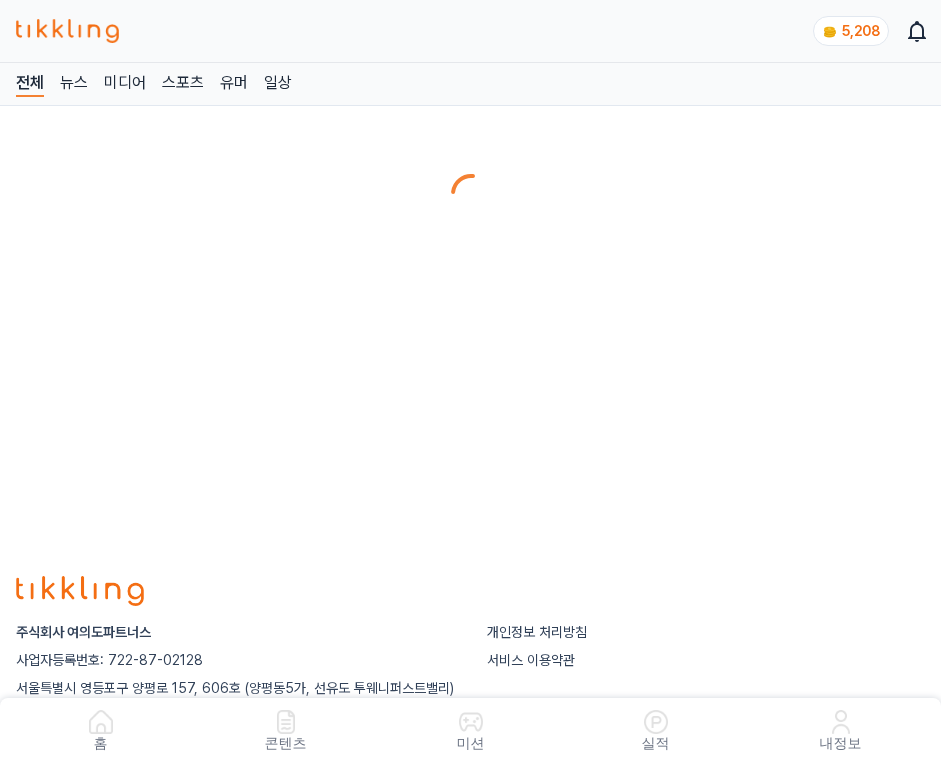 scroll, scrollTop: 0, scrollLeft: 0, axis: both 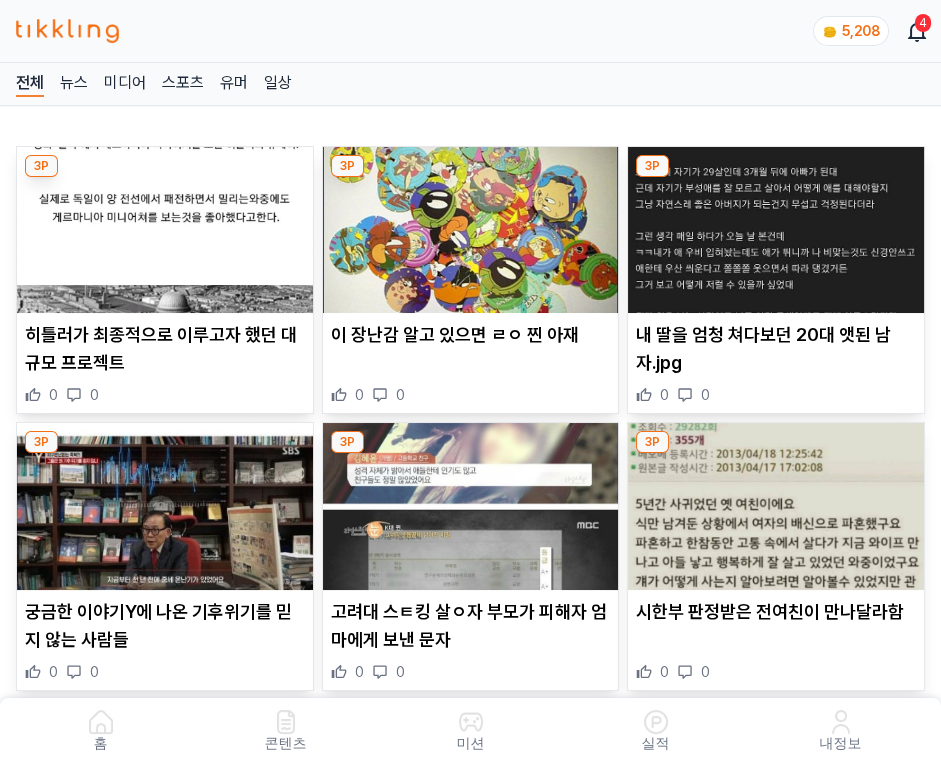 click at bounding box center (471, 230) 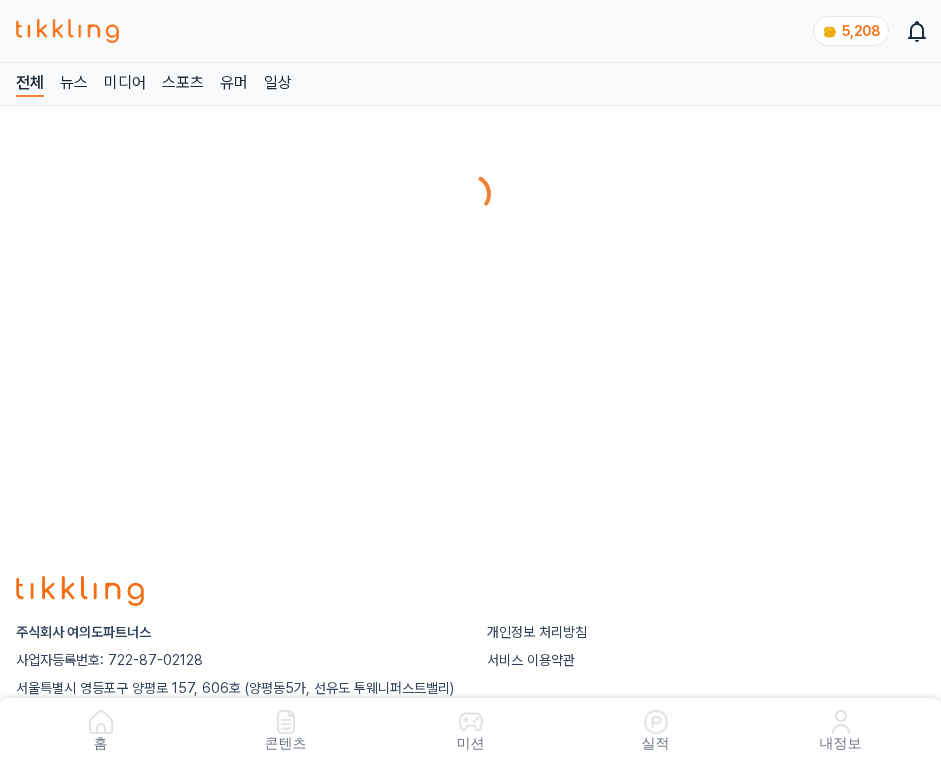 scroll, scrollTop: 0, scrollLeft: 0, axis: both 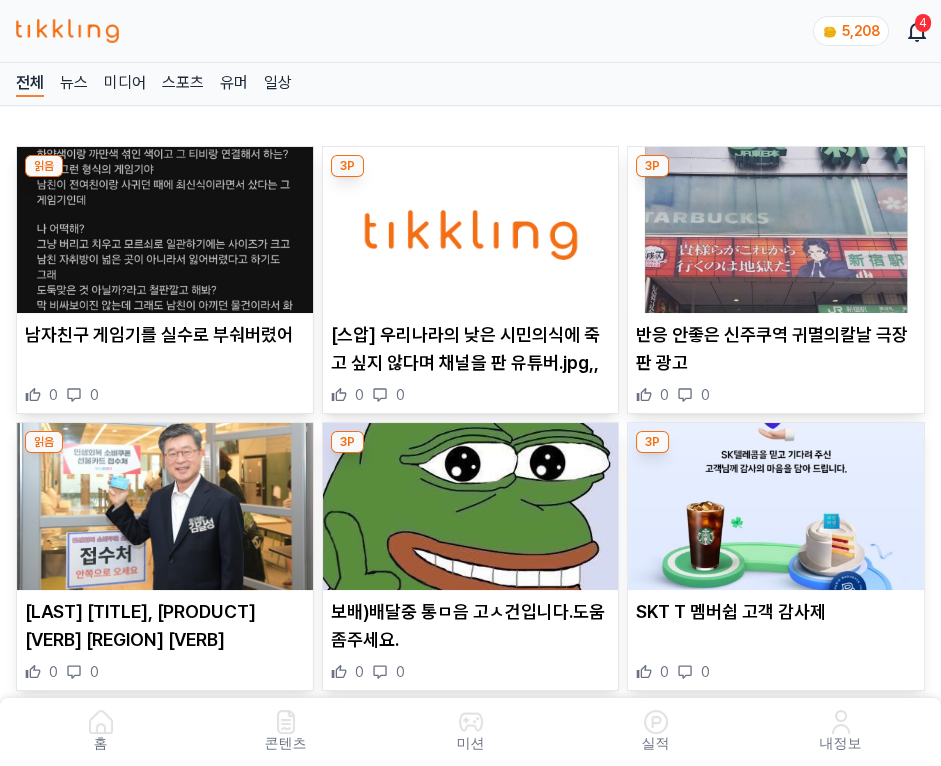 click at bounding box center [471, 230] 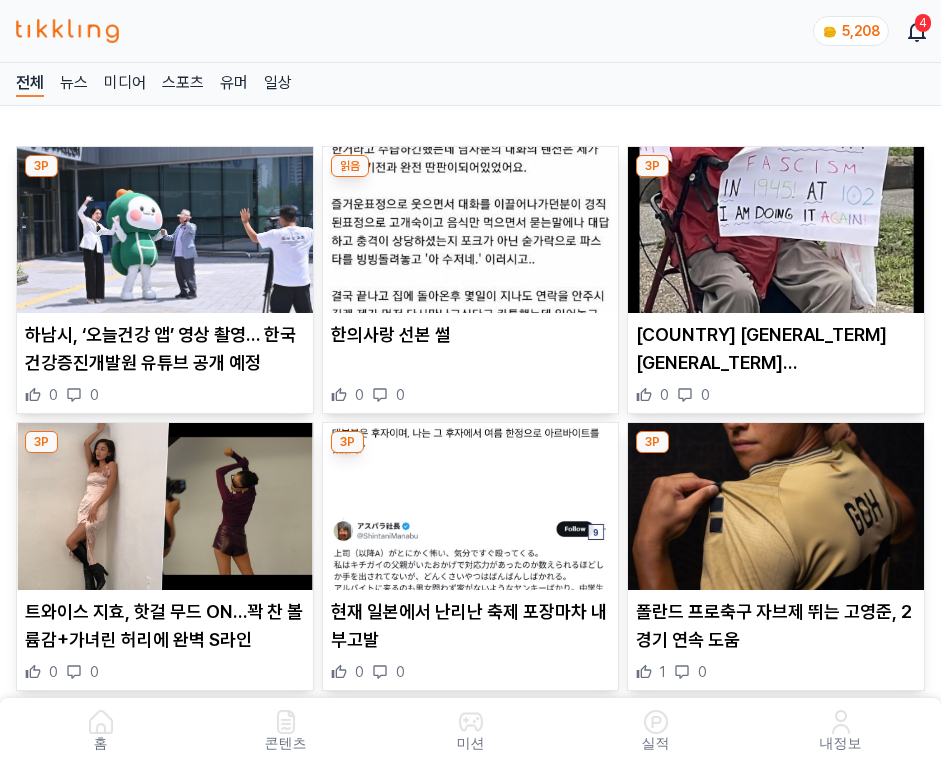 scroll, scrollTop: 0, scrollLeft: 0, axis: both 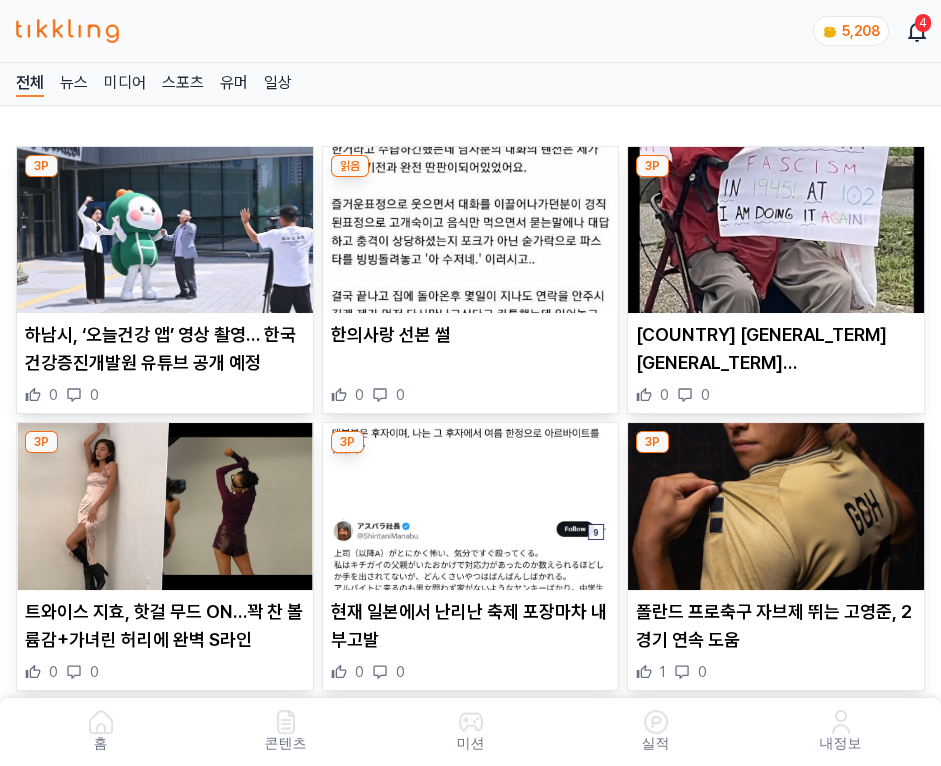 click at bounding box center [471, 230] 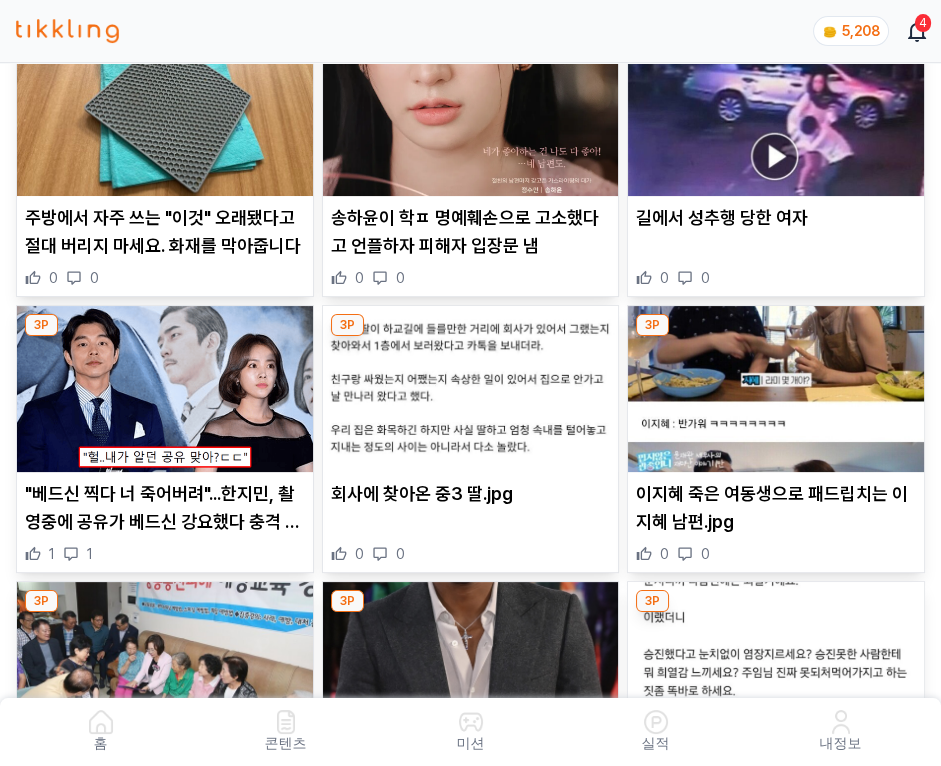 scroll, scrollTop: 4018, scrollLeft: 0, axis: vertical 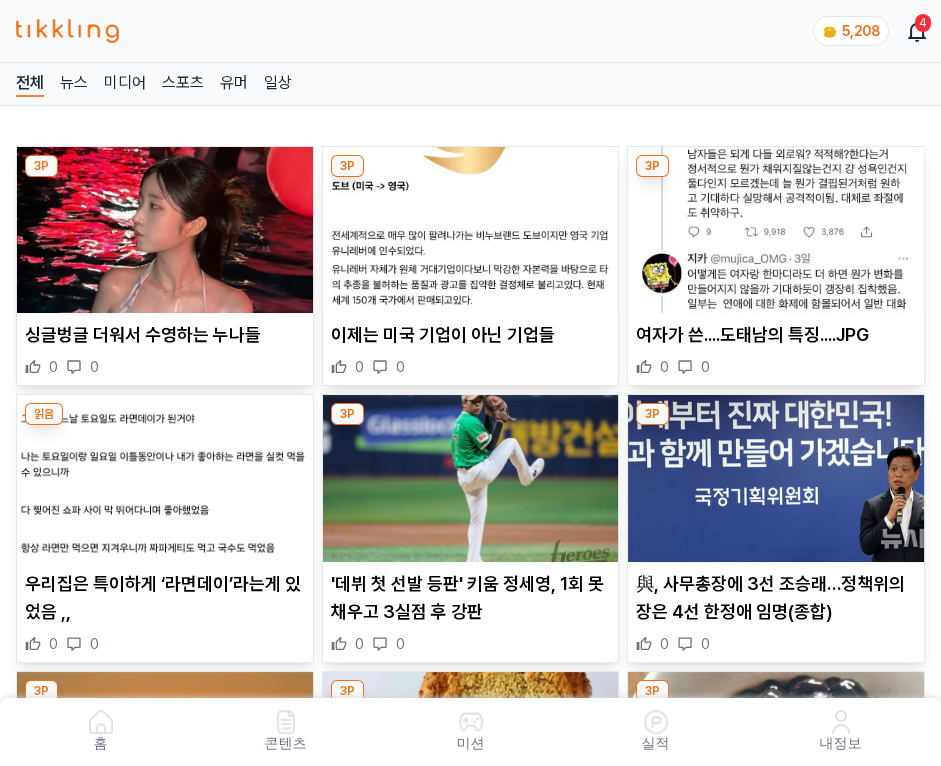 click at bounding box center [471, 230] 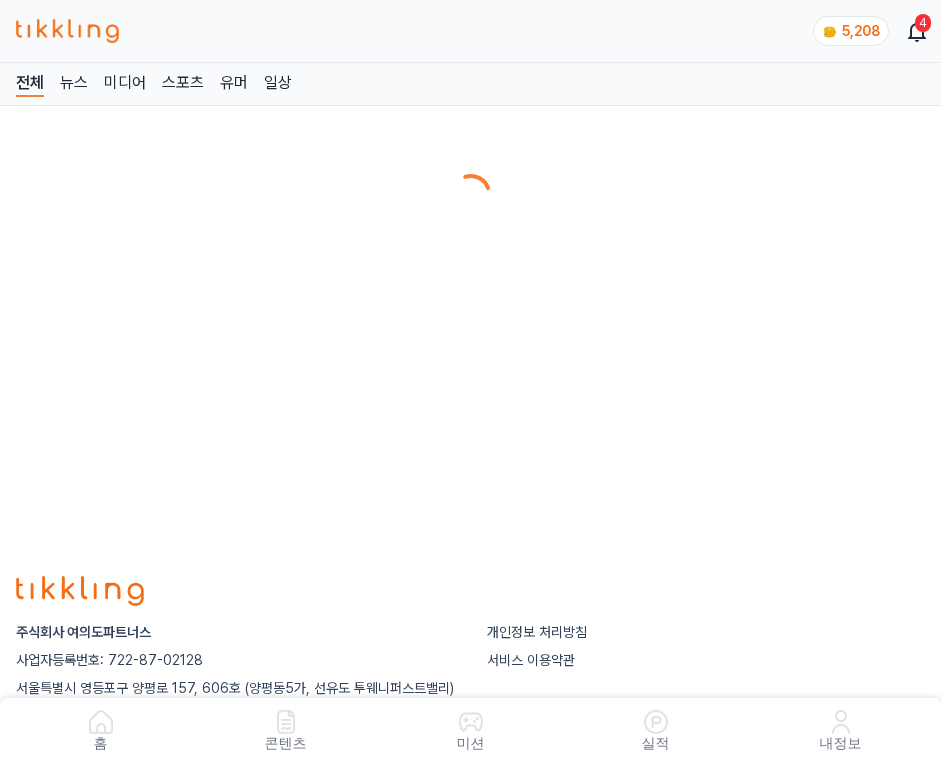 scroll, scrollTop: 0, scrollLeft: 0, axis: both 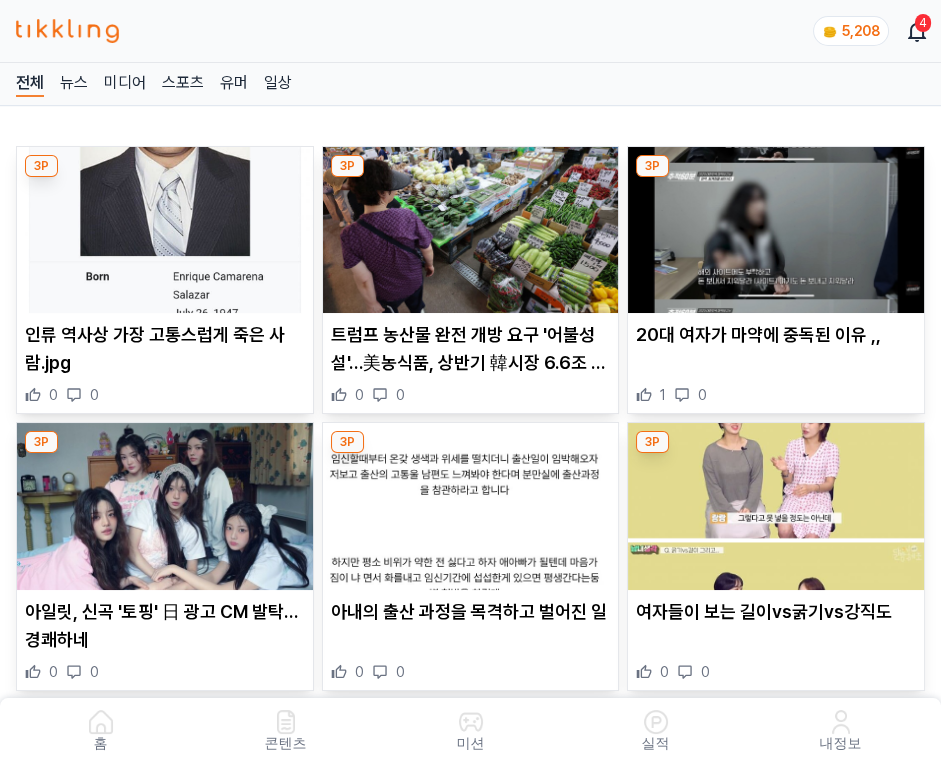 click at bounding box center (471, 230) 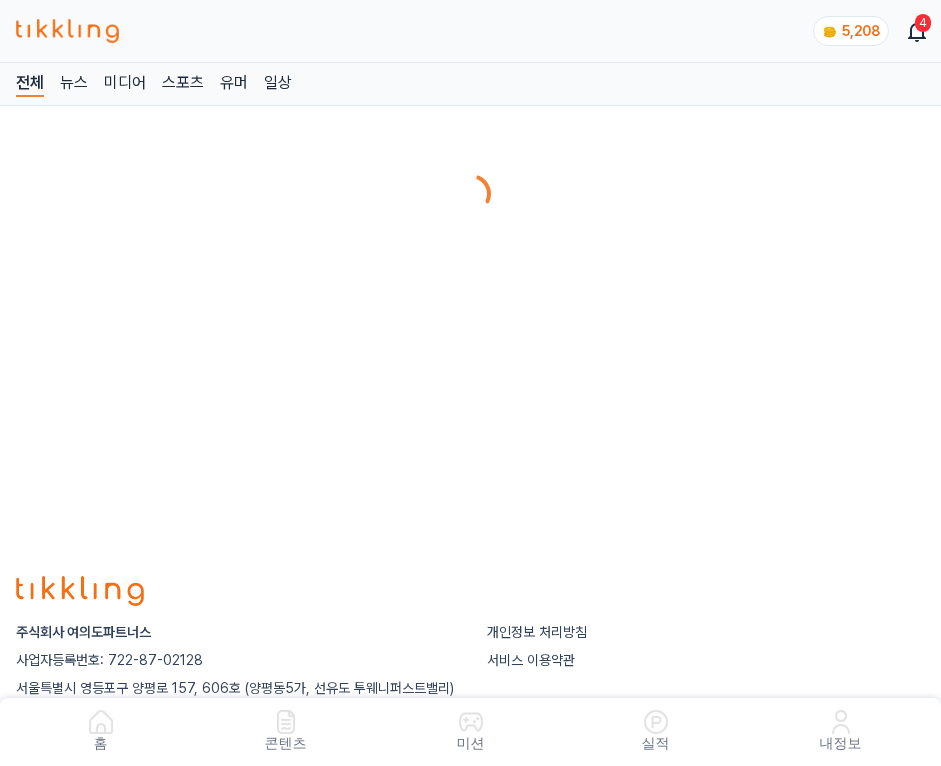 scroll, scrollTop: 0, scrollLeft: 0, axis: both 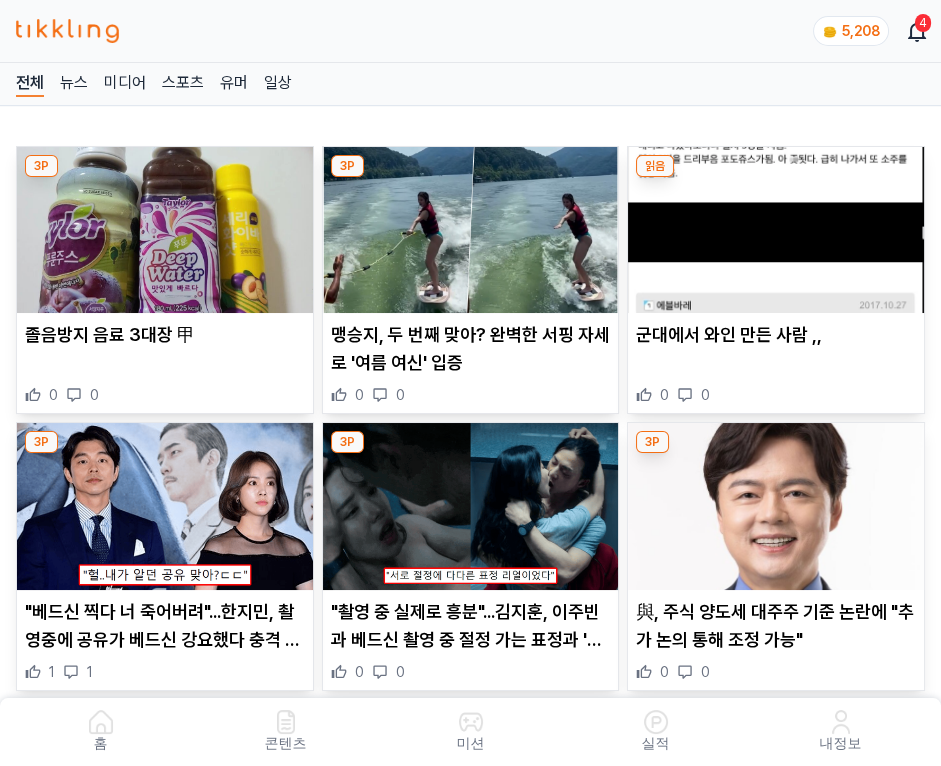 click at bounding box center [471, 230] 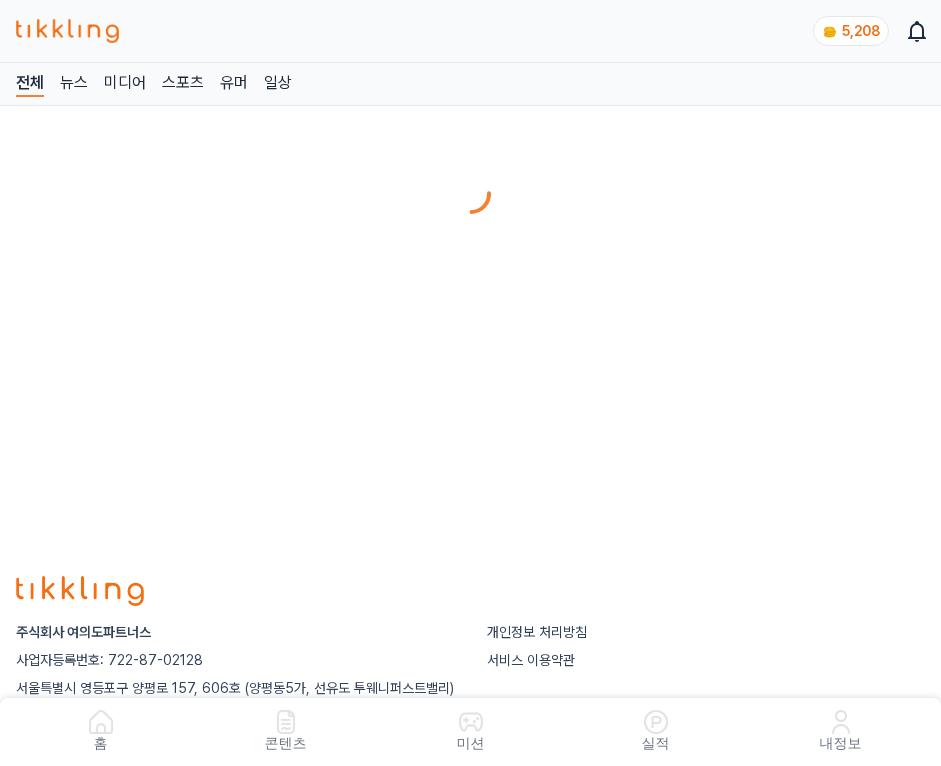 scroll, scrollTop: 0, scrollLeft: 0, axis: both 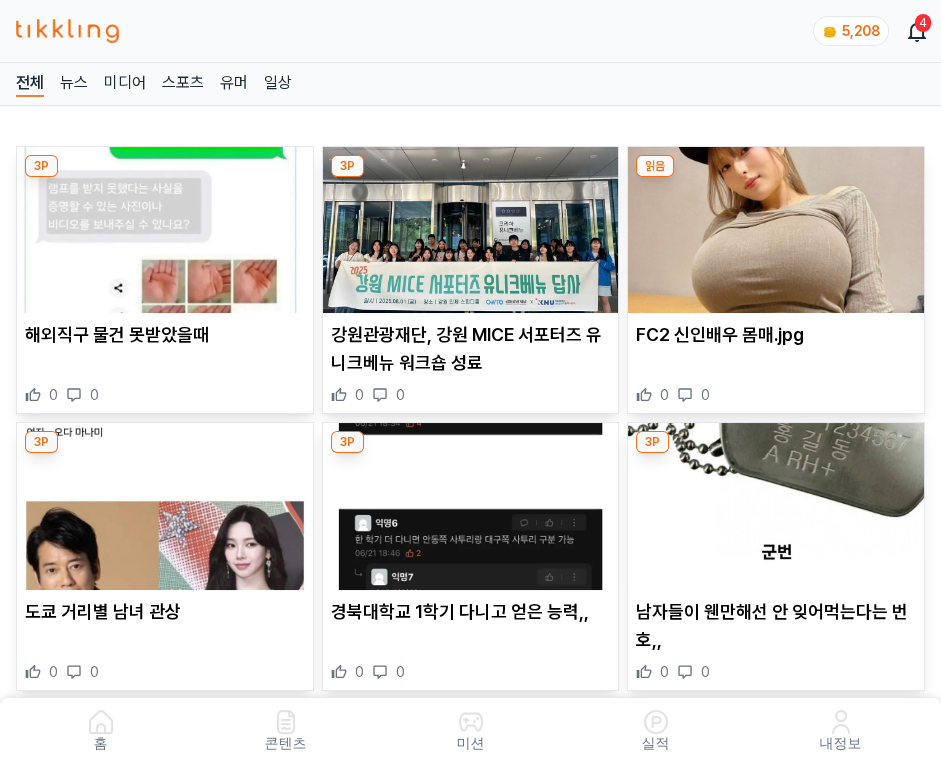 click at bounding box center [471, 230] 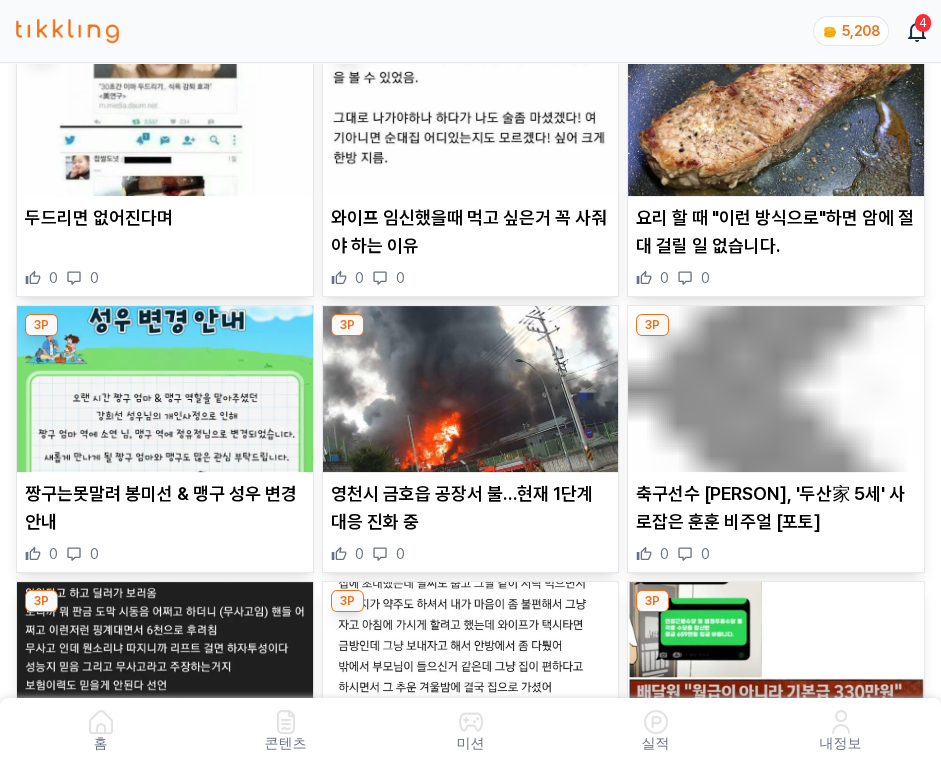 scroll, scrollTop: 3793, scrollLeft: 0, axis: vertical 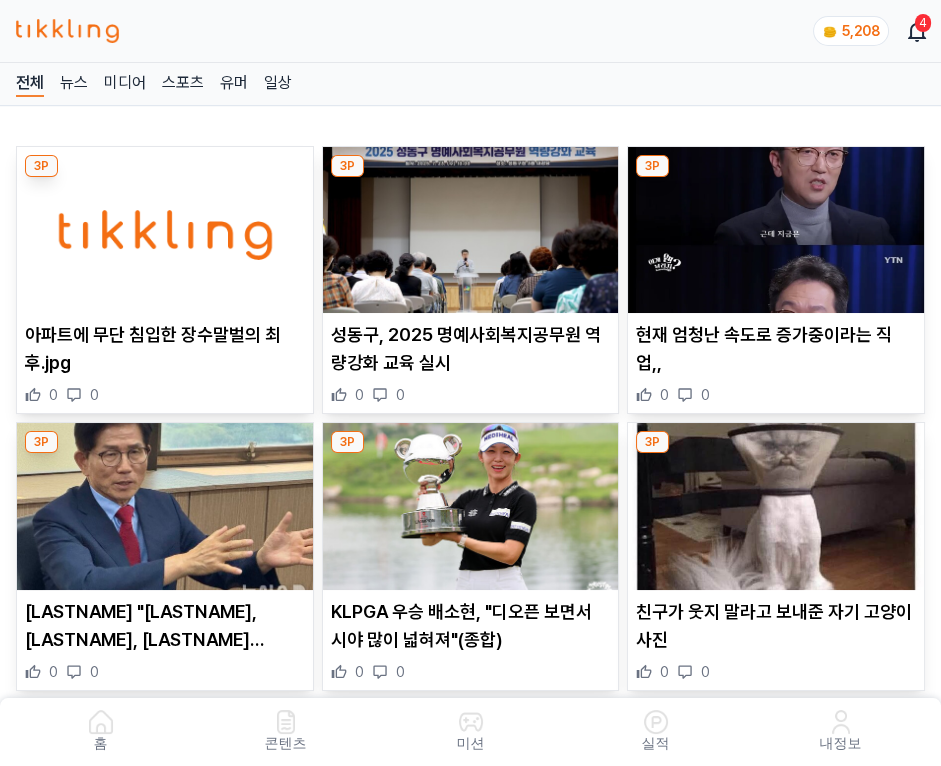click at bounding box center (471, 230) 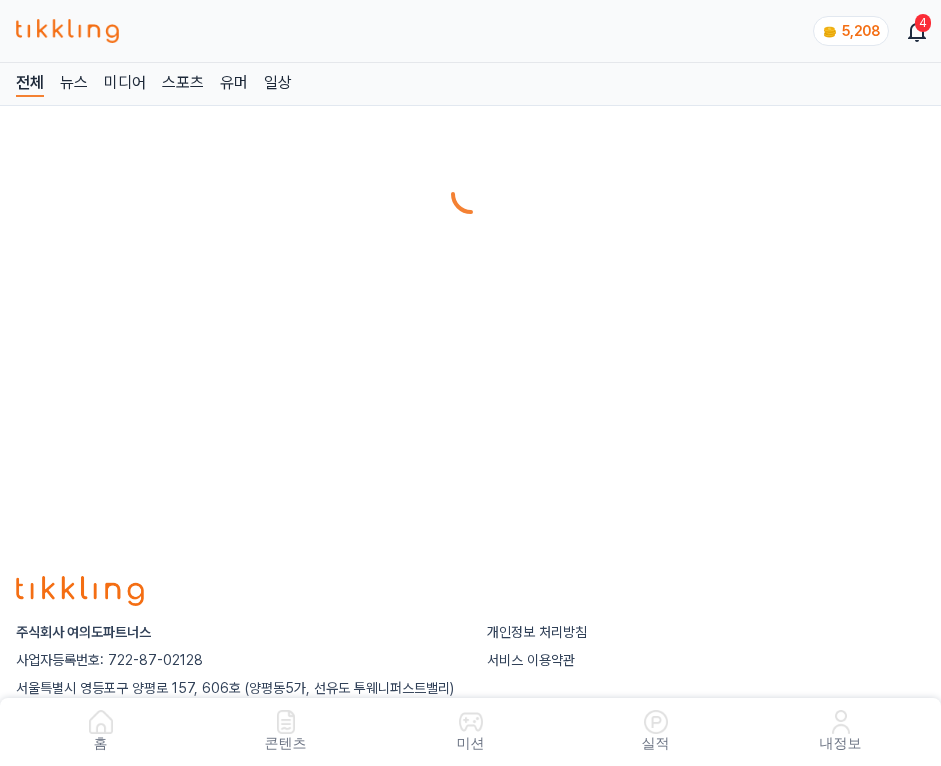 scroll, scrollTop: 0, scrollLeft: 0, axis: both 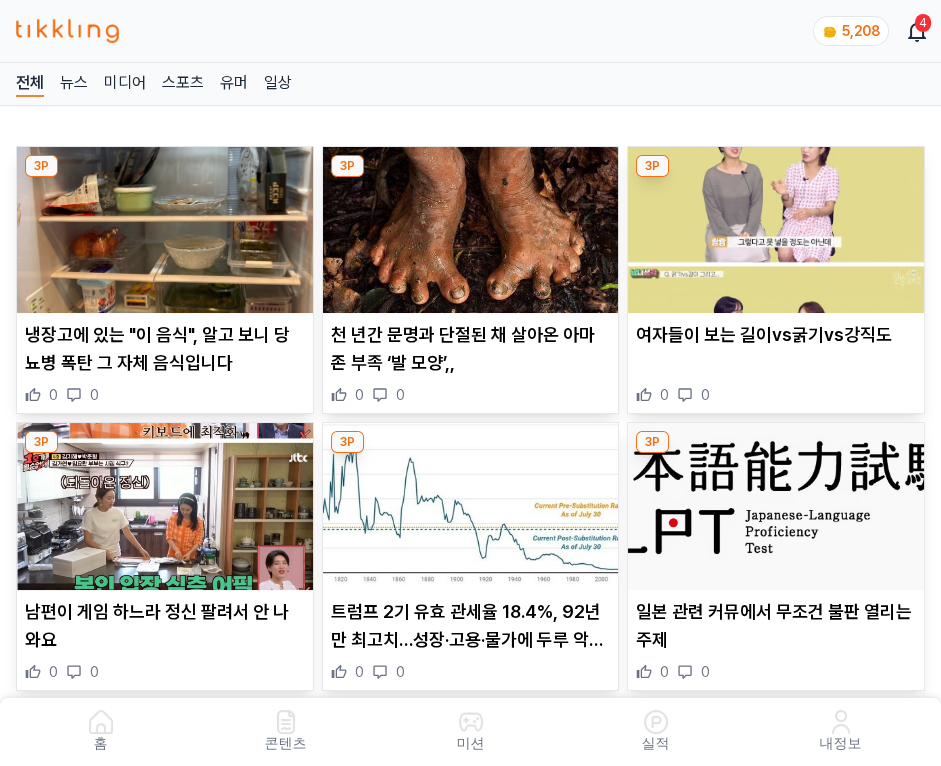 click at bounding box center [471, 230] 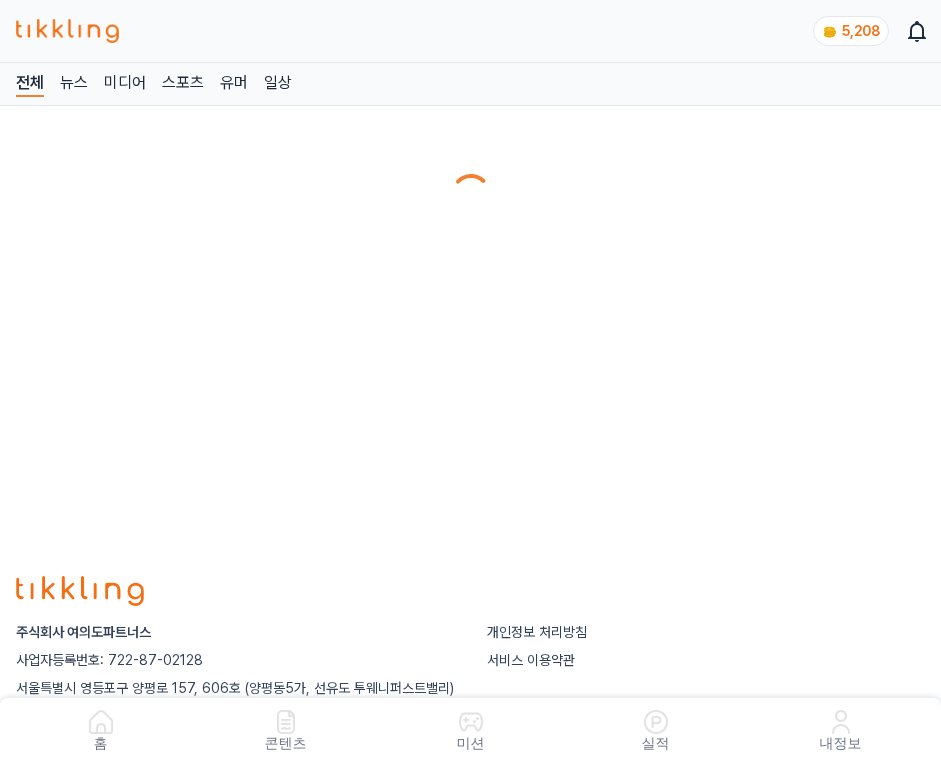 scroll, scrollTop: 0, scrollLeft: 0, axis: both 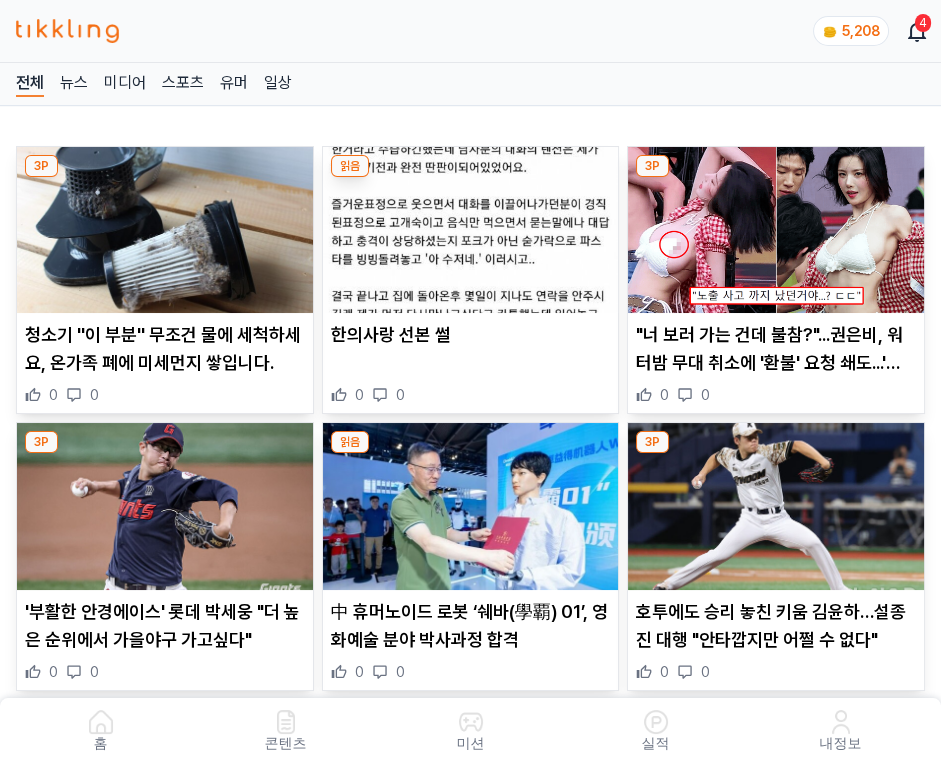 click at bounding box center (471, 230) 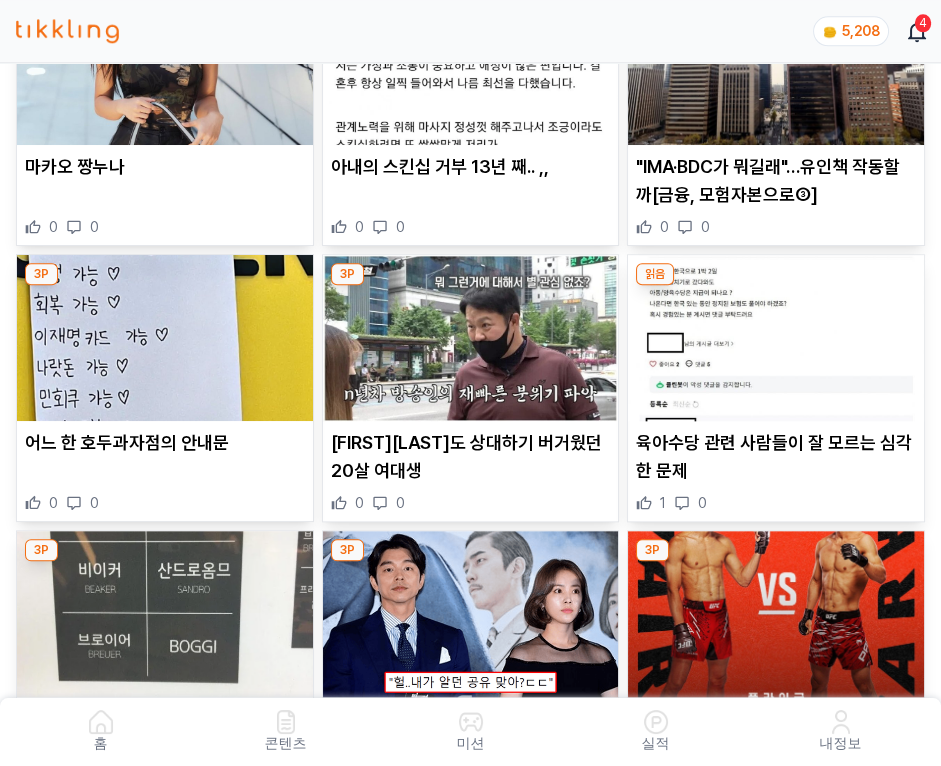 scroll, scrollTop: 4019, scrollLeft: 0, axis: vertical 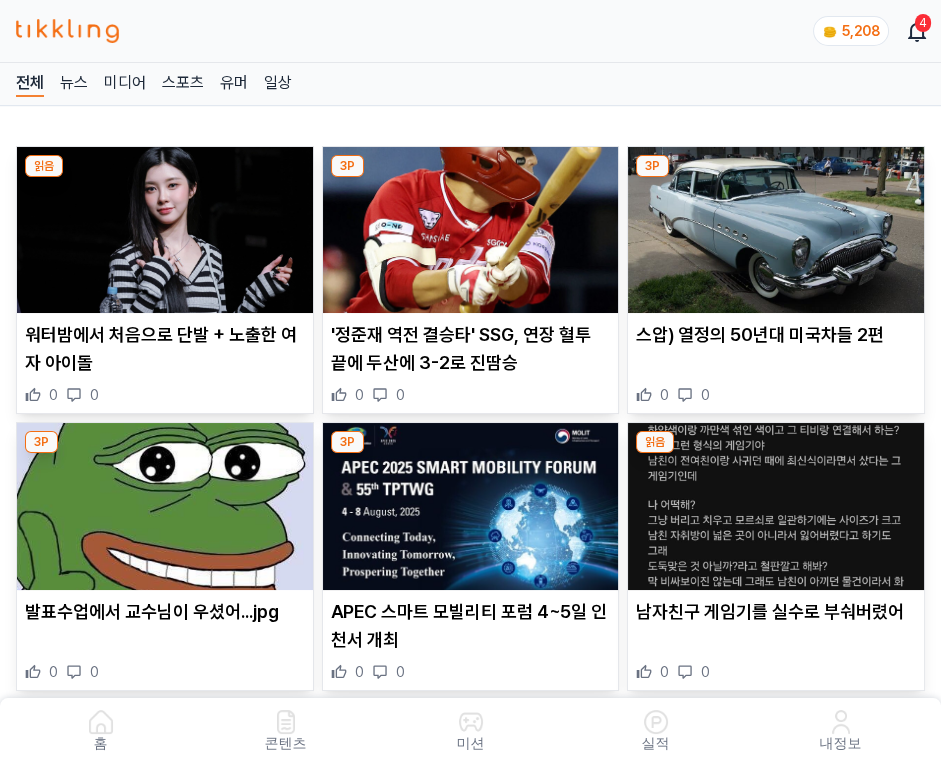 click at bounding box center (471, 230) 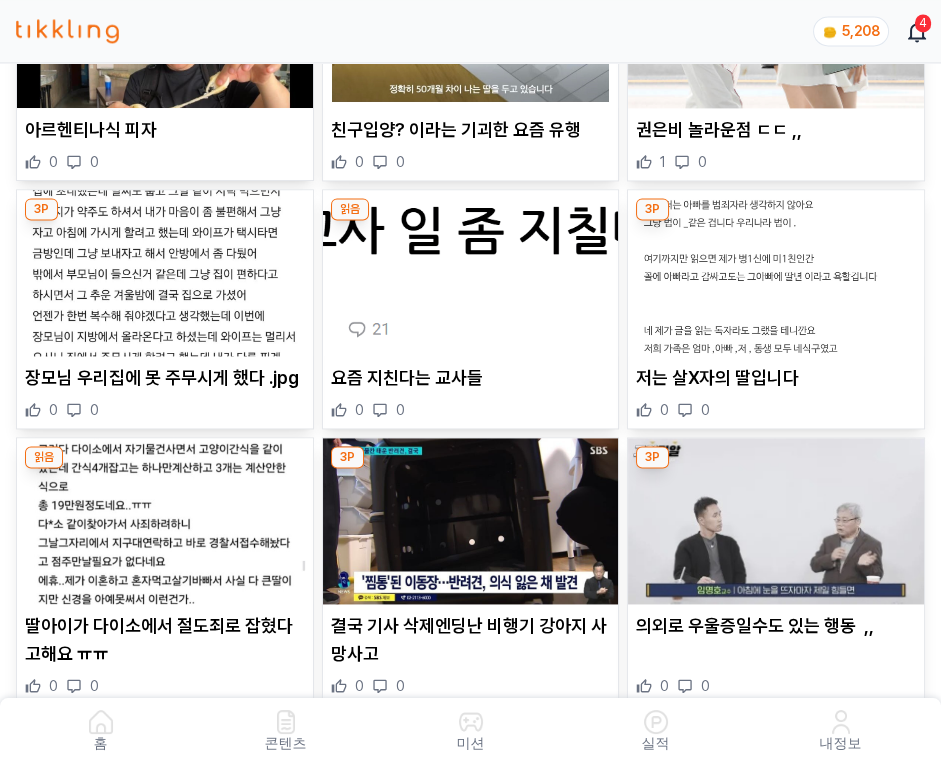 scroll, scrollTop: 5581, scrollLeft: 0, axis: vertical 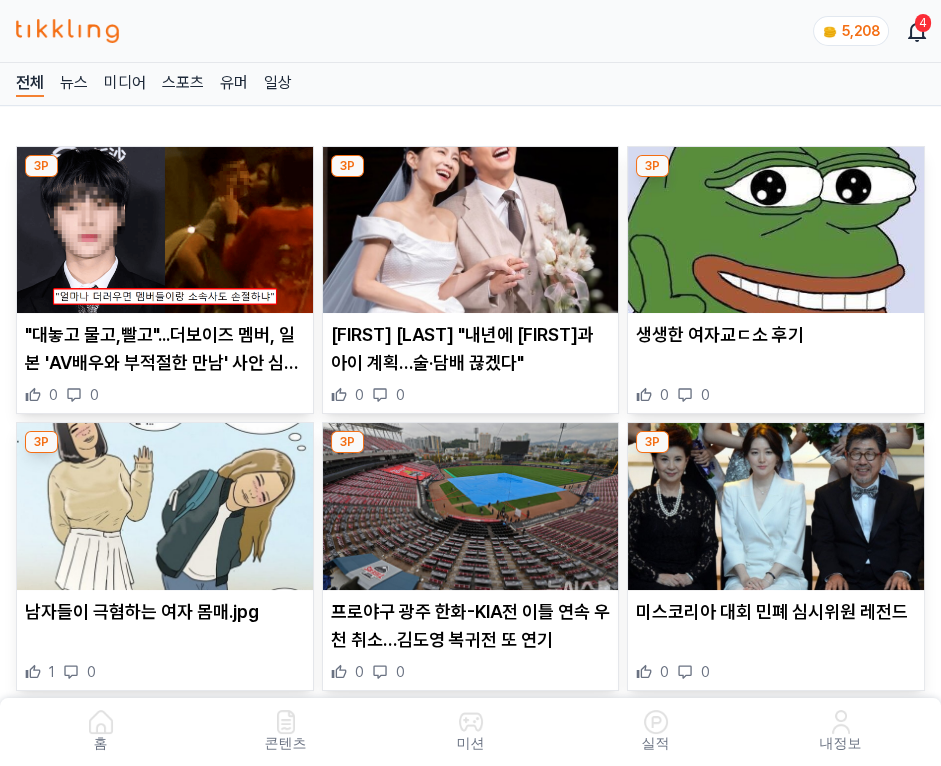 click at bounding box center (471, 230) 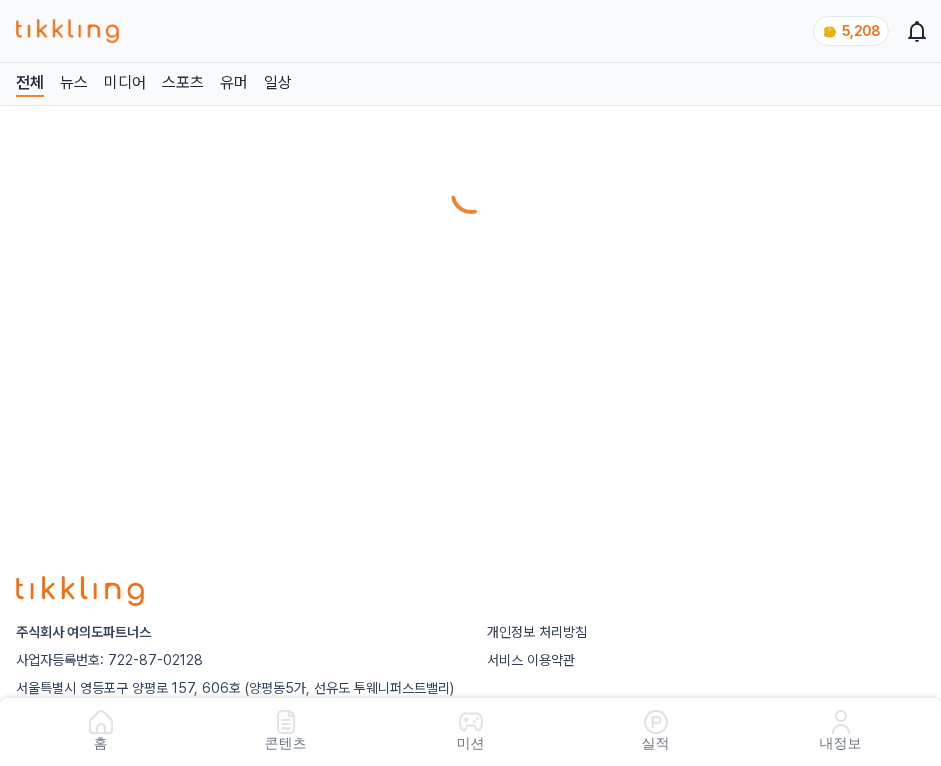 scroll, scrollTop: 0, scrollLeft: 0, axis: both 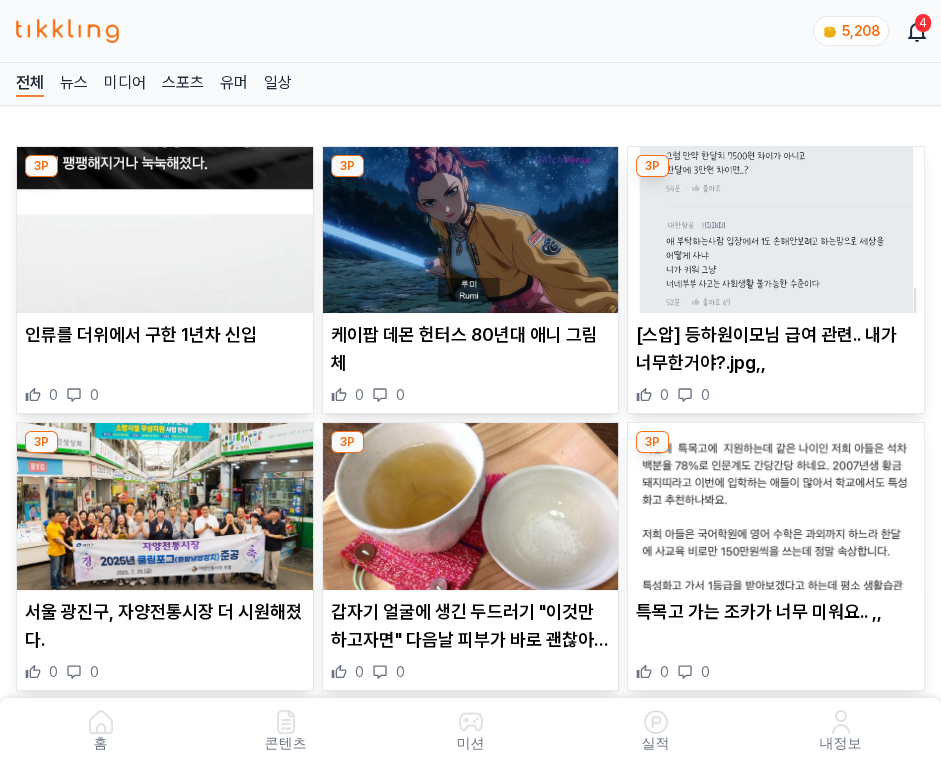 click at bounding box center [471, 230] 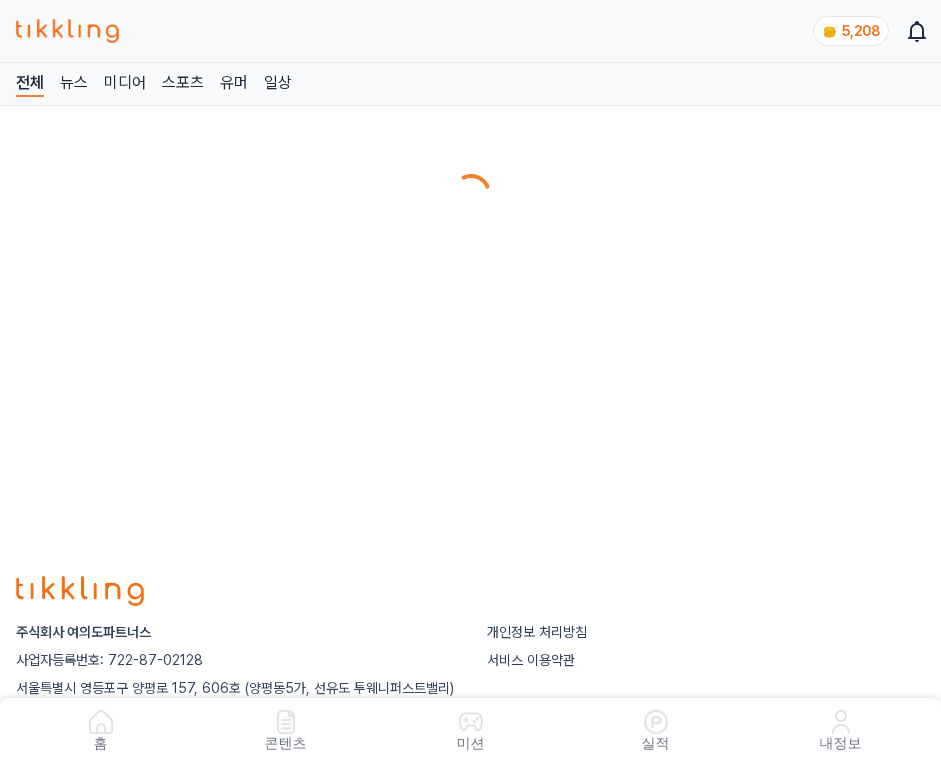 scroll, scrollTop: 0, scrollLeft: 0, axis: both 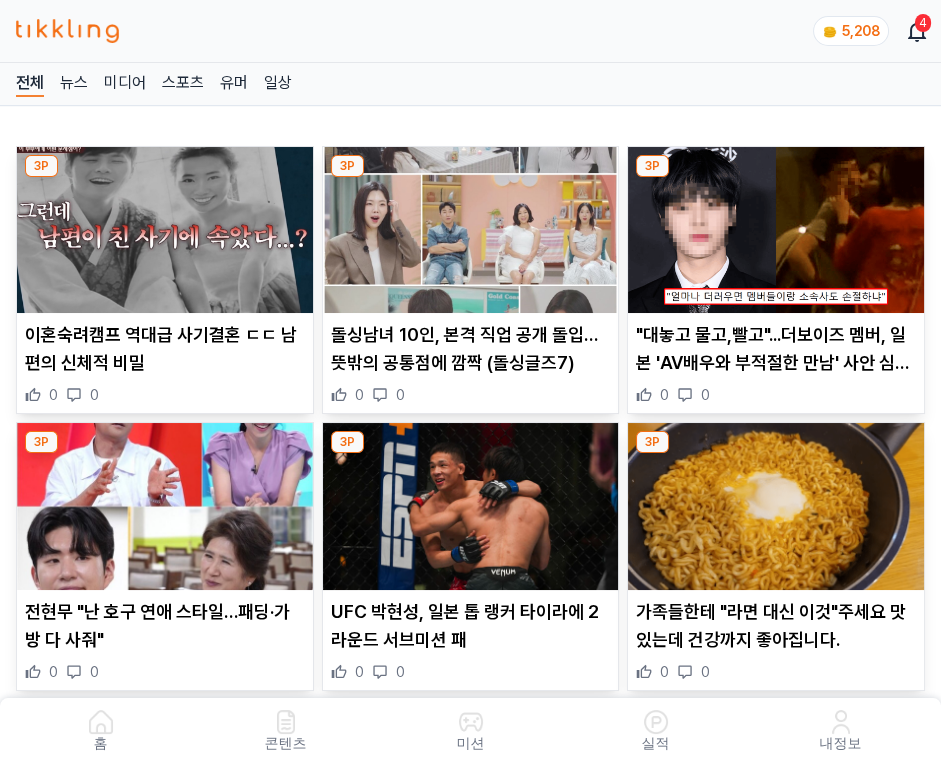 click at bounding box center [471, 230] 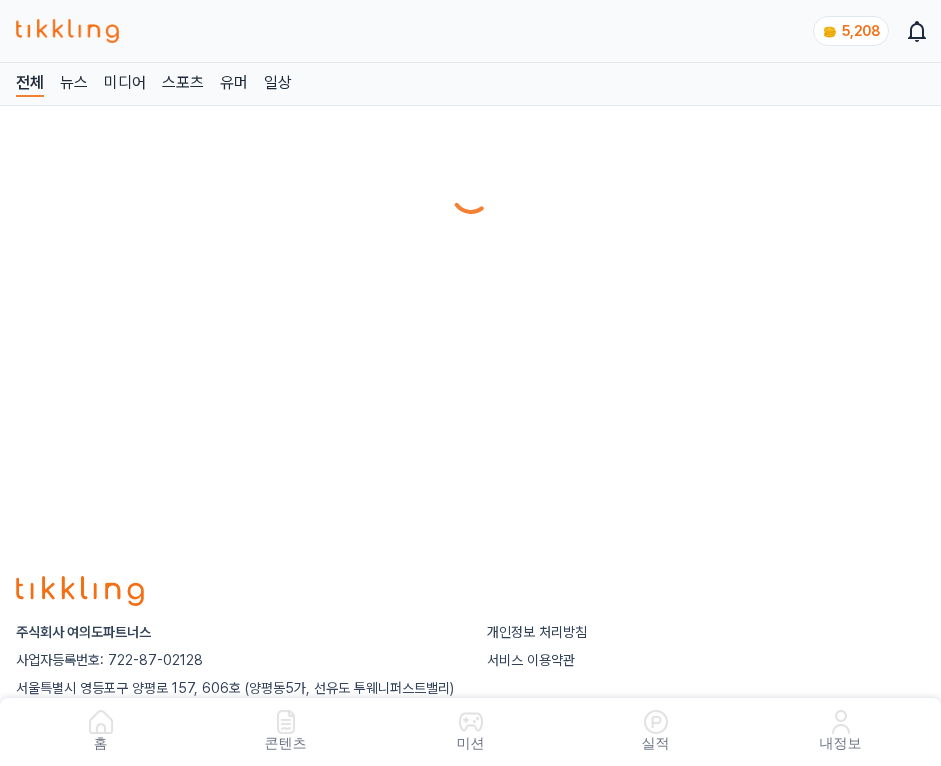 scroll, scrollTop: 0, scrollLeft: 0, axis: both 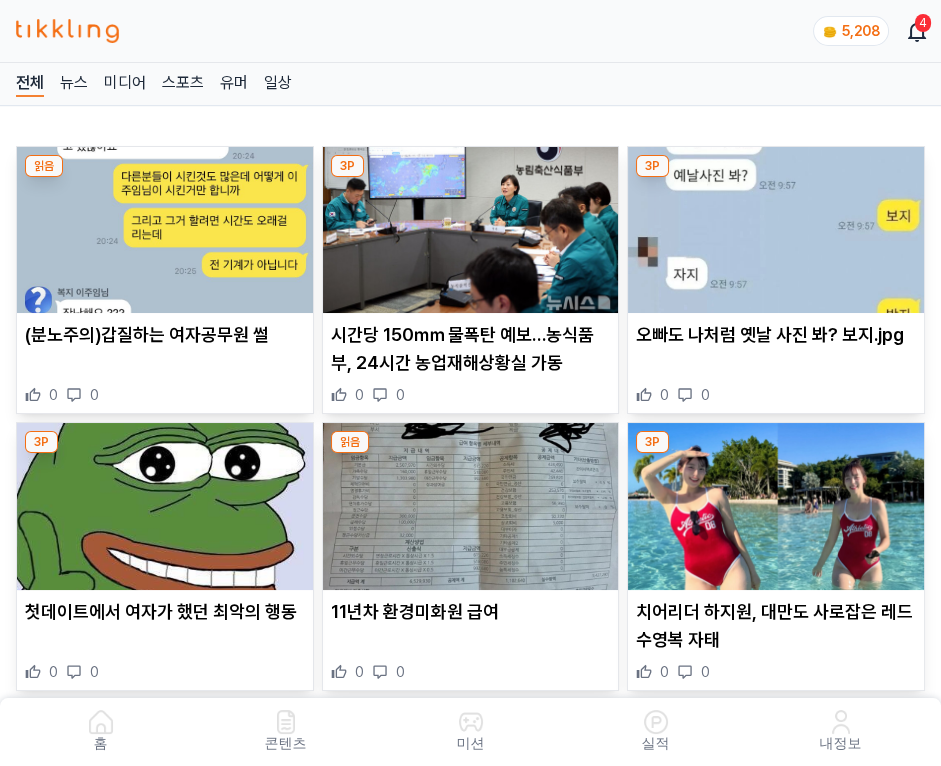 click at bounding box center (471, 230) 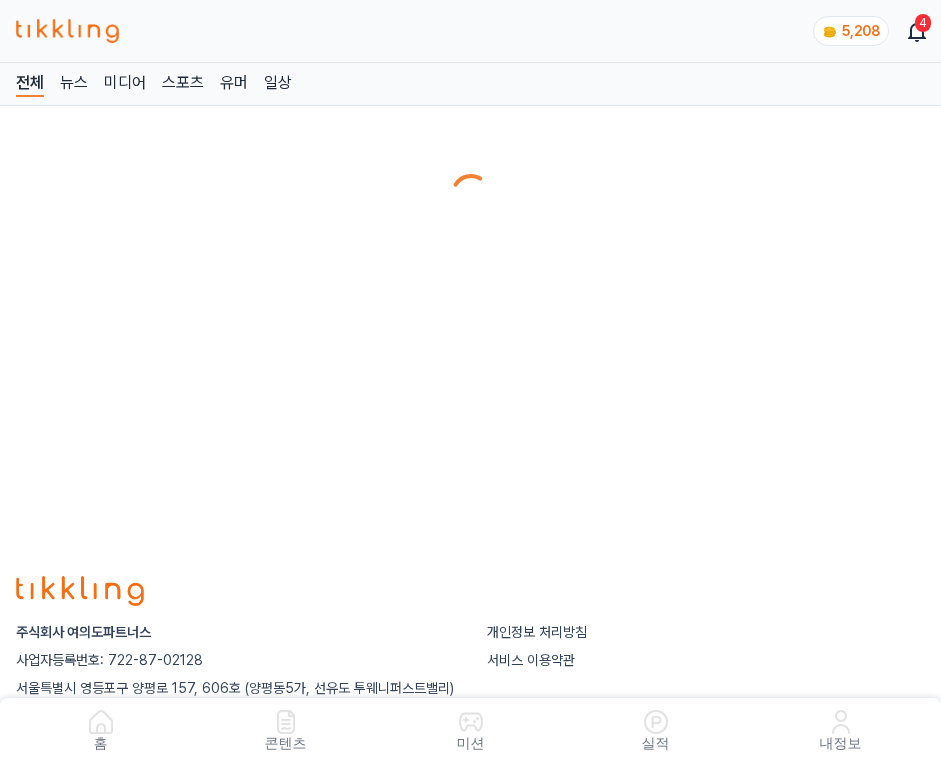 scroll, scrollTop: 0, scrollLeft: 0, axis: both 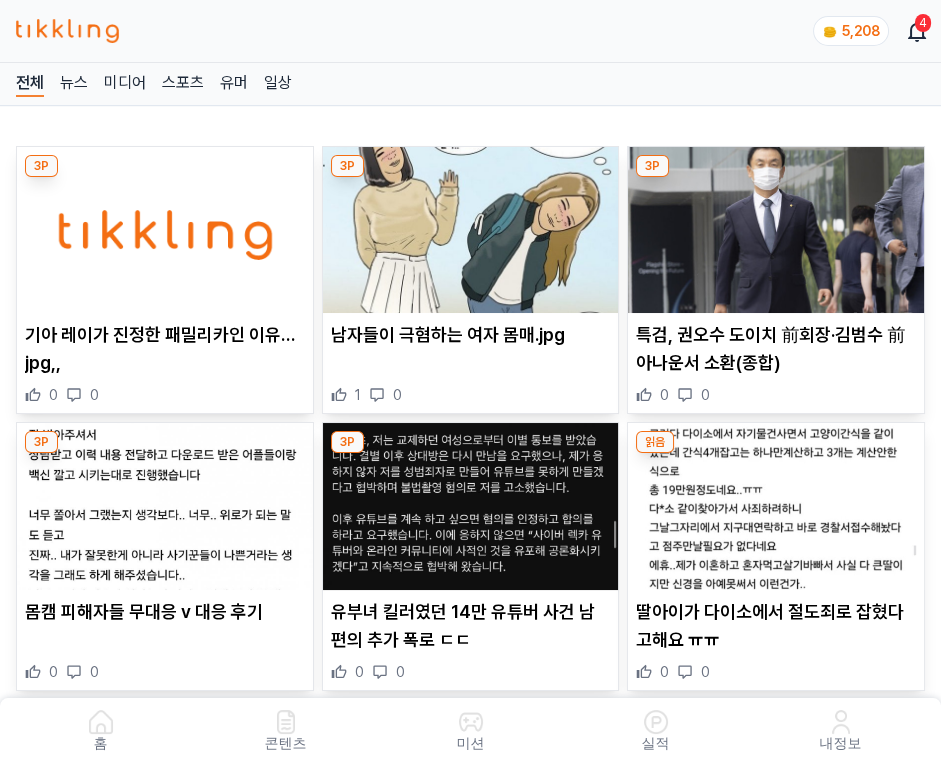 click at bounding box center (471, 230) 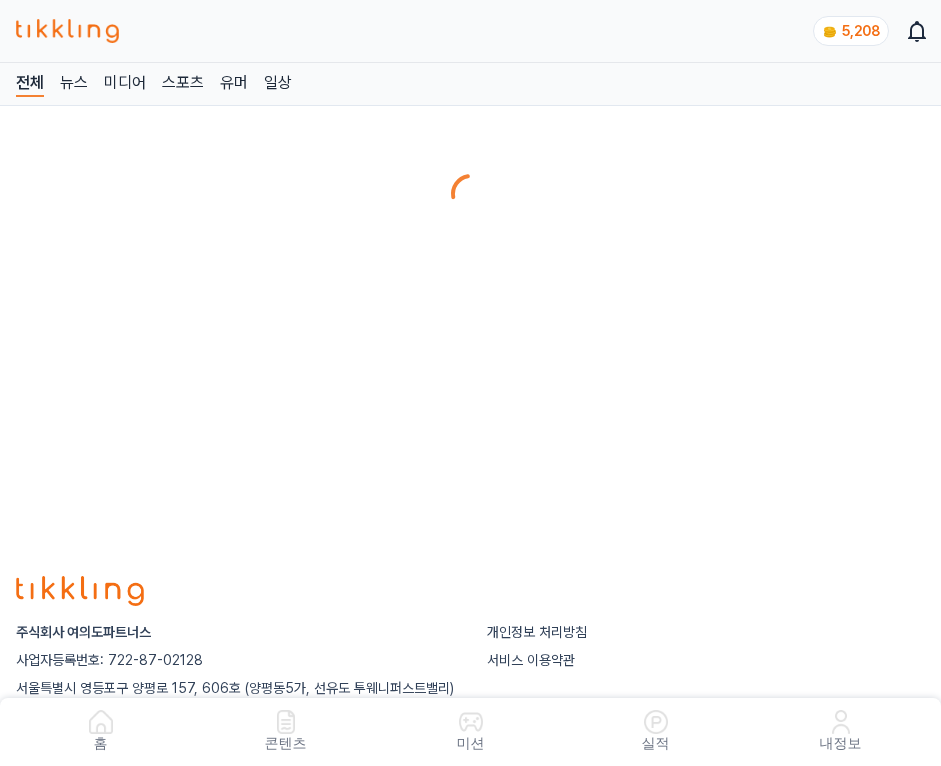 scroll, scrollTop: 0, scrollLeft: 0, axis: both 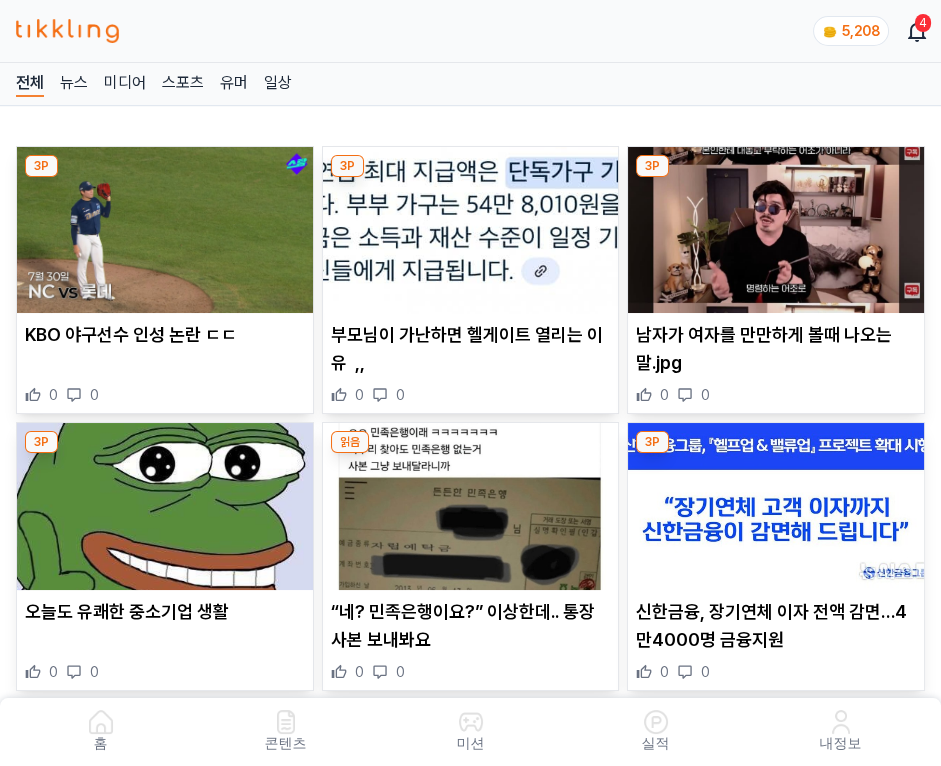 click at bounding box center (471, 230) 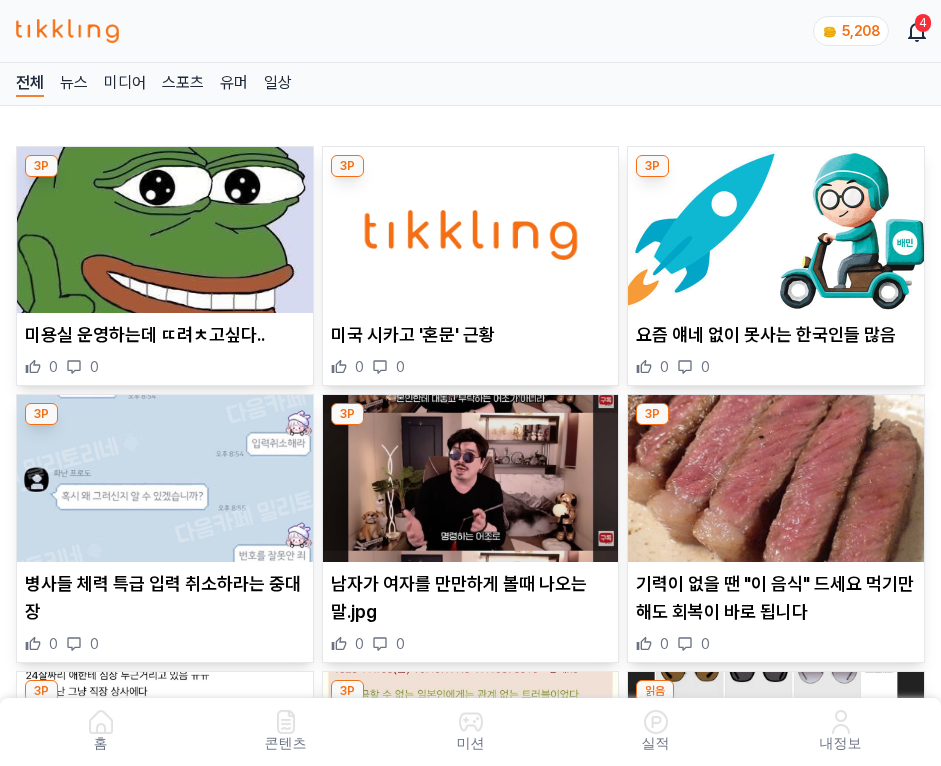 scroll, scrollTop: 0, scrollLeft: 0, axis: both 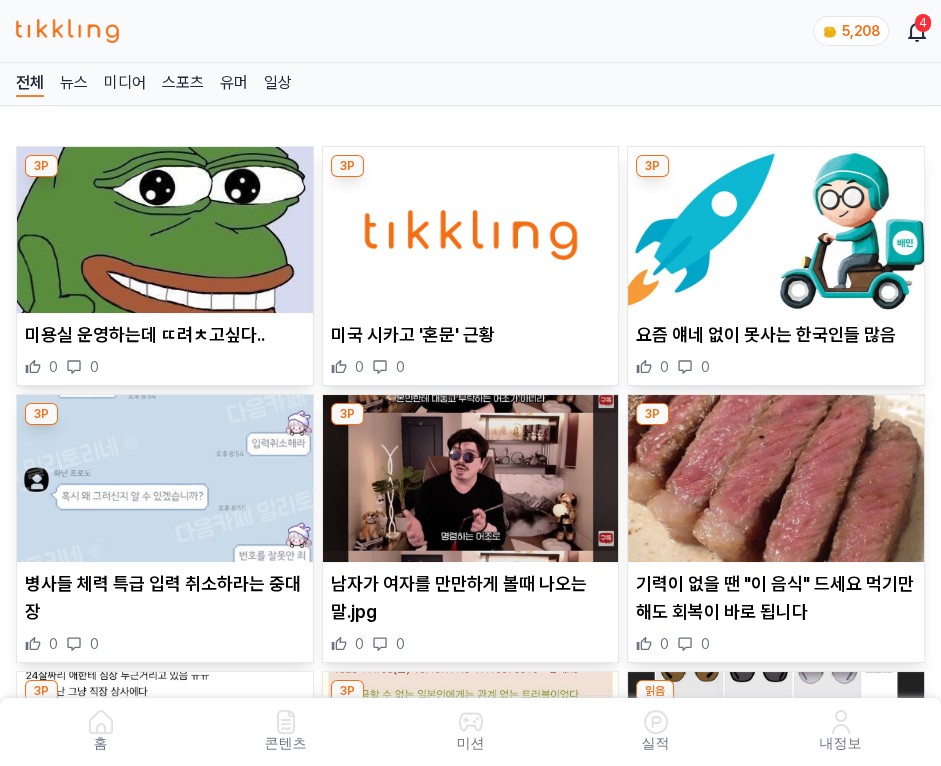 click at bounding box center (471, 230) 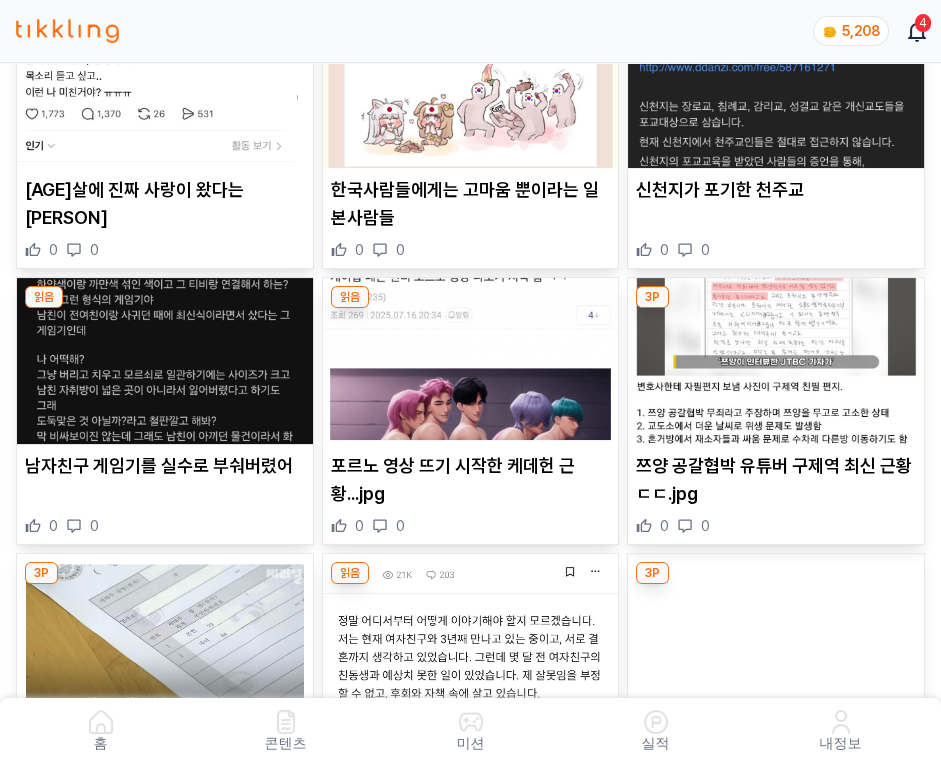 scroll, scrollTop: 4016, scrollLeft: 0, axis: vertical 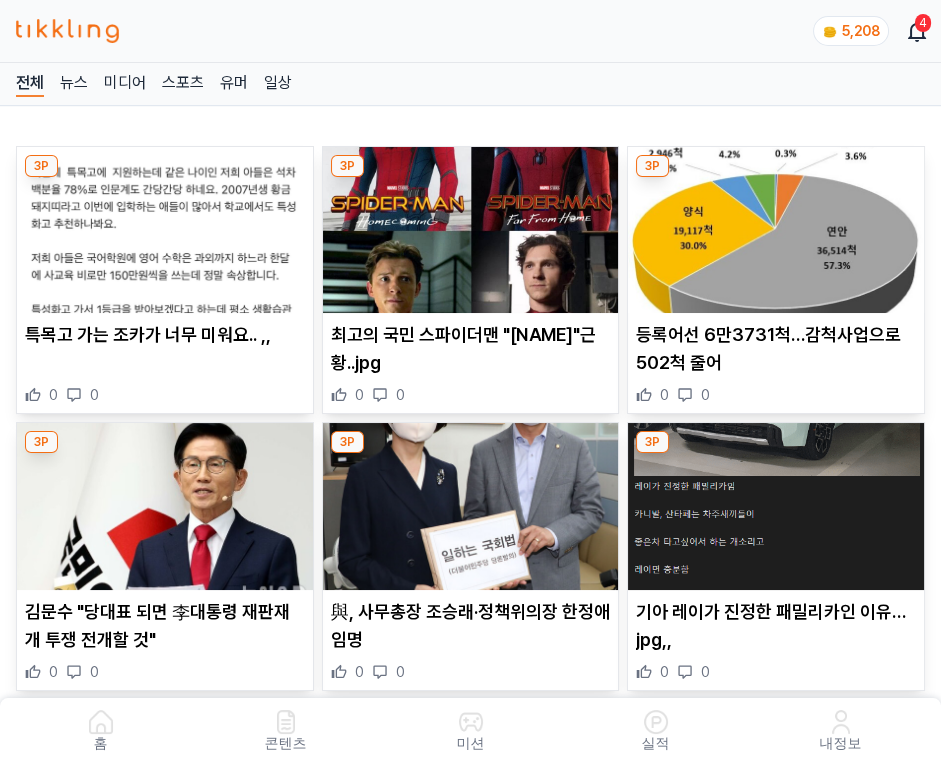 click at bounding box center (471, 230) 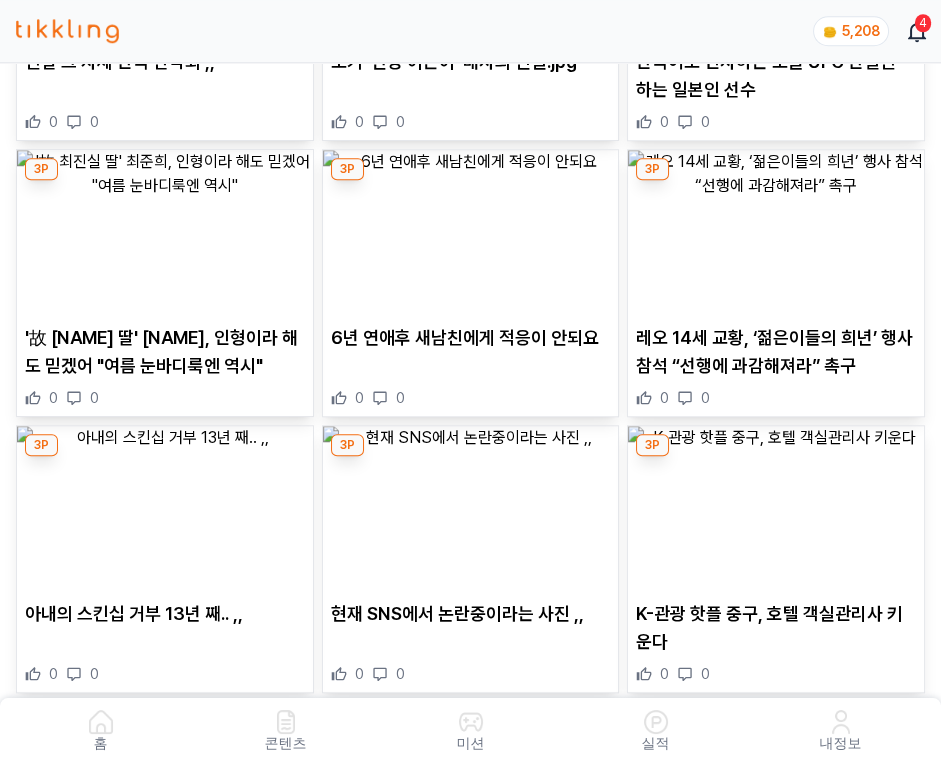 scroll, scrollTop: 4020, scrollLeft: 0, axis: vertical 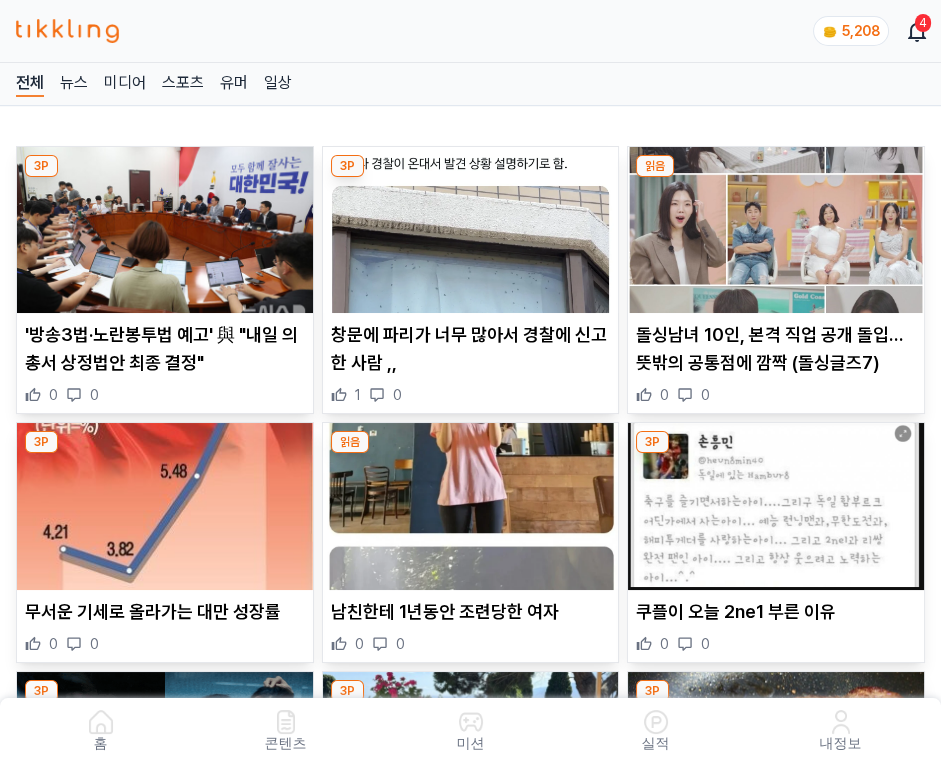 click at bounding box center [471, 230] 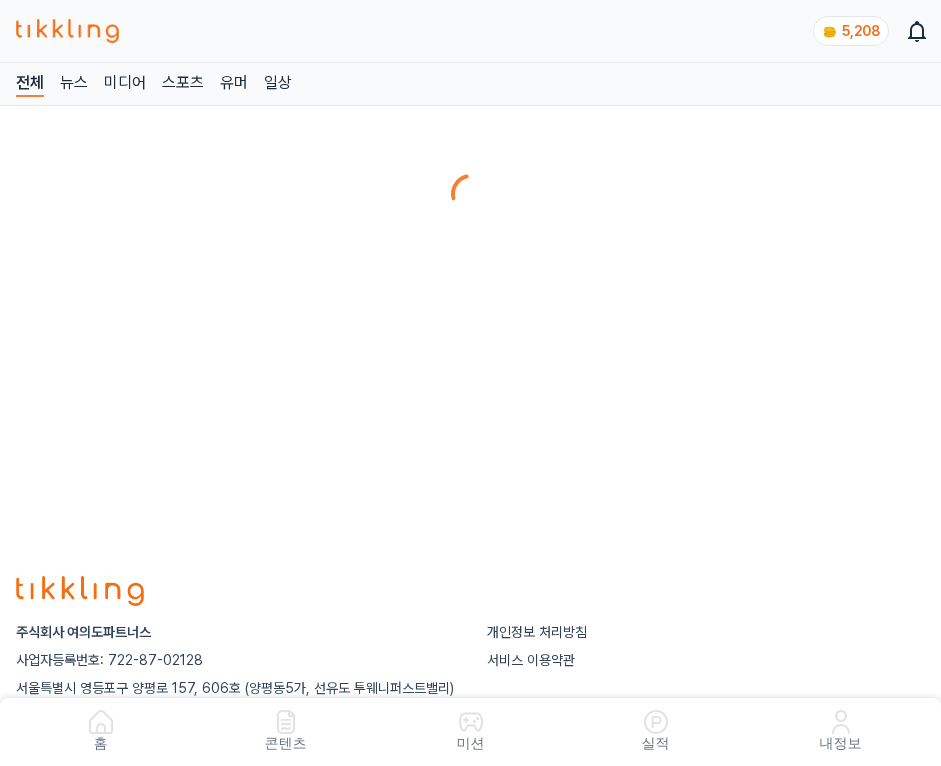 scroll, scrollTop: 0, scrollLeft: 0, axis: both 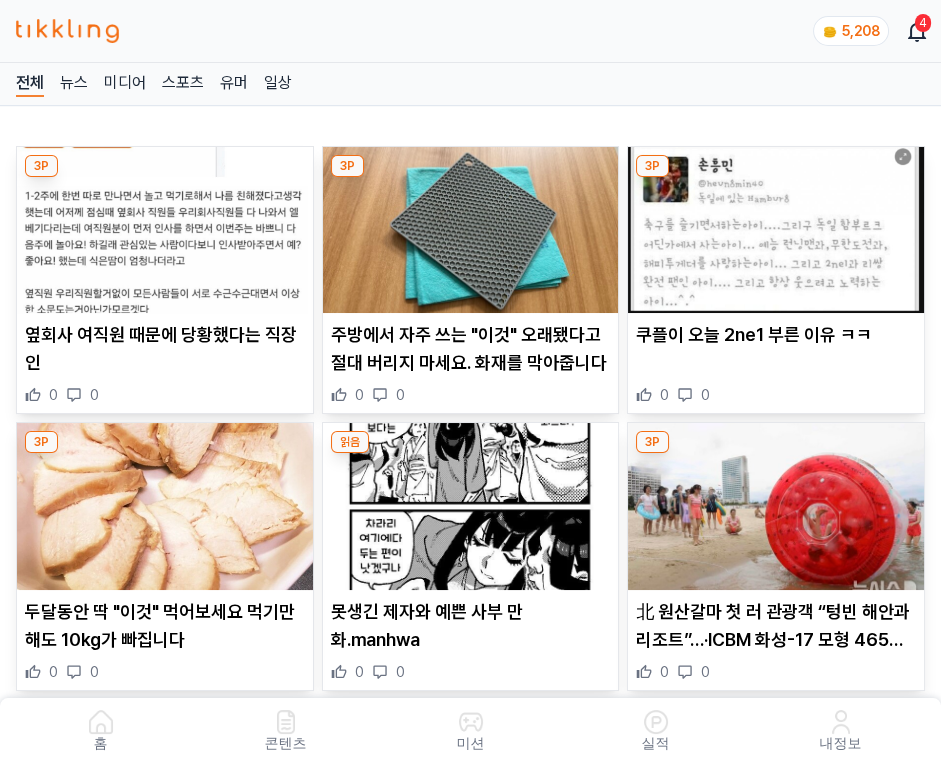 click at bounding box center (471, 230) 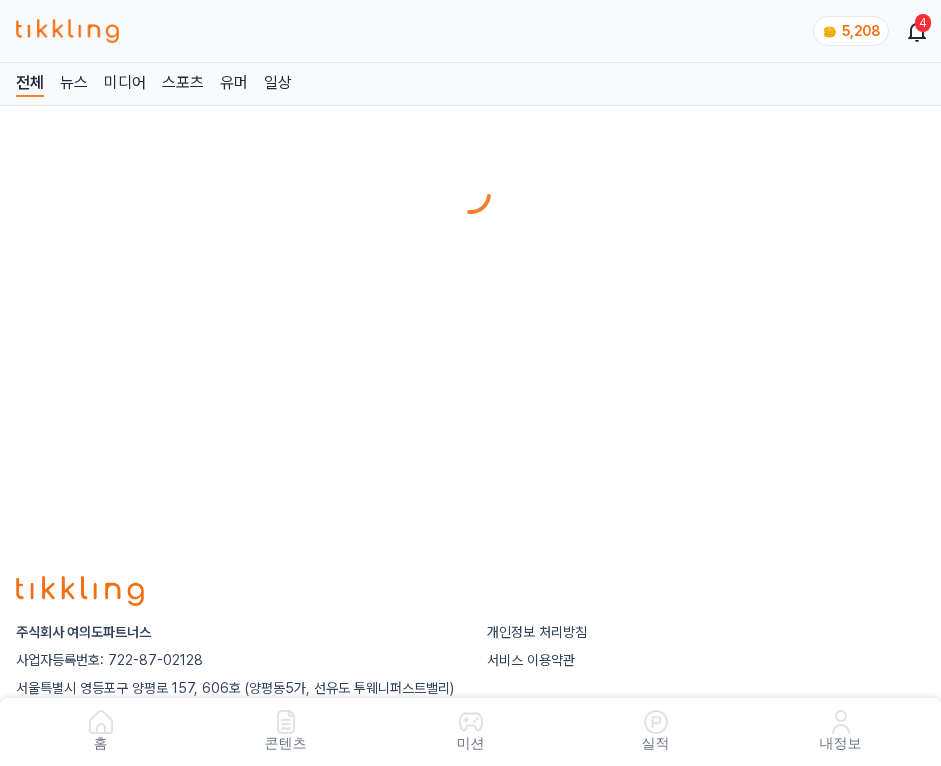 scroll, scrollTop: 0, scrollLeft: 0, axis: both 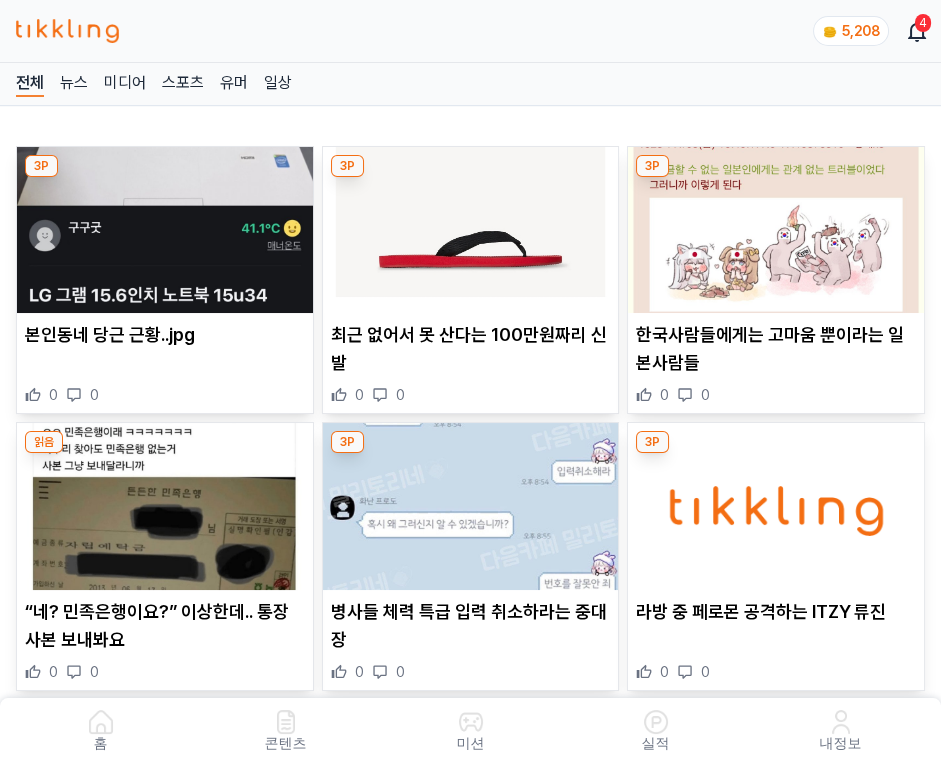 click at bounding box center [471, 230] 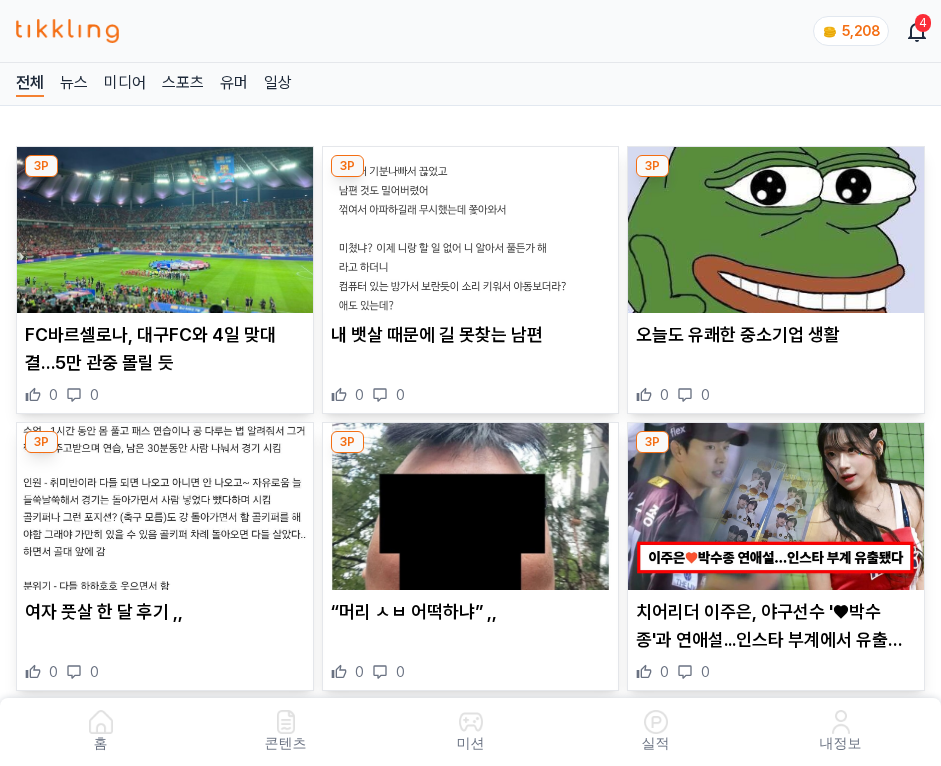 scroll, scrollTop: 0, scrollLeft: 0, axis: both 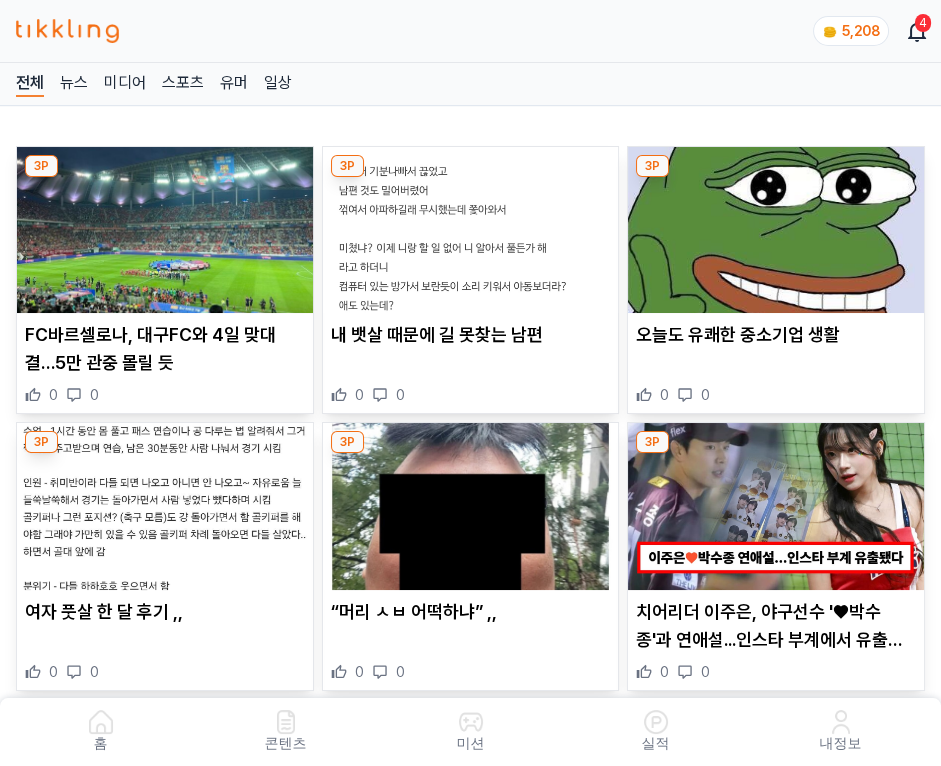 click at bounding box center (471, 230) 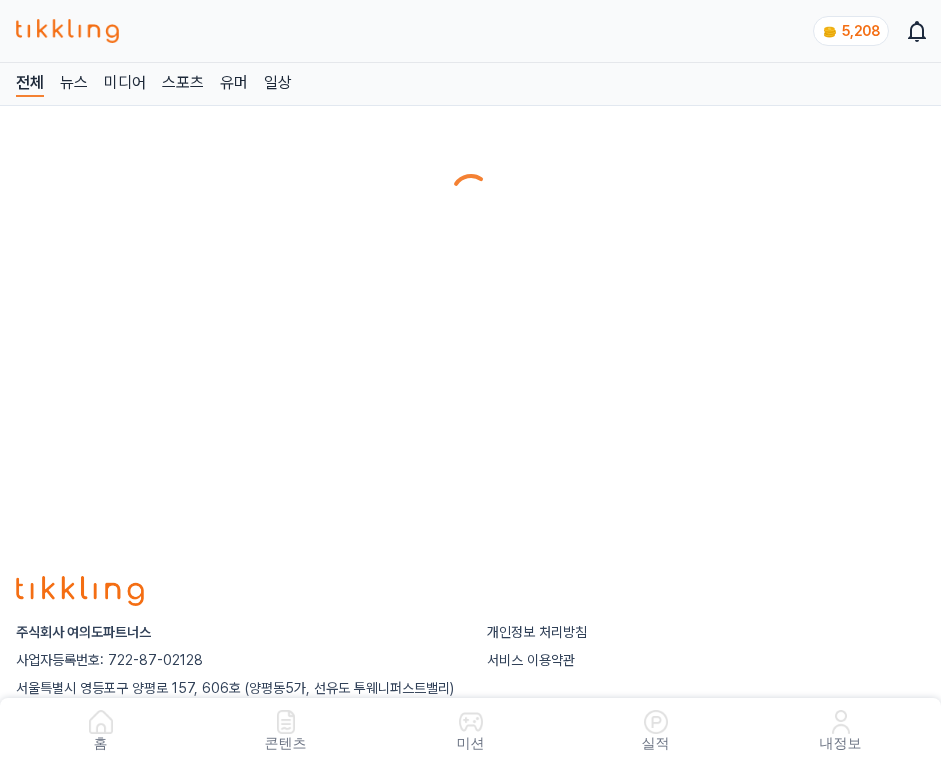 scroll, scrollTop: 0, scrollLeft: 0, axis: both 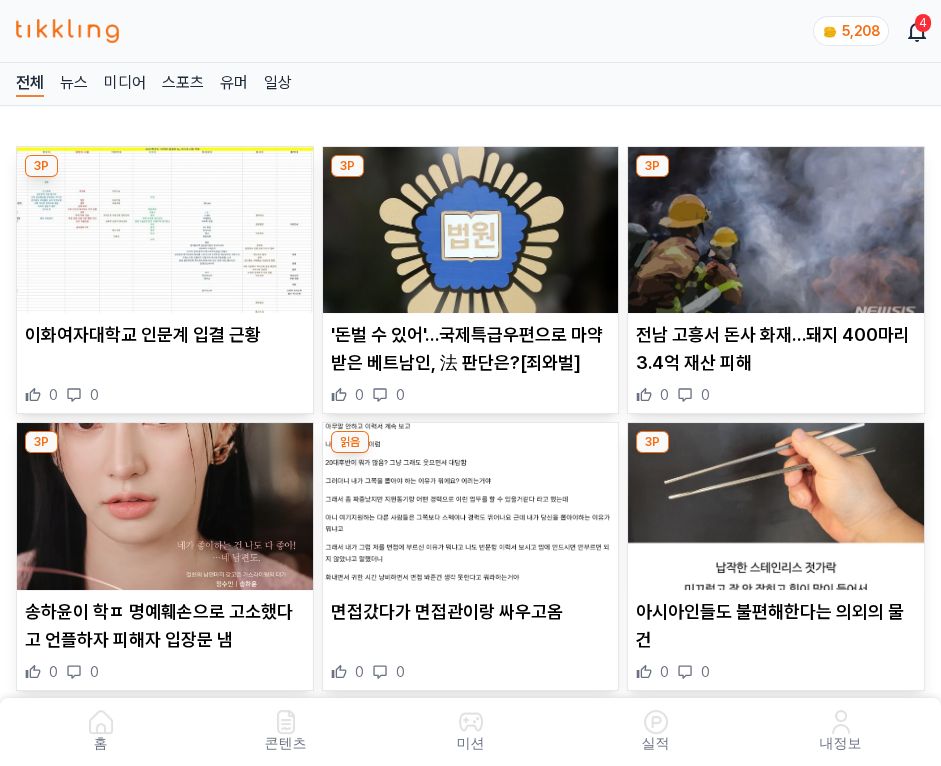 click at bounding box center (471, 230) 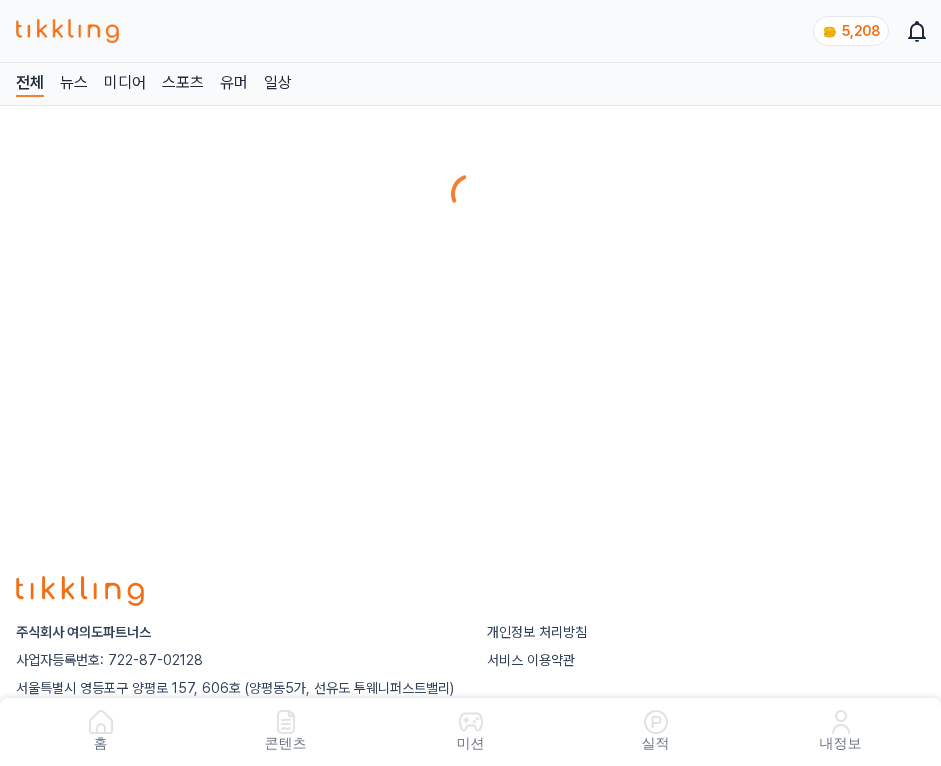 scroll, scrollTop: 0, scrollLeft: 0, axis: both 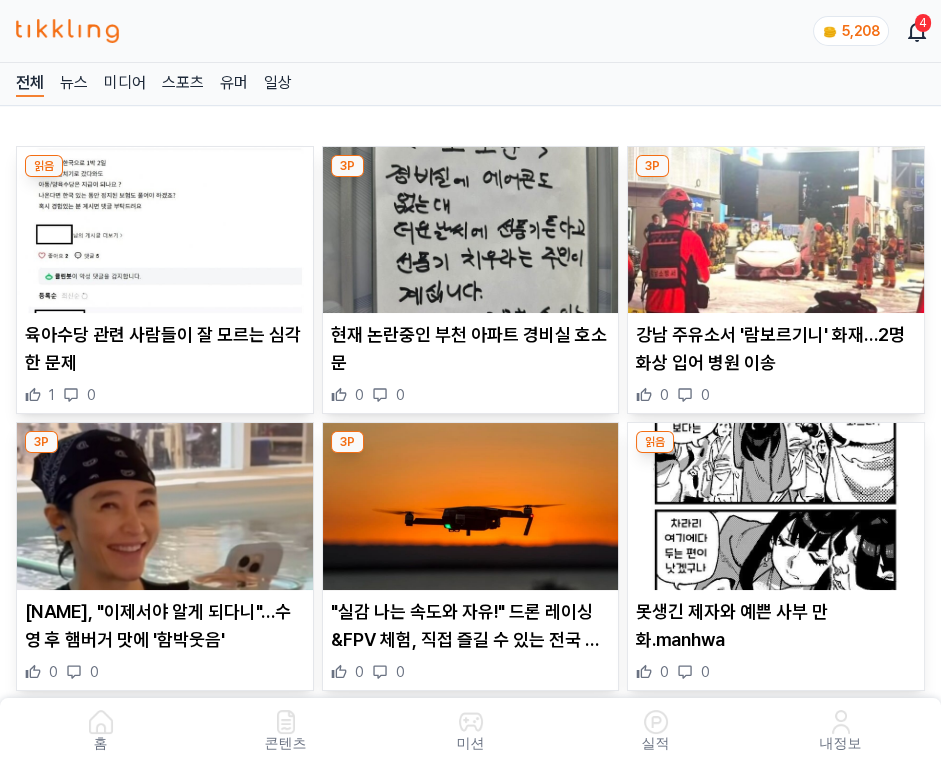 click at bounding box center (471, 230) 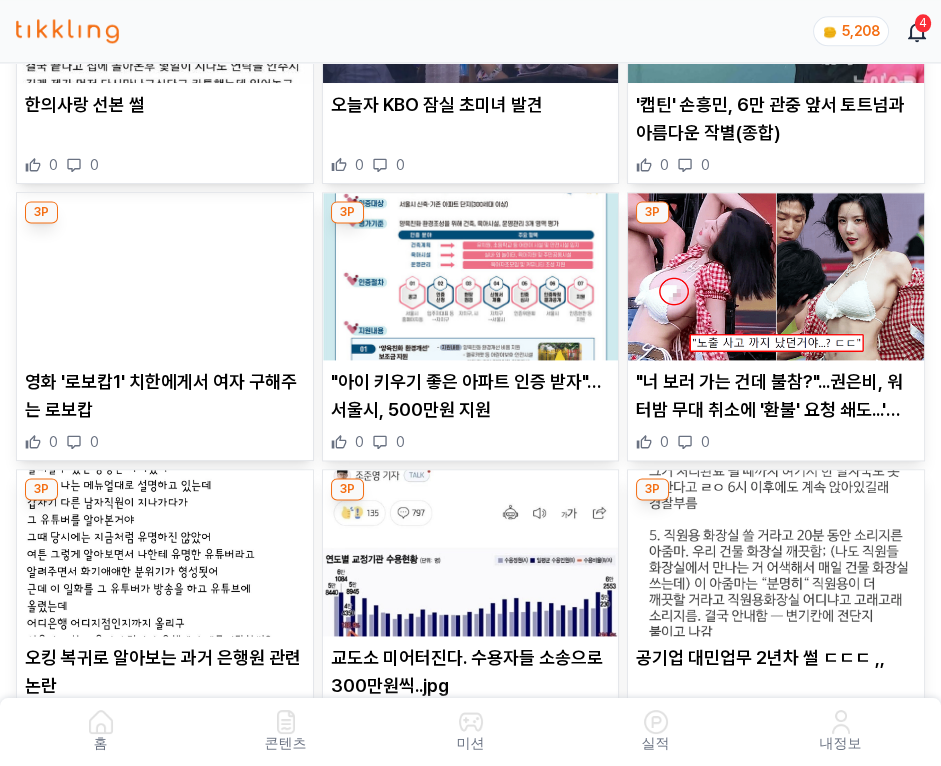 scroll, scrollTop: 4019, scrollLeft: 0, axis: vertical 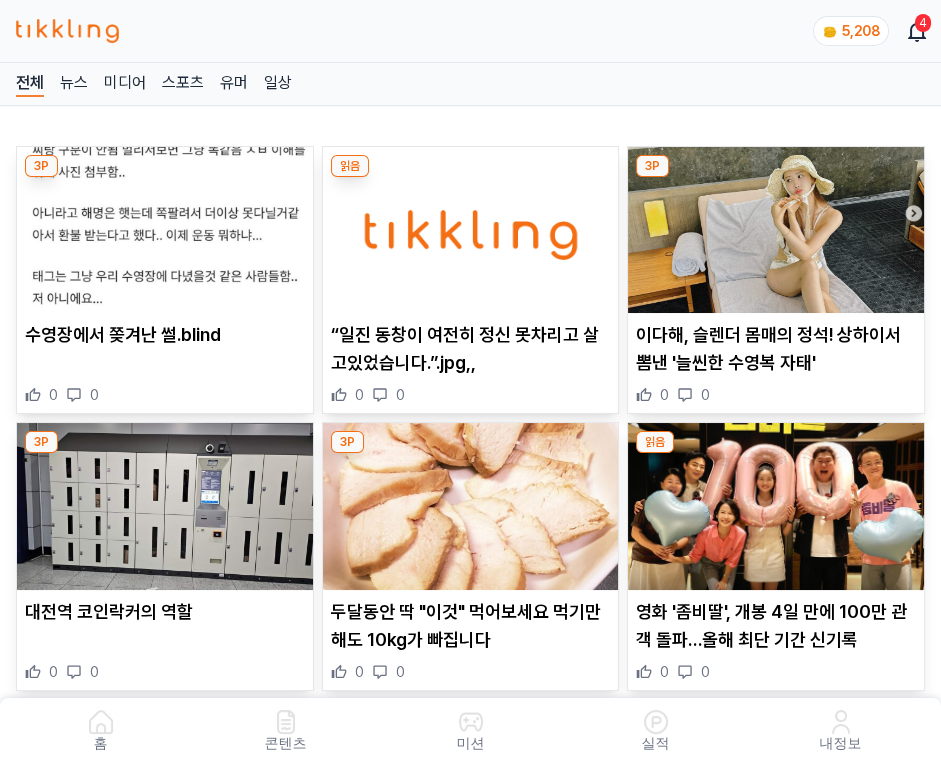 click at bounding box center (471, 230) 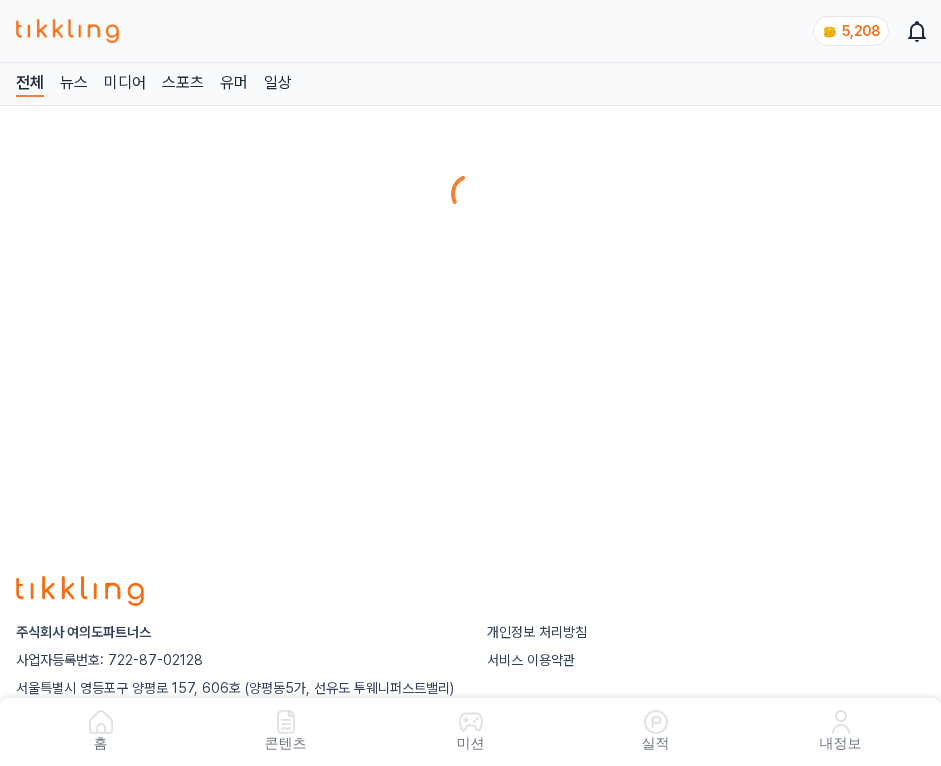 scroll, scrollTop: 0, scrollLeft: 0, axis: both 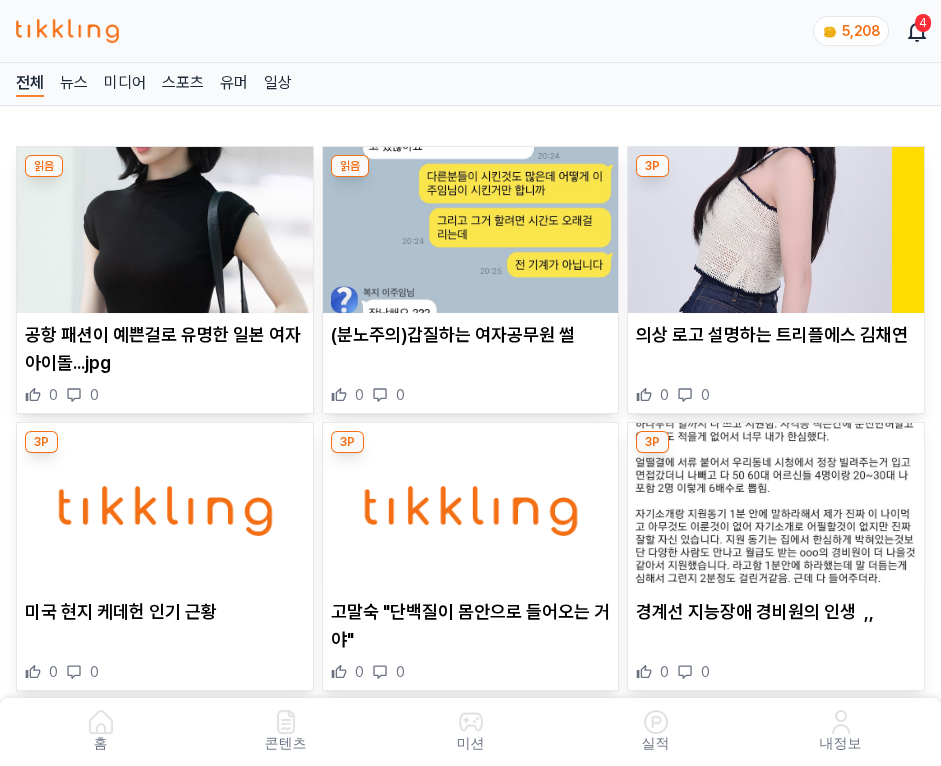 click at bounding box center (471, 230) 